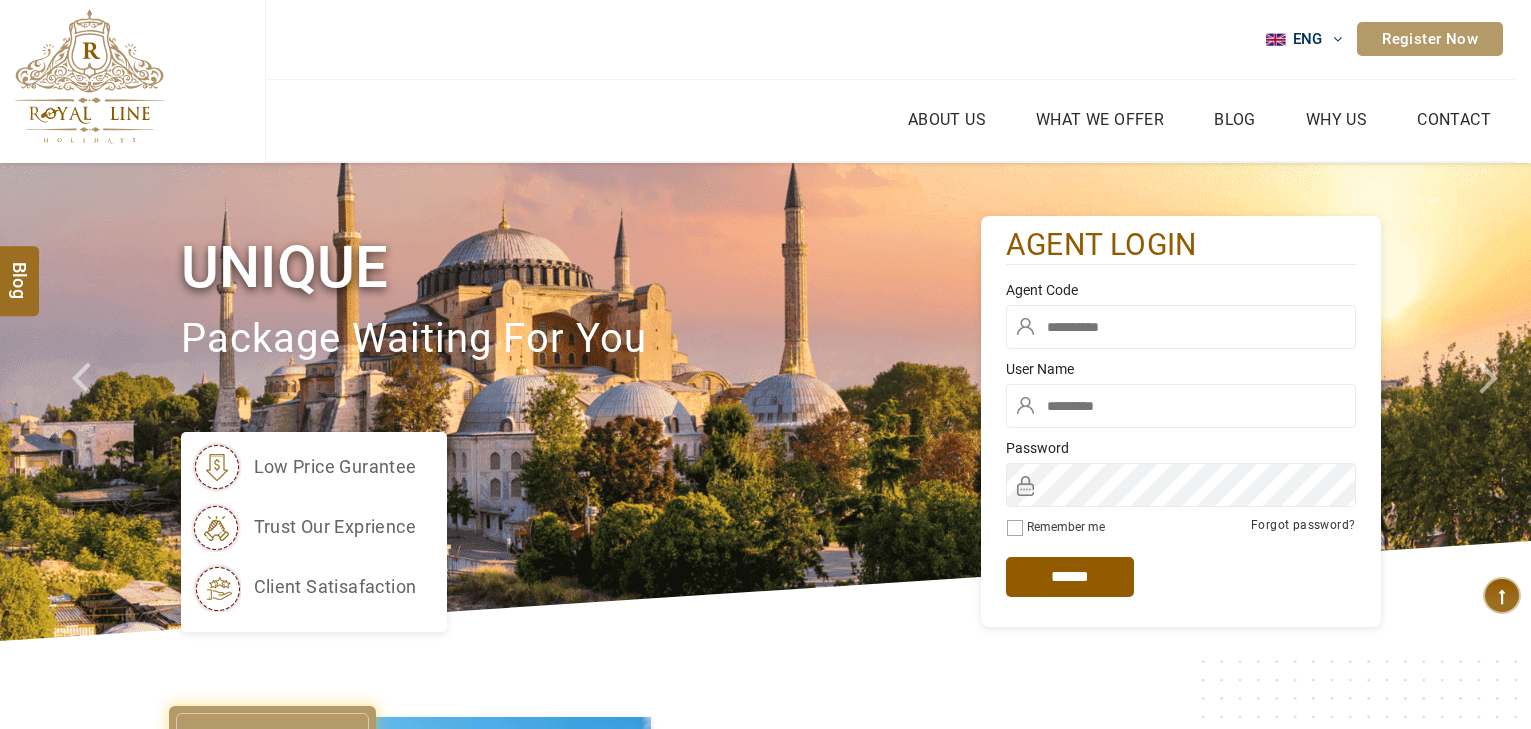 scroll, scrollTop: 0, scrollLeft: 0, axis: both 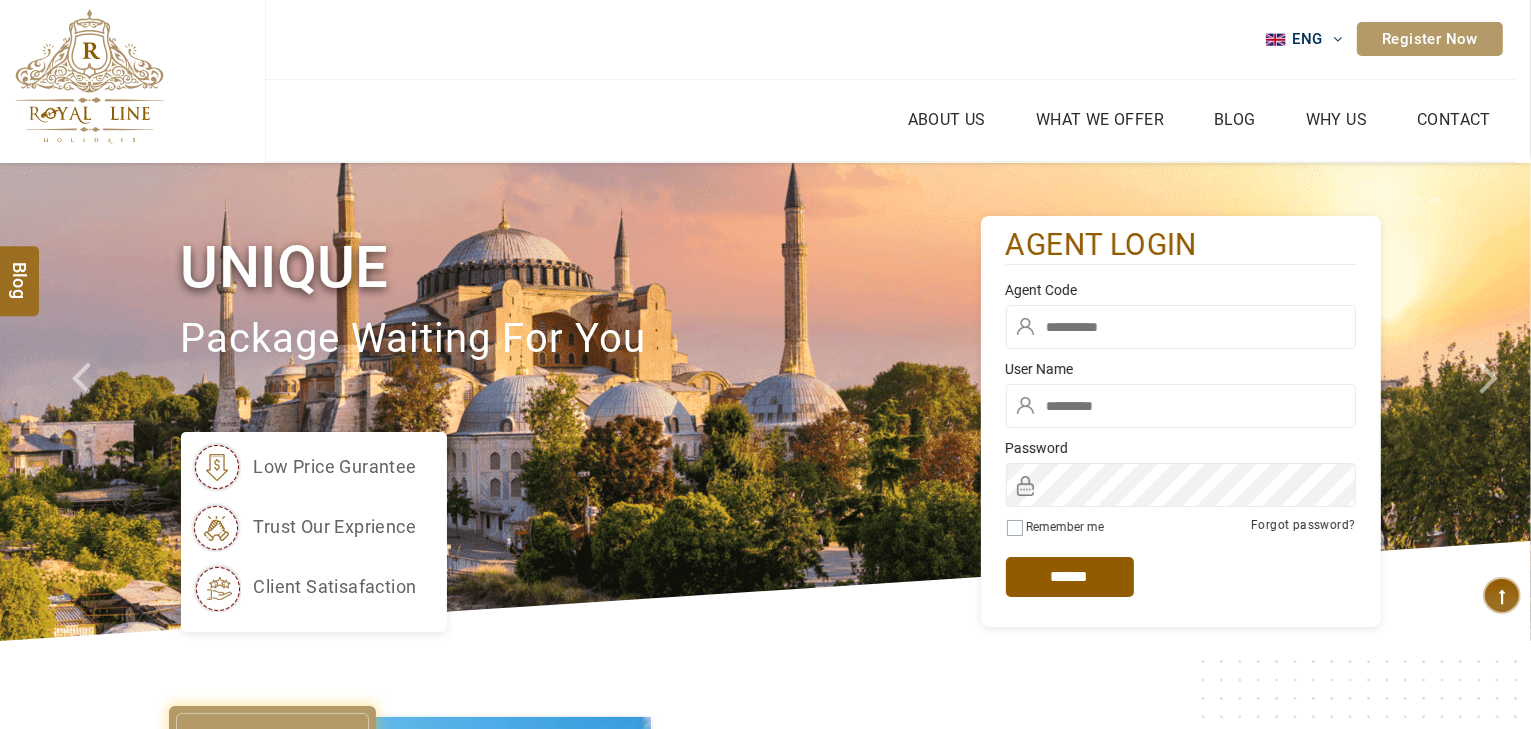 type on "*****" 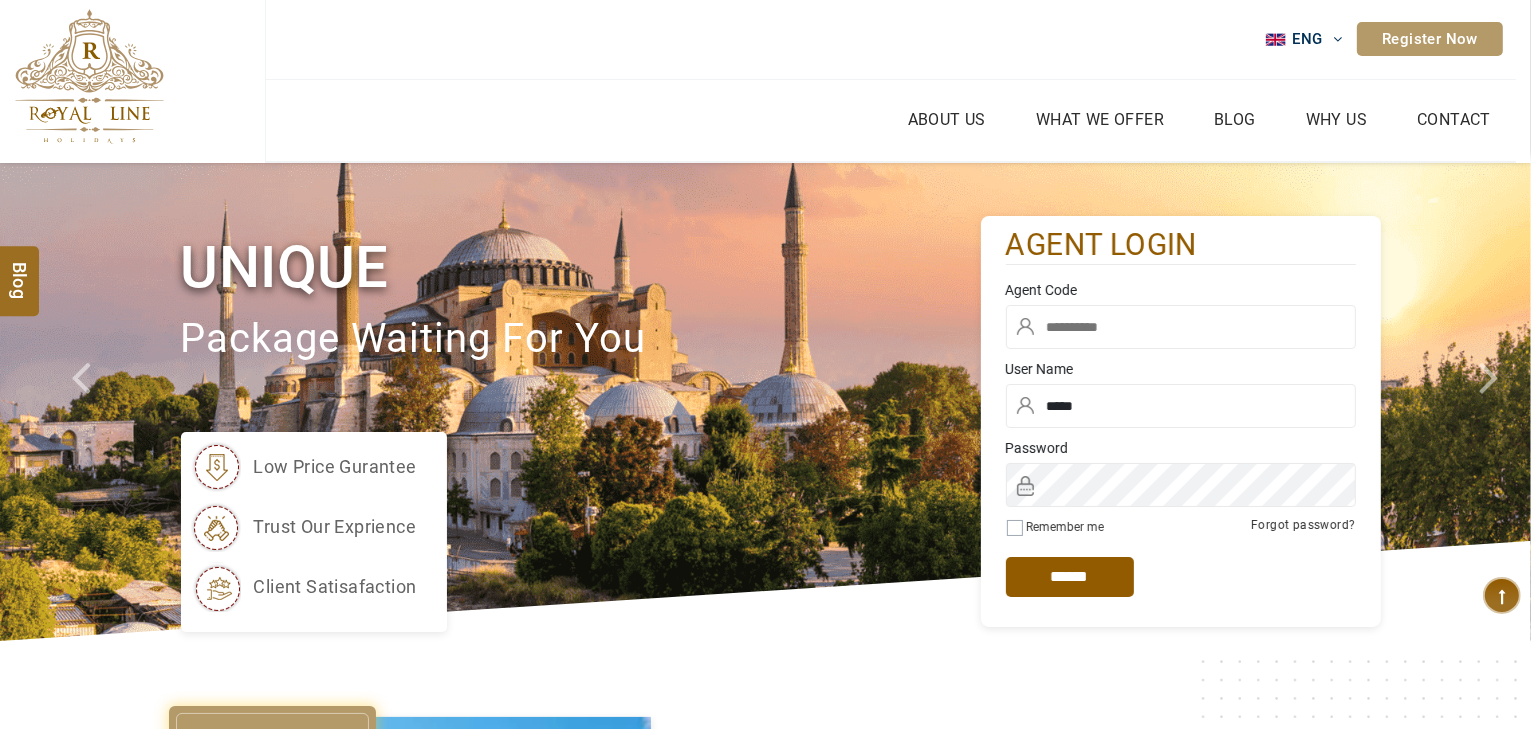 click at bounding box center [1181, 327] 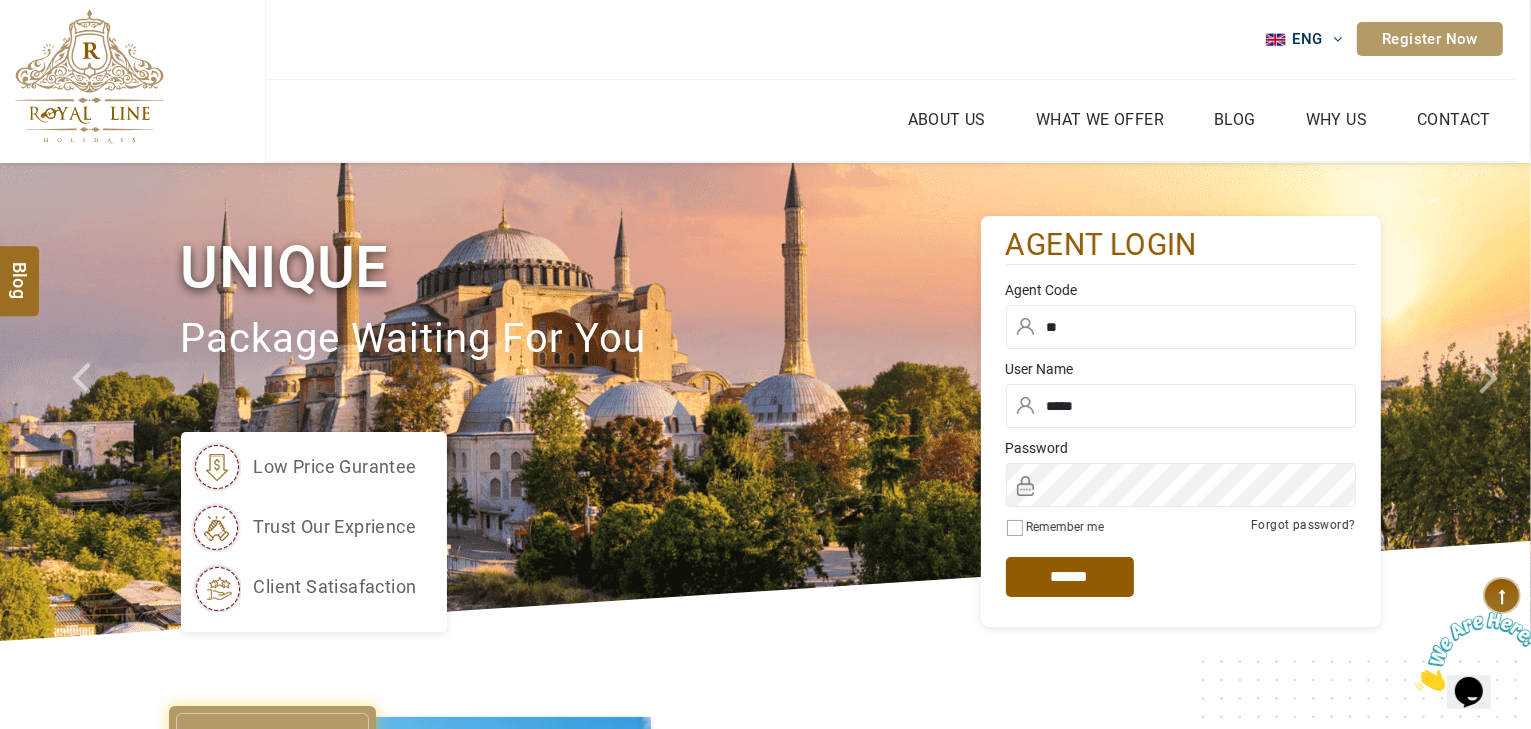 scroll, scrollTop: 0, scrollLeft: 0, axis: both 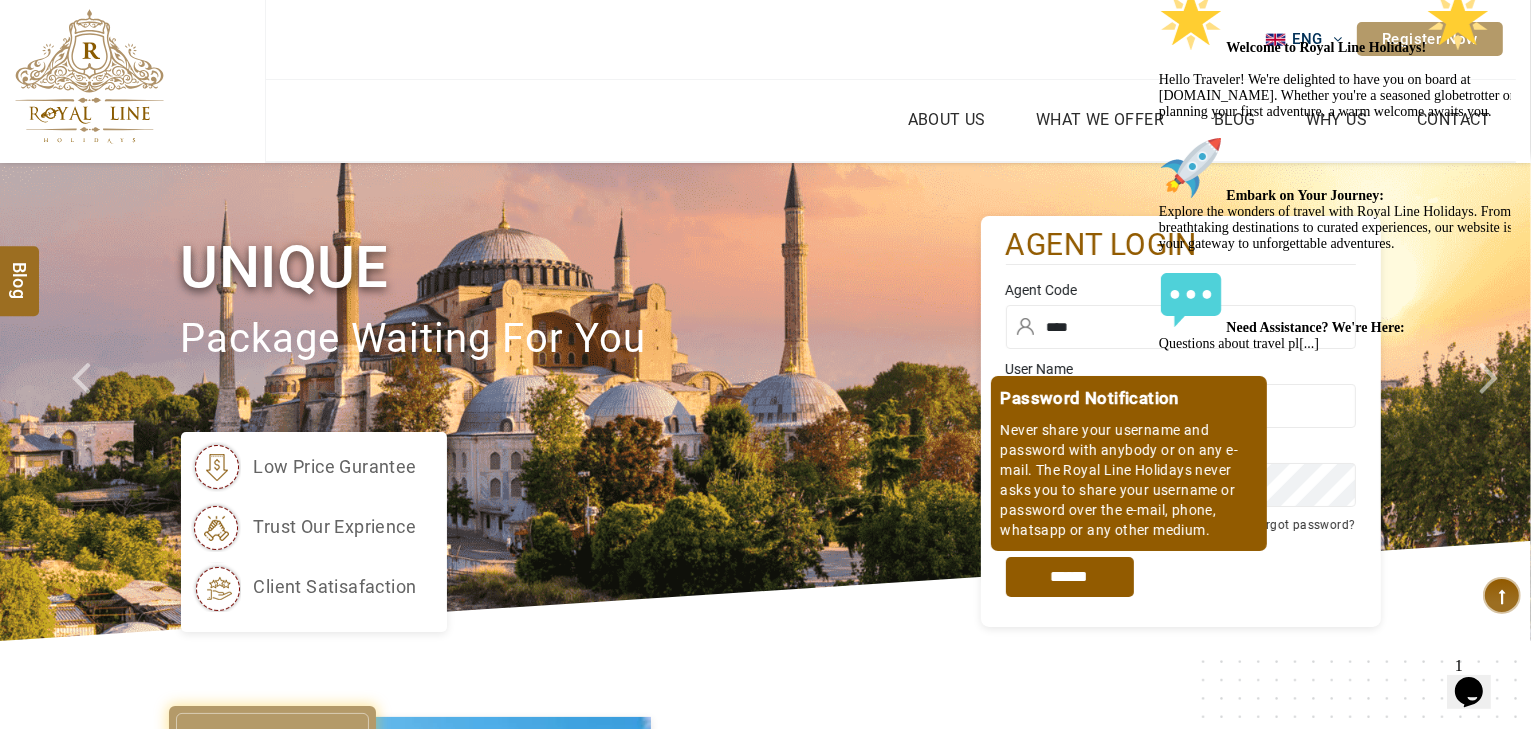 type on "****" 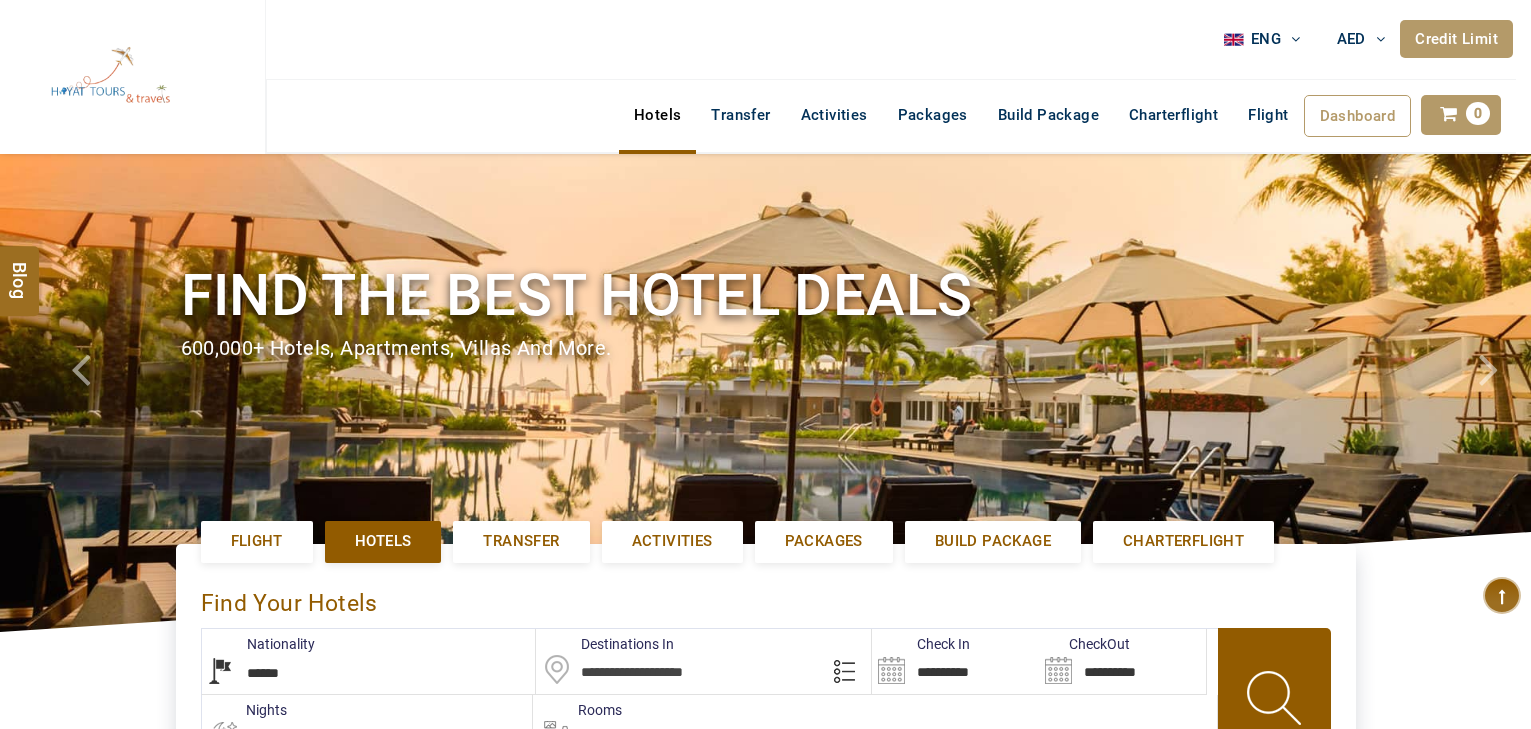 select on "******" 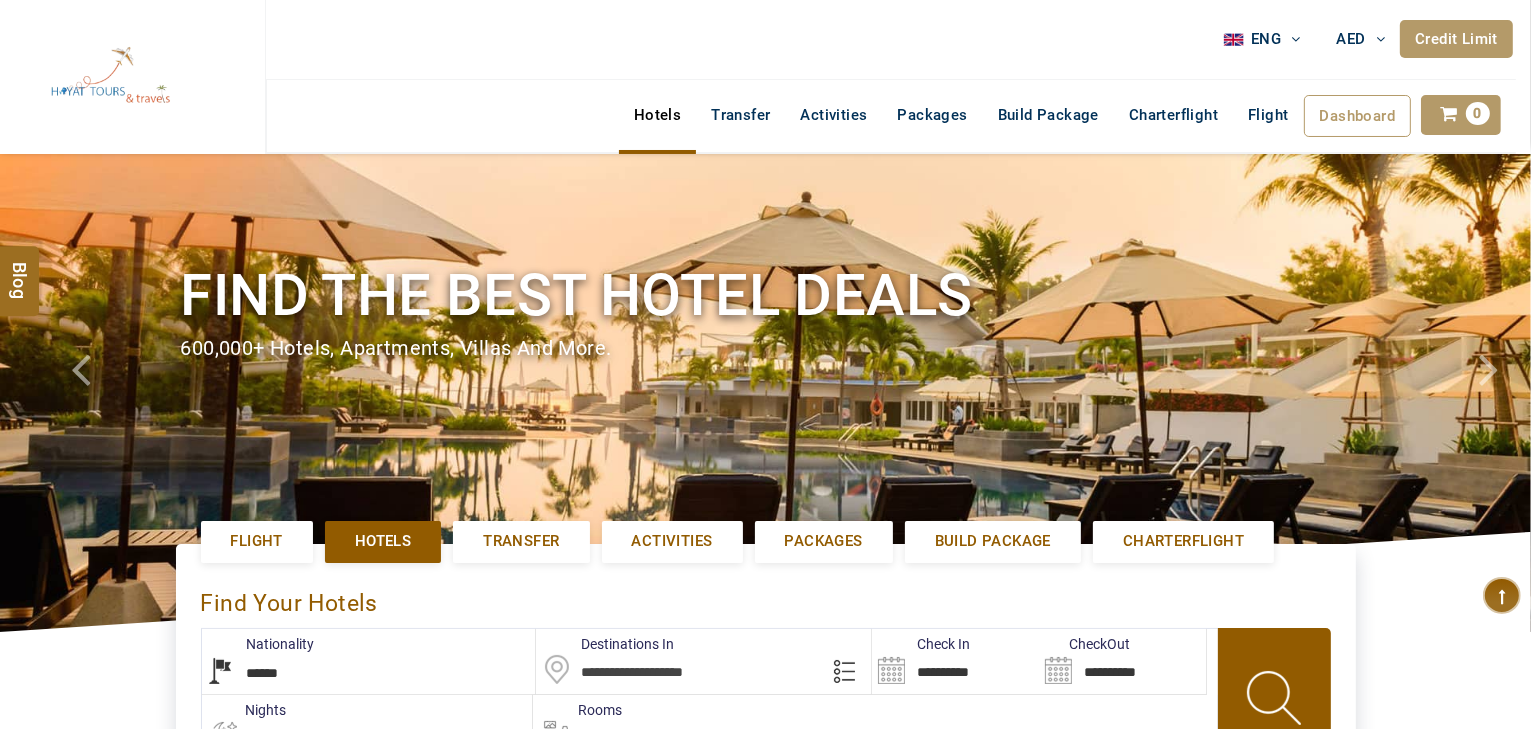 type on "**********" 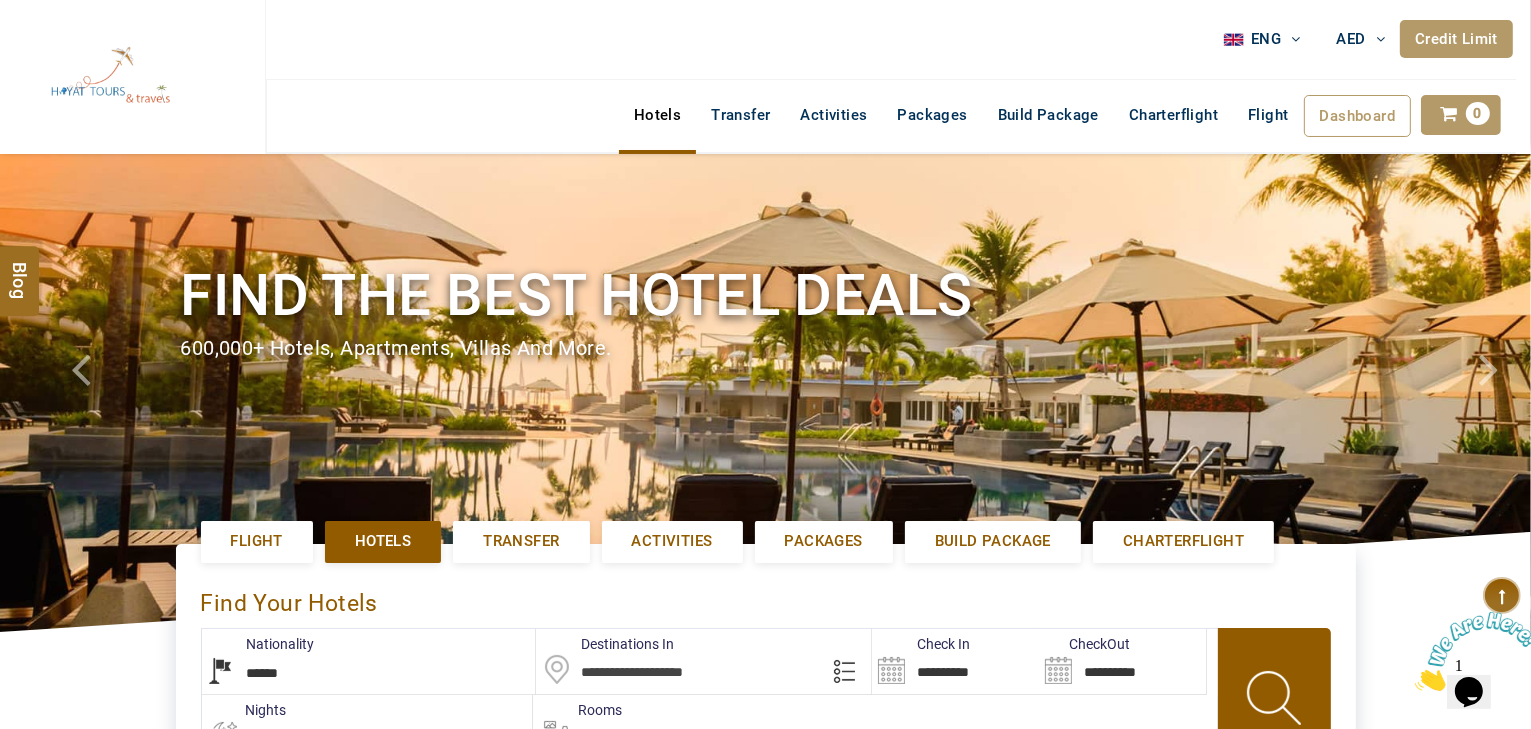 scroll, scrollTop: 0, scrollLeft: 0, axis: both 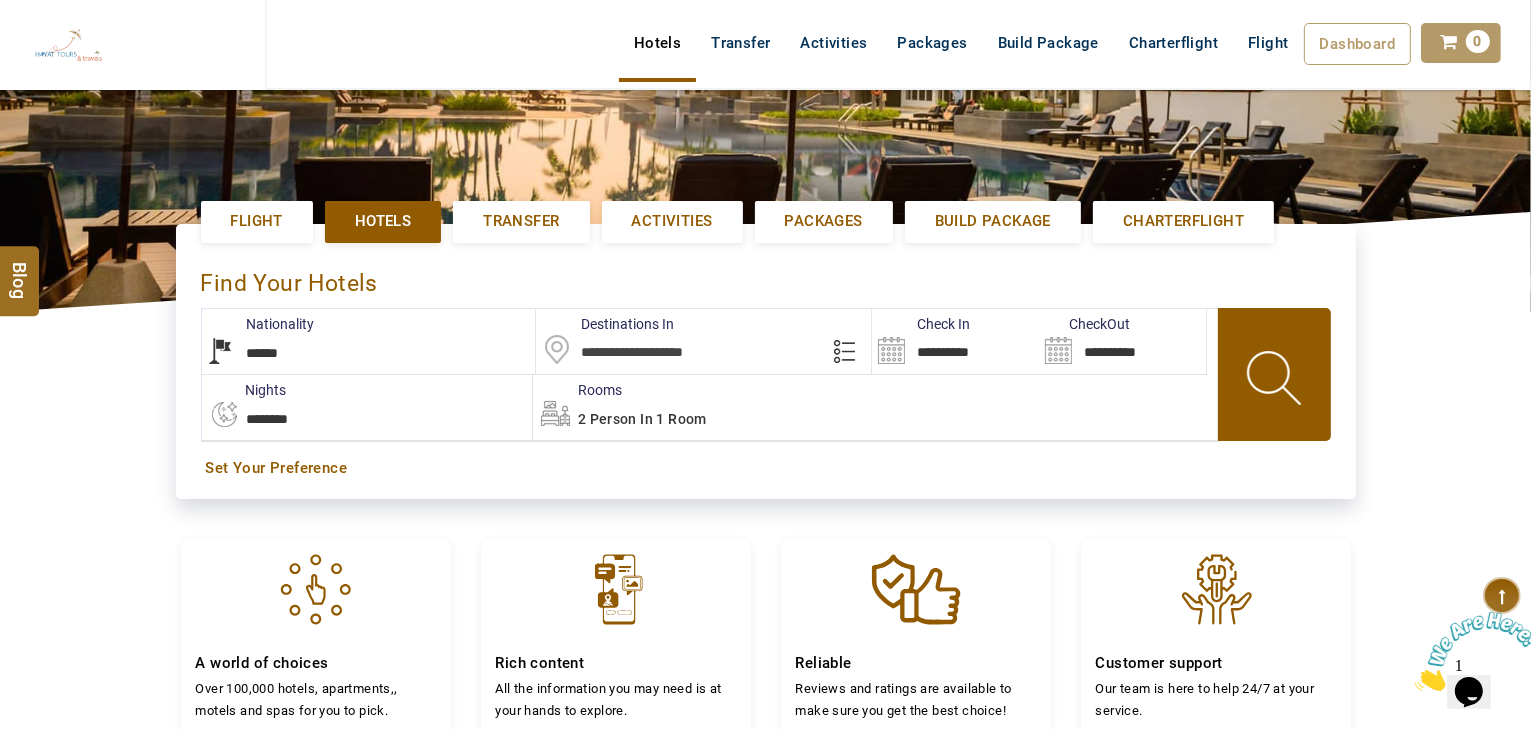 click at bounding box center [703, 341] 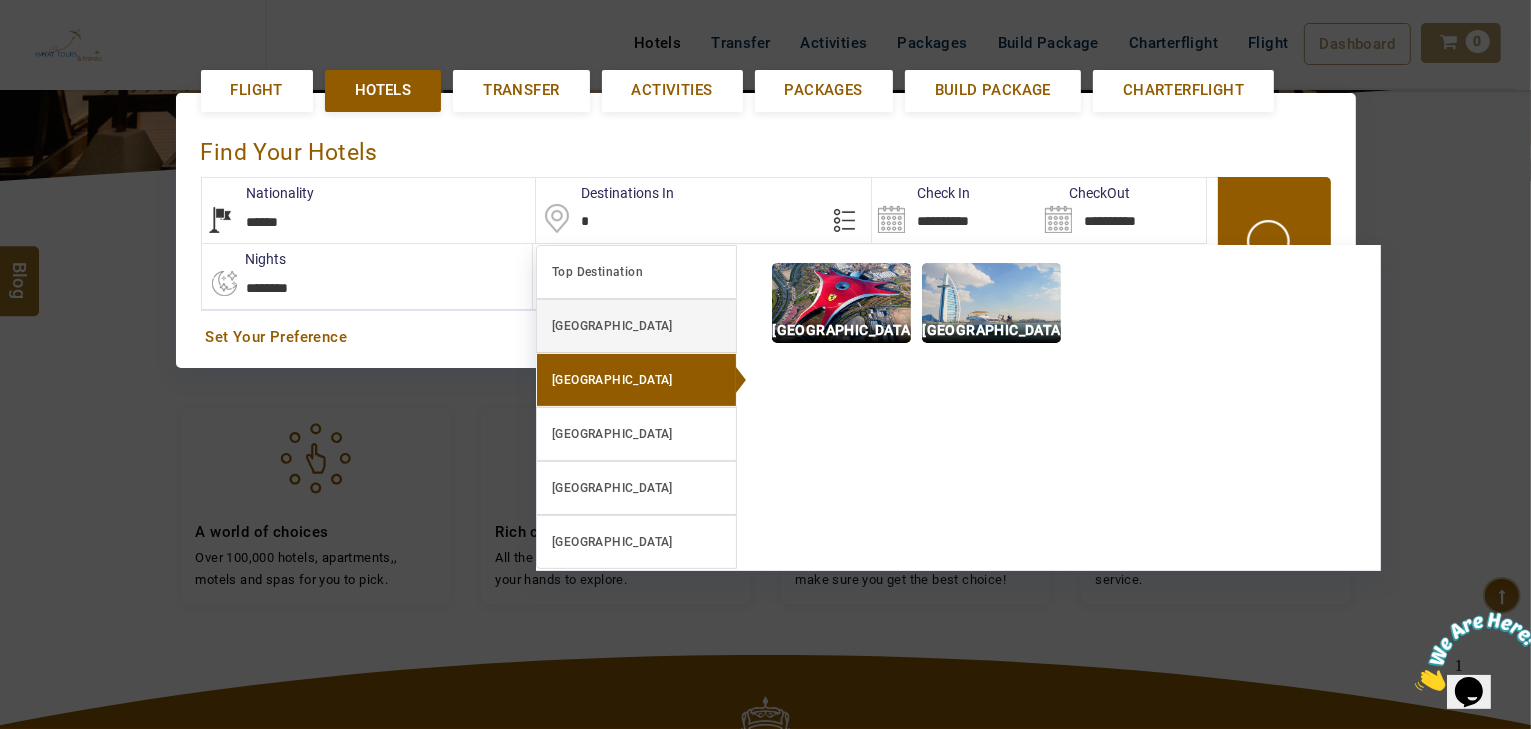 scroll, scrollTop: 452, scrollLeft: 0, axis: vertical 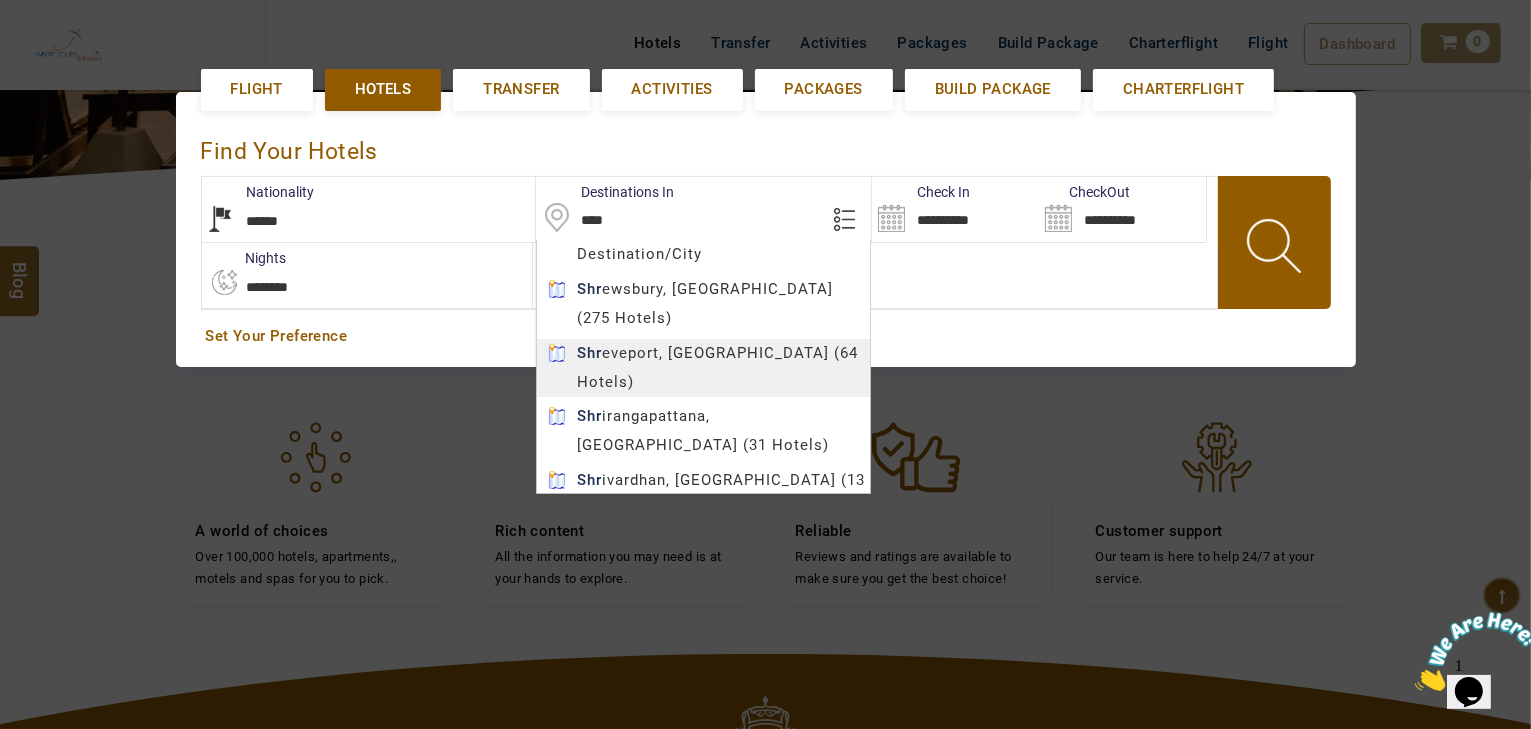 click on "**********" at bounding box center (709, 210) 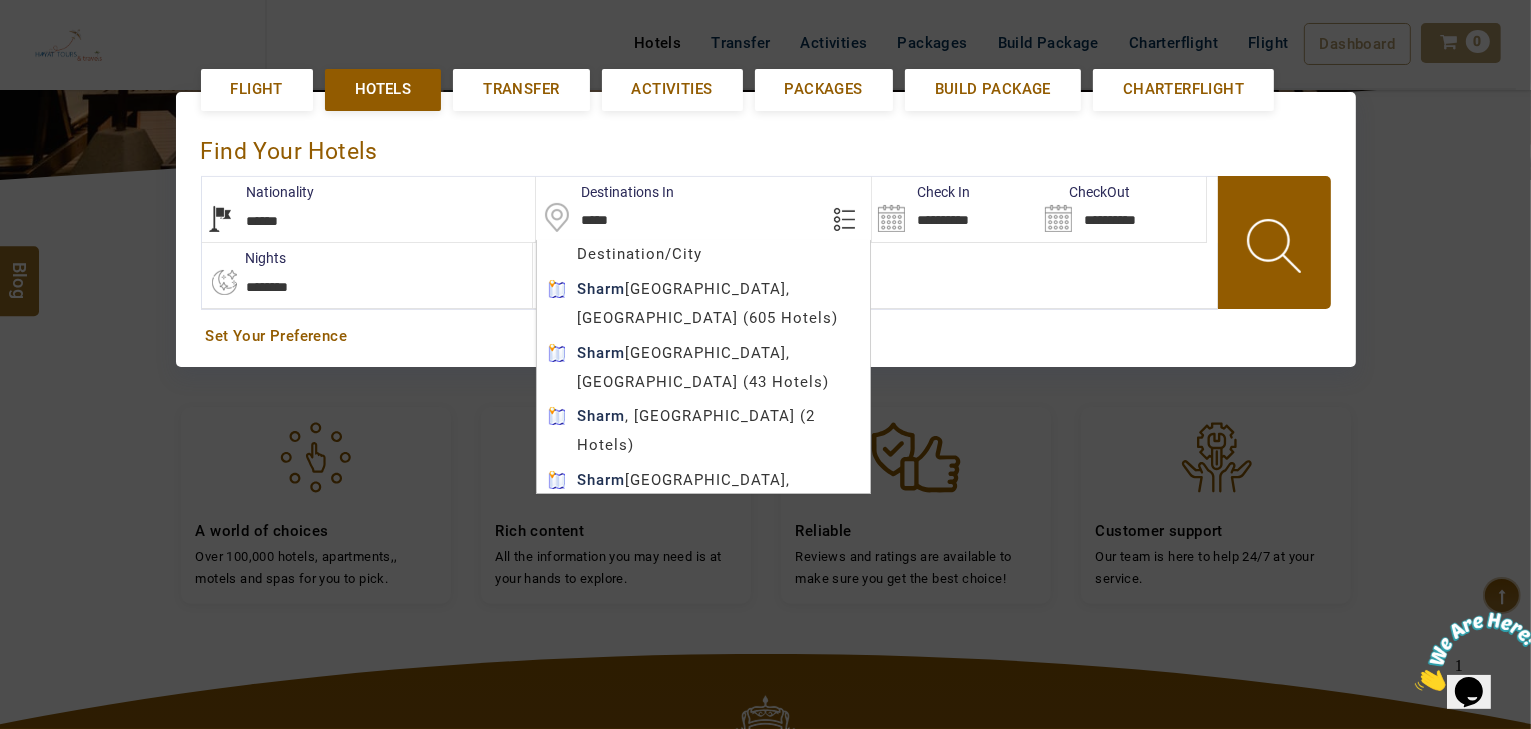 scroll, scrollTop: 80, scrollLeft: 0, axis: vertical 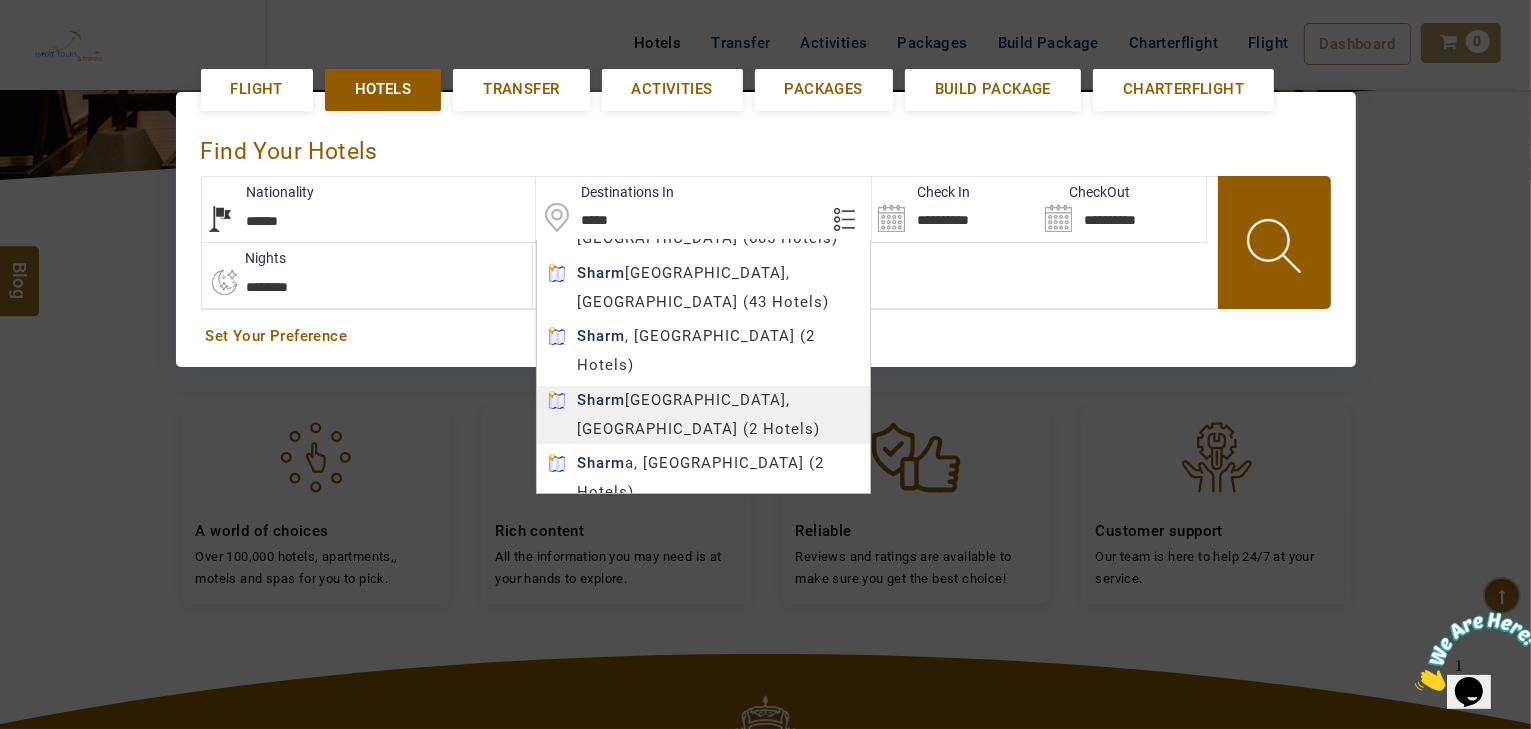 type on "**********" 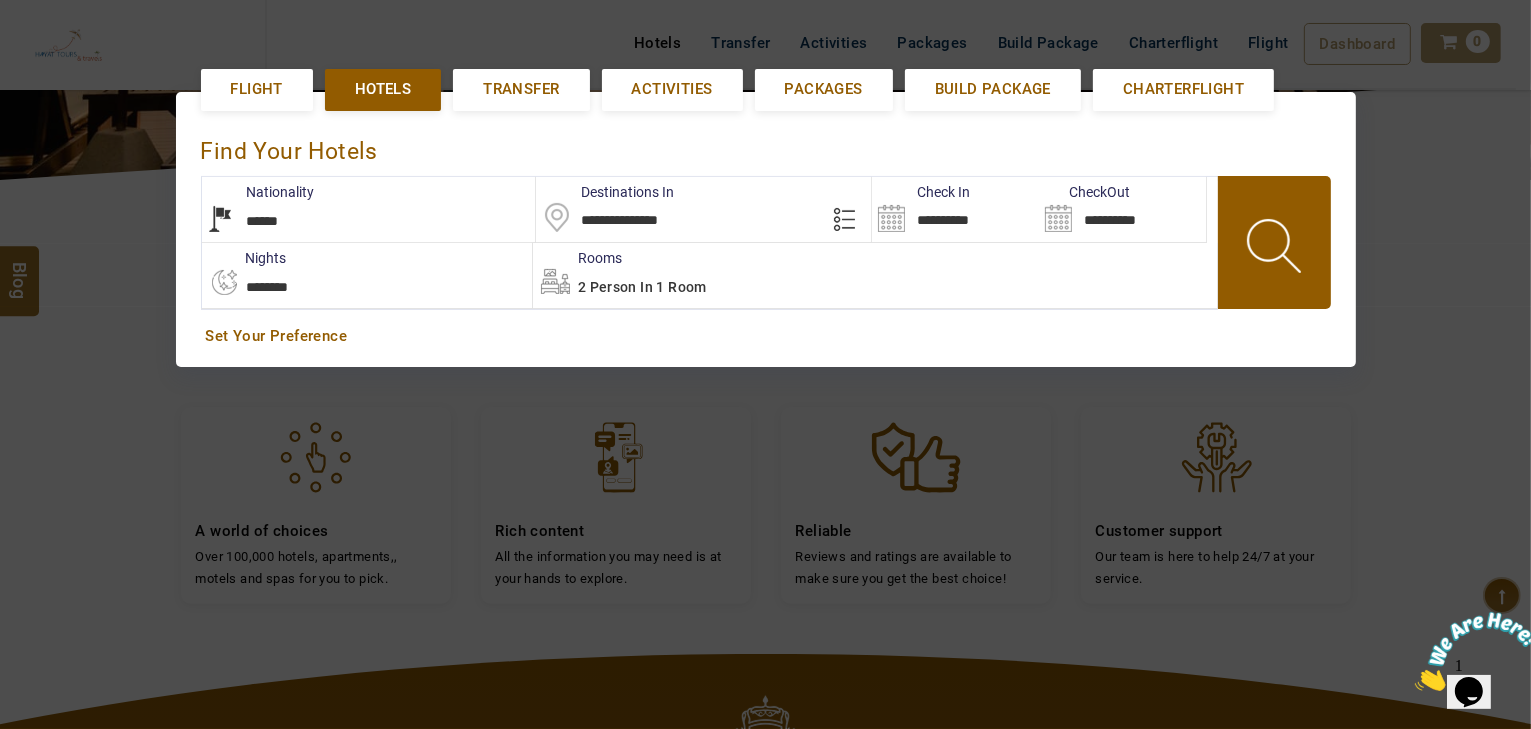 click on "HAYAYT TOURS AED AED  AED EUR  € USD  $ INR  ₹ THB  ฿ IDR  Rp BHD  BHD TRY  ₺ Credit Limit ENG English Arabic Helpline
+971 55 344 0168 Register Now +971 55 344 0168 info@royallineholidays.com About Us What we Offer Blog Why Us Contact Hotels  Transfer Activities Packages Build Package Charterflight Flight Dashboard My Profile My Booking My Reports My Quotation Sign Out 0 Points Redeem Now To Redeem 58318 Points Future Points  1074   Points Credit Limit Credit Limit USD 30000.00 70% Complete Used USD 10543.64 Available USD 19456.36 Setting  Looks like you haven't added anything to your cart yet Countinue Shopping ***** ****** Please Wait.. Blog demo
Remember me Forgot
password? LOG IN Don't have an account?   Register Now My Booking View/ Print/Cancel Your Booking without Signing in Submit demo
In A Few Moment, You Will Be Celebrating Best Hotel options galore ! Check In   CheckOut Rooms Rooms Please Wait Find the best hotel deals Flight Hotels  Transfer *******" at bounding box center [765, 363] 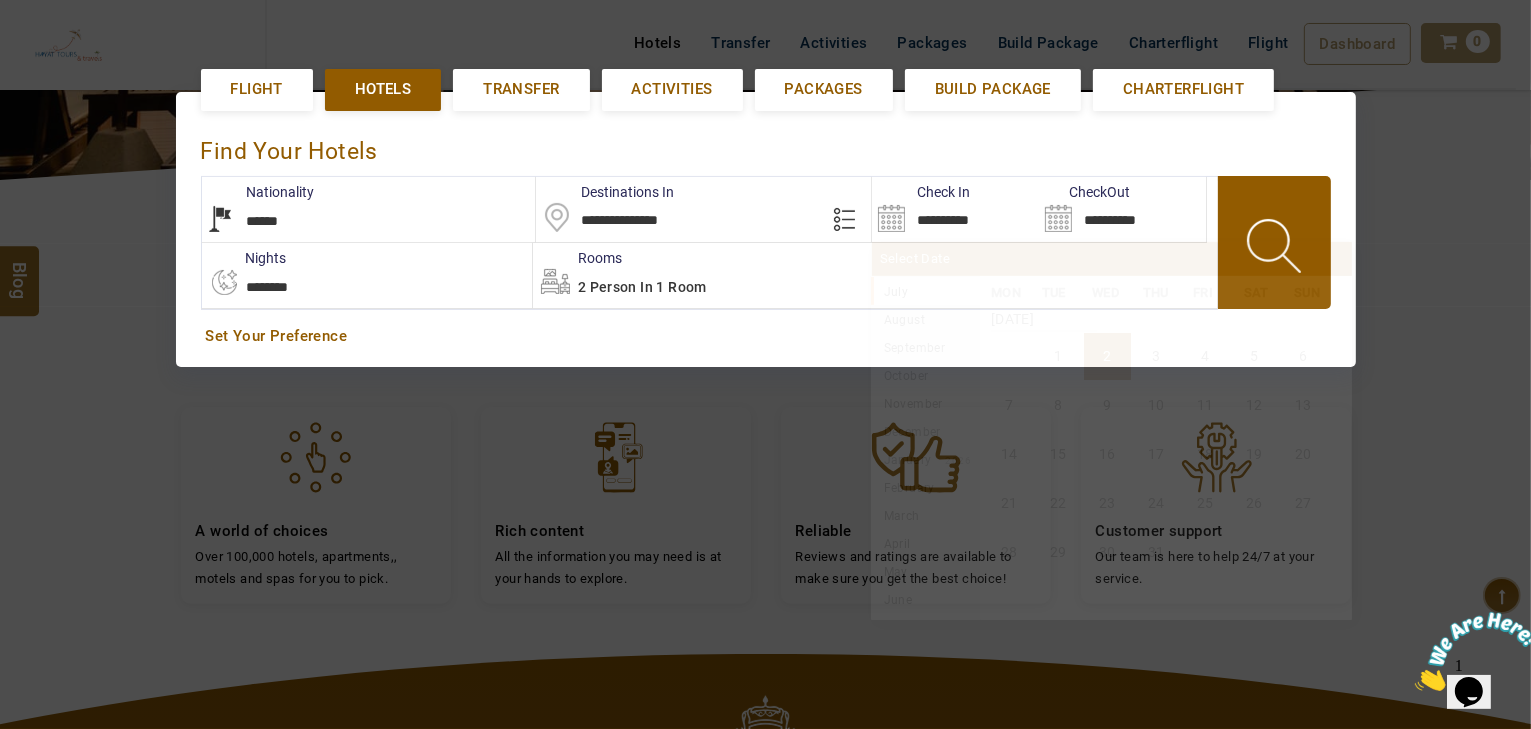 click on "**********" at bounding box center [955, 209] 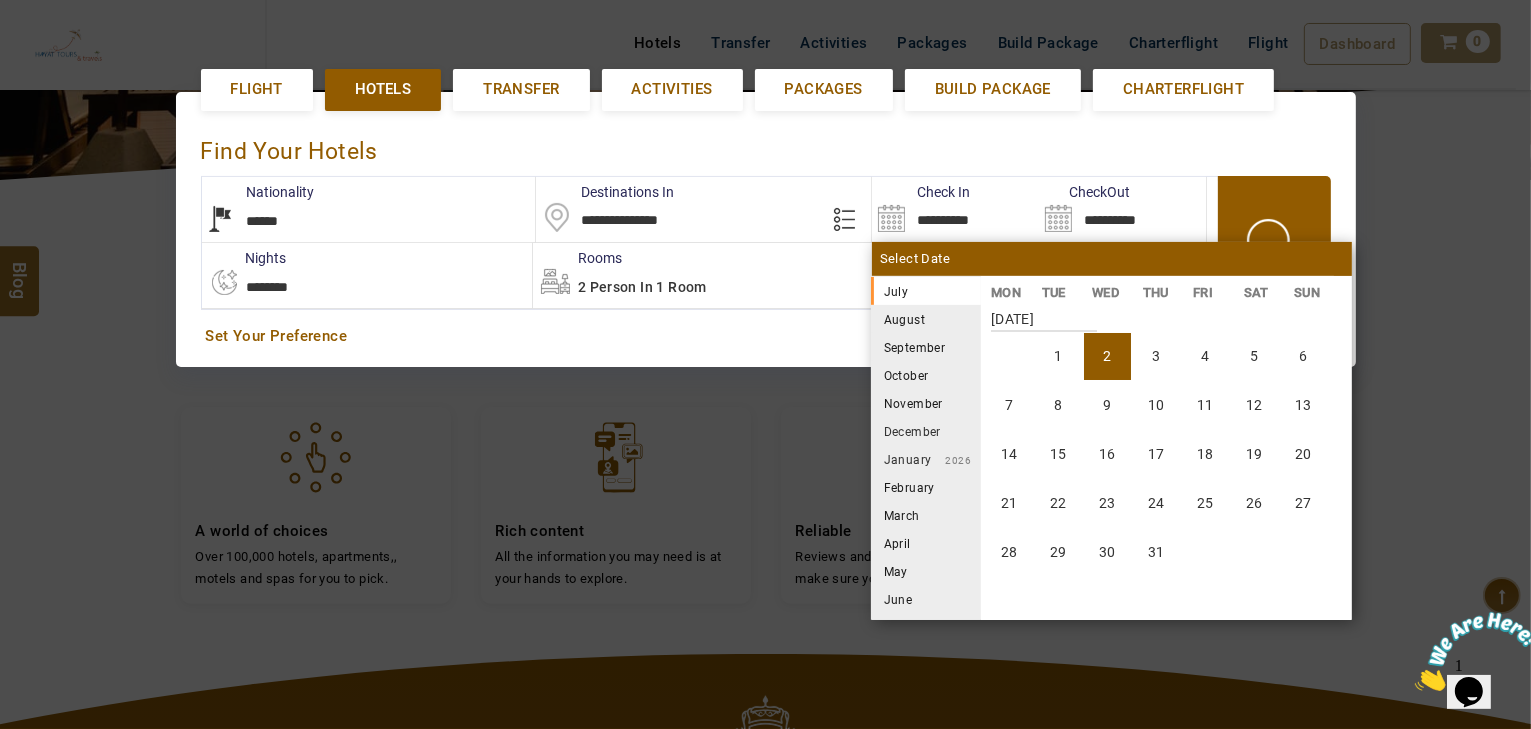 click on "August" at bounding box center (926, 319) 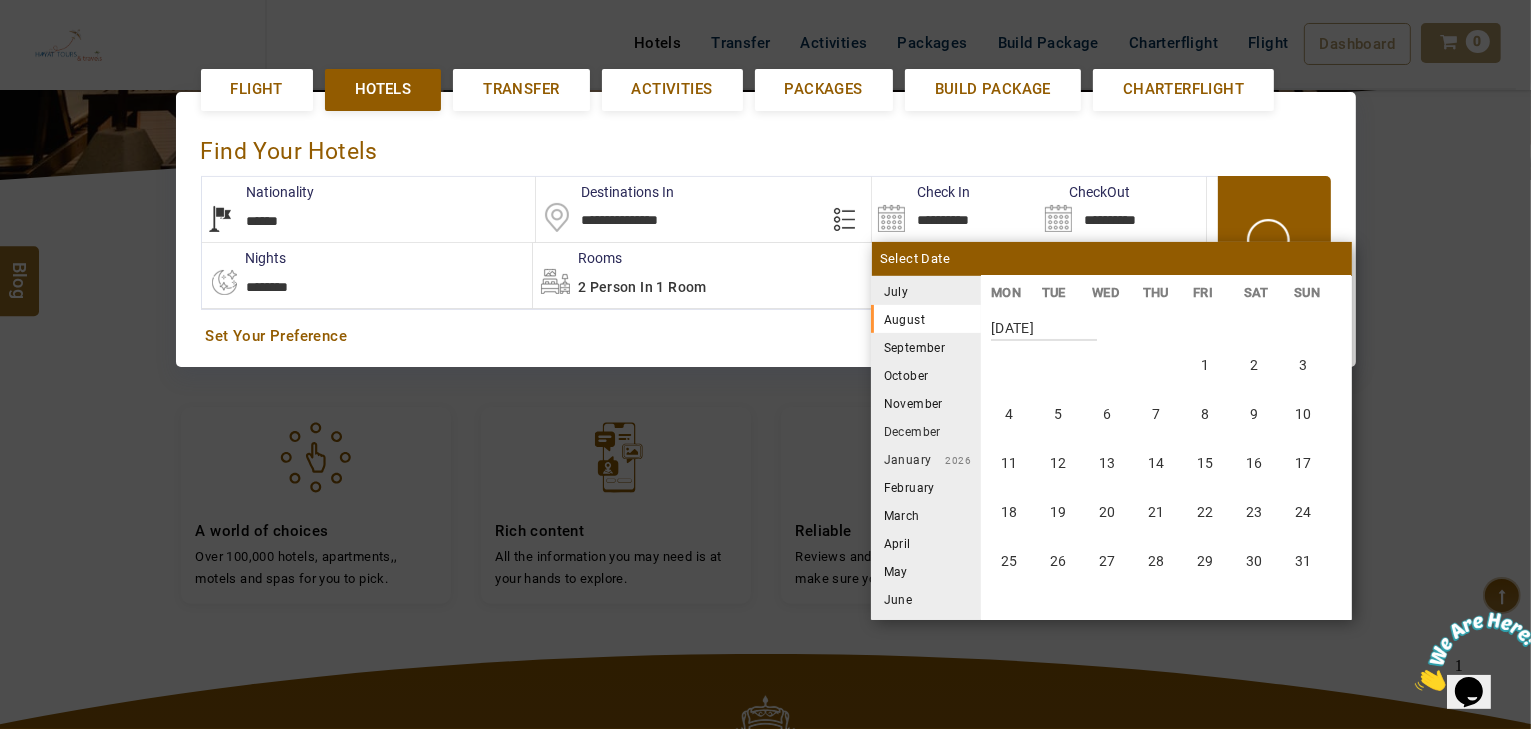 click on "July  2025" at bounding box center (926, 291) 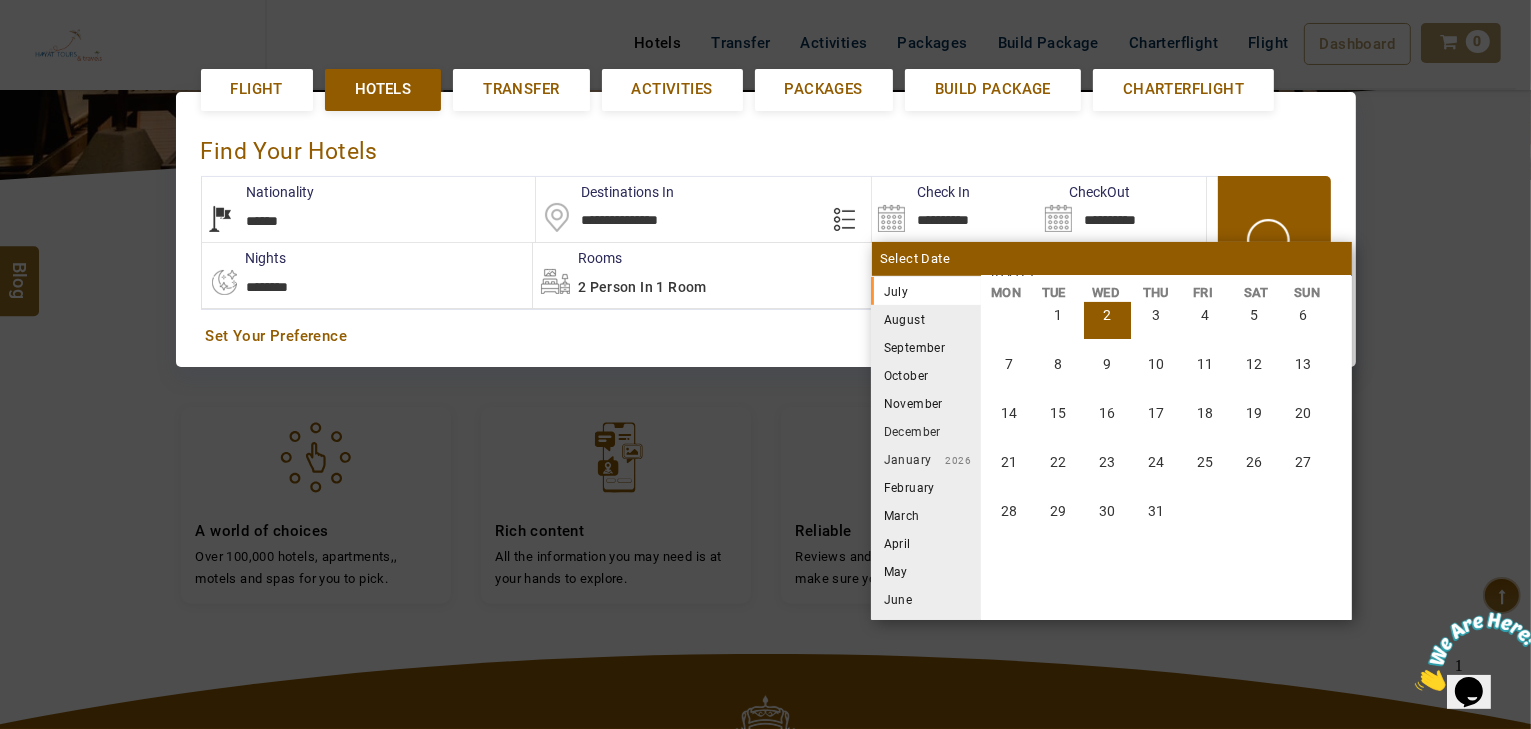 scroll, scrollTop: 0, scrollLeft: 0, axis: both 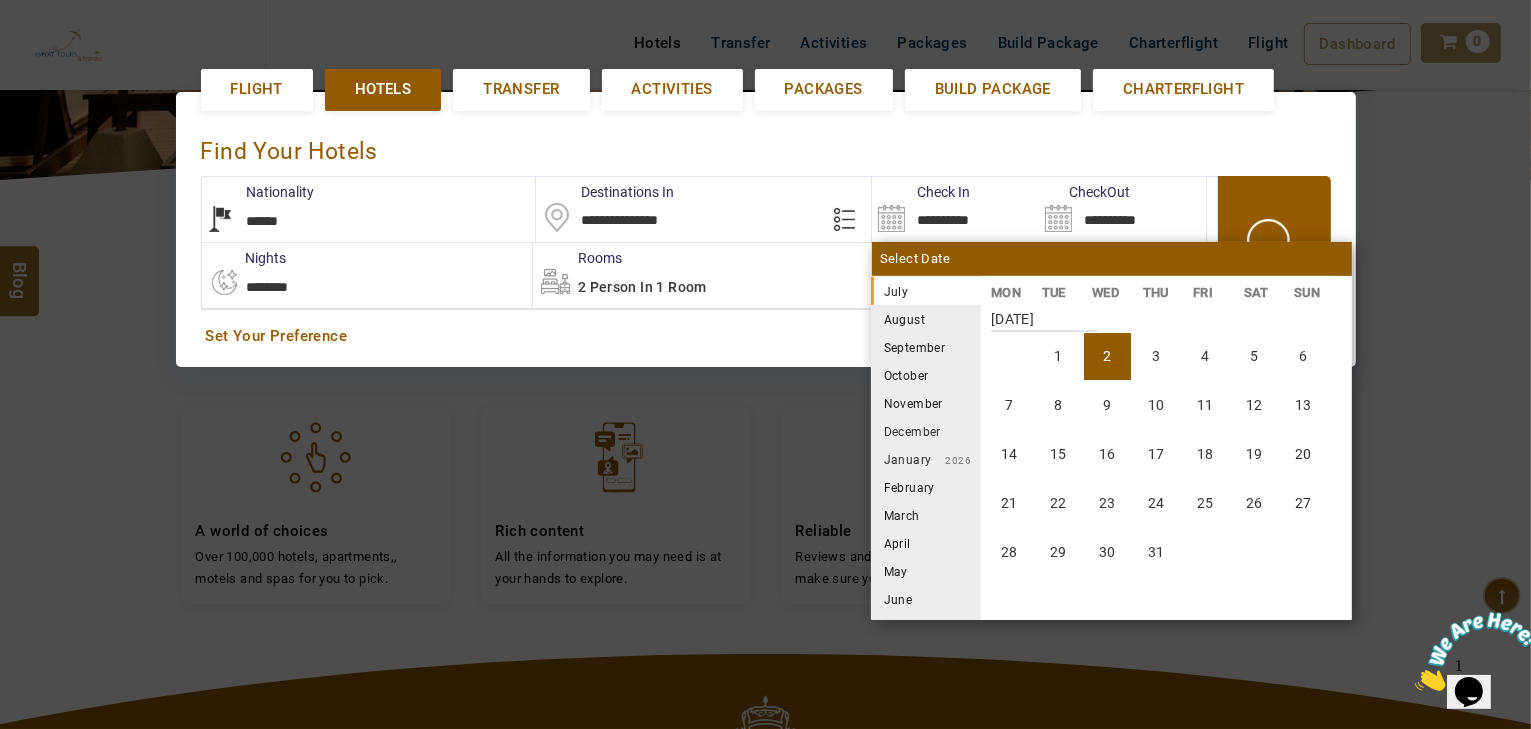 click on "August" at bounding box center [926, 319] 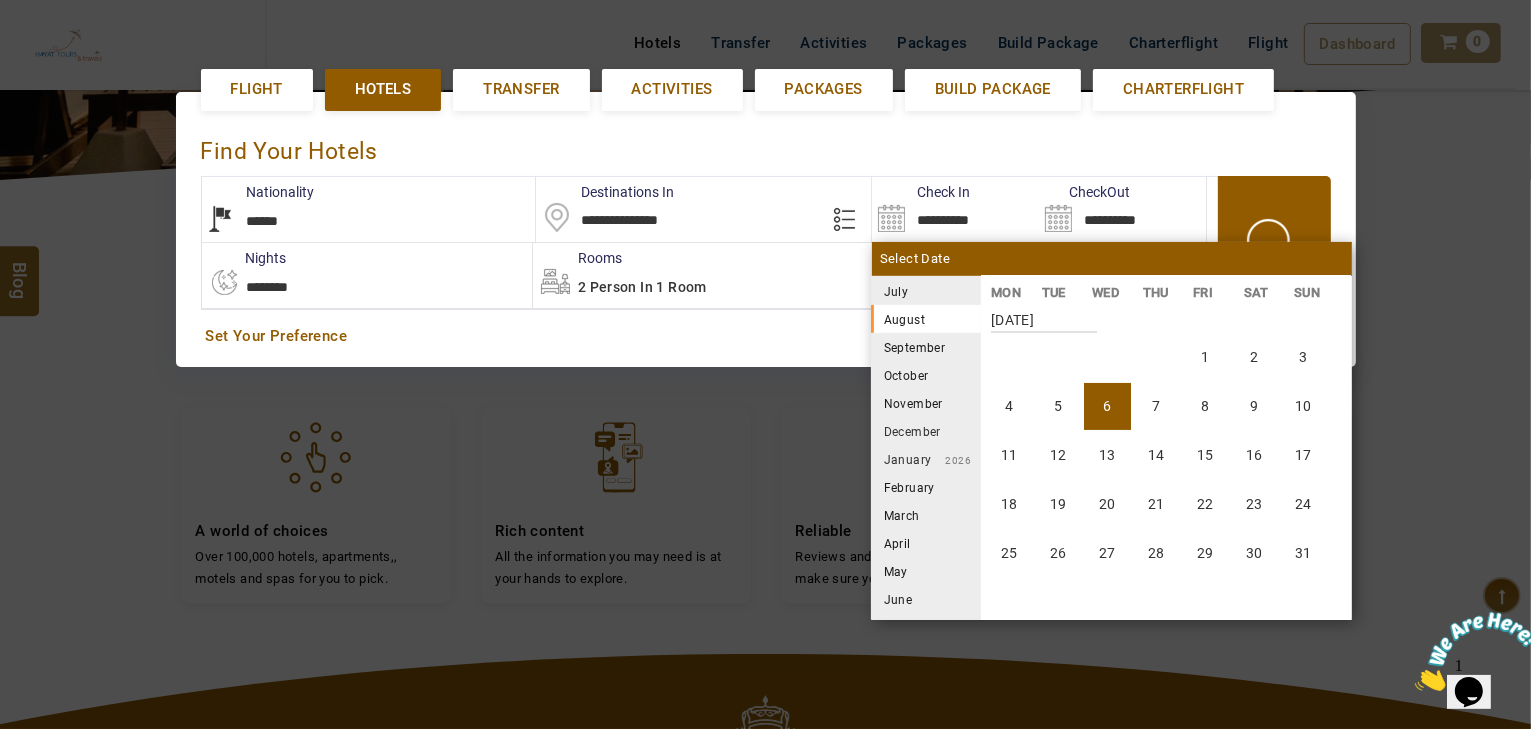 scroll, scrollTop: 370, scrollLeft: 0, axis: vertical 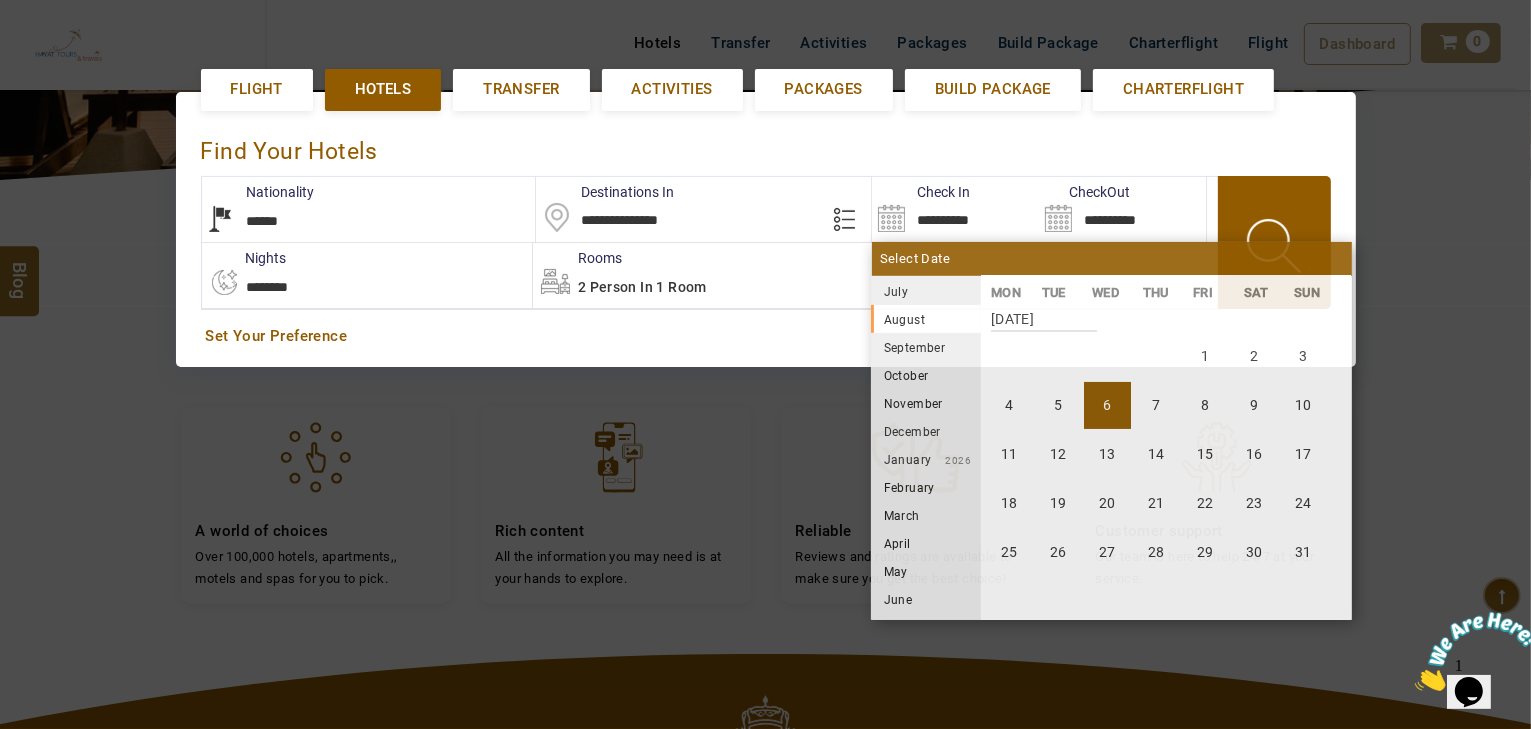 click on "6" at bounding box center (1107, 405) 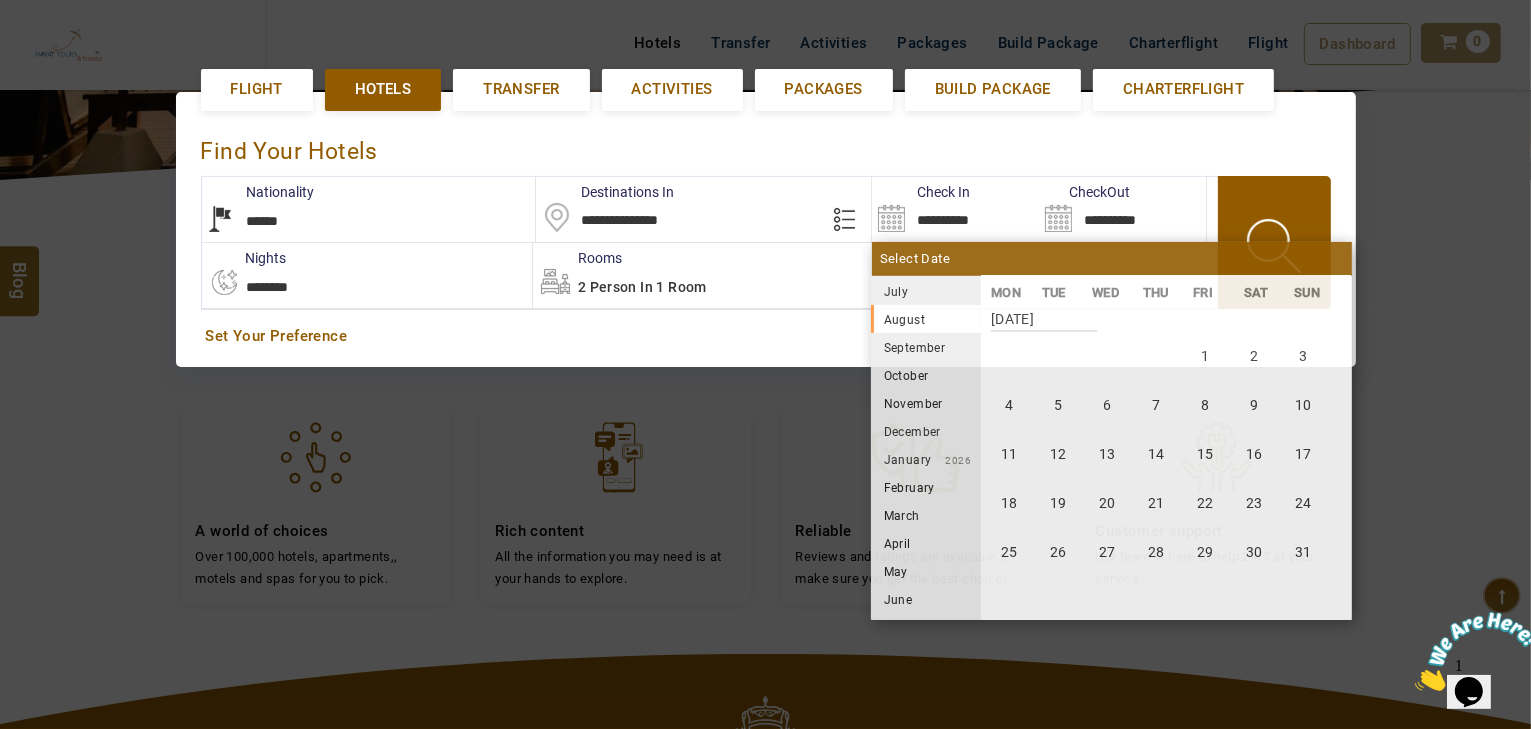 type on "**********" 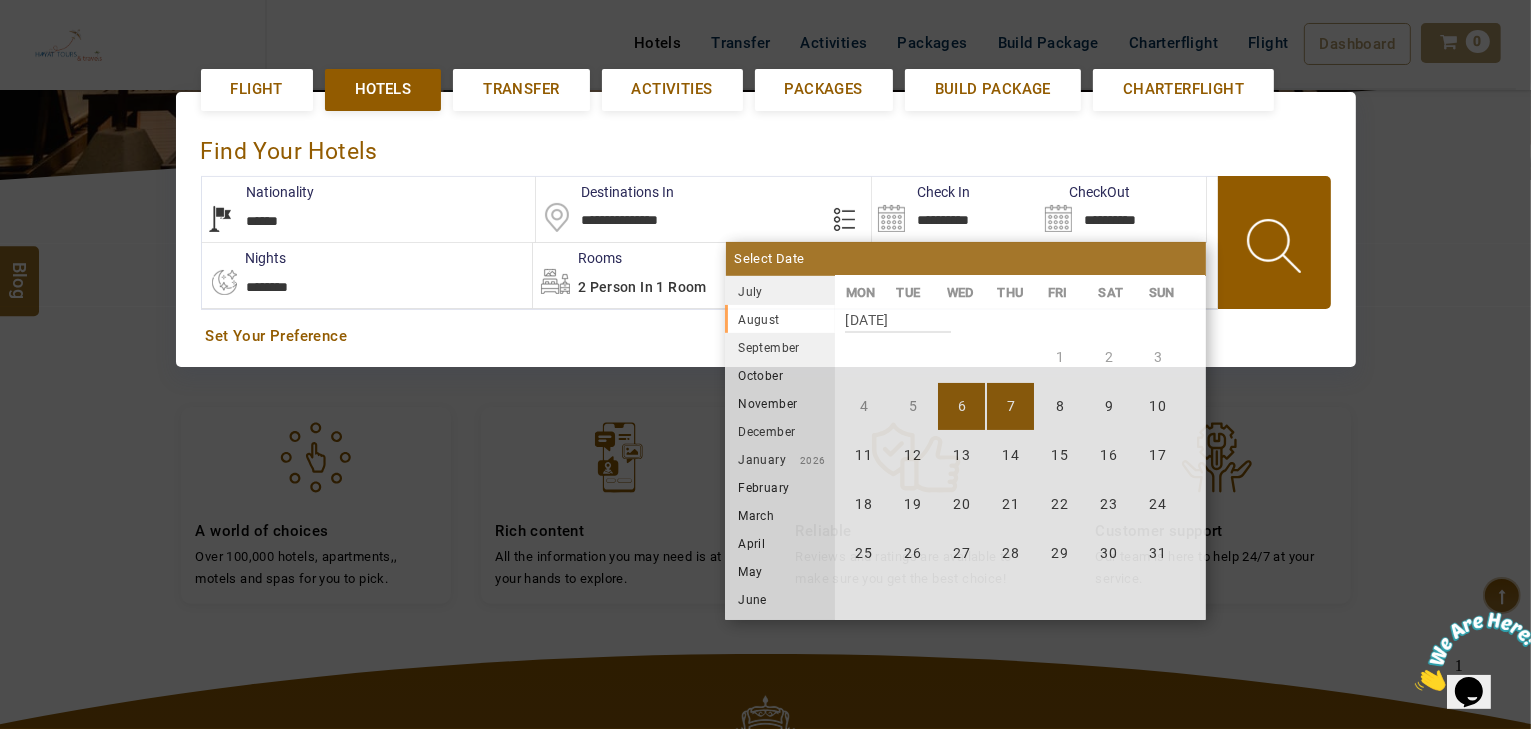 scroll, scrollTop: 370, scrollLeft: 0, axis: vertical 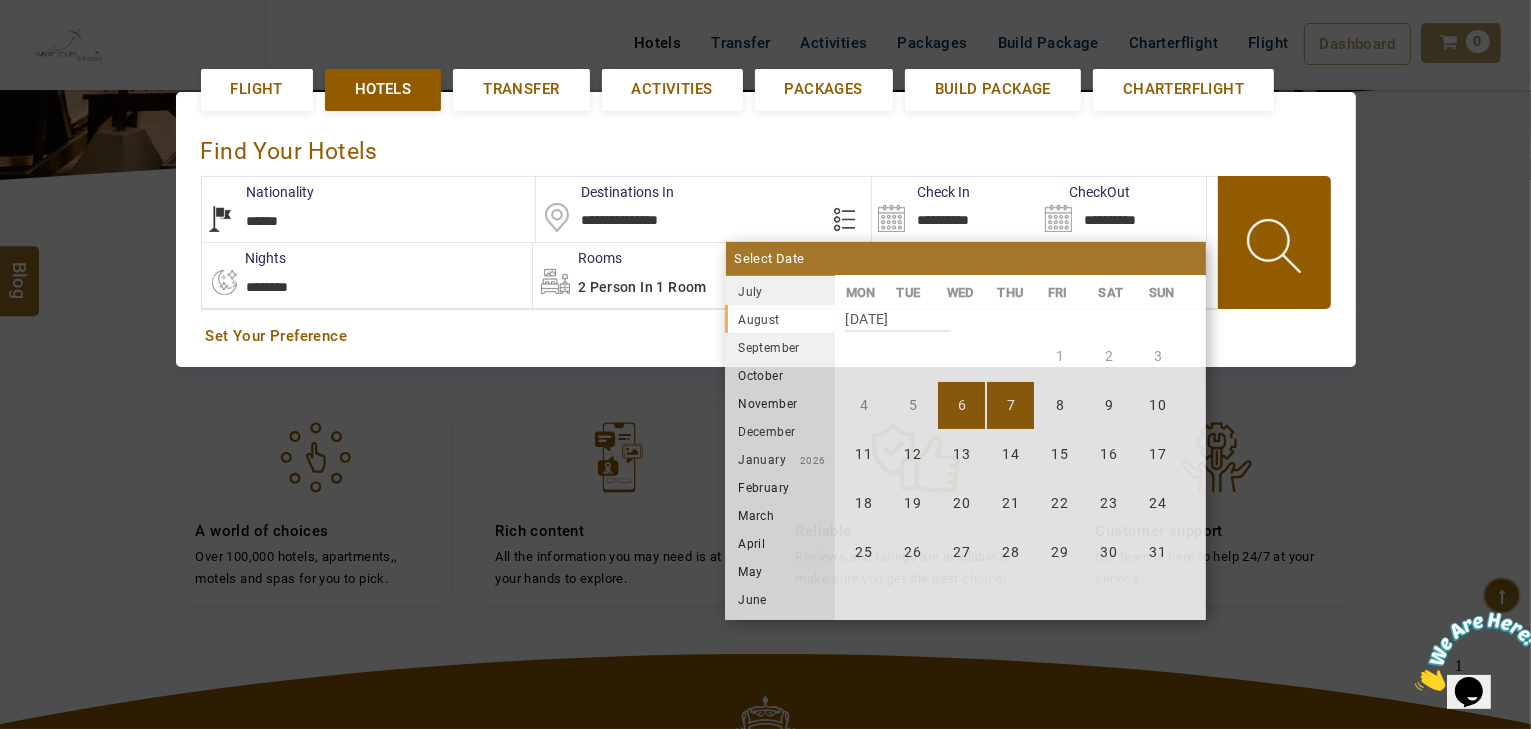click on "**********" at bounding box center [367, 275] 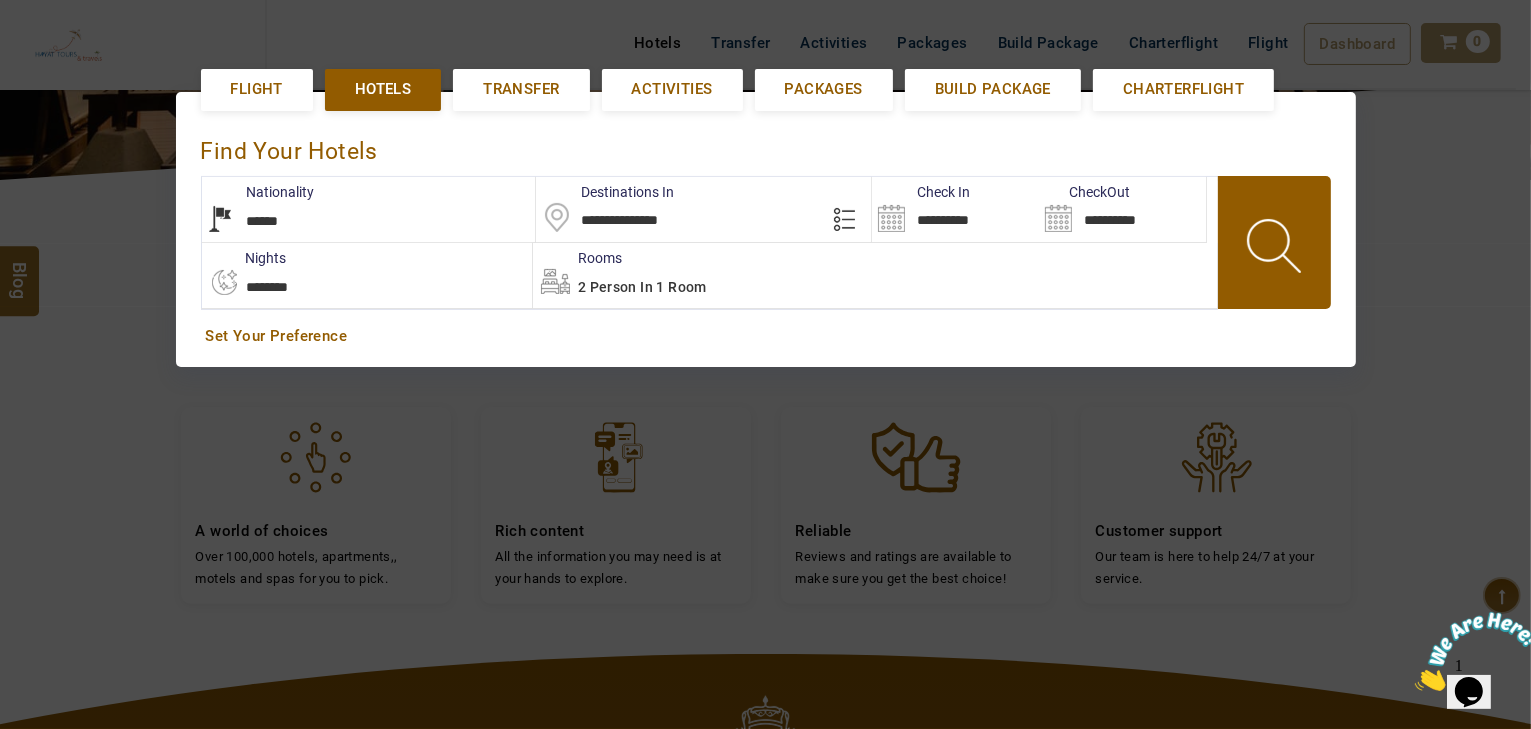 select on "*" 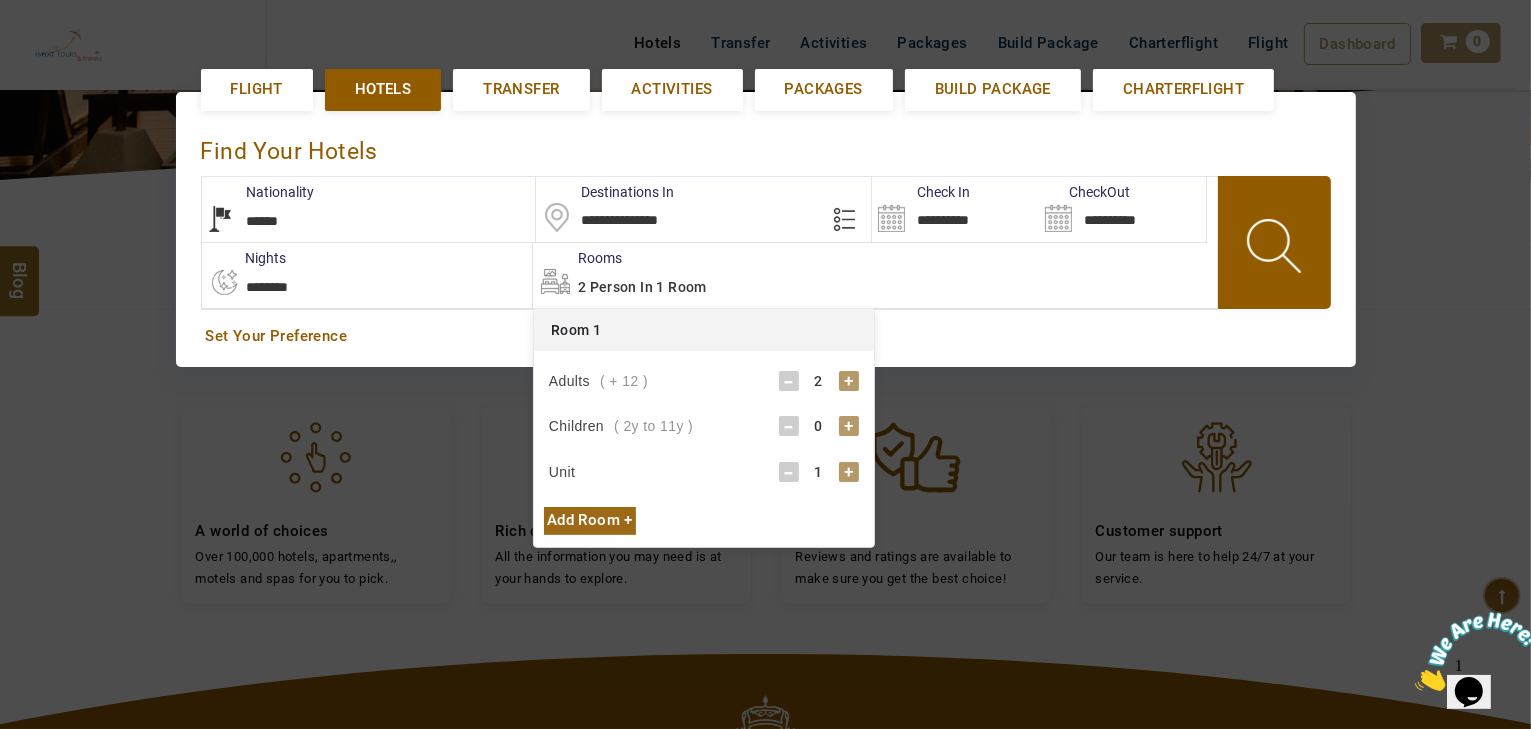 click on "**********" at bounding box center [955, 209] 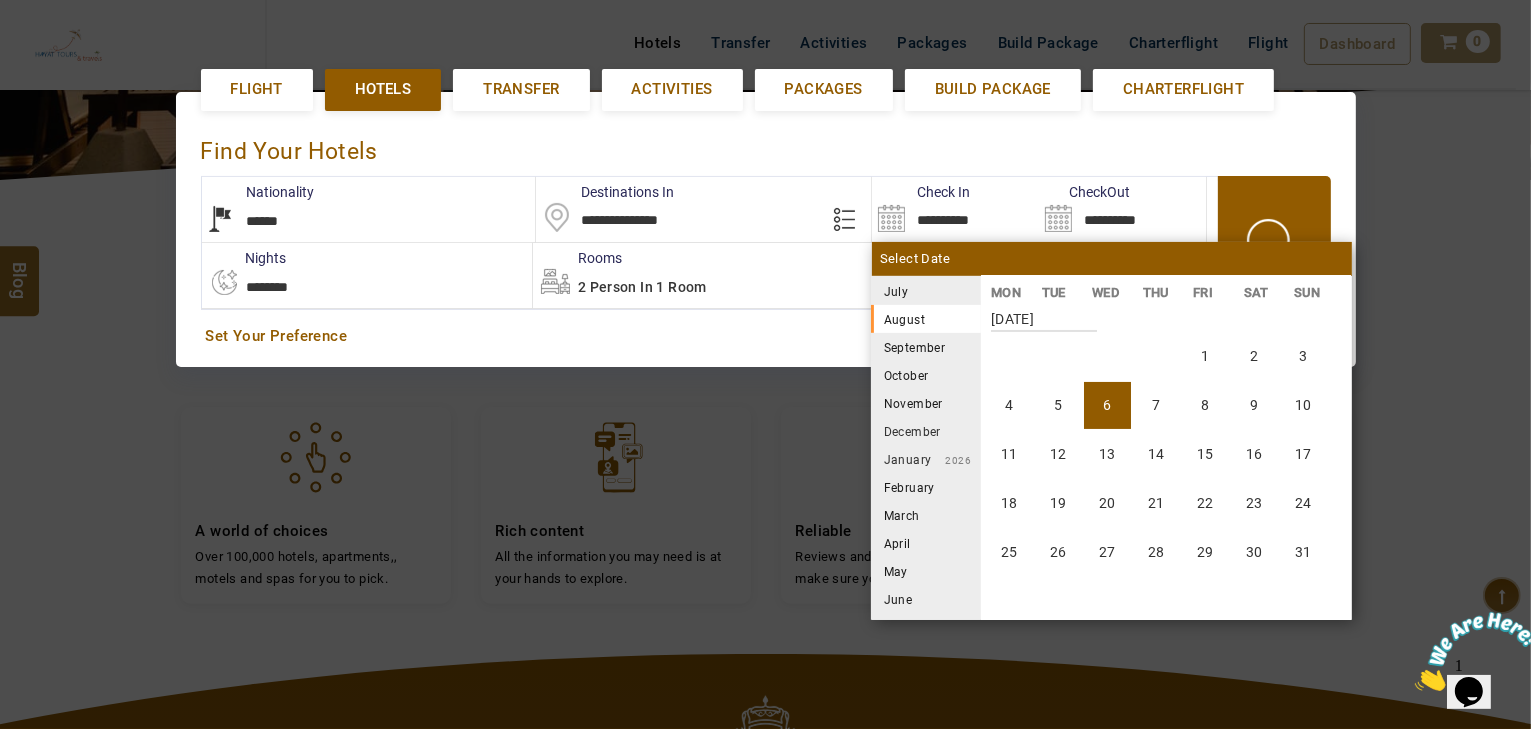 click on "2 Person in    1 Room" at bounding box center [875, 275] 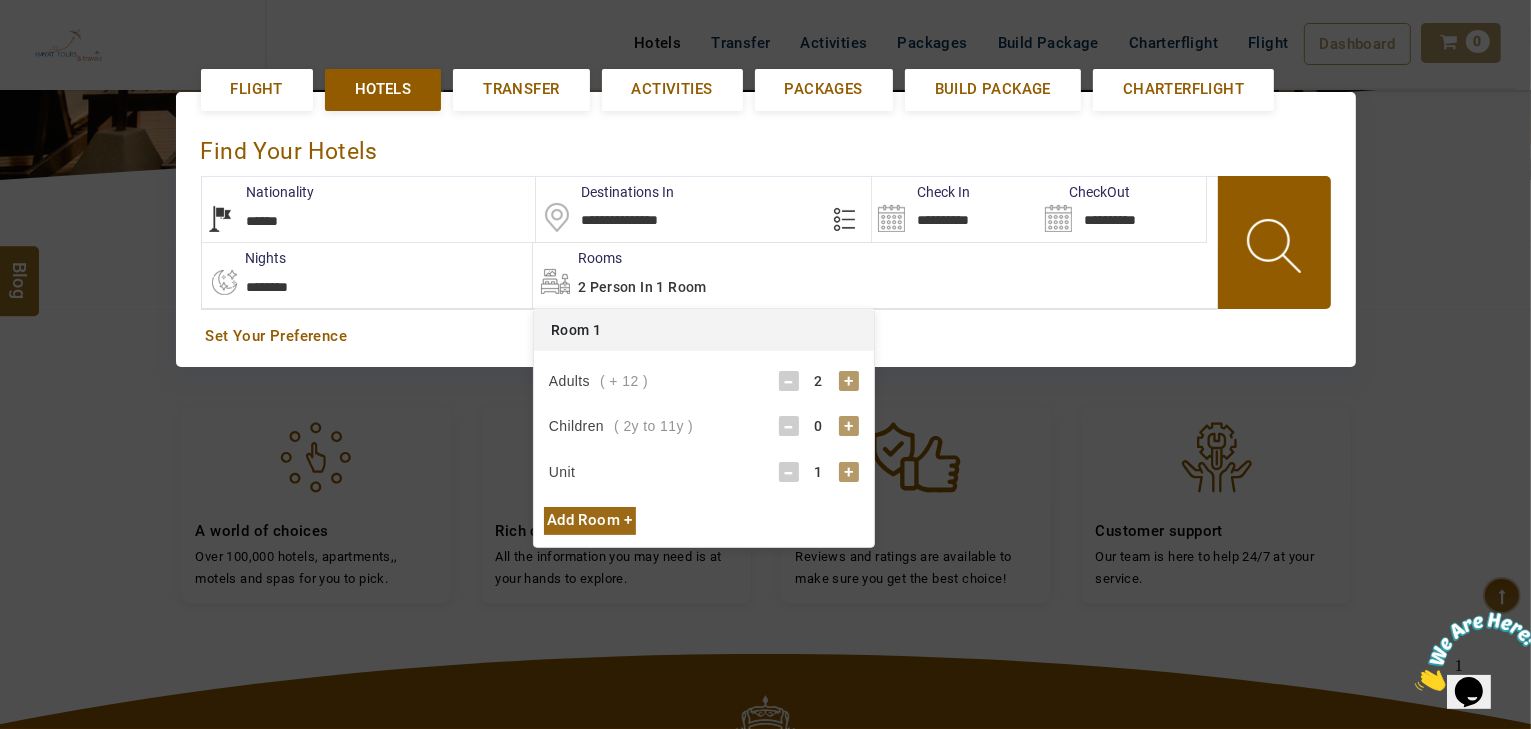 click on "Add Room +" at bounding box center (590, 520) 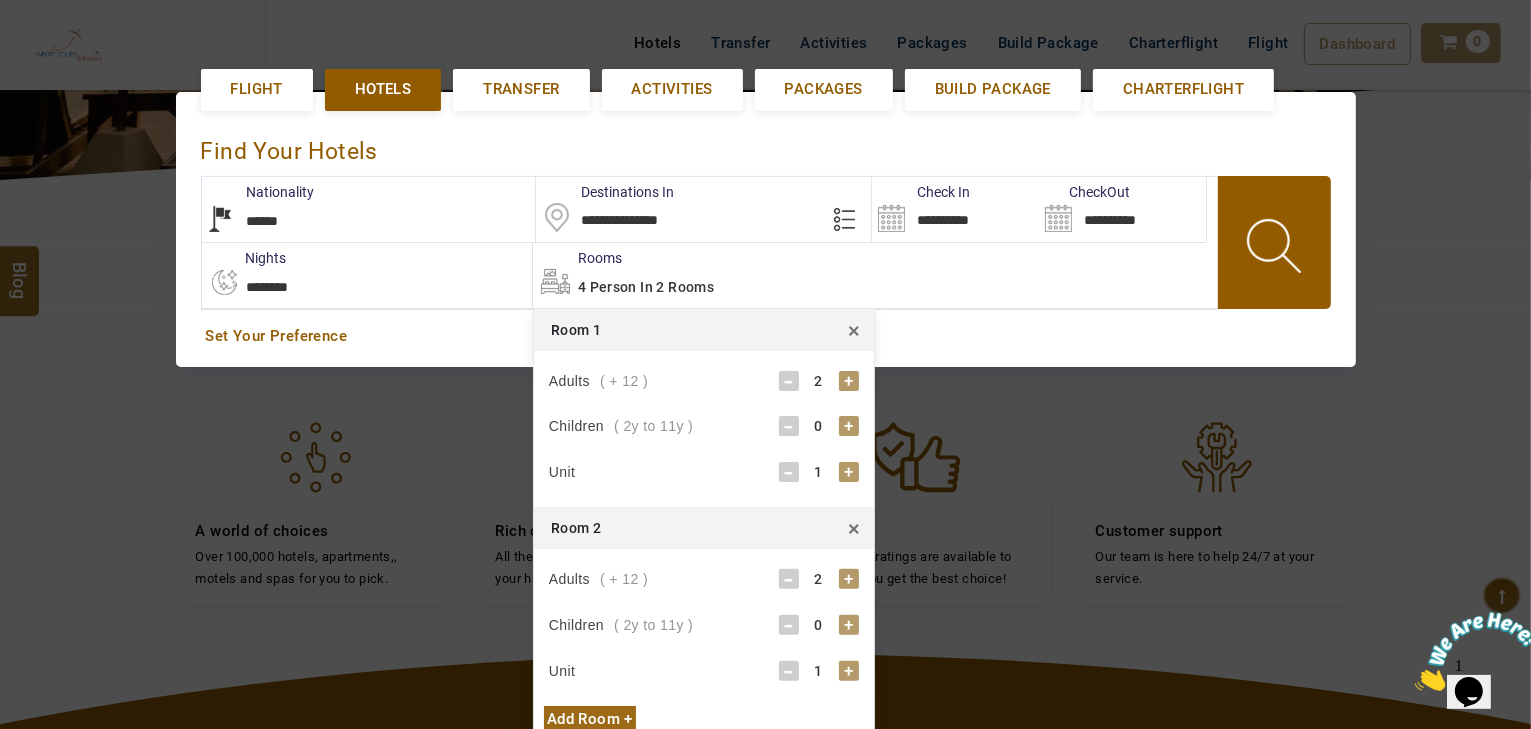 click on "×" at bounding box center (854, 528) 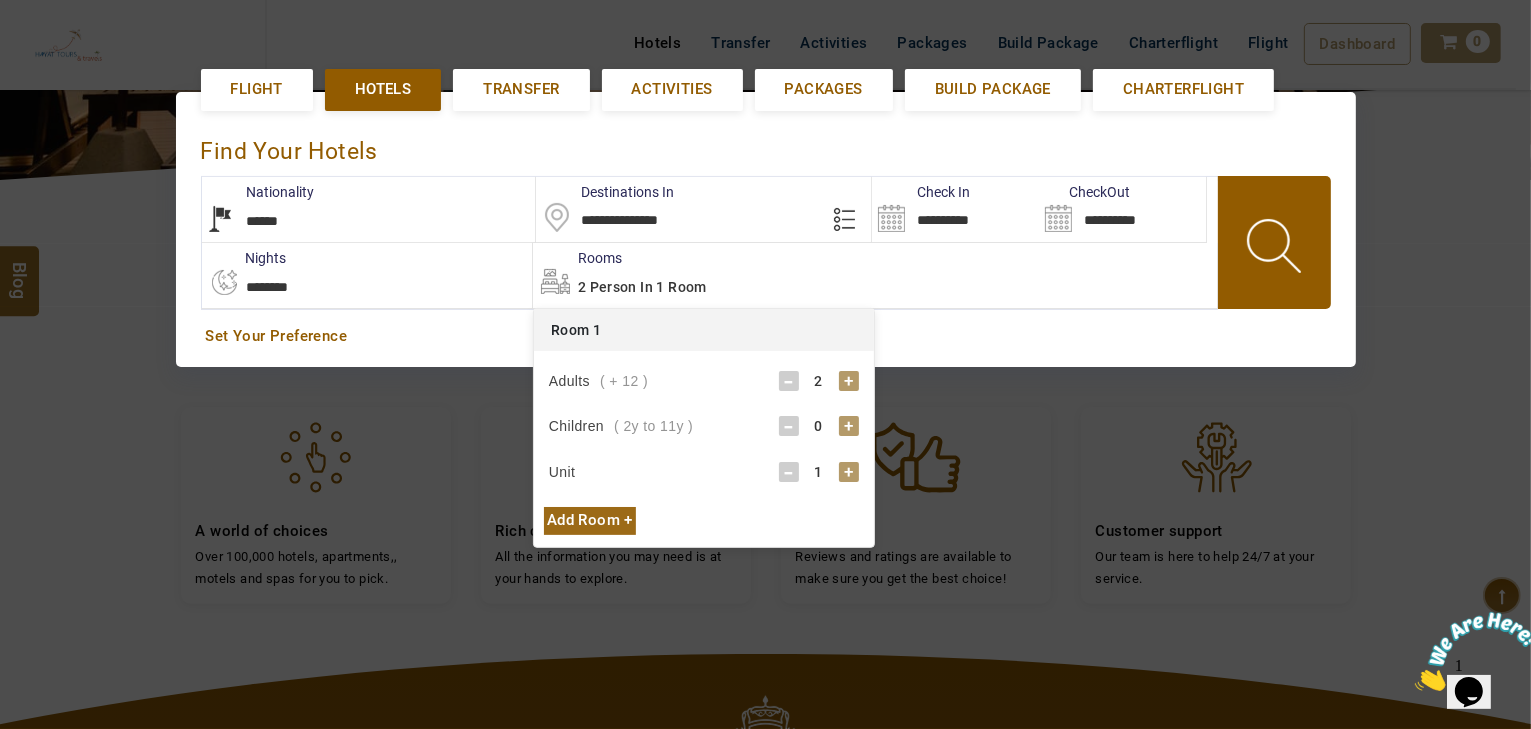 click at bounding box center (1276, 249) 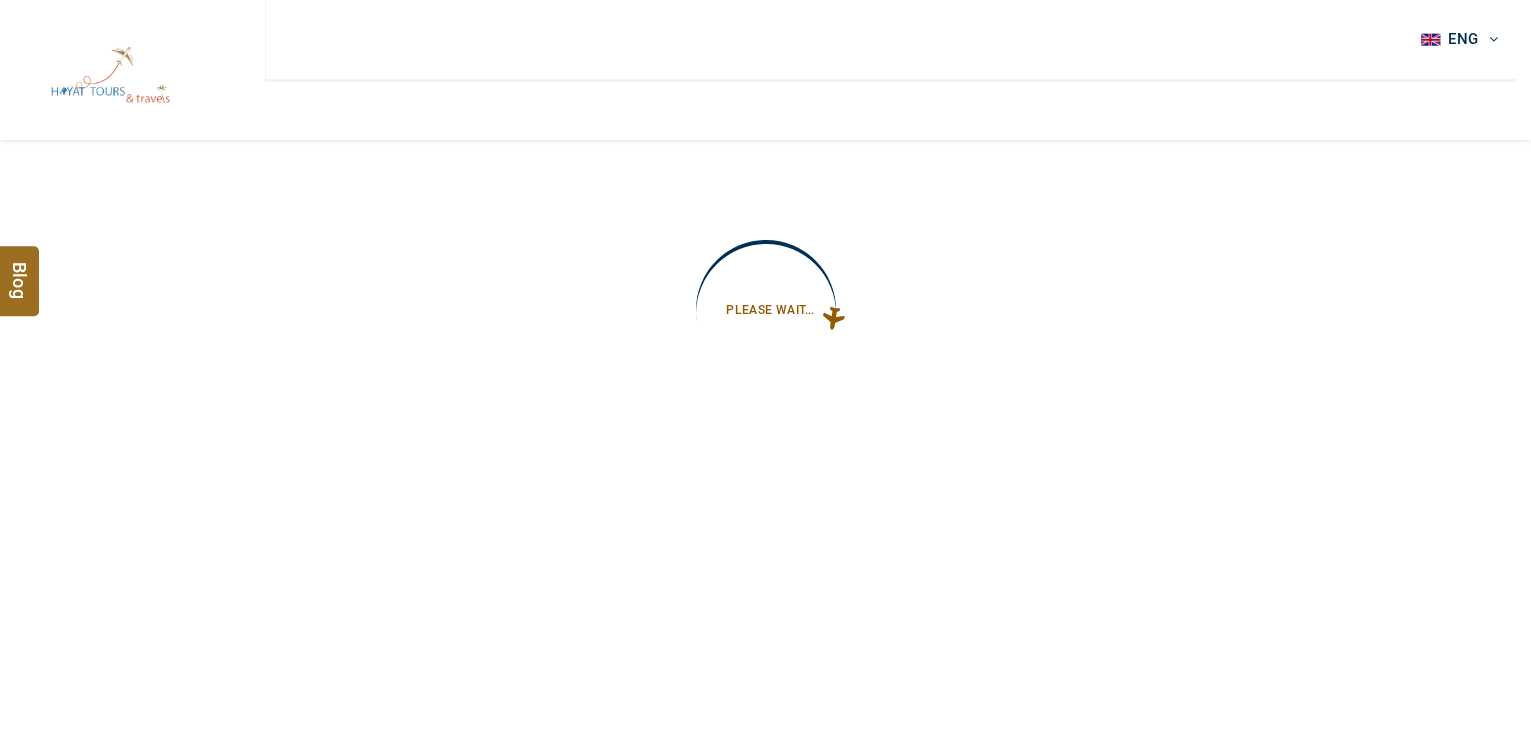 scroll, scrollTop: 0, scrollLeft: 0, axis: both 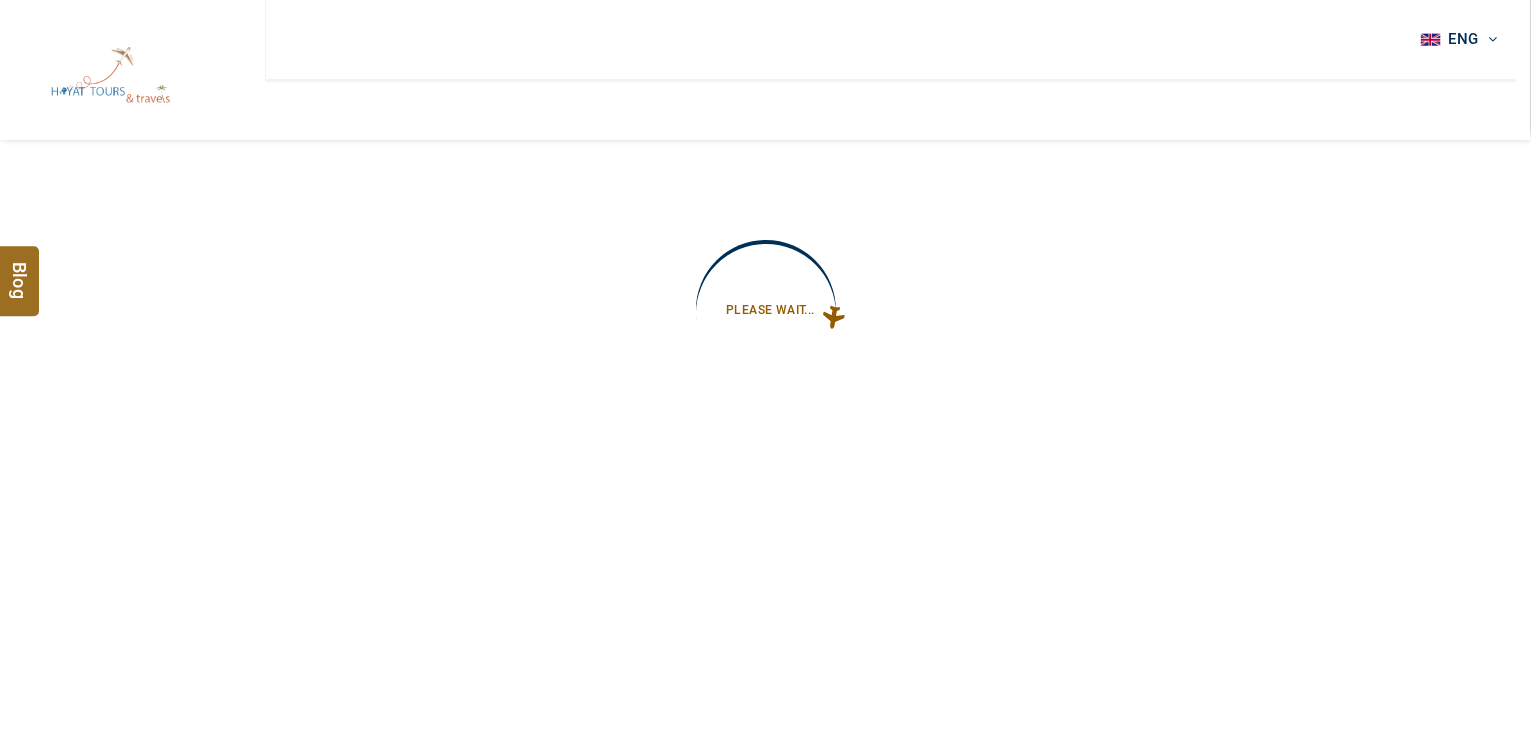type on "**********" 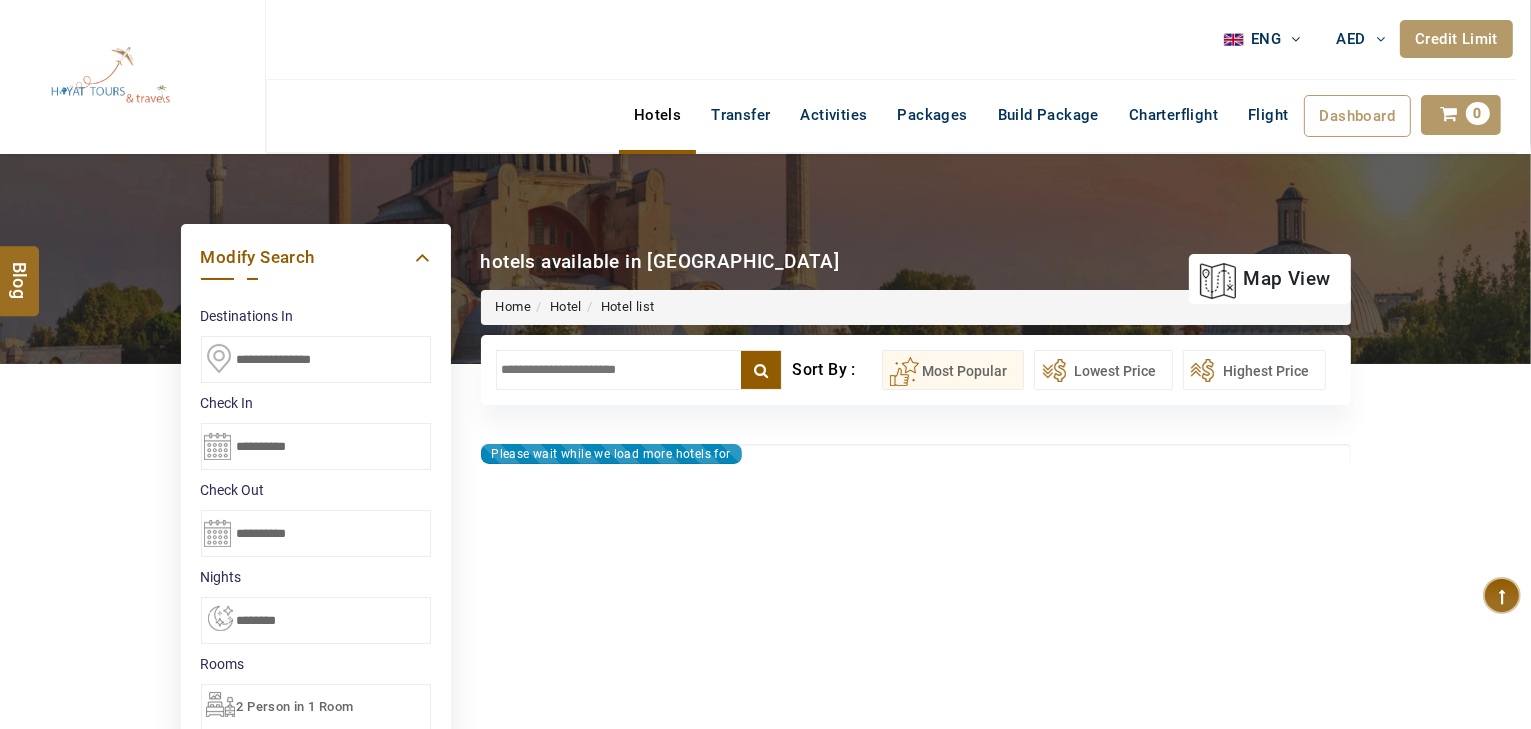 type on "**********" 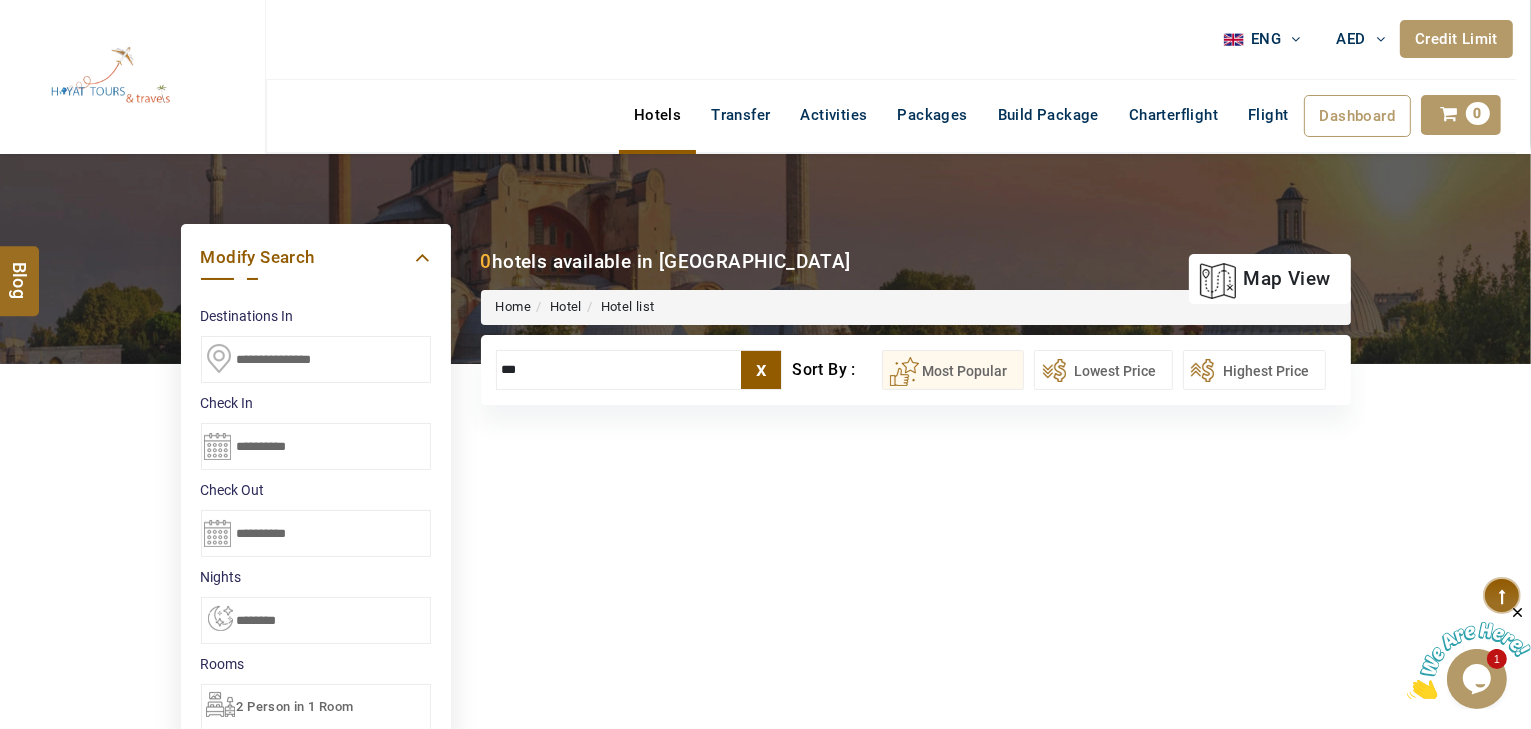 scroll, scrollTop: 0, scrollLeft: 0, axis: both 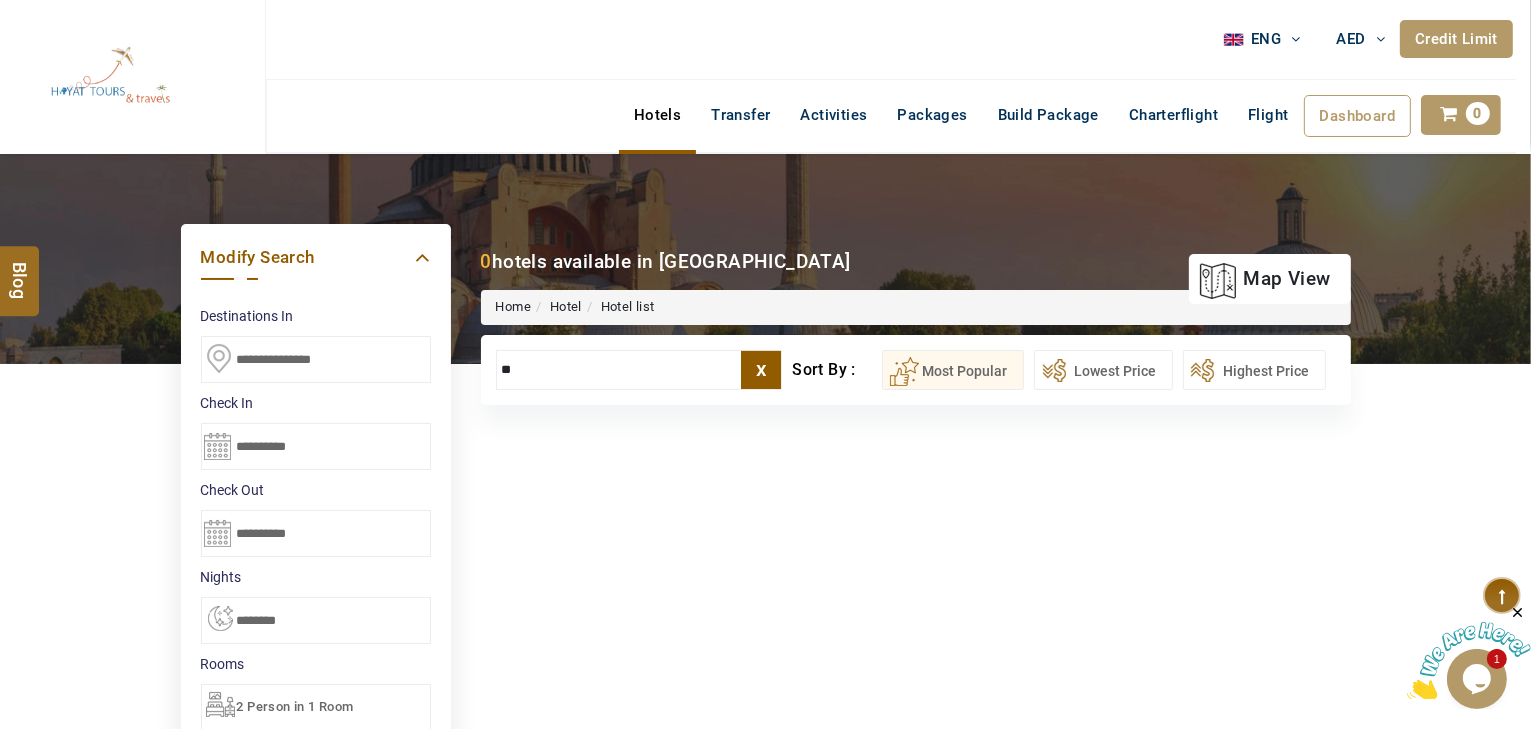 type on "*" 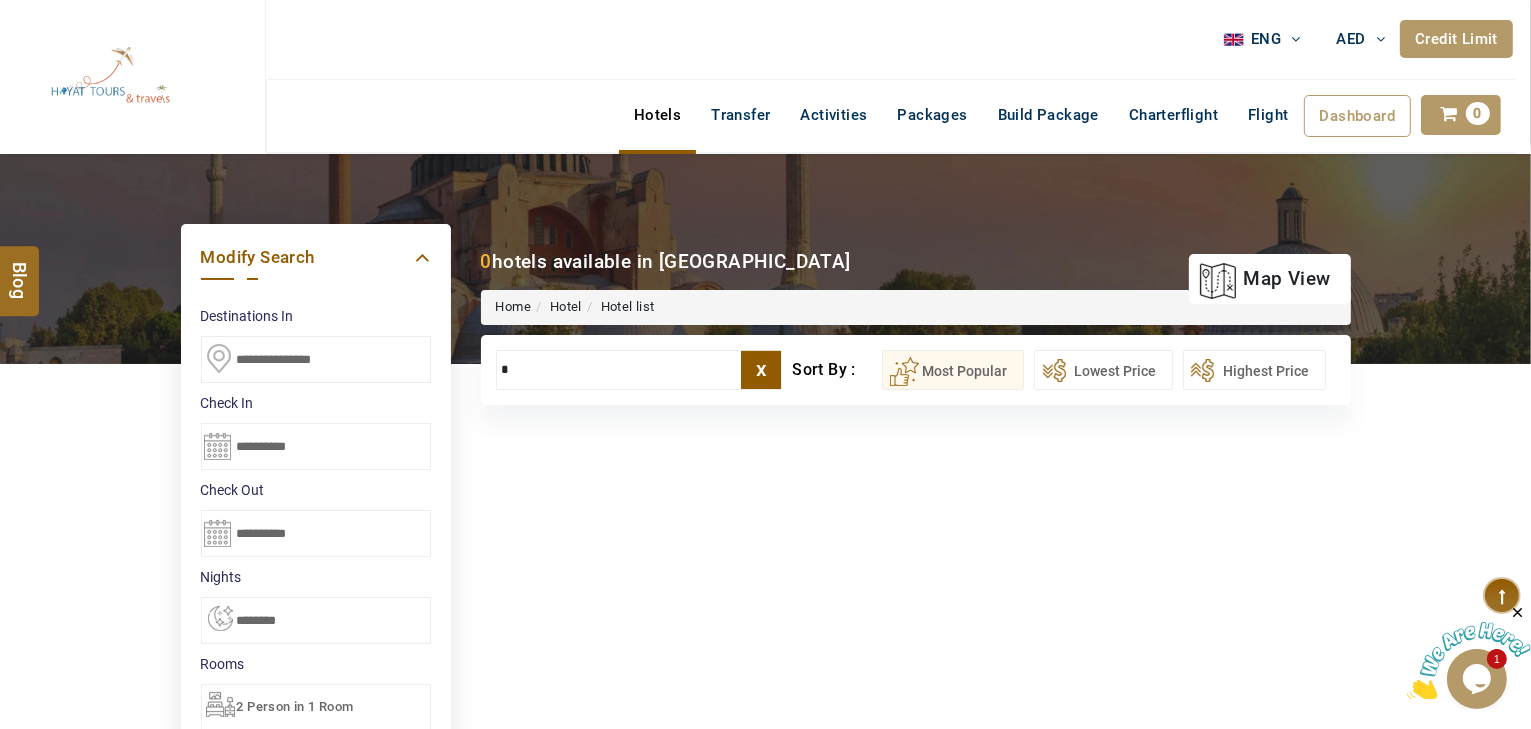 type 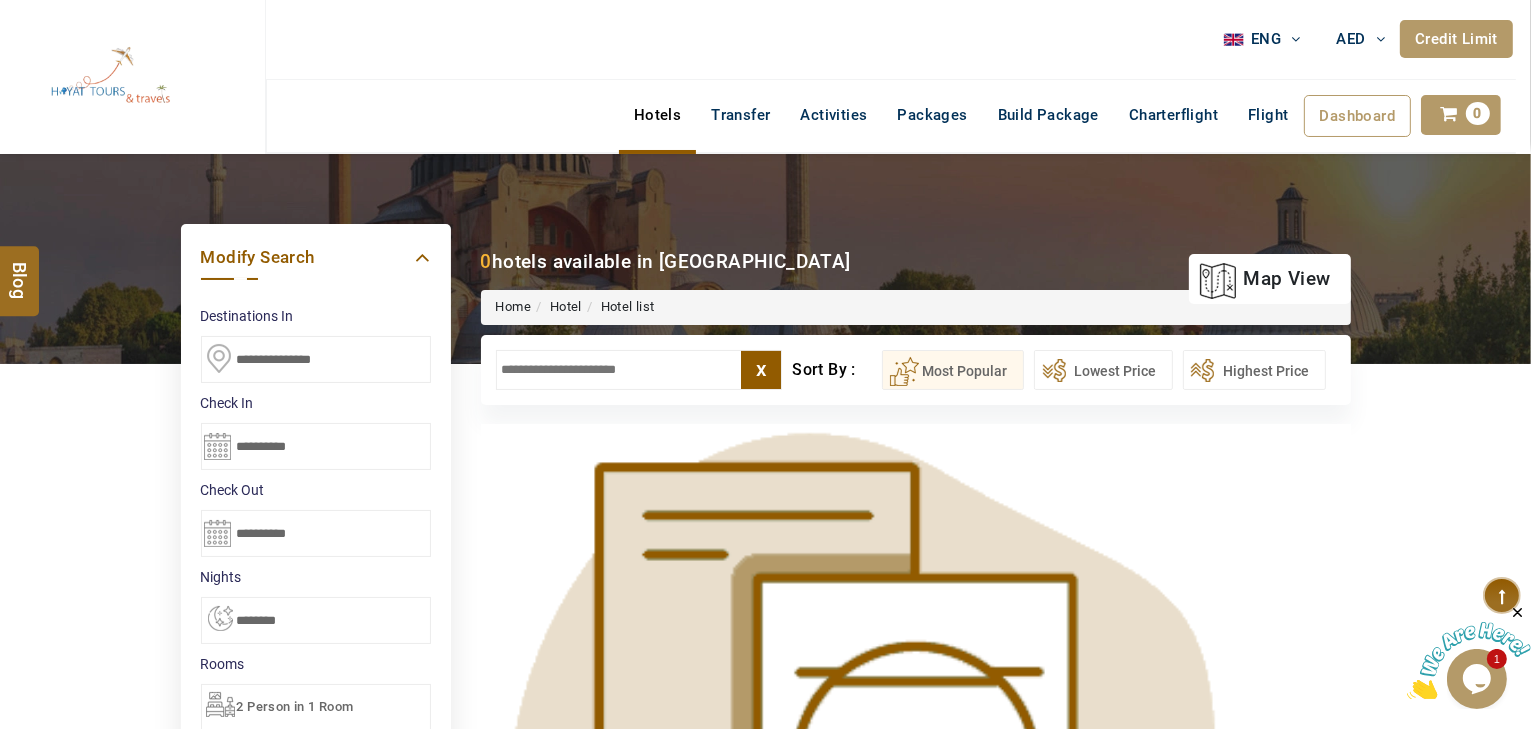 drag, startPoint x: 366, startPoint y: 362, endPoint x: 183, endPoint y: 363, distance: 183.00273 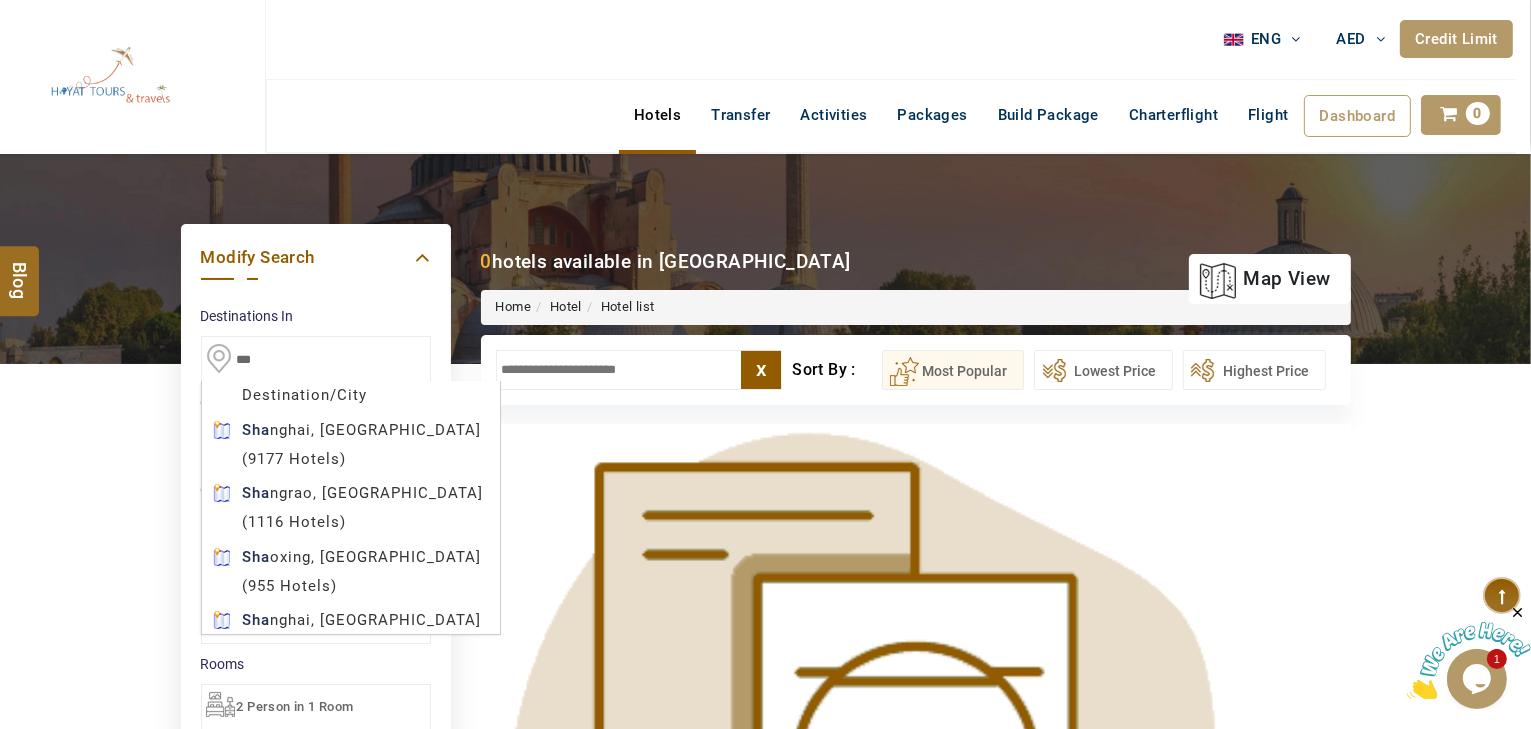 type on "**********" 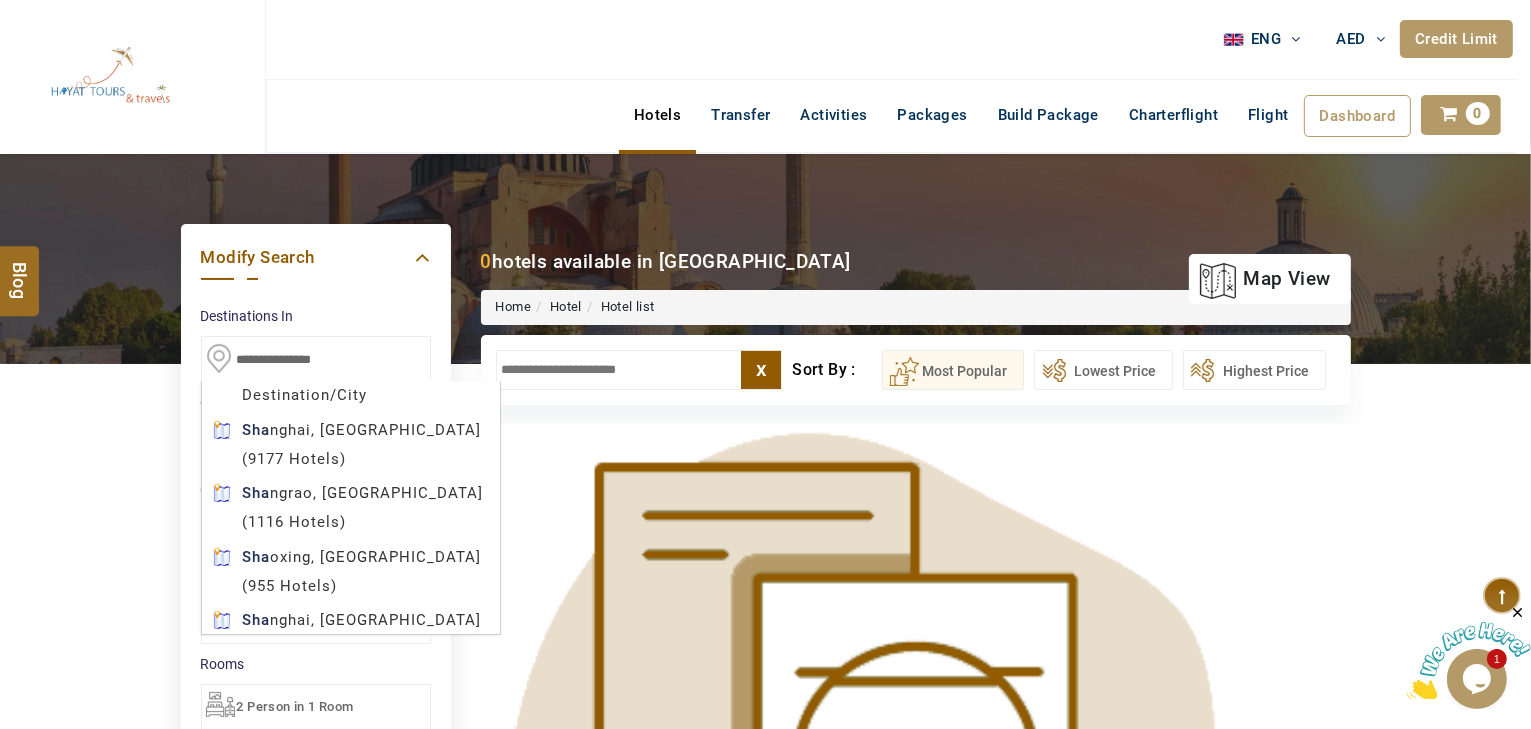click on "HAYAYT TOURS AED AED  AED EUR  € USD  $ INR  ₹ THB  ฿ IDR  Rp BHD  BHD TRY  ₺ Credit Limit ENG English Arabic Helpline
[PHONE_NUMBER] Register Now [PHONE_NUMBER] [EMAIL_ADDRESS][DOMAIN_NAME] About Us What we Offer Blog Why Us Contact Hotels  Transfer Activities Packages Build Package Charterflight Flight Dashboard My Profile My Booking My Reports My Quotation Sign Out 0 Points Redeem Now To Redeem 58318  Points Future Points  1074   Points Credit Limit Credit Limit USD 30000.00 70% Complete Used USD 10543.64 Available USD 19456.36 Setting  Looks like you haven't added anything to your cart yet Countinue Shopping ***** ****** Please Wait.. Blog demo
Remember me Forgot
password? LOG IN Don't have an account?   Register Now My Booking View/ Print/Cancel Your Booking without Signing in Submit Applying Filters...... Hotels For You Will Be Loading Soon demo
In A Few Moment, You Will Be Celebrating Best Hotel options galore ! Check In   CheckOut Rooms Rooms X Map Map" at bounding box center [765, 916] 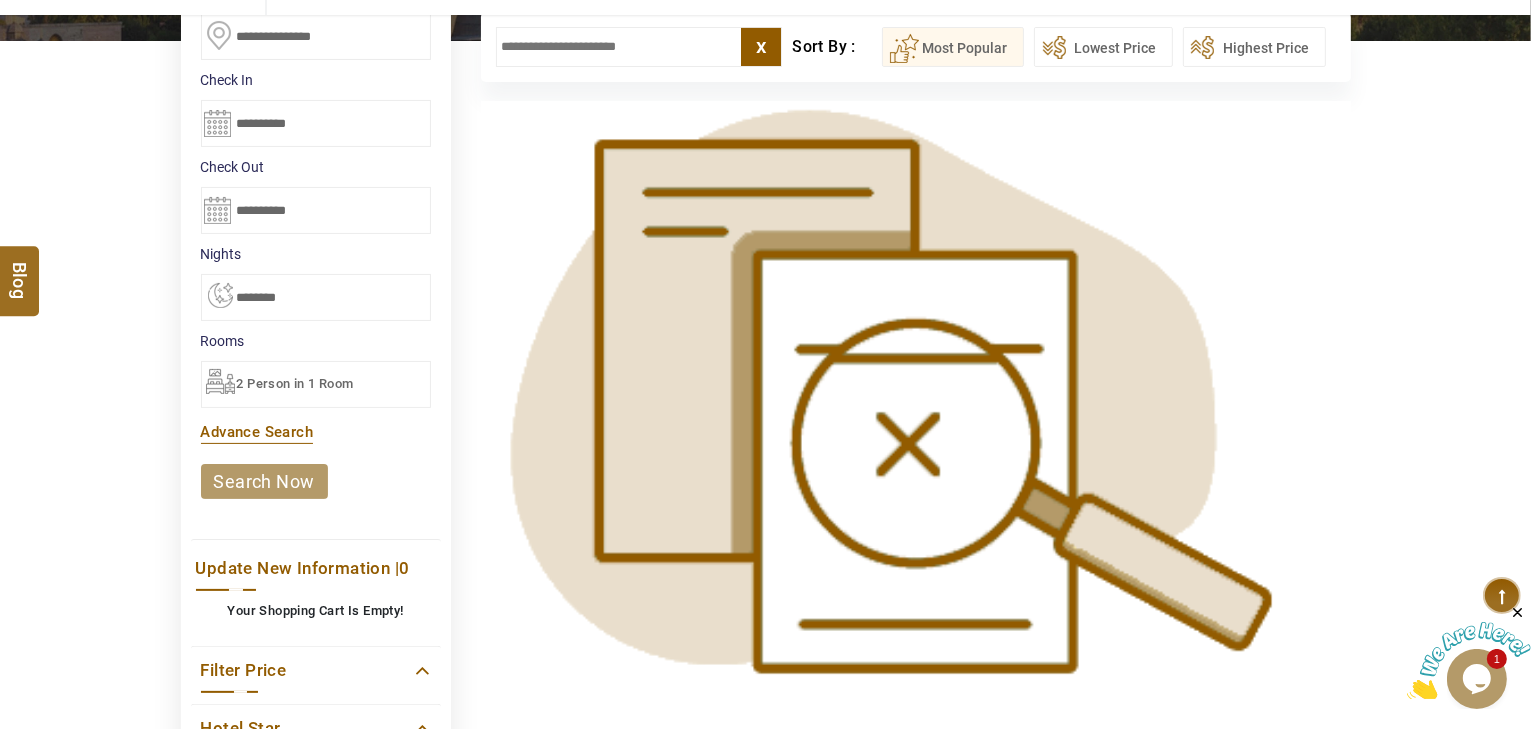 scroll, scrollTop: 400, scrollLeft: 0, axis: vertical 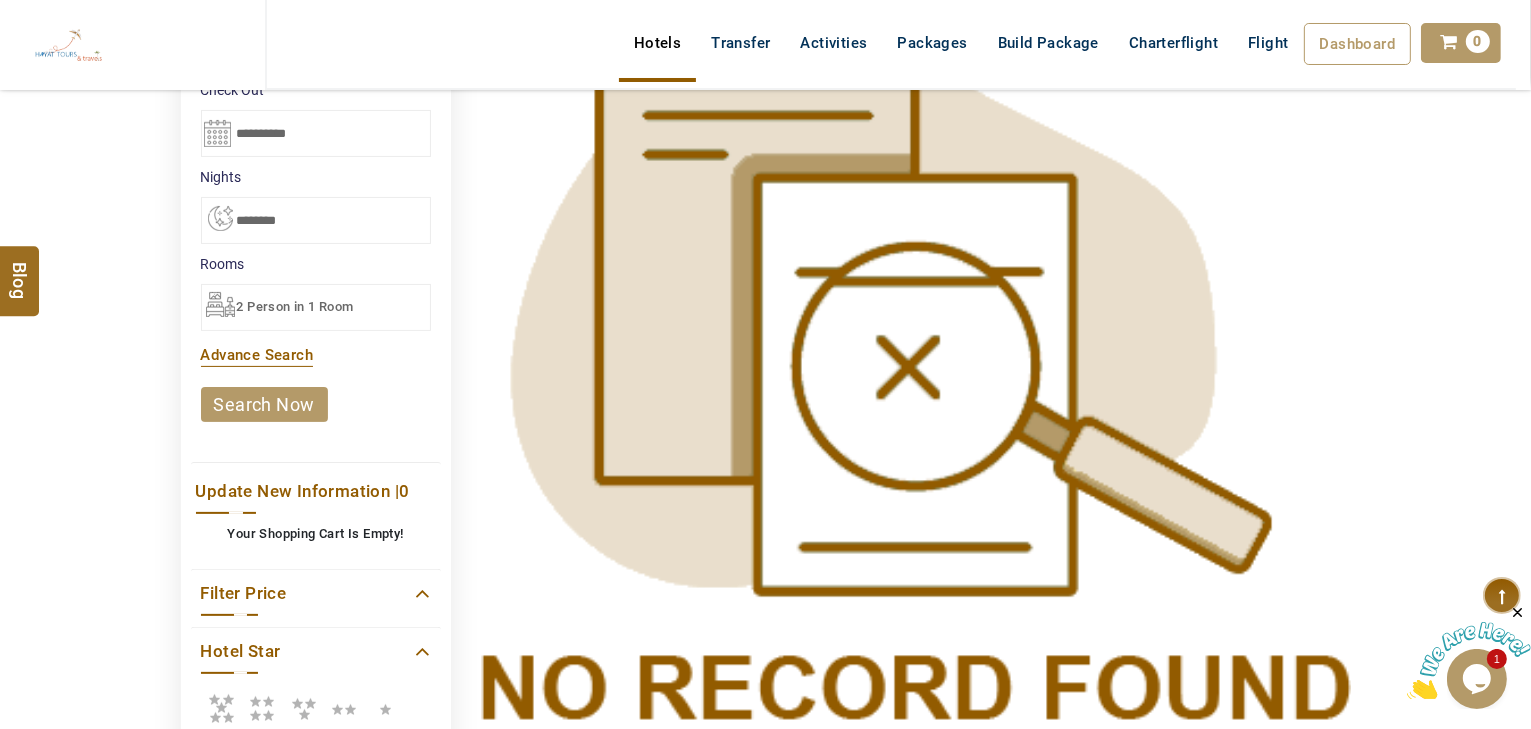 click on "search now" at bounding box center (264, 404) 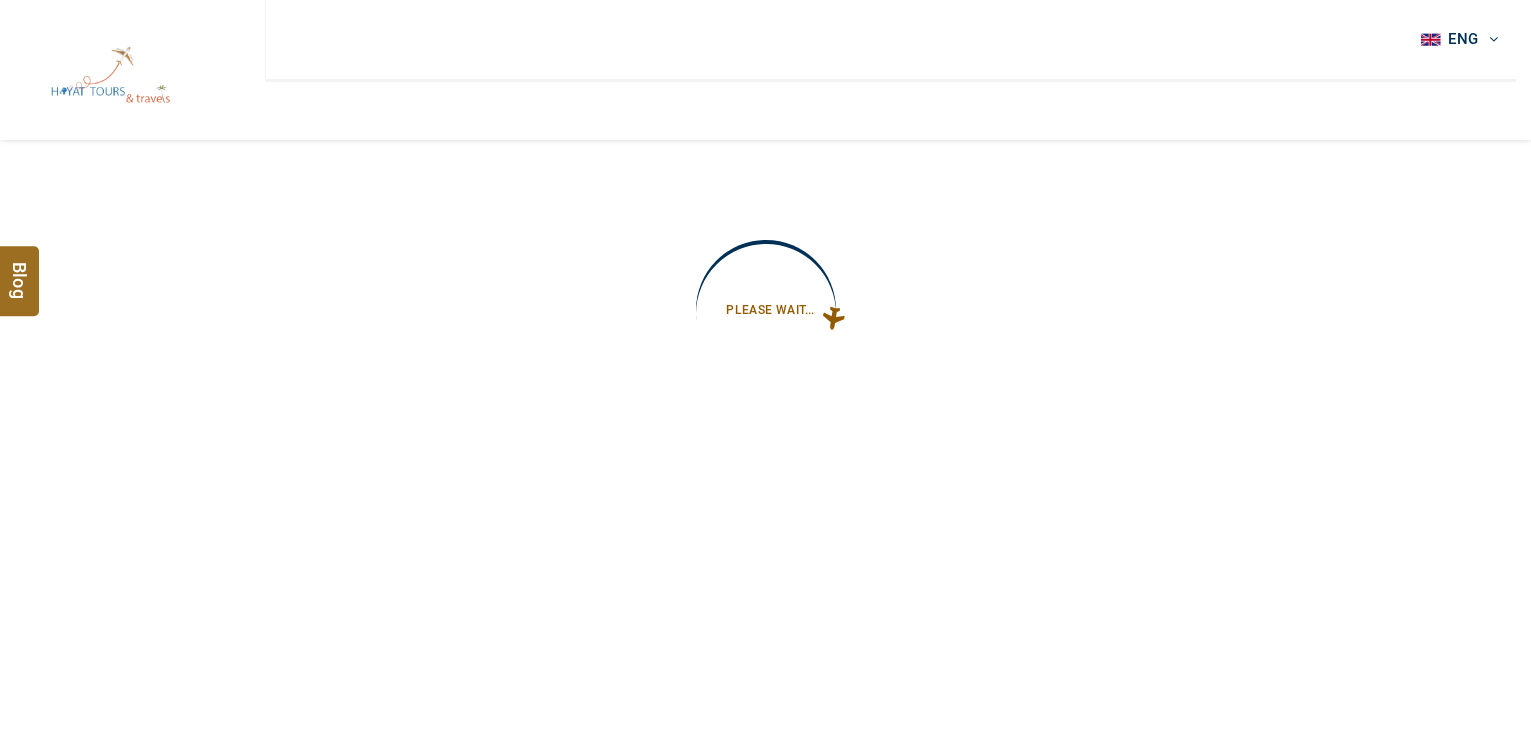 type on "**********" 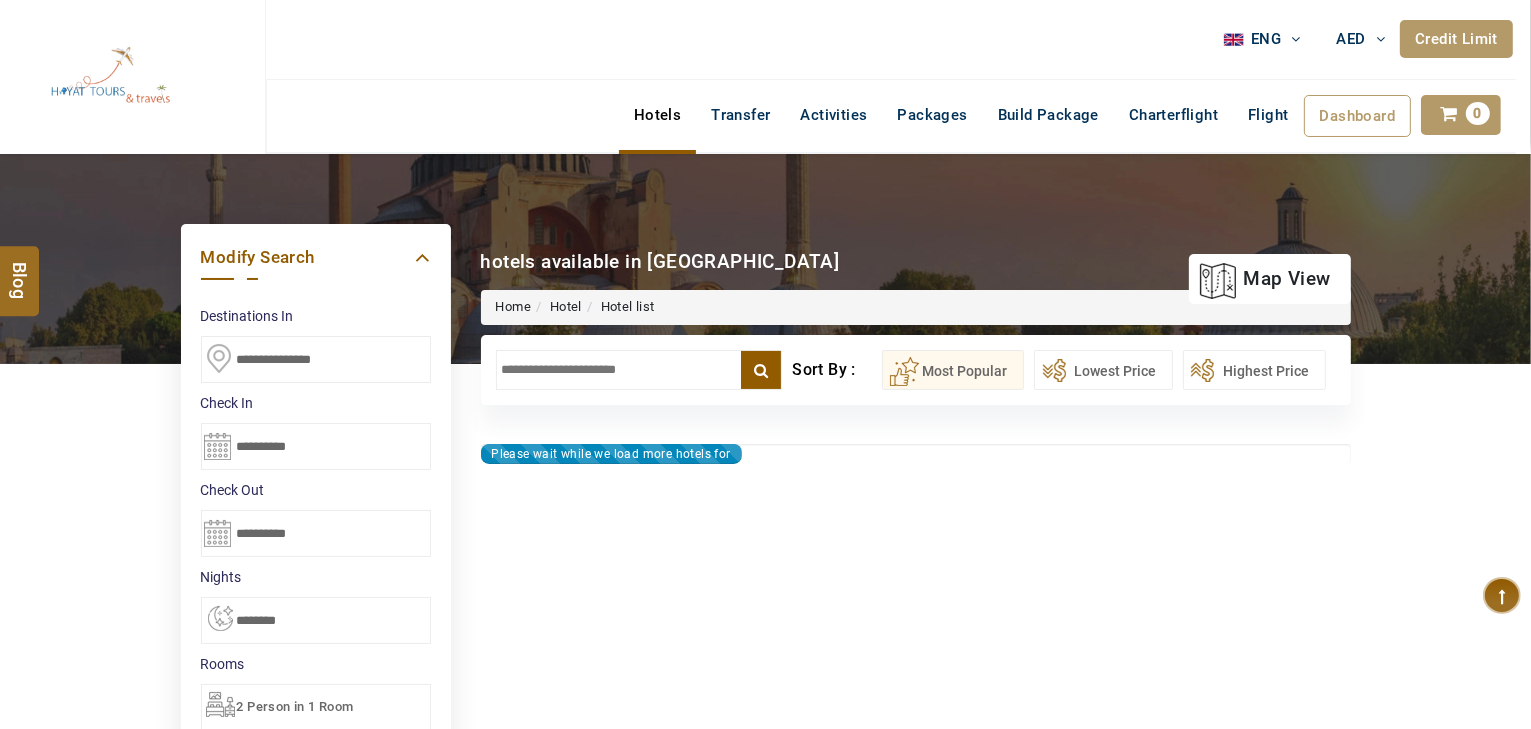 type on "**********" 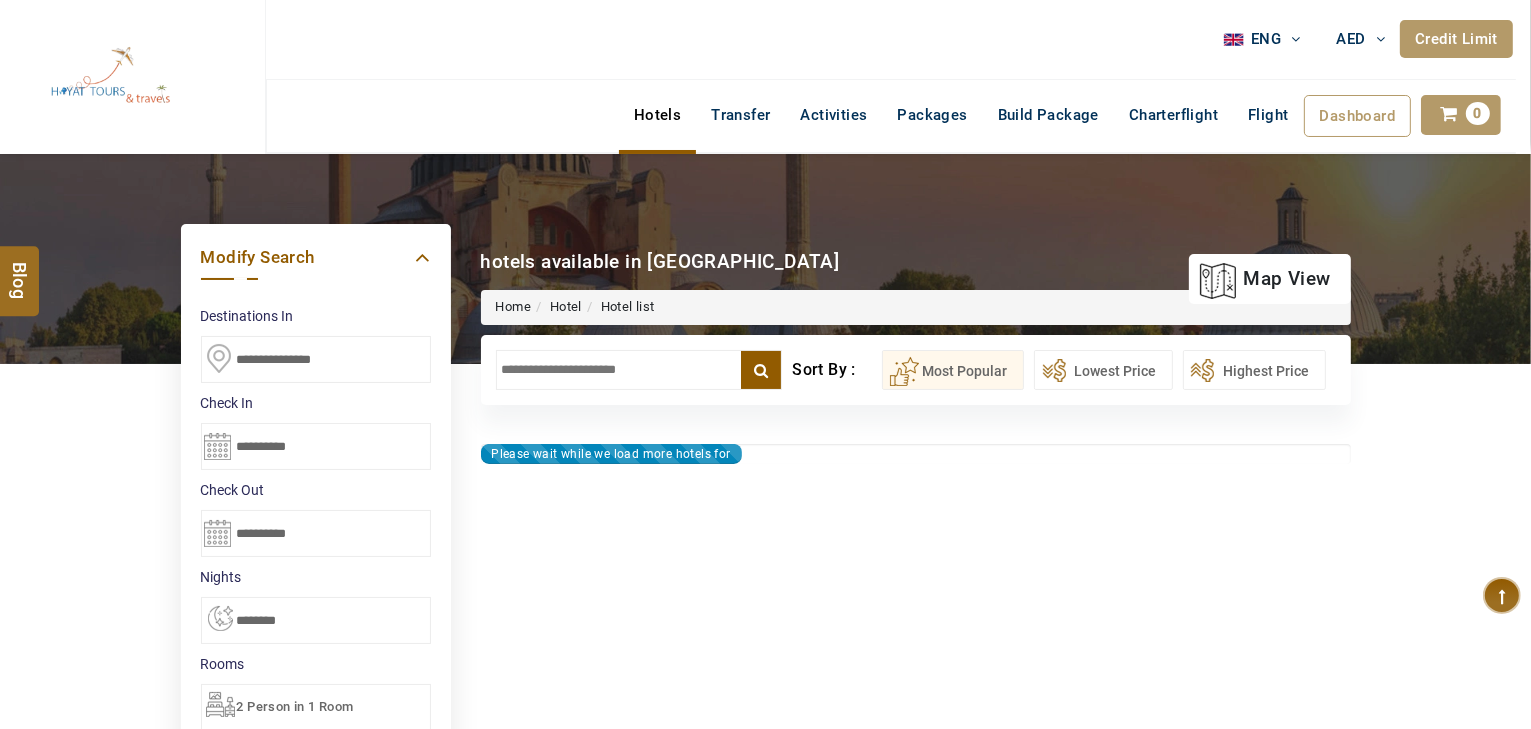 type on "**********" 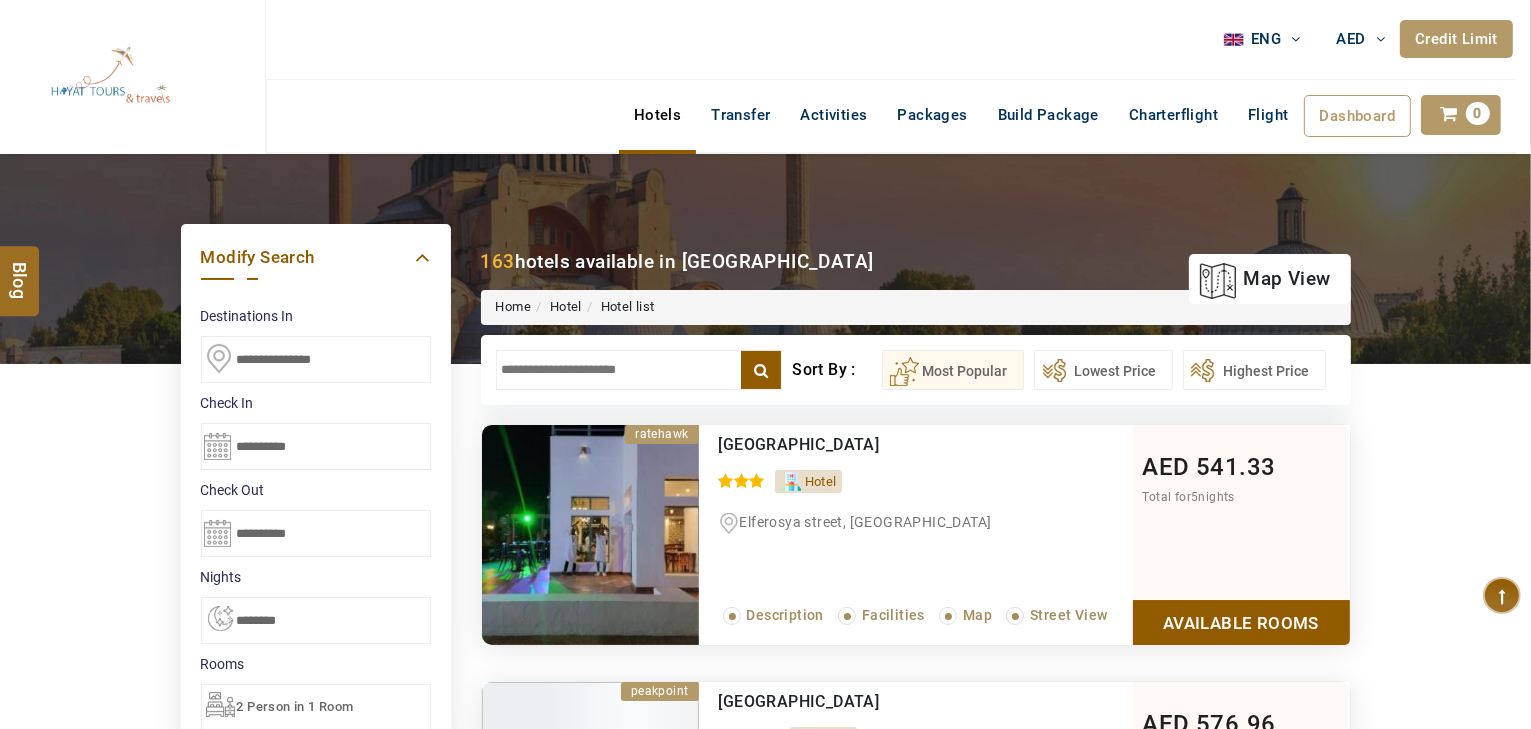 click at bounding box center [639, 370] 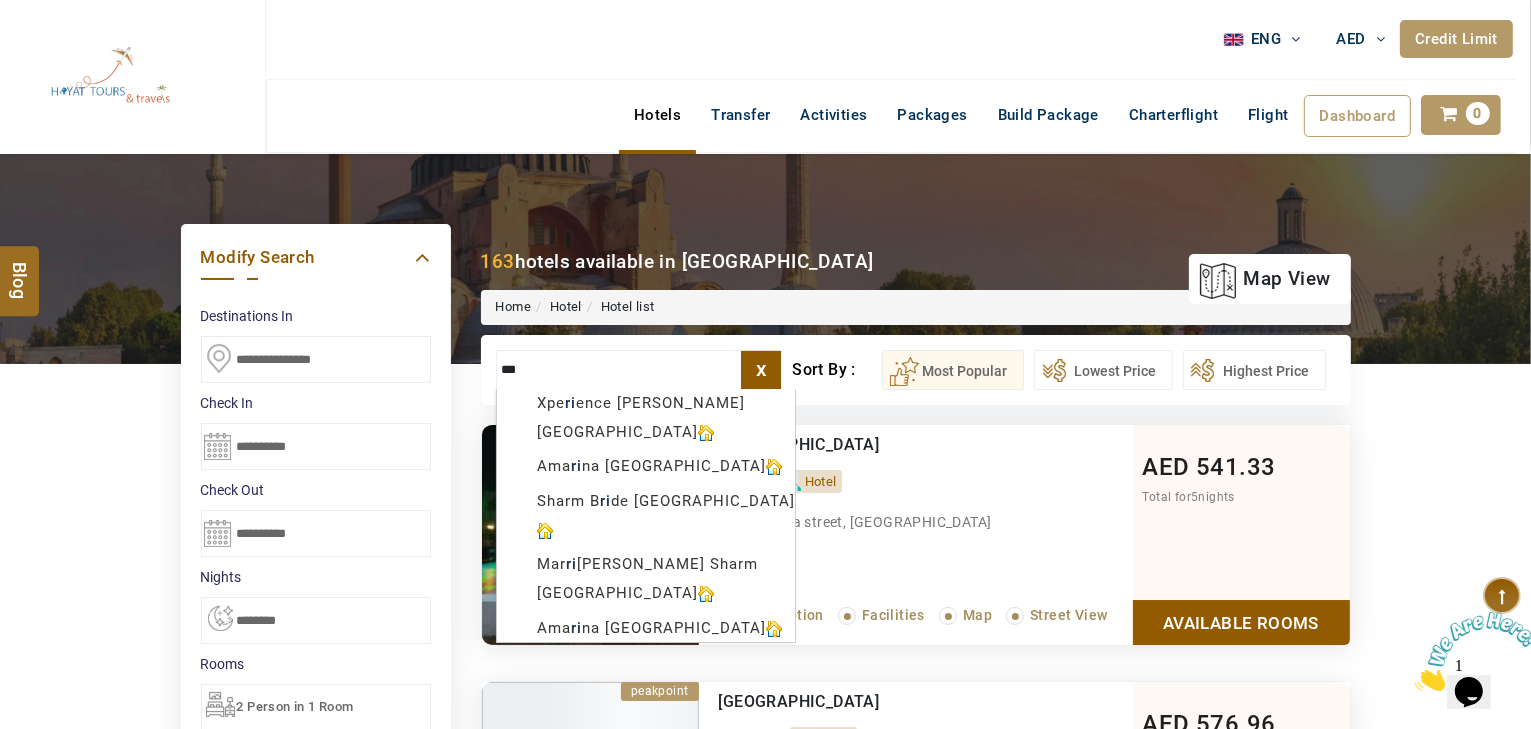 scroll, scrollTop: 0, scrollLeft: 0, axis: both 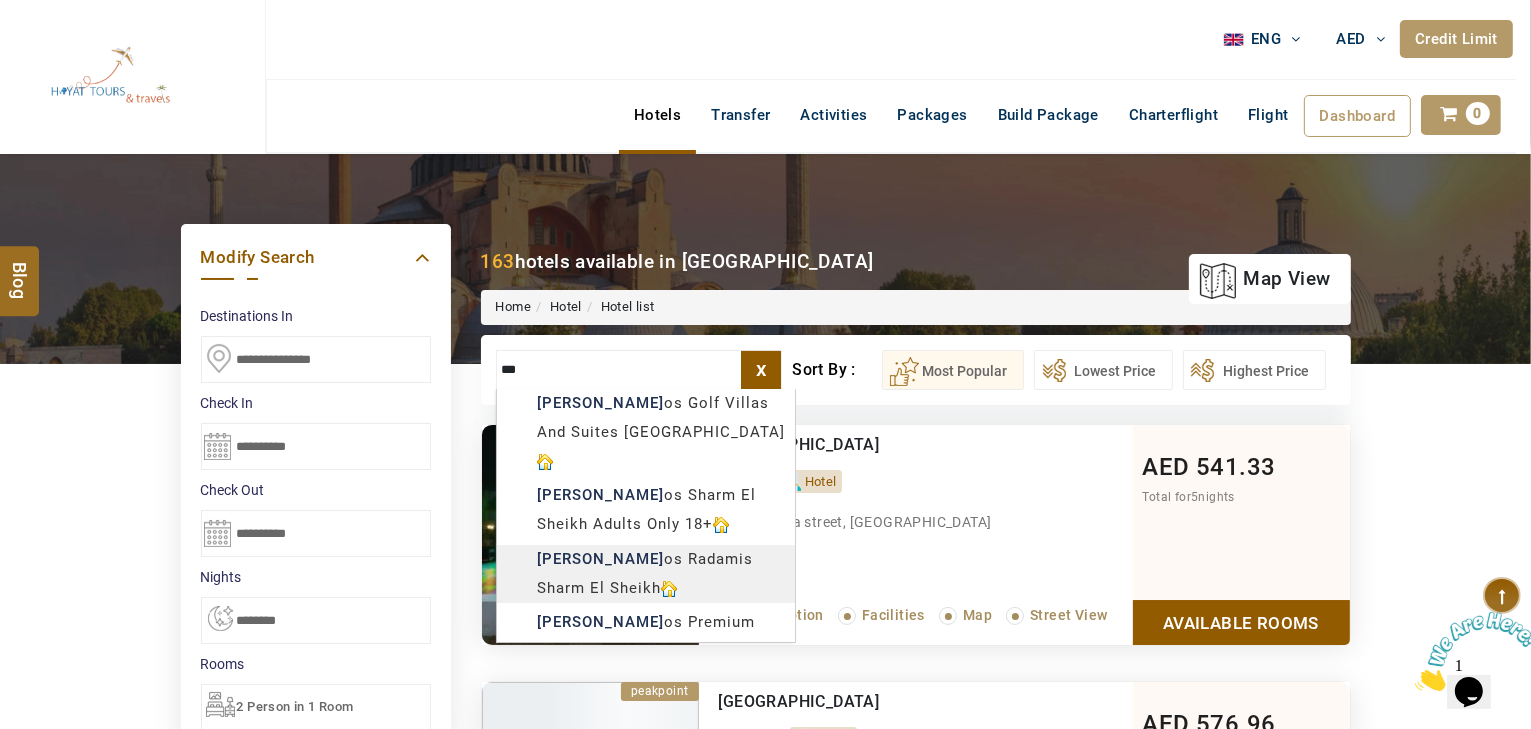 click on "HAYAYT TOURS AED AED  AED EUR  € USD  $ INR  ₹ THB  ฿ IDR  Rp BHD  BHD TRY  ₺ Credit Limit ENG English Arabic Helpline
[PHONE_NUMBER] Register Now [PHONE_NUMBER] [EMAIL_ADDRESS][DOMAIN_NAME] About Us What we Offer Blog Why Us Contact Hotels  Transfer Activities Packages Build Package Charterflight Flight Dashboard My Profile My Booking My Reports My Quotation Sign Out 0 Points Redeem Now To Redeem 58318  Points Future Points  1074   Points Credit Limit Credit Limit USD 30000.00 70% Complete Used USD 10543.64 Available USD 19456.36 Setting  Looks like you haven't added anything to your cart yet Countinue Shopping ***** ****** Please Wait.. Blog demo
Remember me Forgot
password? LOG IN Don't have an account?   Register Now My Booking View/ Print/Cancel Your Booking without Signing in Submit Applying Filters...... Hotels For You Will Be Loading Soon demo
In A Few Moment, You Will Be Celebrating Best Hotel options galore ! Check In   CheckOut Rooms Rooms X Map Map" at bounding box center [765, 1134] 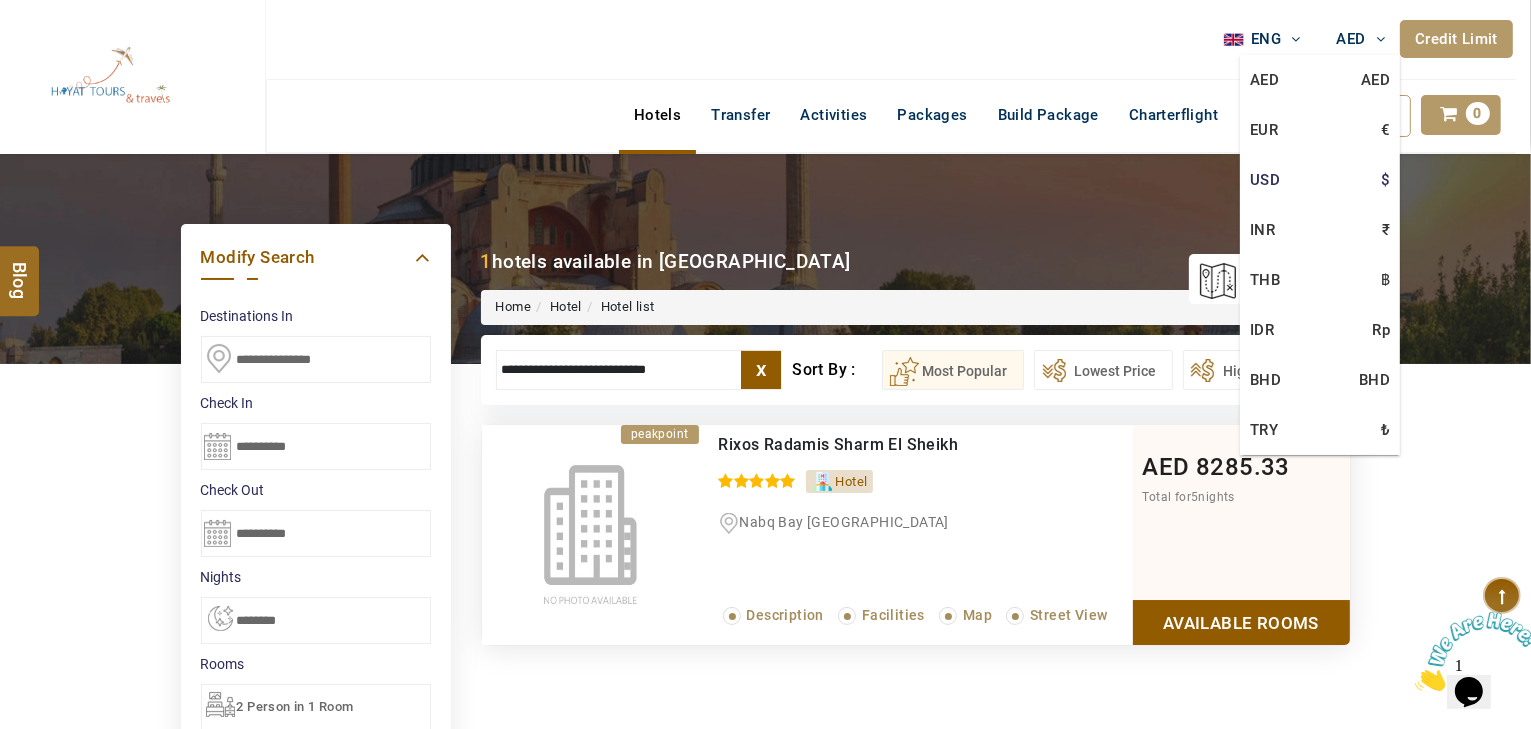 click on "USD  $" at bounding box center [1320, 180] 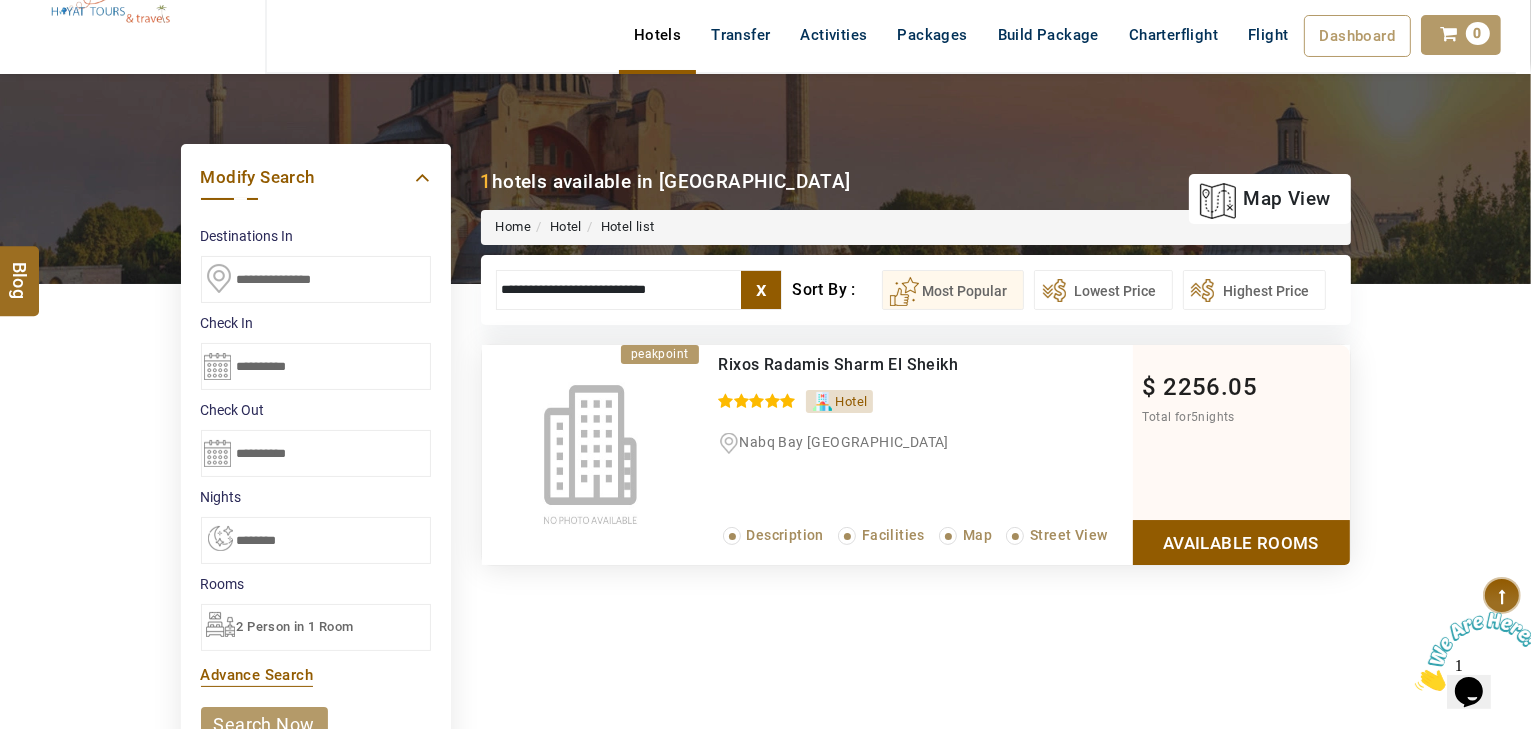 click on "Available Rooms" at bounding box center [1241, 542] 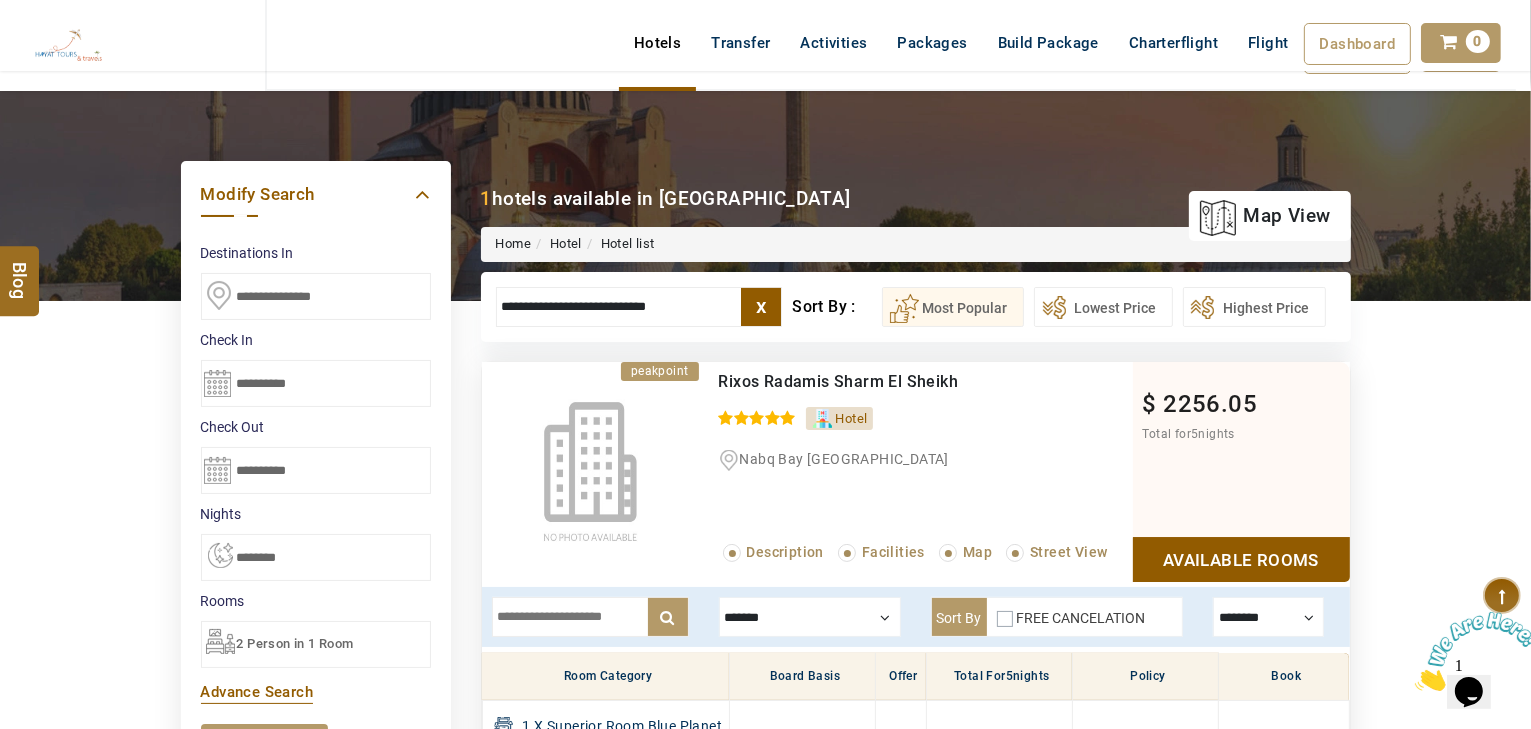 scroll, scrollTop: 0, scrollLeft: 0, axis: both 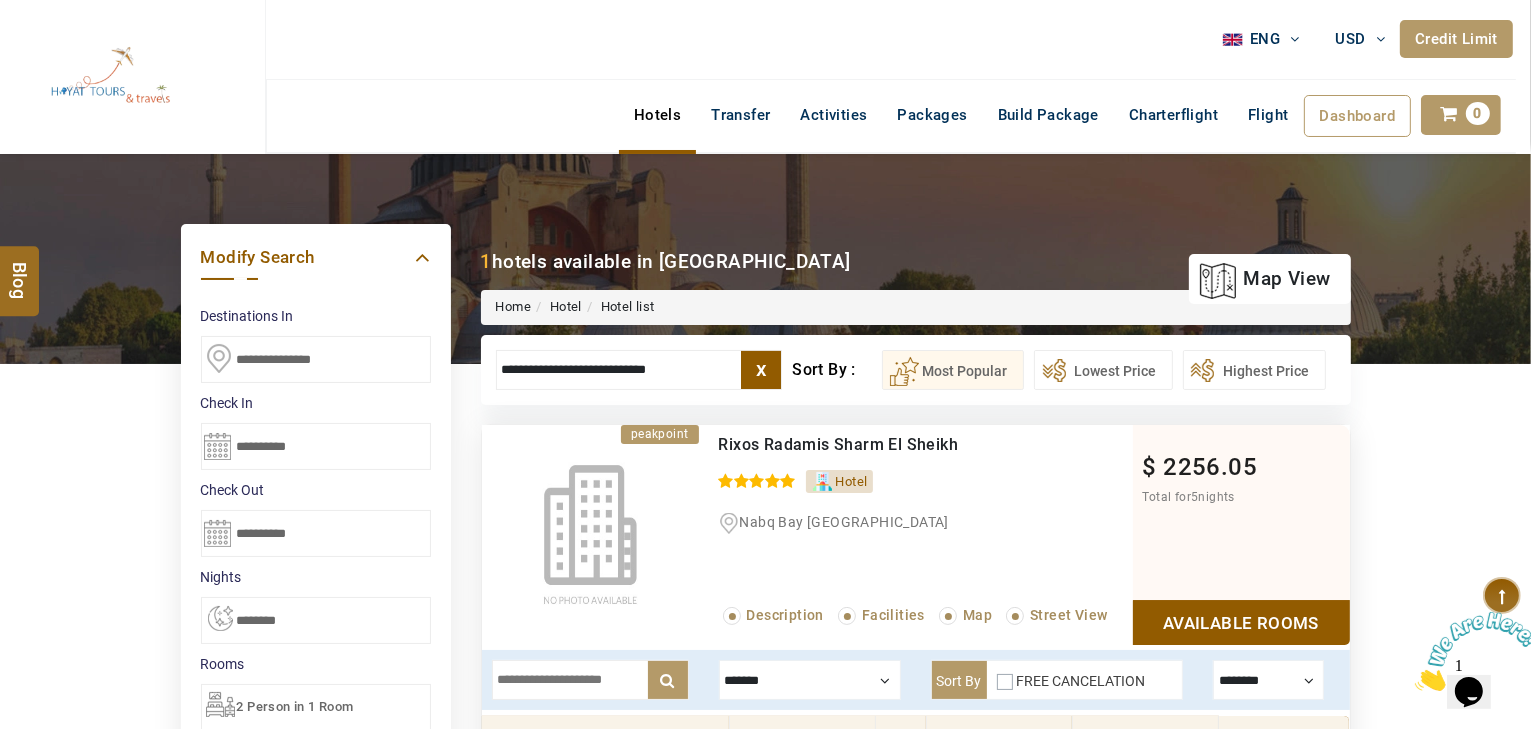 drag, startPoint x: 695, startPoint y: 370, endPoint x: 41, endPoint y: 364, distance: 654.0275 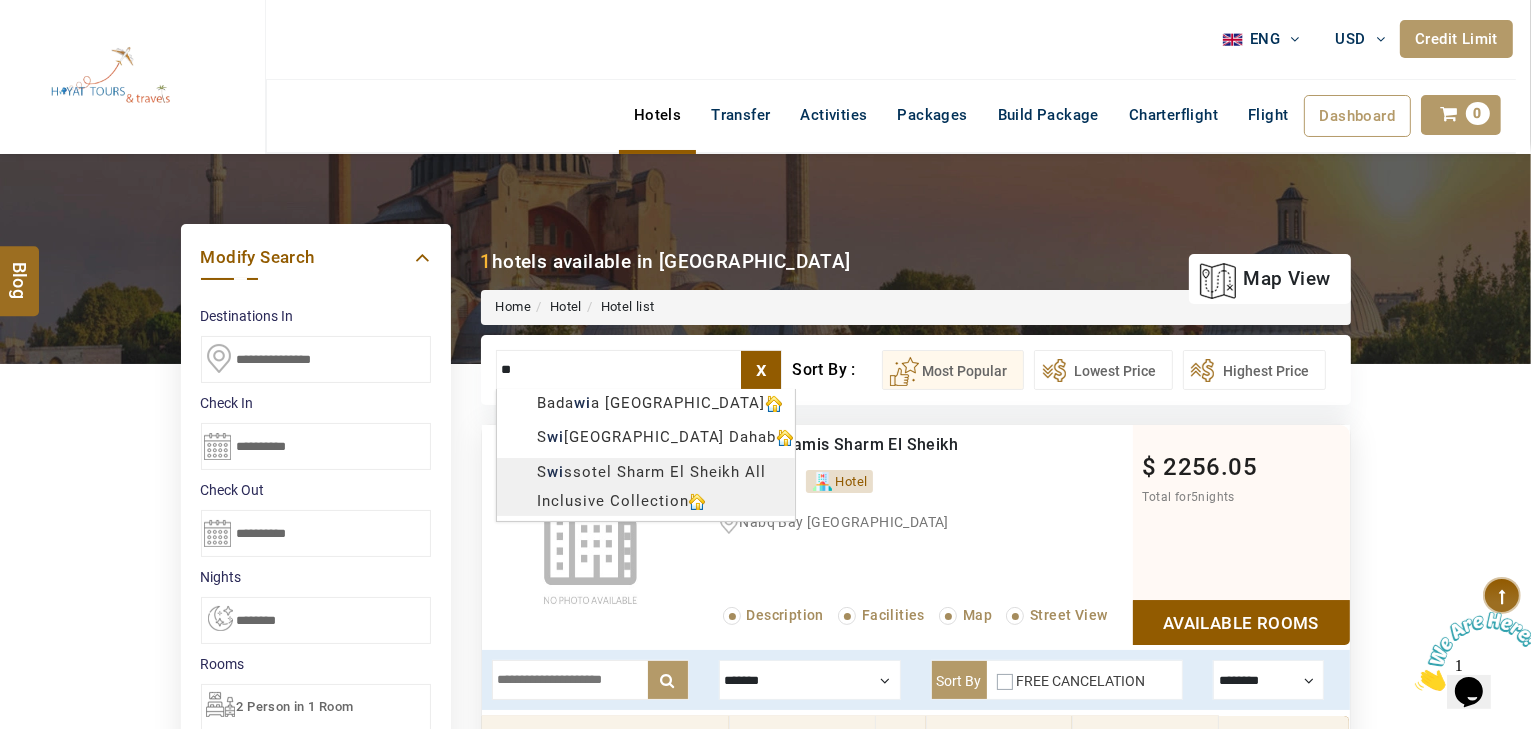 click on "HAYAYT TOURS USD AED  AED EUR  € USD  $ INR  ₹ THB  ฿ IDR  Rp BHD  BHD TRY  ₺ Credit Limit ENG English Arabic Helpline
+971 55 344 0168 Register Now +971 55 344 0168 info@royallineholidays.com About Us What we Offer Blog Why Us Contact Hotels  Transfer Activities Packages Build Package Charterflight Flight Dashboard My Profile My Booking My Reports My Quotation Sign Out 0 Points Redeem Now To Redeem 58318  Points Future Points  1074   Points Credit Limit Credit Limit USD 30000.00 70% Complete Used USD 10543.64 Available USD 19456.36 Setting  Looks like you haven't added anything to your cart yet Countinue Shopping ***** ****** Please Wait.. Blog demo
Remember me Forgot
password? LOG IN Don't have an account?   Register Now My Booking View/ Print/Cancel Your Booking without Signing in Submit Applying Filters...... Hotels For You Will Be Loading Soon demo
In A Few Moment, You Will Be Celebrating Best Hotel options galore ! Check In   CheckOut Rooms Rooms X Map Map" at bounding box center (765, 1128) 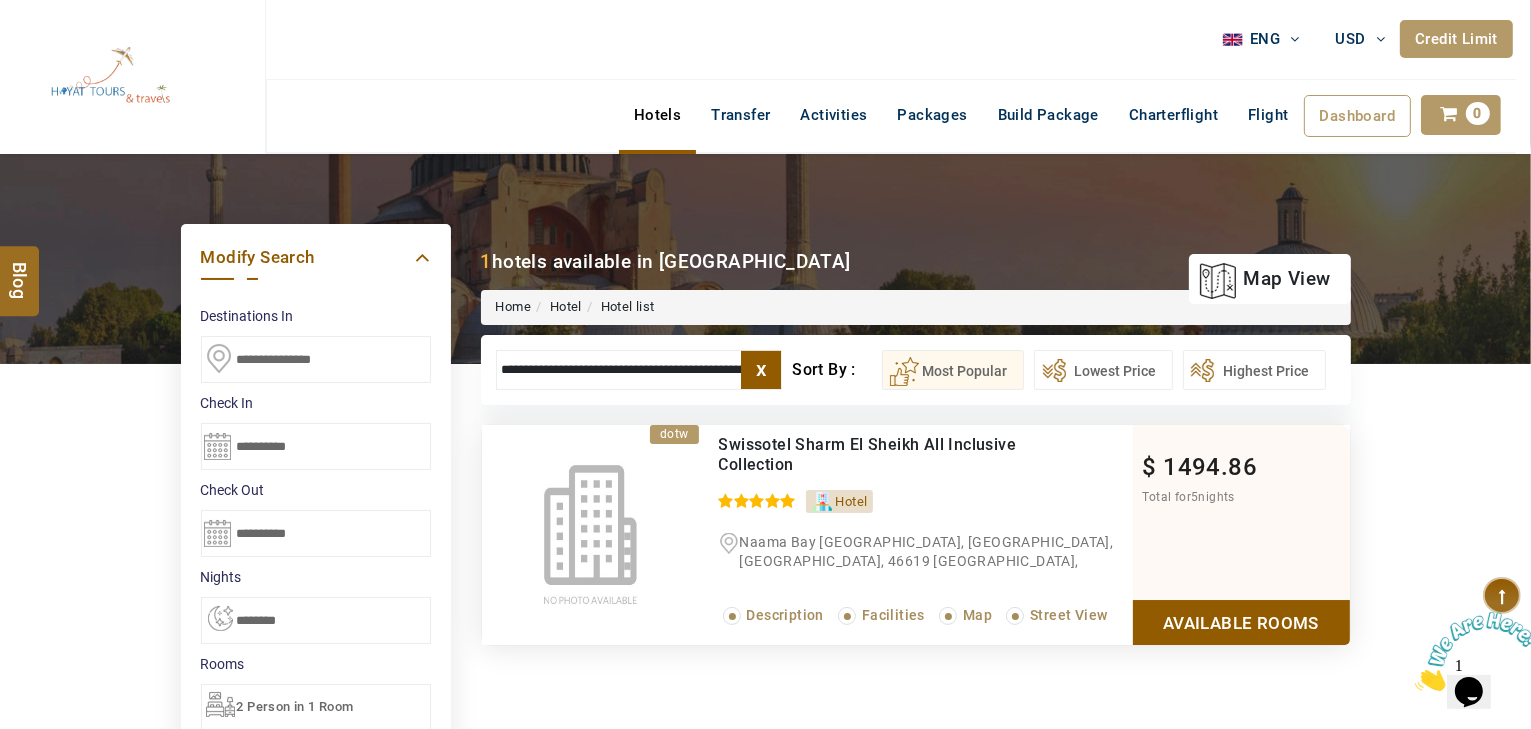 type on "**********" 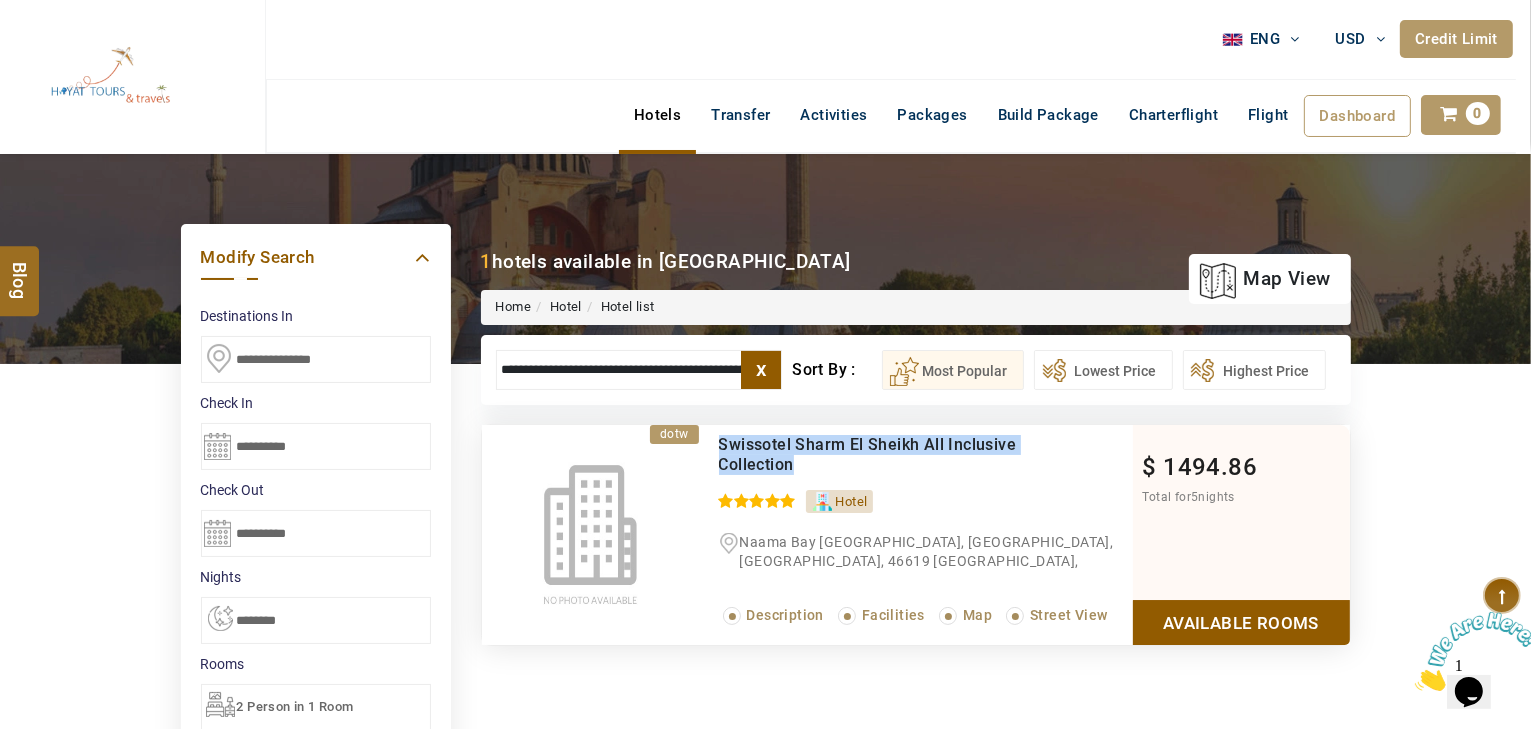 drag, startPoint x: 811, startPoint y: 470, endPoint x: 719, endPoint y: 447, distance: 94.83143 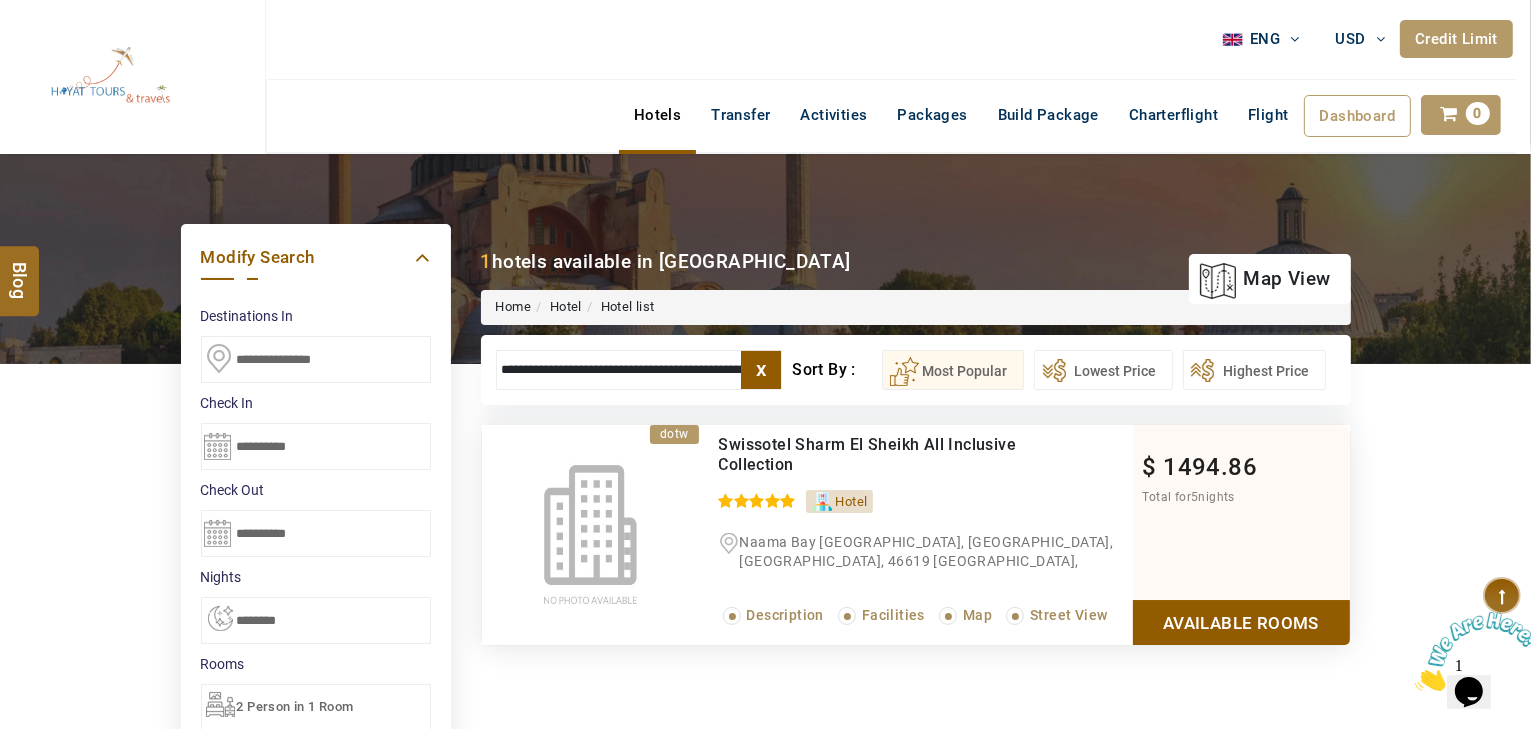 click on "Available Rooms" at bounding box center (1241, 622) 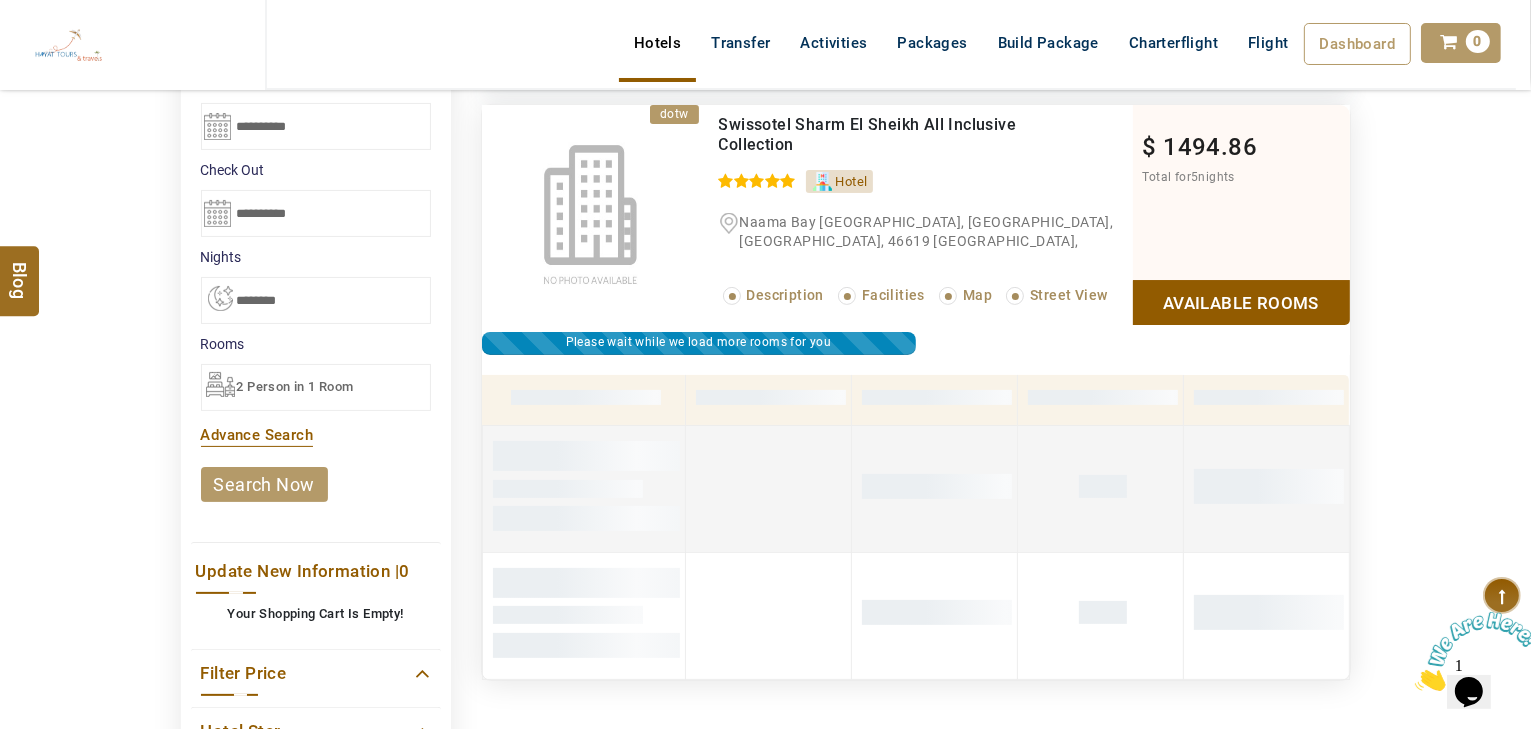 scroll, scrollTop: 213, scrollLeft: 0, axis: vertical 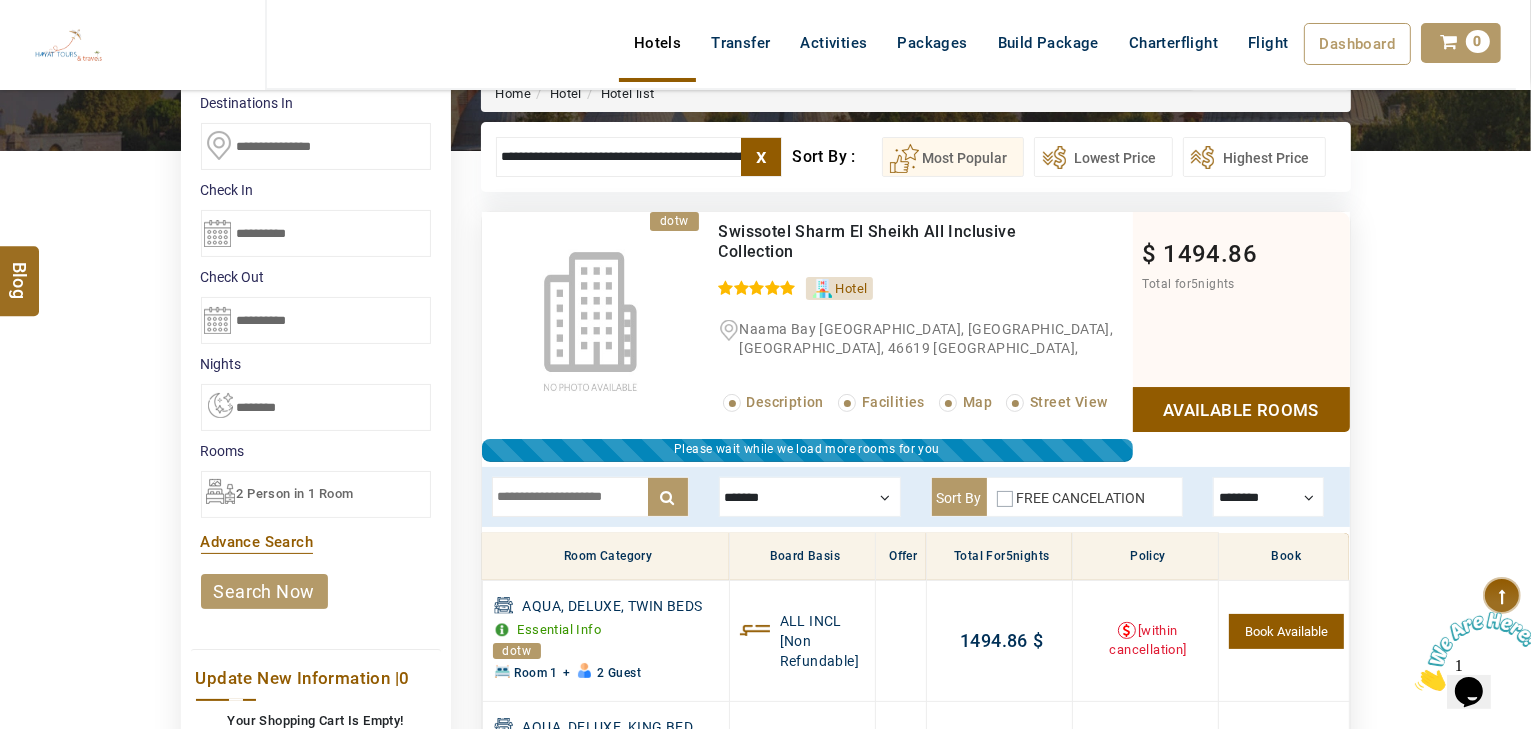 click at bounding box center (810, 497) 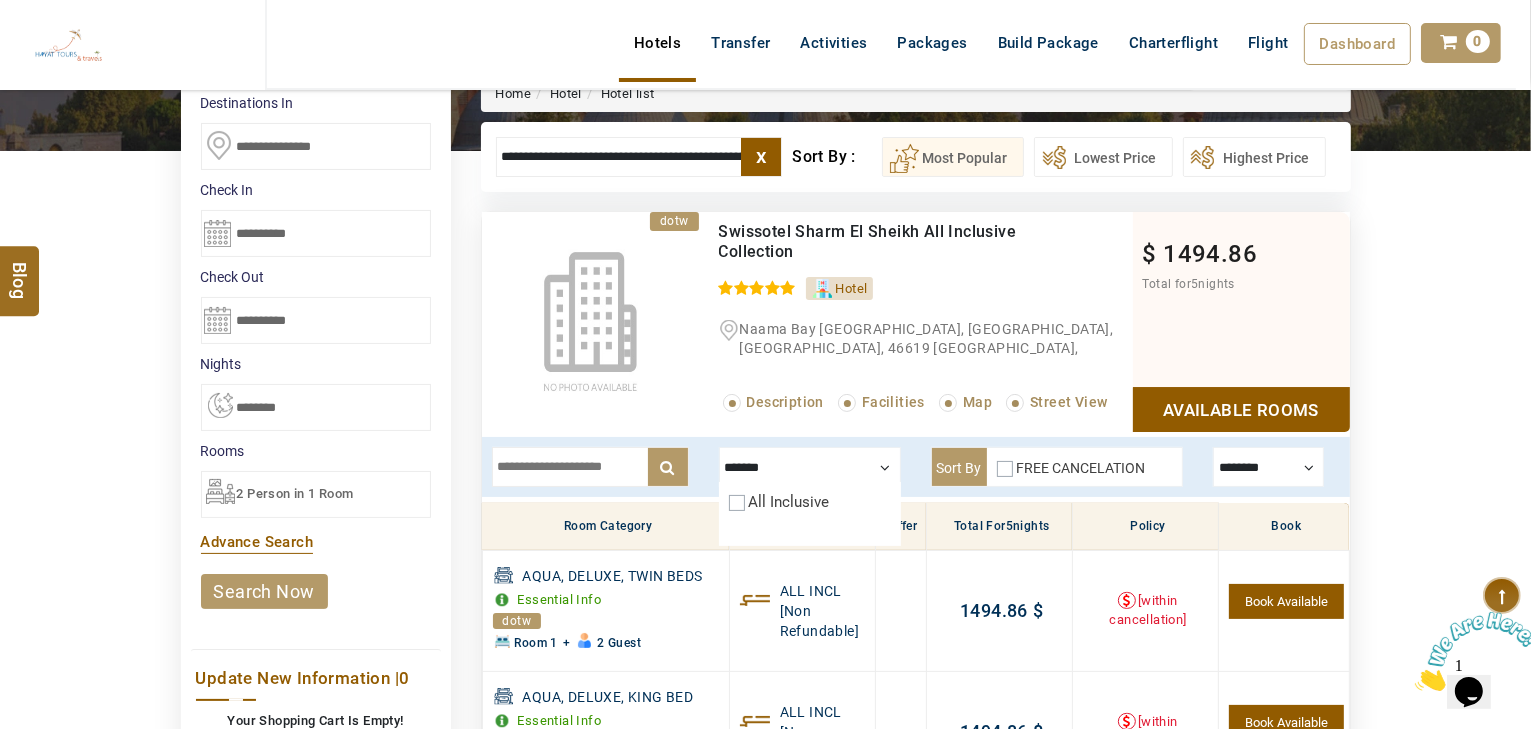 click on "All Inclusive" at bounding box center [789, 502] 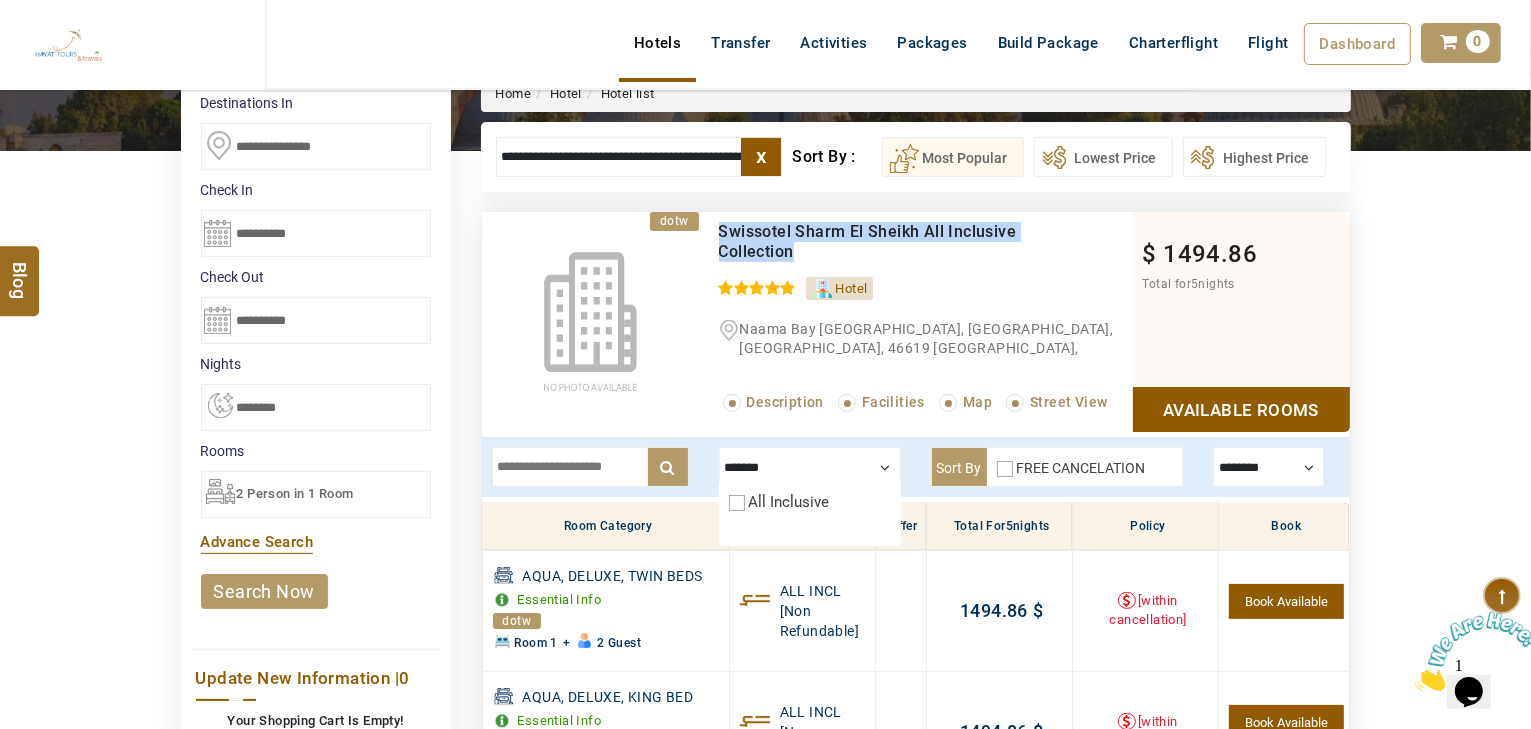 drag, startPoint x: 816, startPoint y: 242, endPoint x: 713, endPoint y: 228, distance: 103.947105 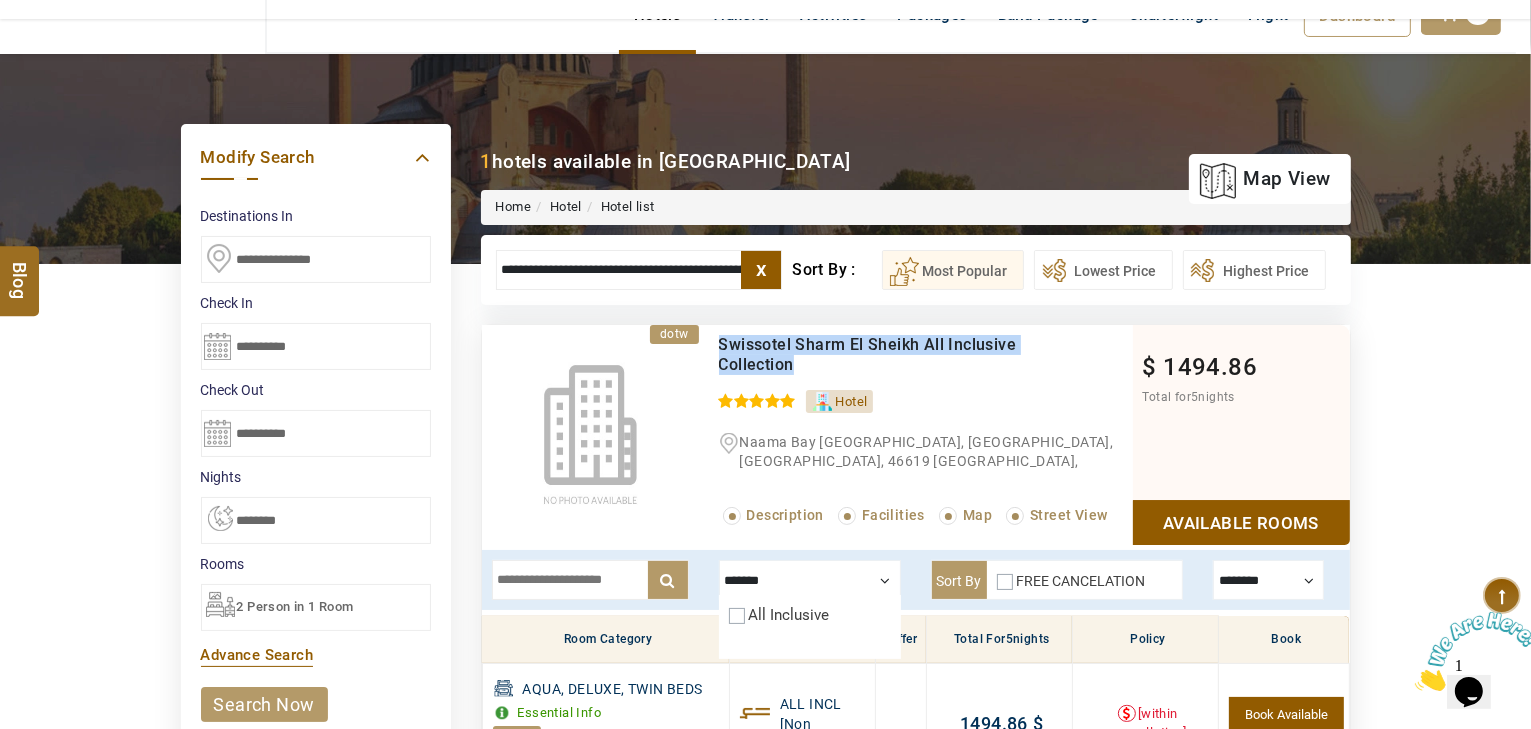 scroll, scrollTop: 53, scrollLeft: 0, axis: vertical 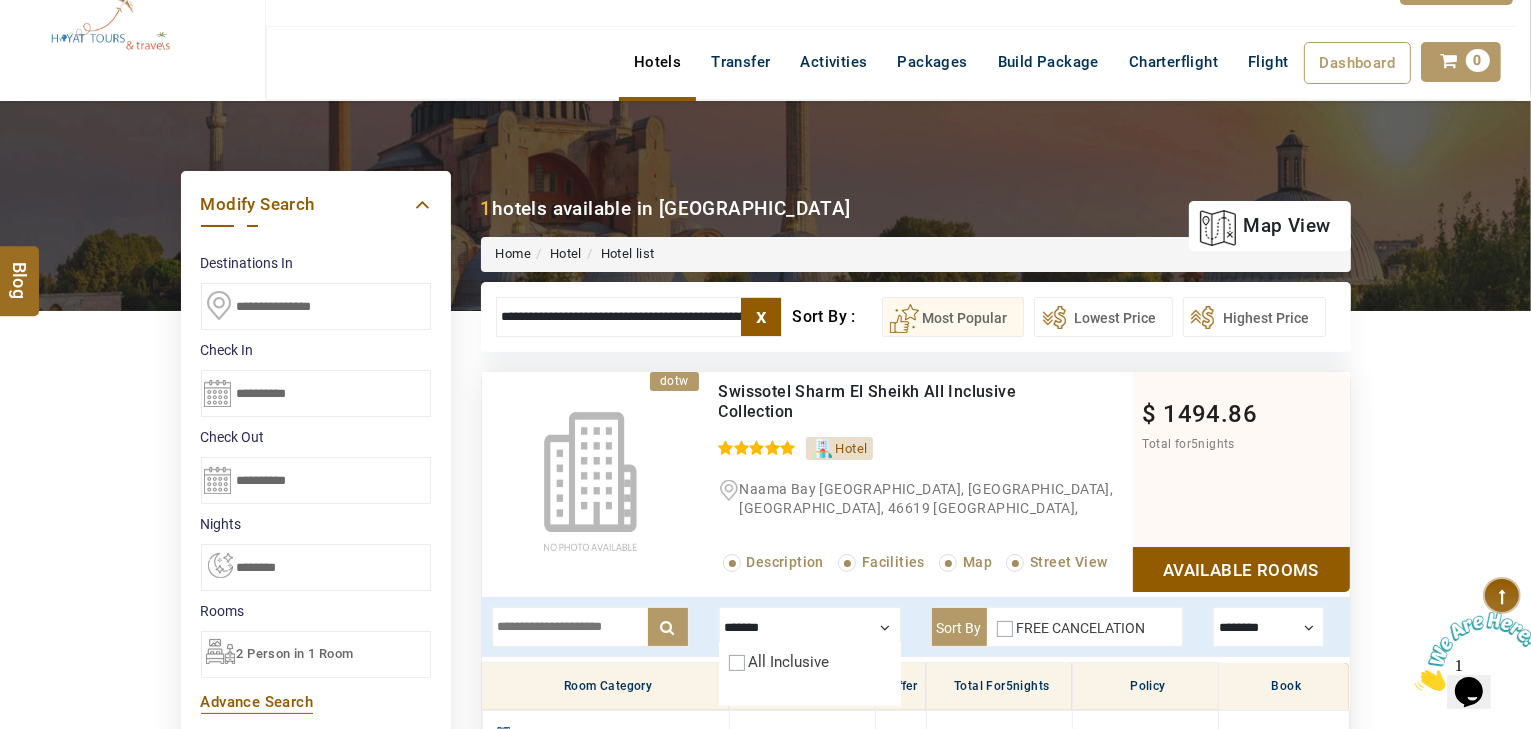 click on "x" at bounding box center [761, 317] 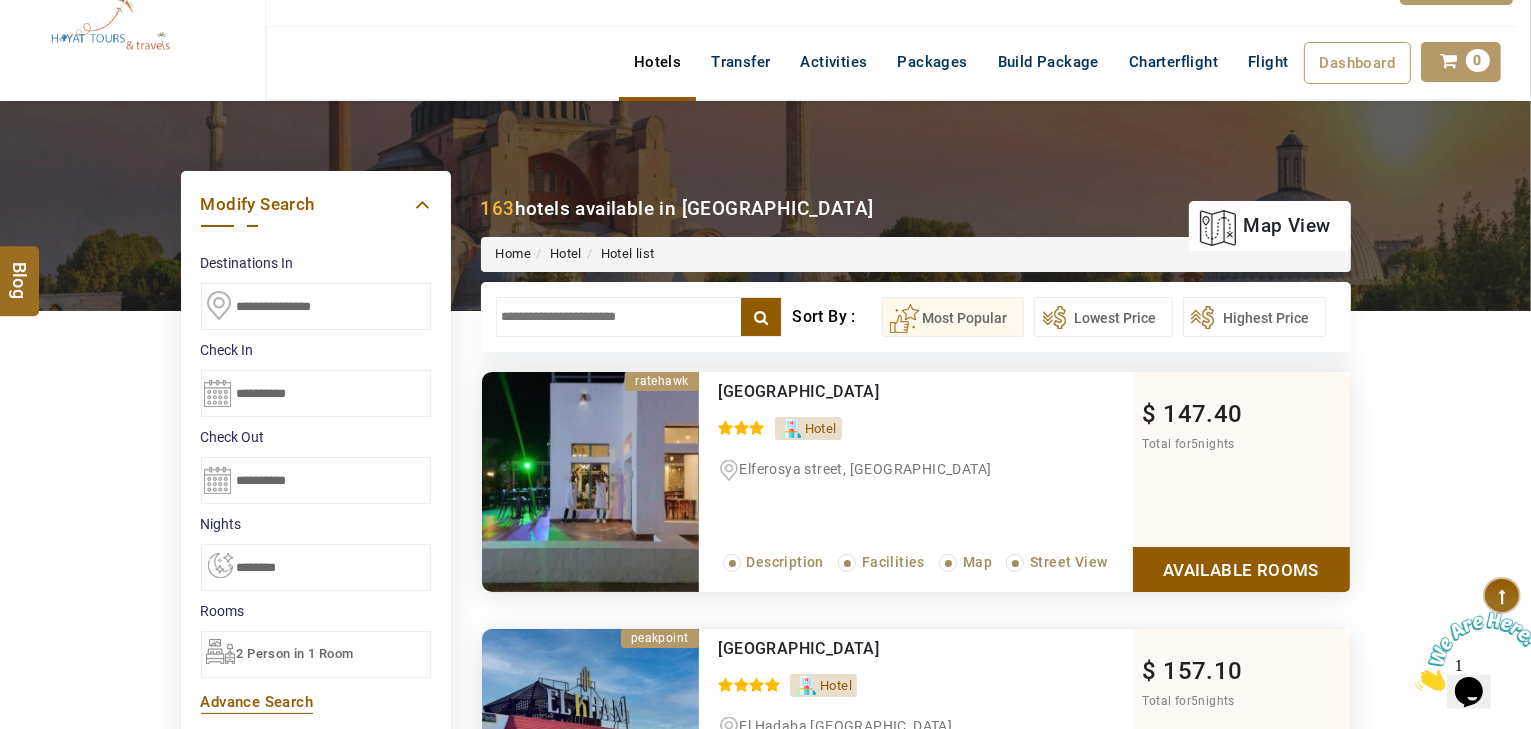 click at bounding box center (639, 317) 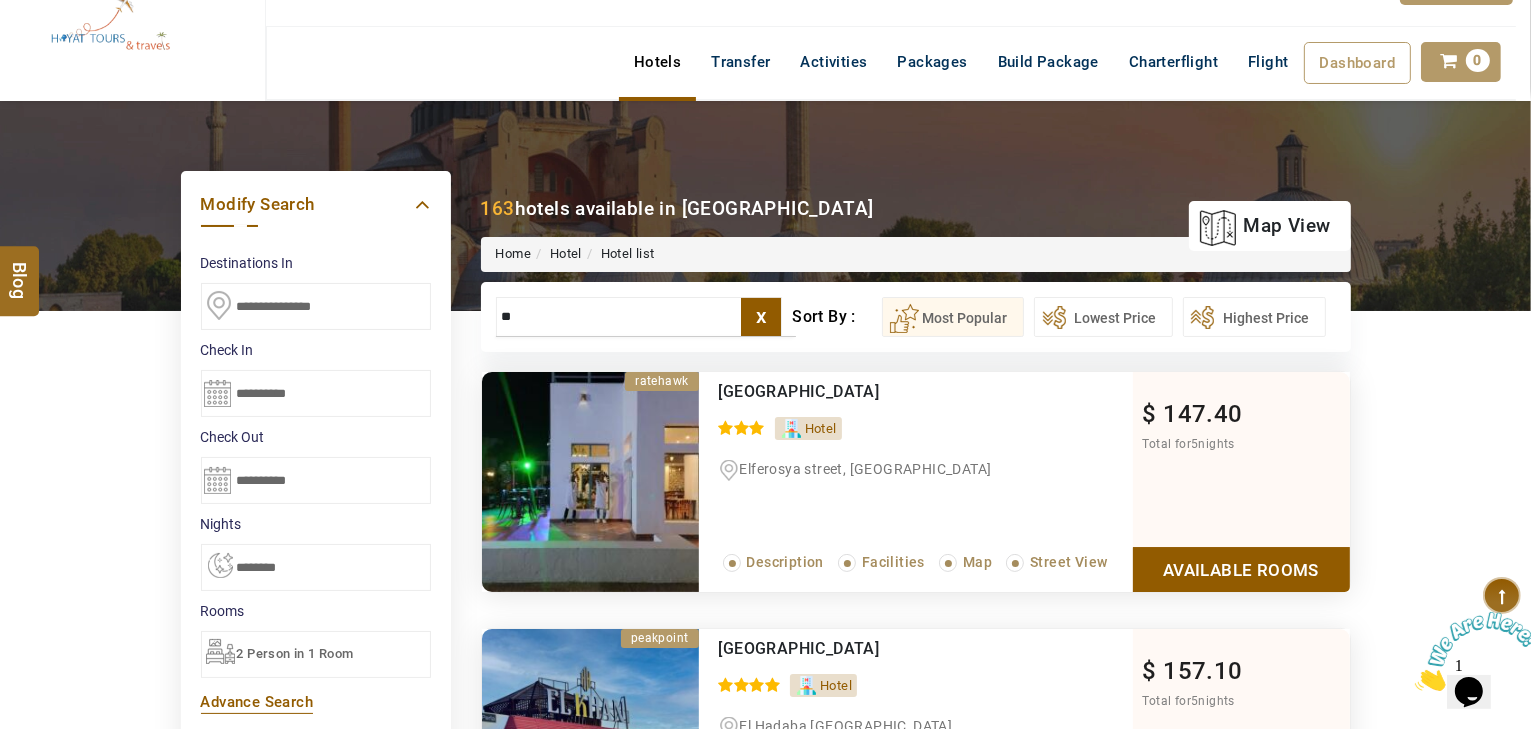 type on "*" 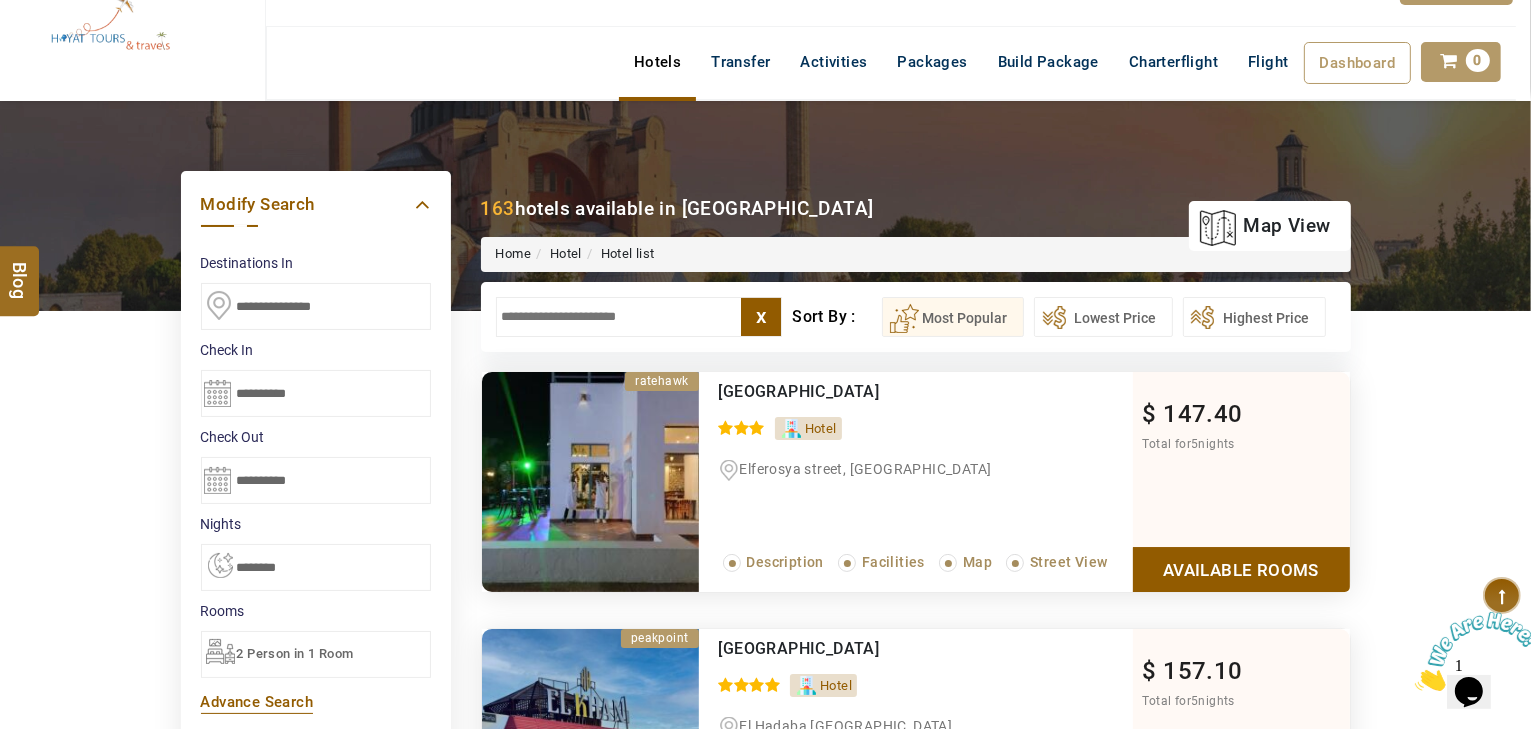 type on "*" 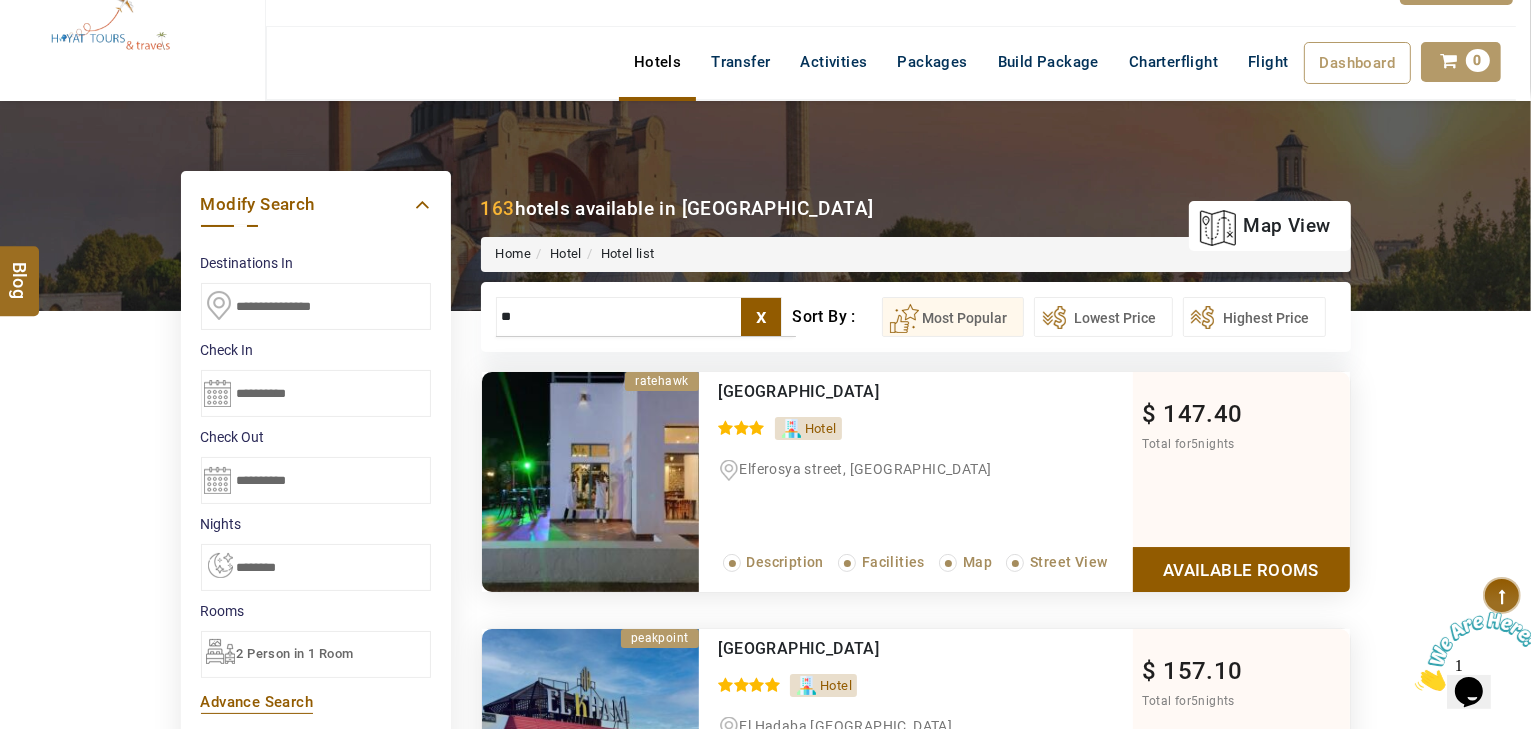 type on "*" 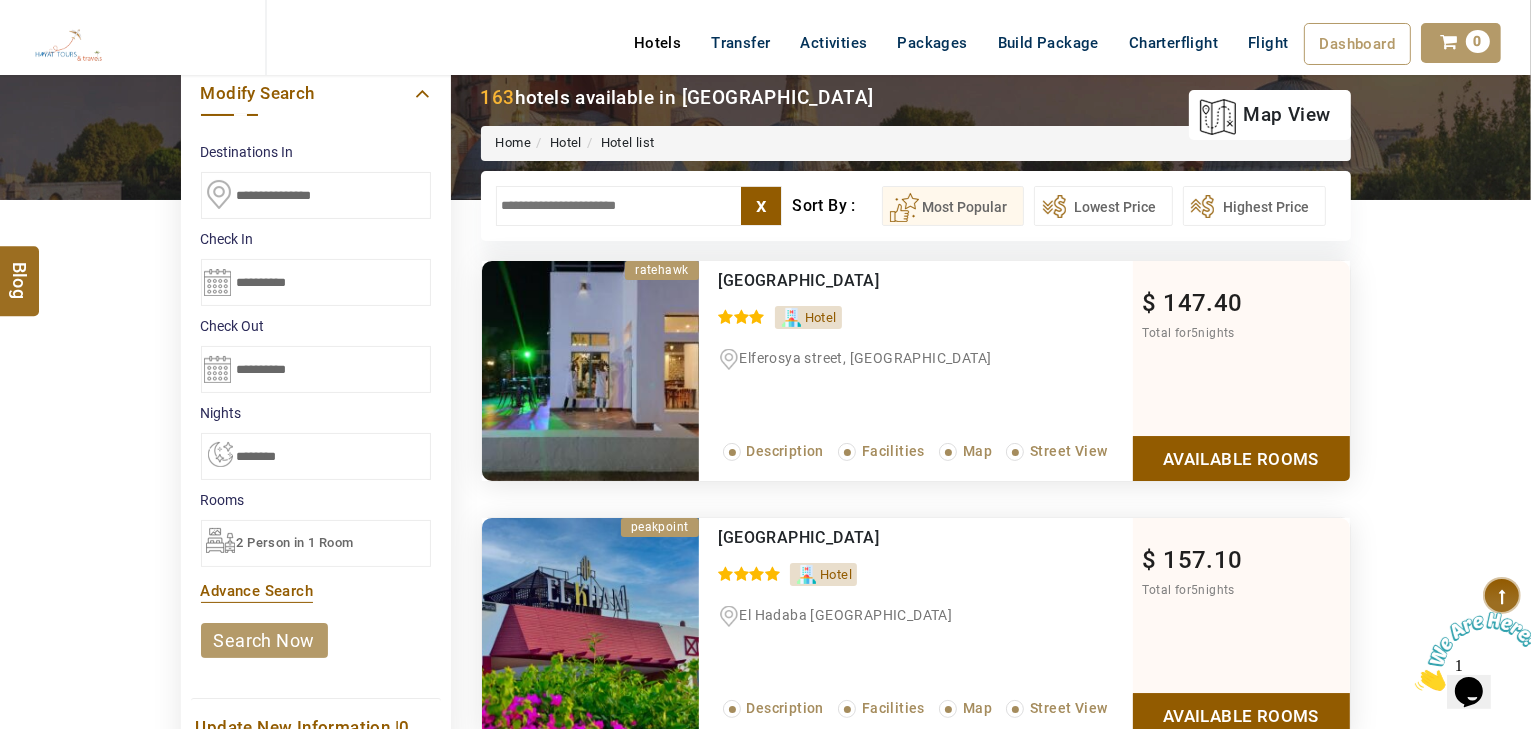 scroll, scrollTop: 0, scrollLeft: 0, axis: both 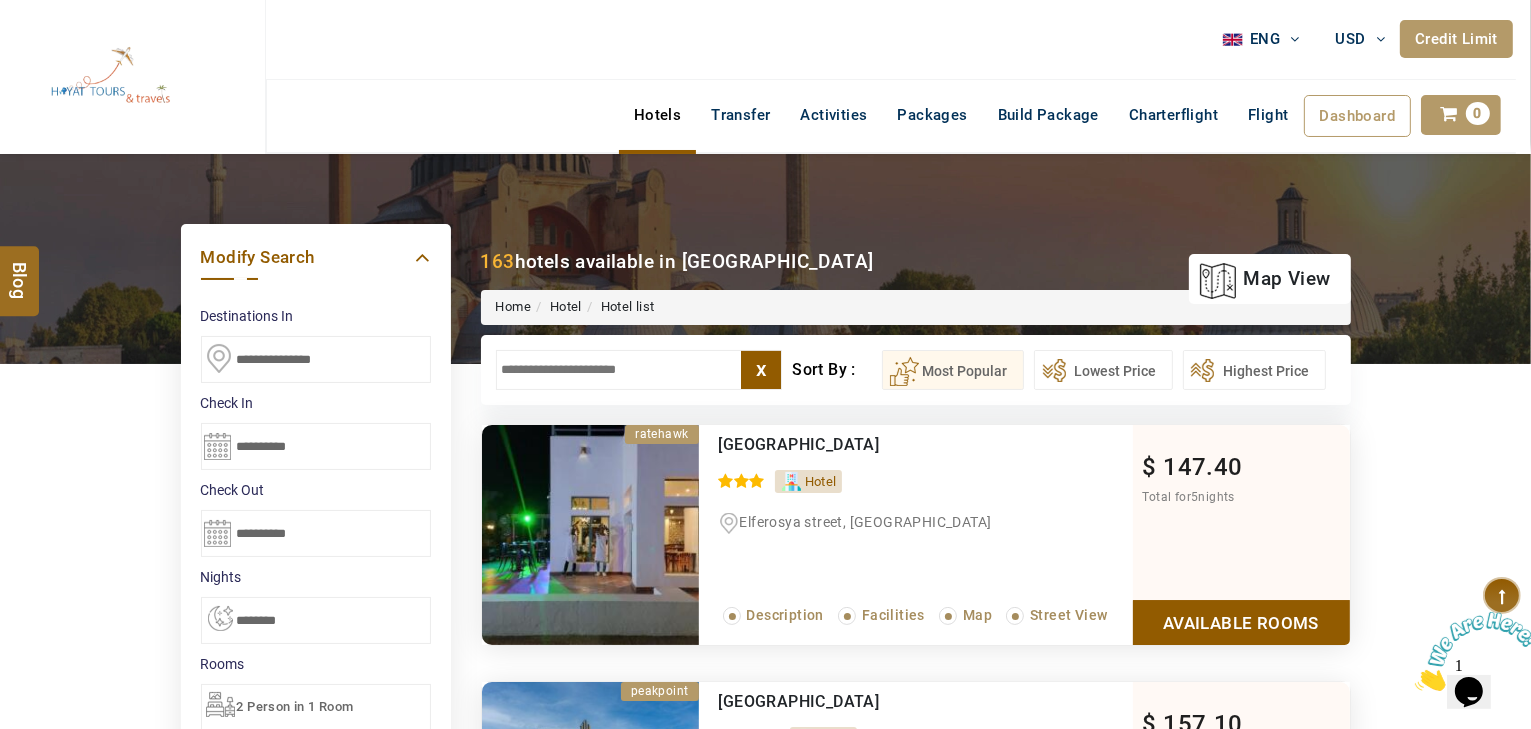 click at bounding box center [639, 370] 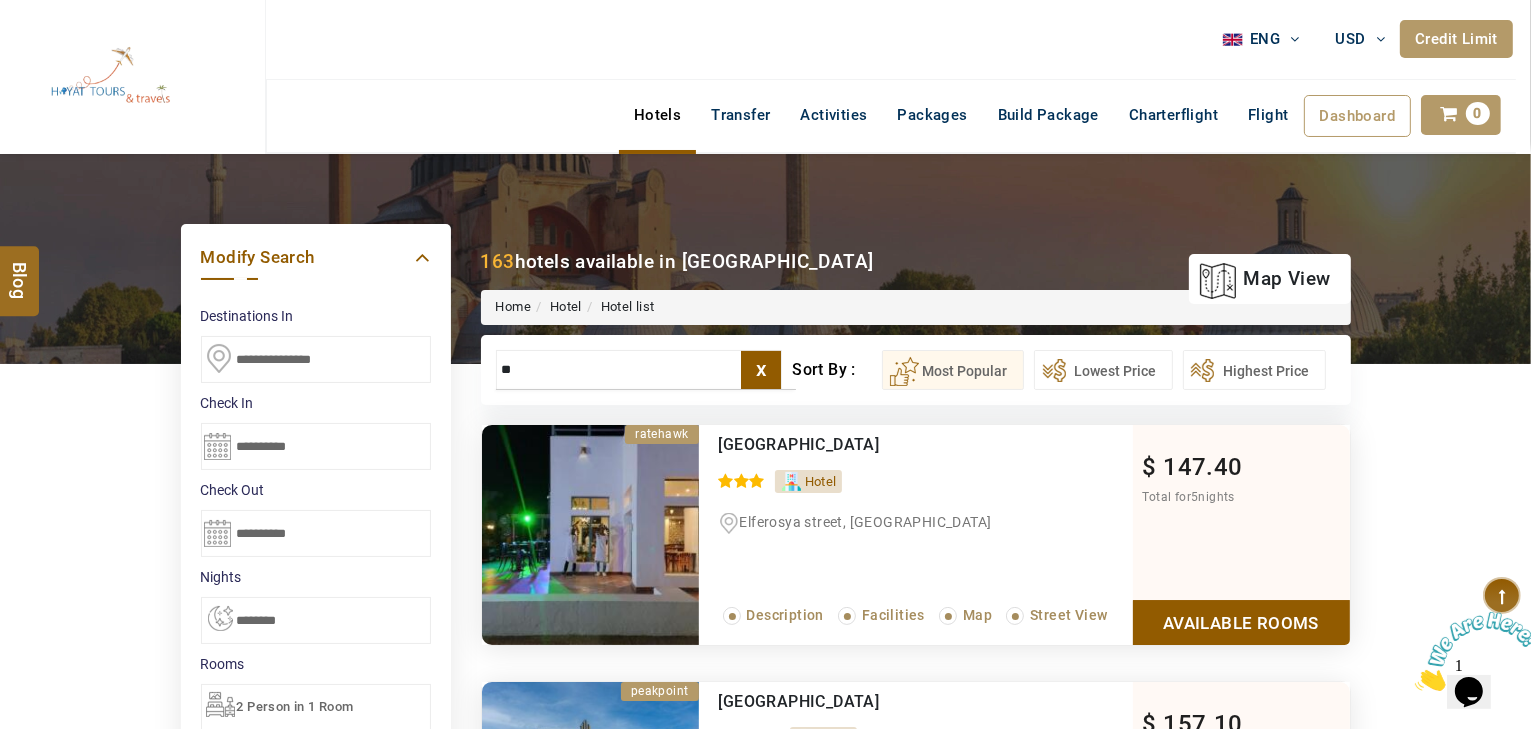 type on "*" 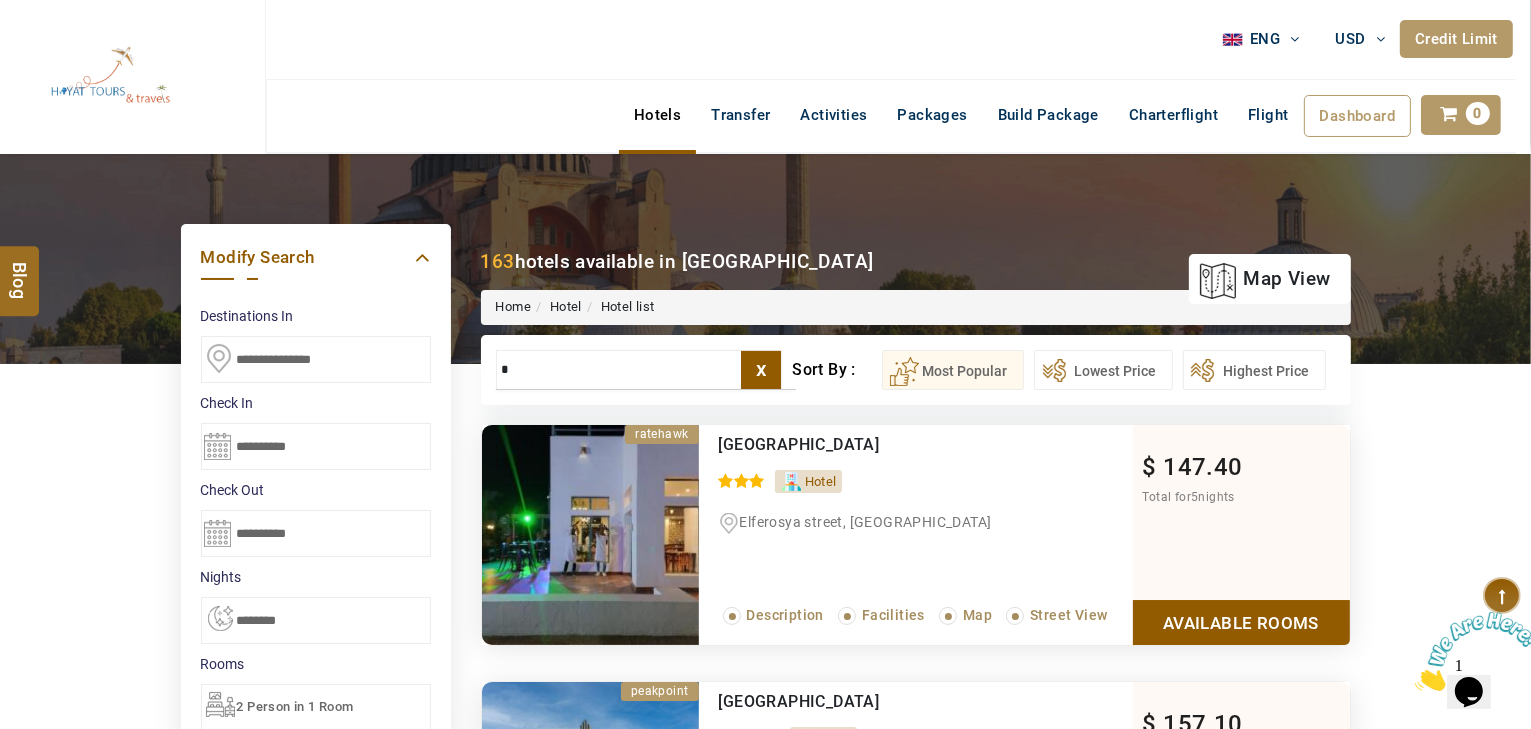 type 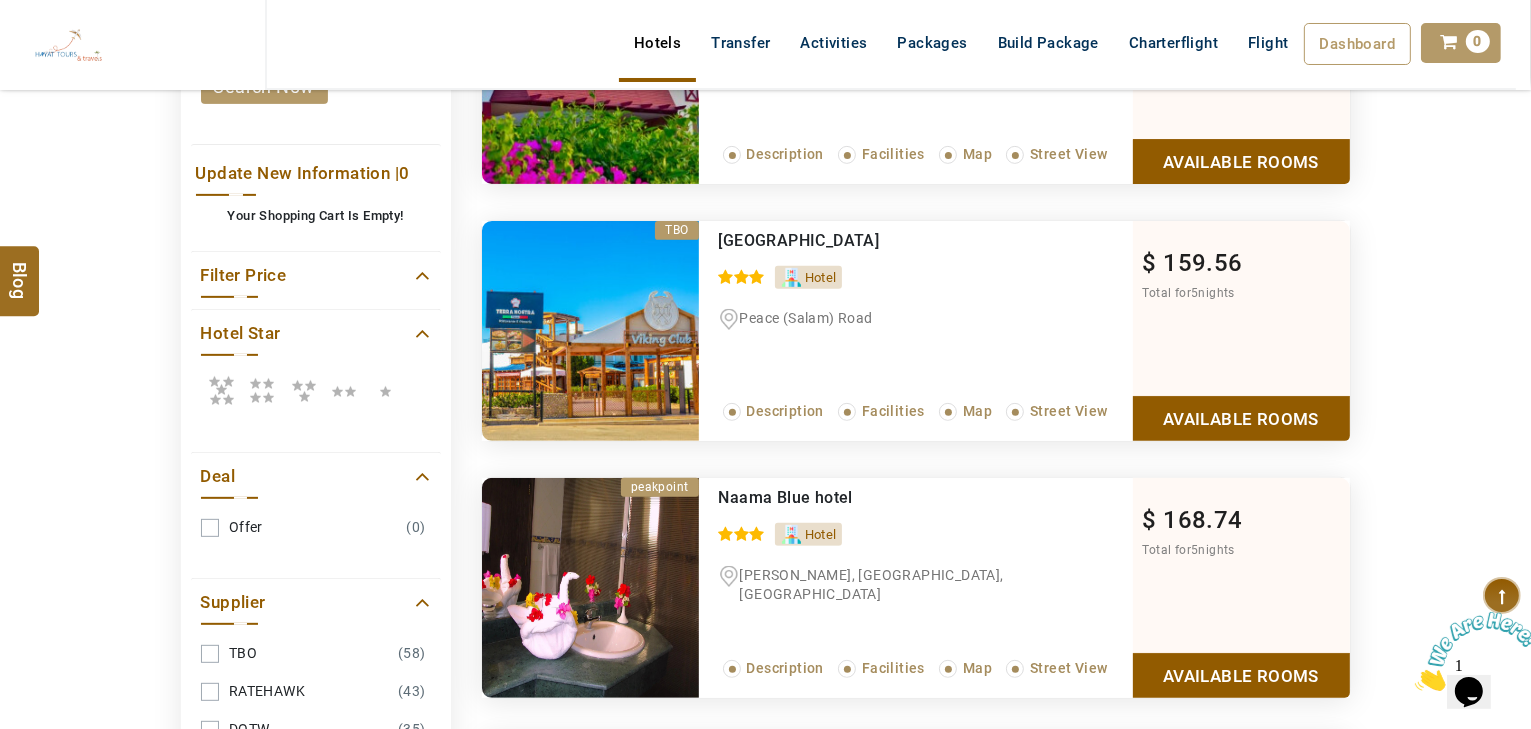 scroll, scrollTop: 720, scrollLeft: 0, axis: vertical 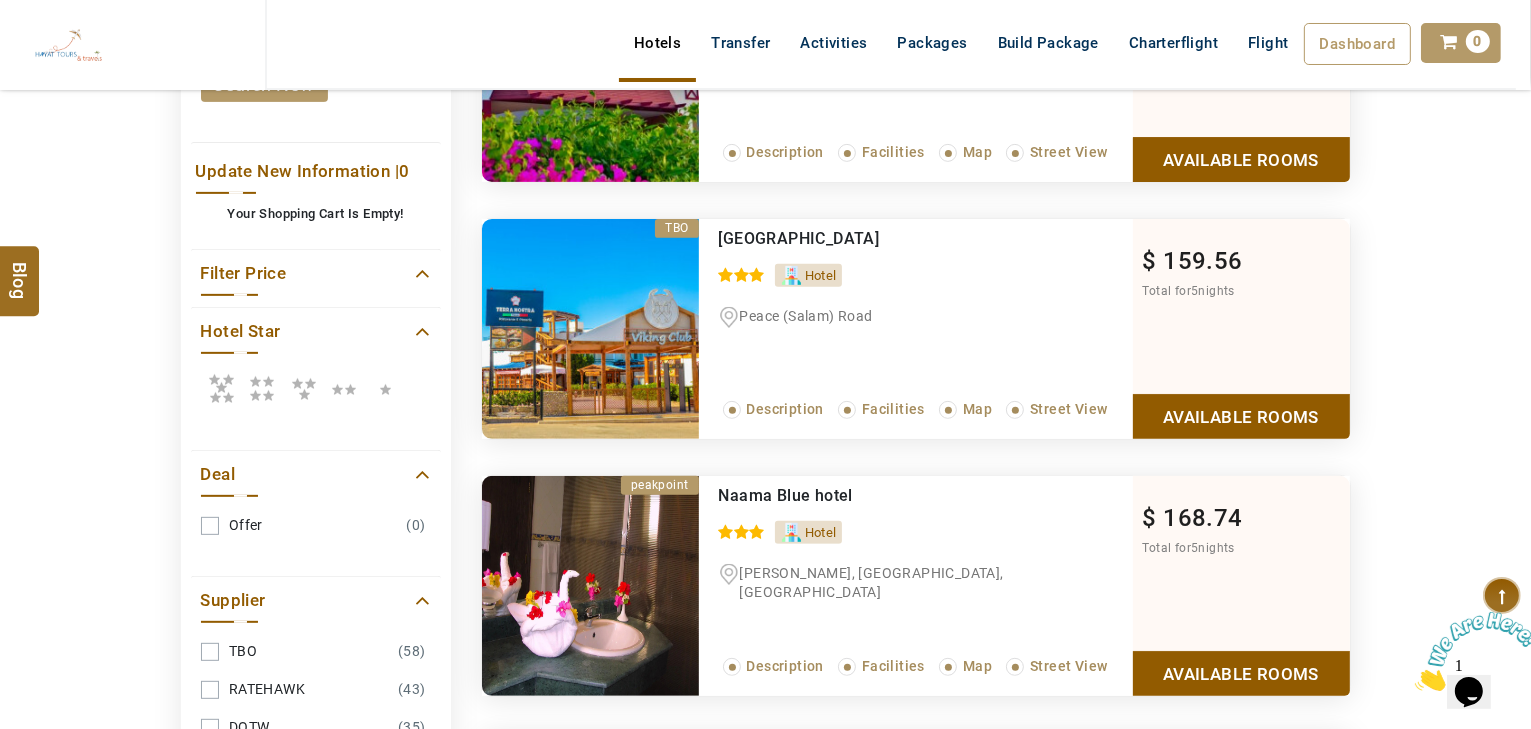 click at bounding box center [221, 389] 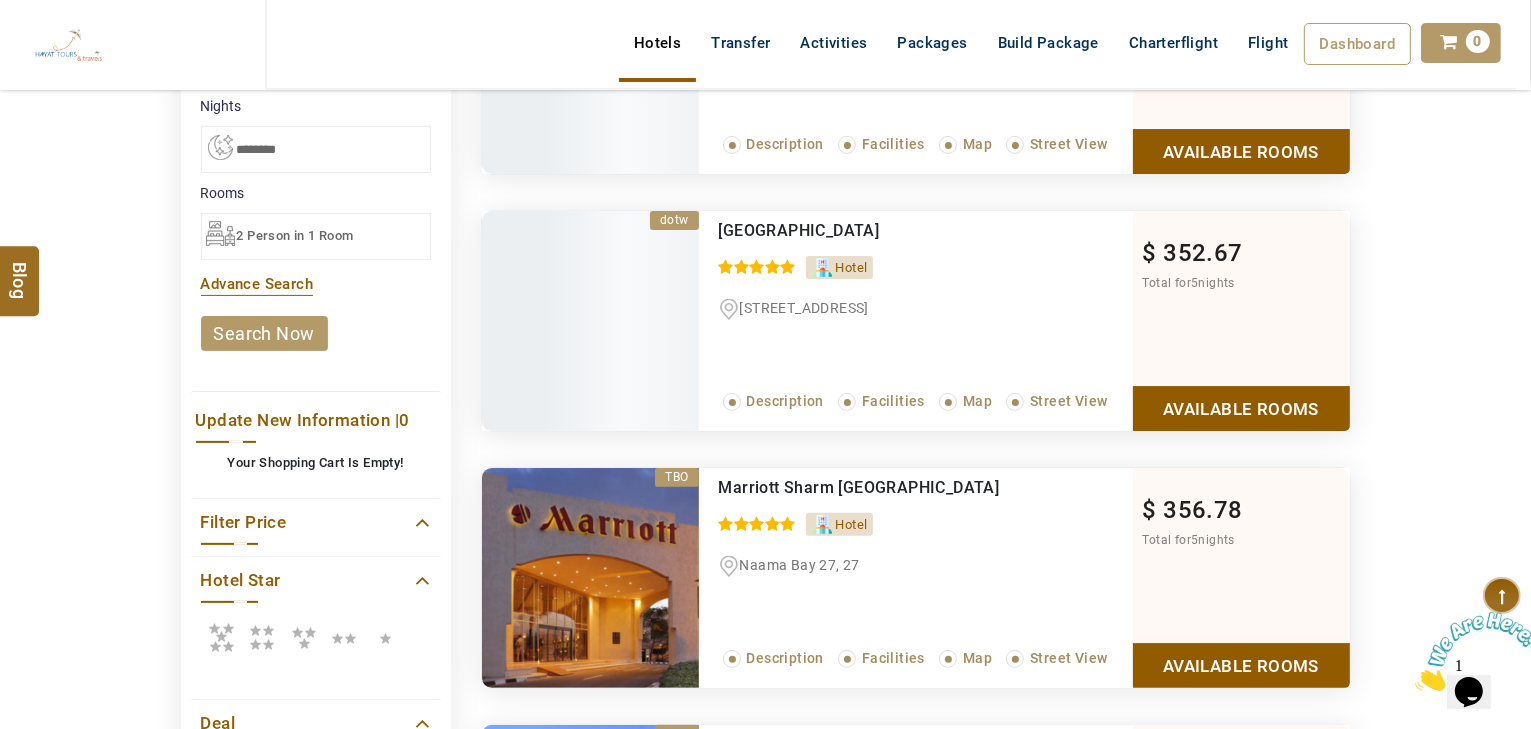 scroll, scrollTop: 0, scrollLeft: 0, axis: both 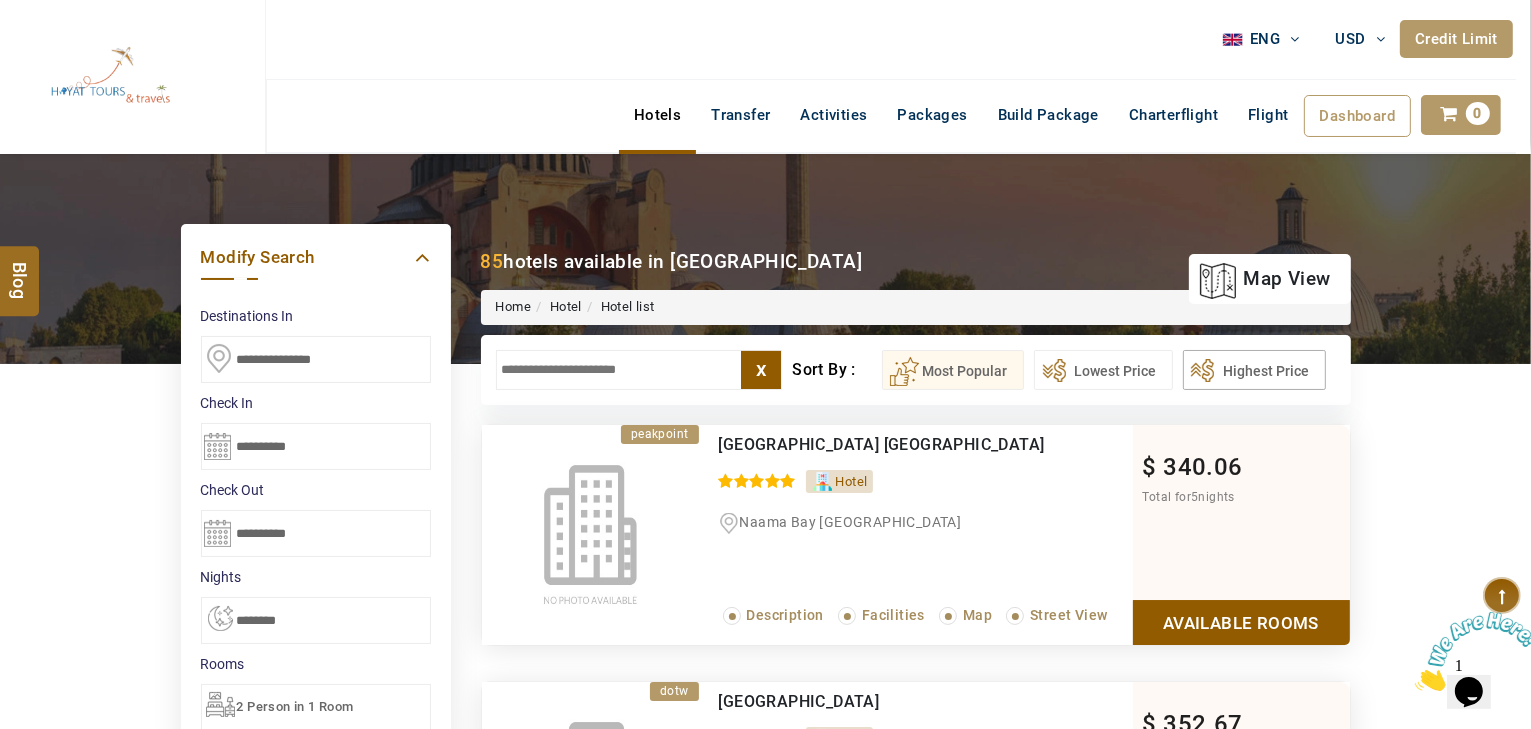 click on "Highest Price" at bounding box center (1254, 370) 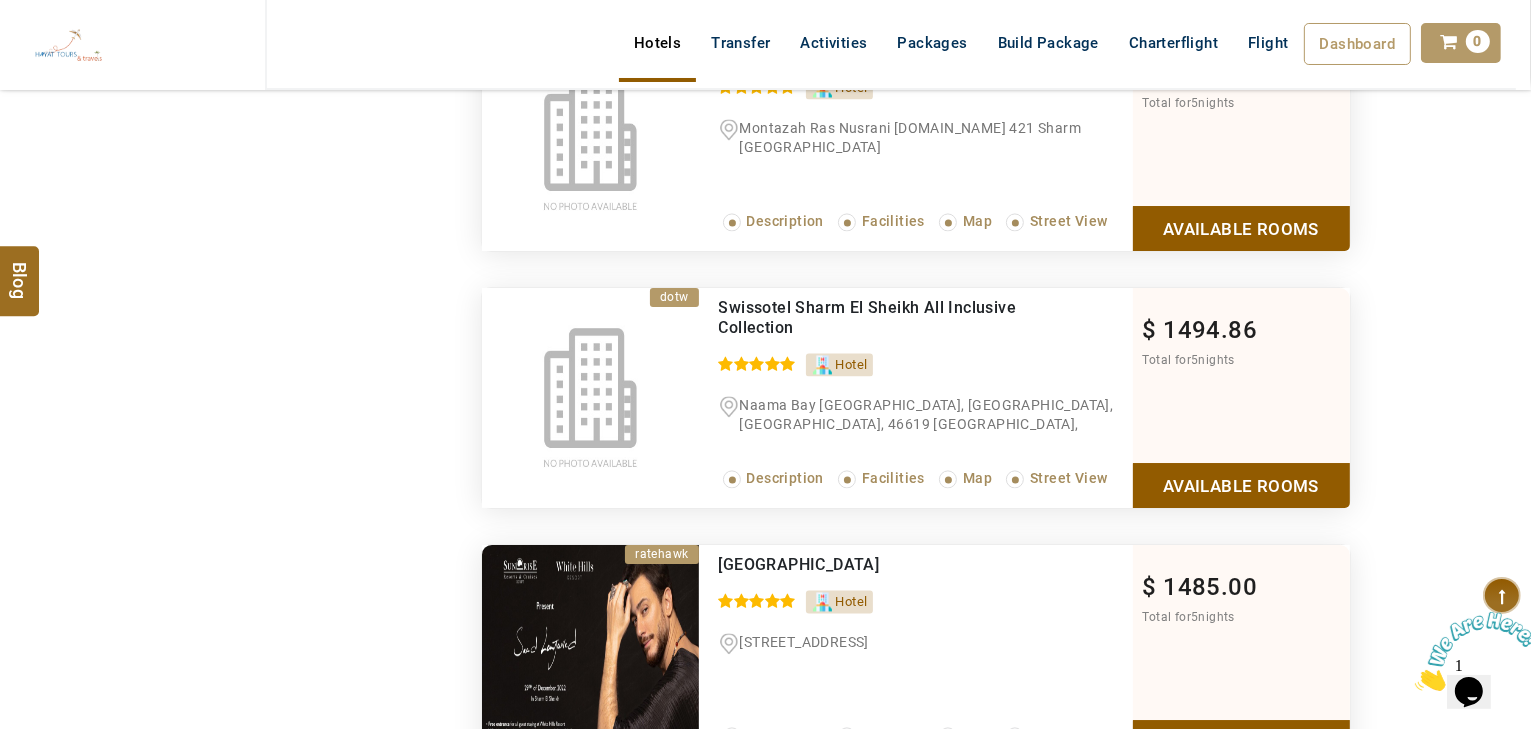 scroll, scrollTop: 4160, scrollLeft: 0, axis: vertical 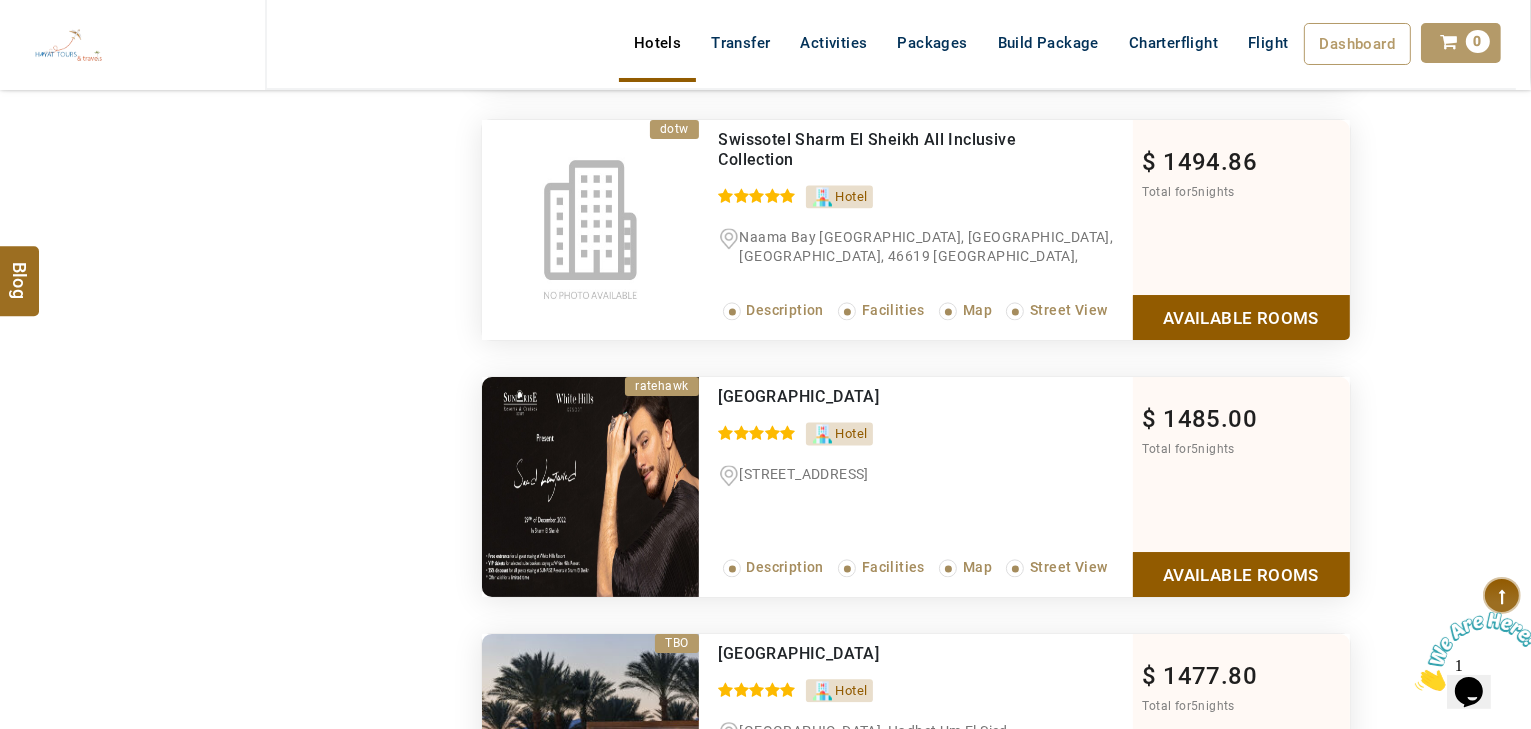 click on "Available Rooms" at bounding box center [1241, 574] 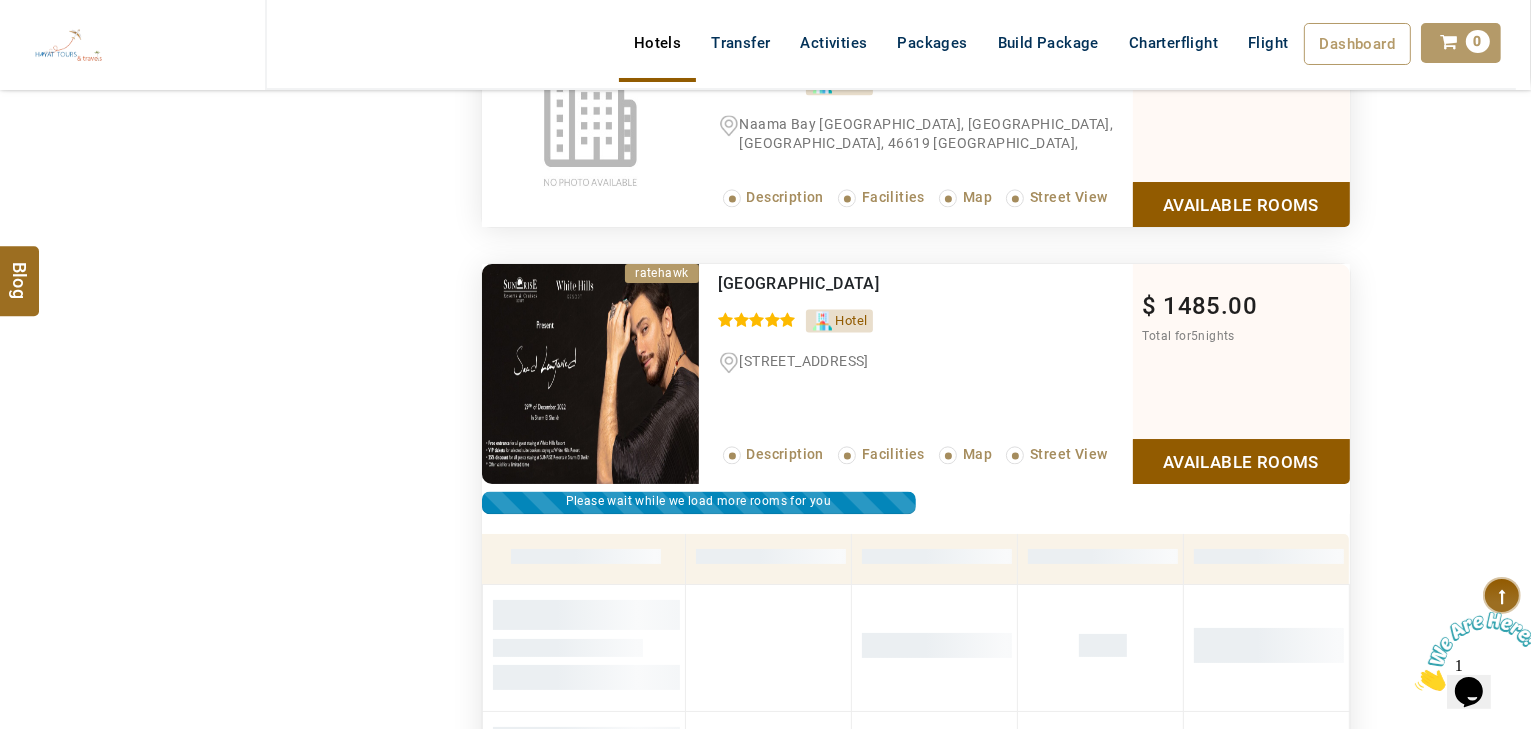 scroll, scrollTop: 4479, scrollLeft: 0, axis: vertical 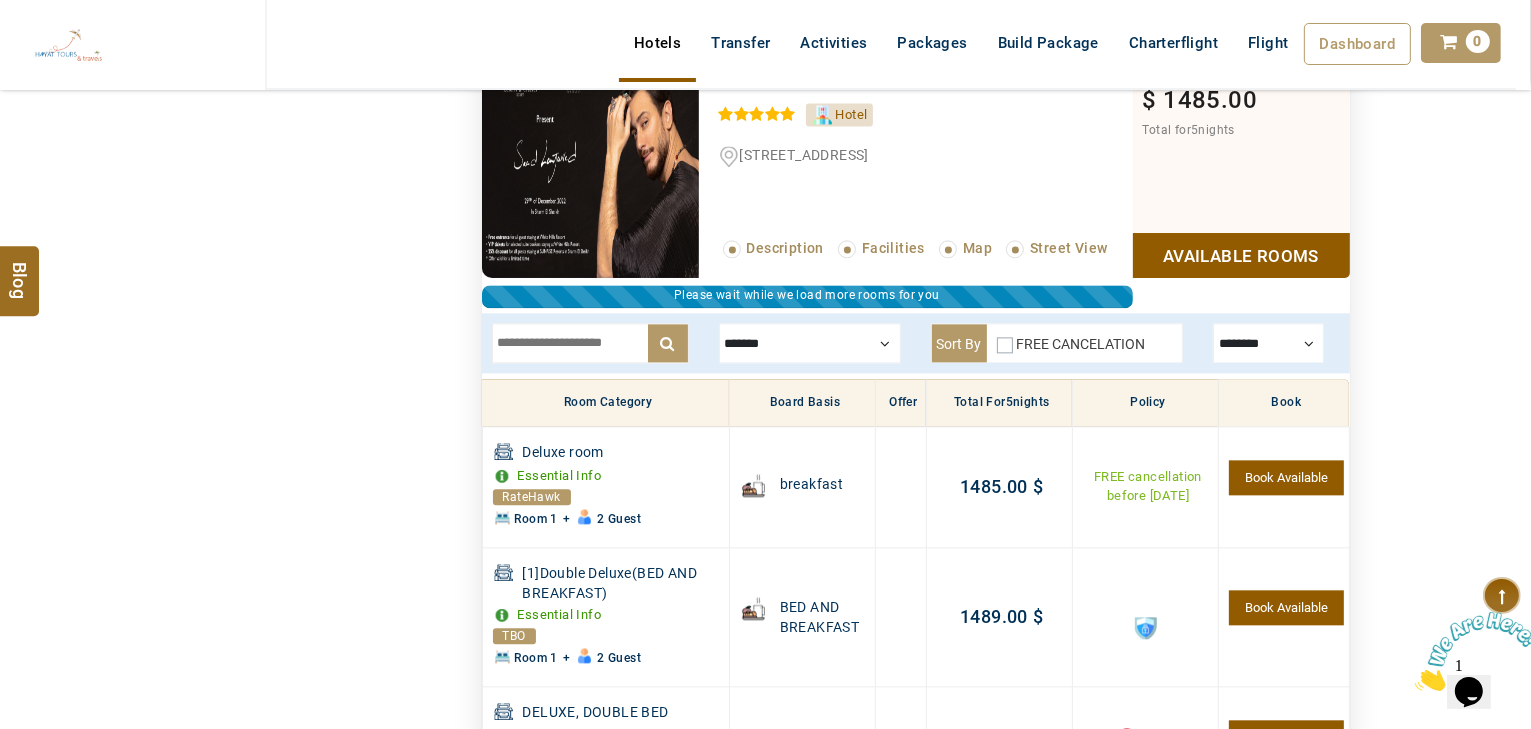 click at bounding box center [810, 343] 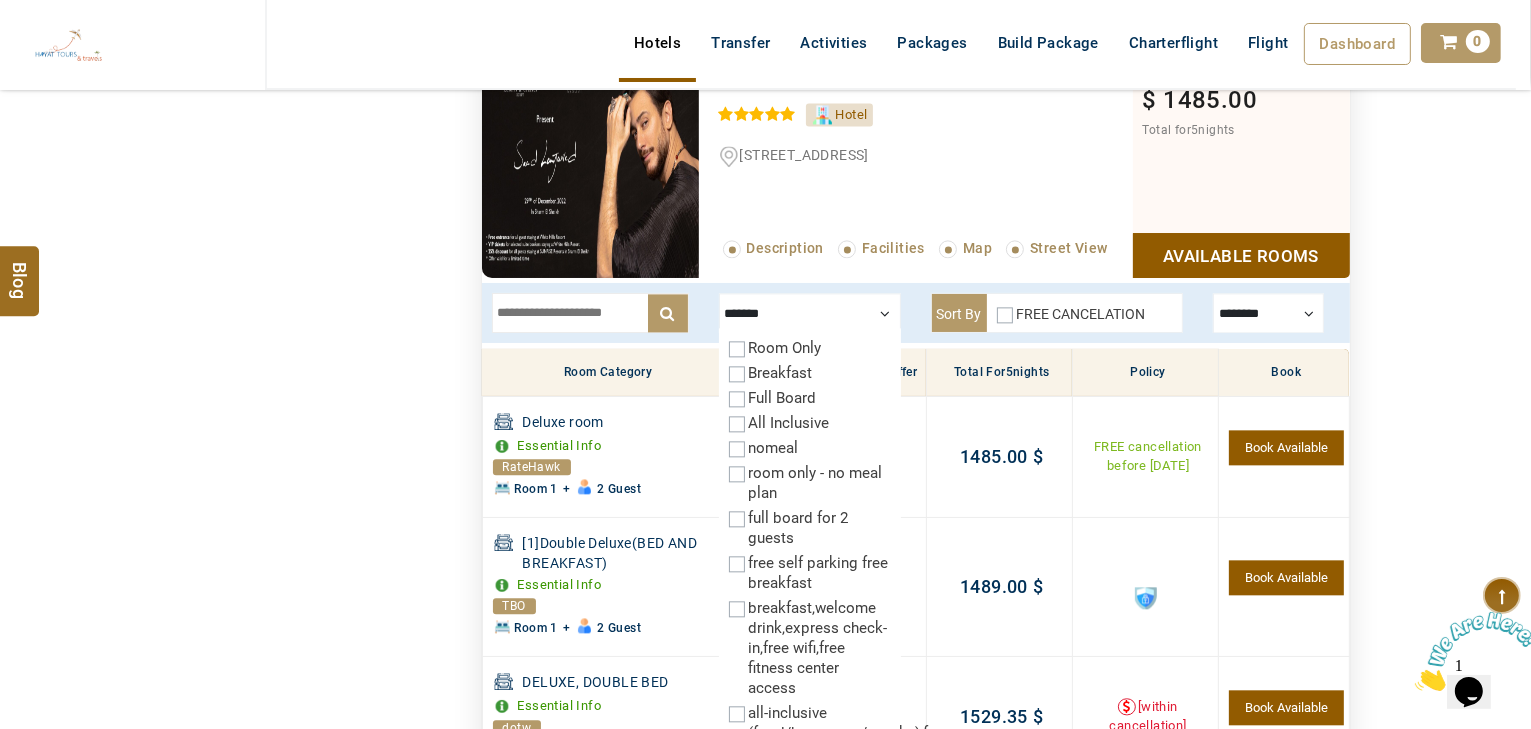 click on "All Inclusive" at bounding box center [789, 423] 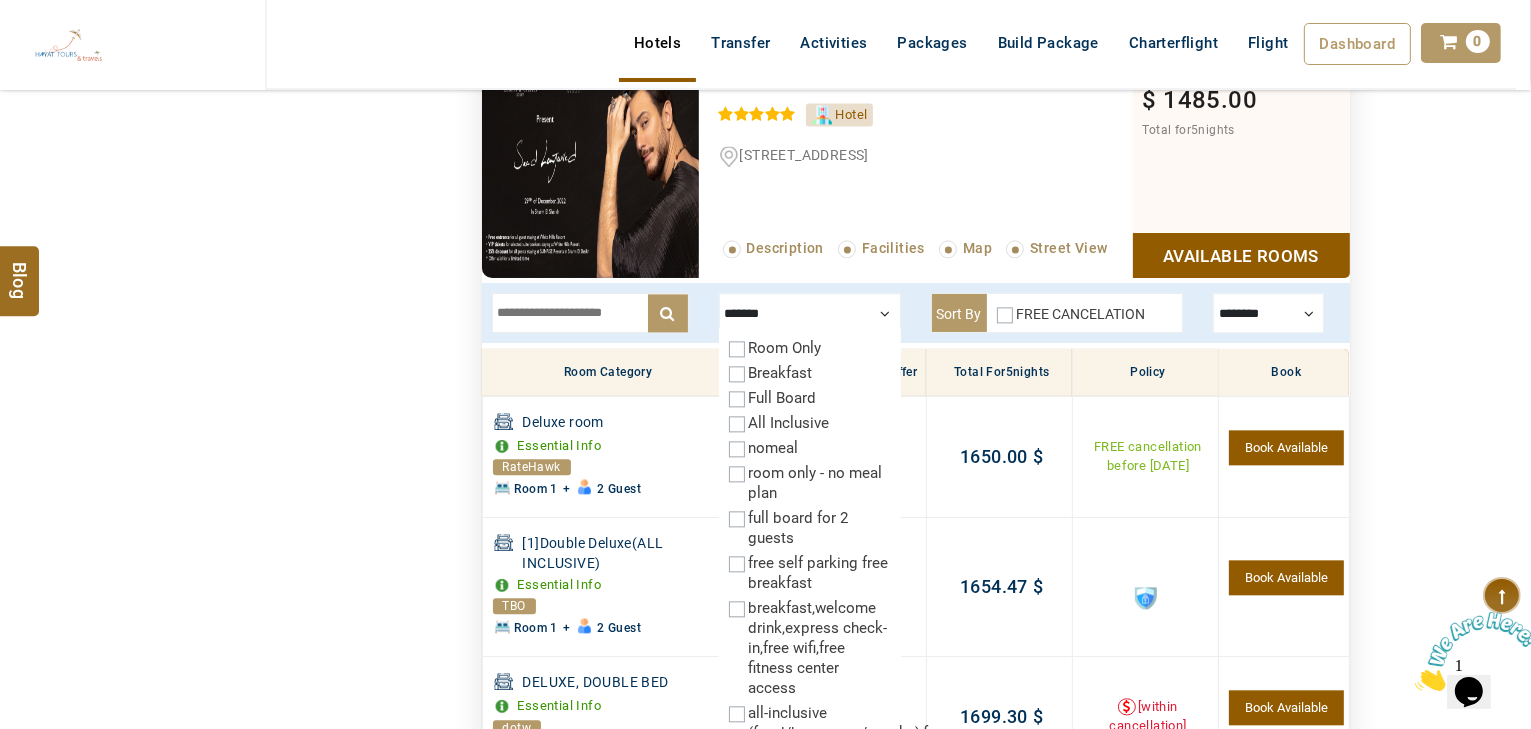 click on "**********" at bounding box center [766, -434] 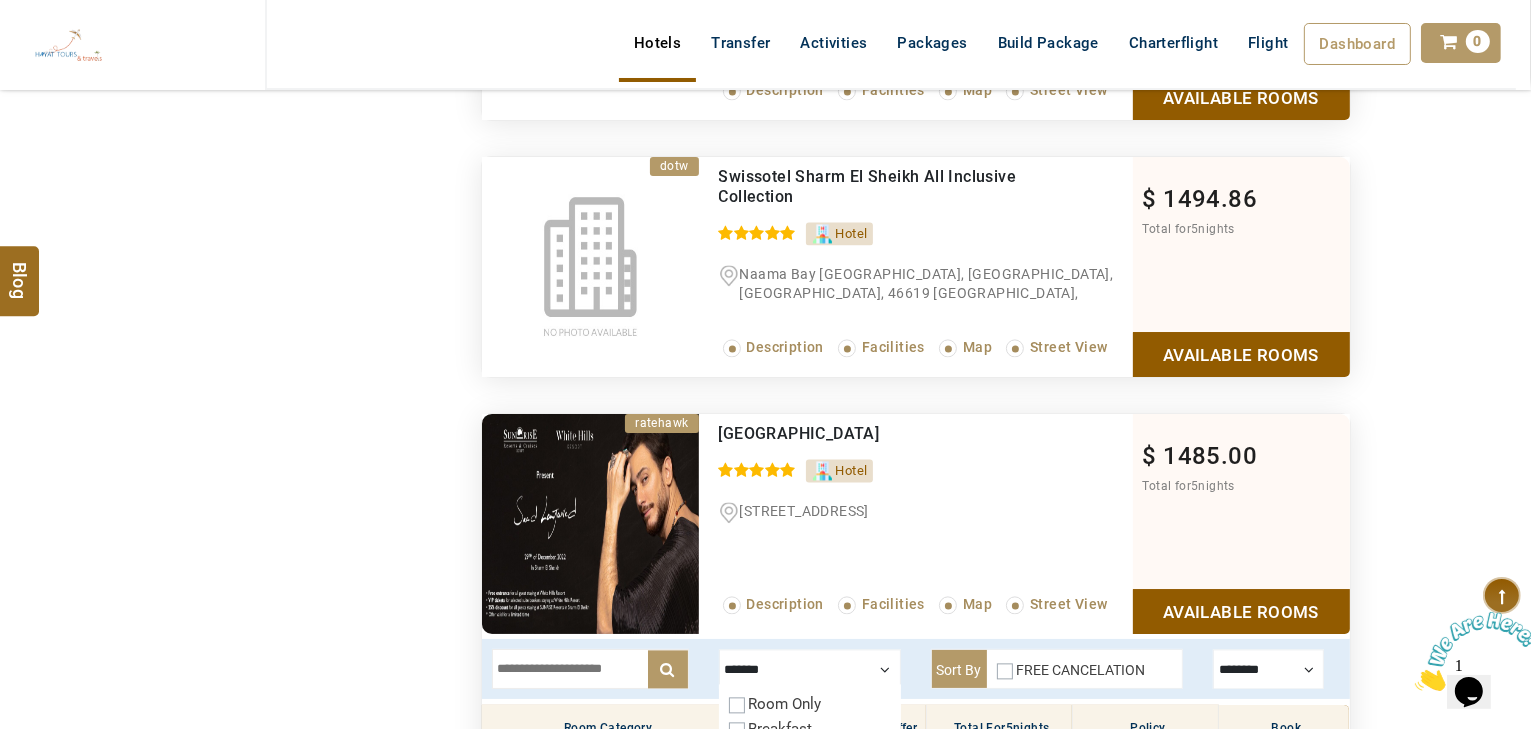 scroll, scrollTop: 4239, scrollLeft: 0, axis: vertical 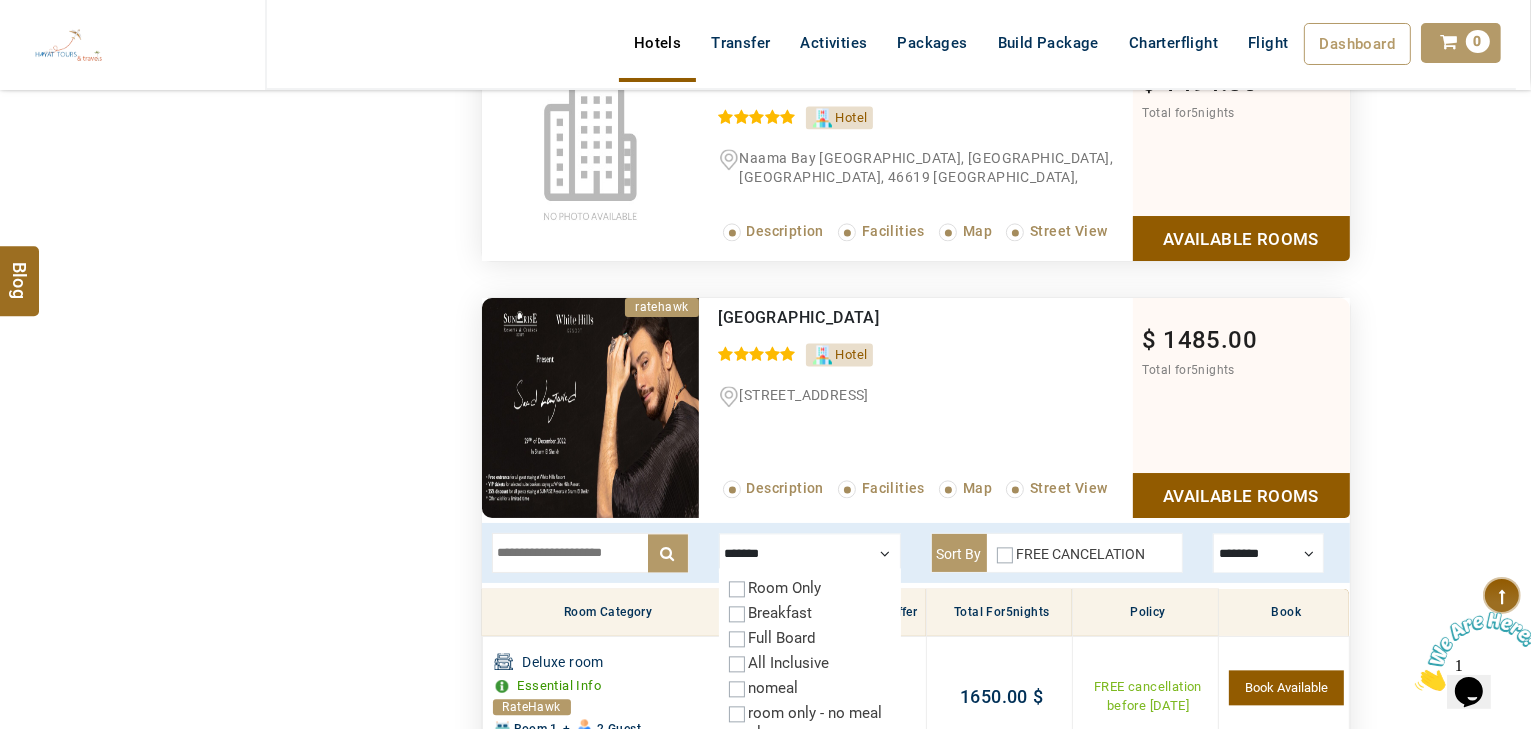 drag, startPoint x: 891, startPoint y: 300, endPoint x: 744, endPoint y: 298, distance: 147.01361 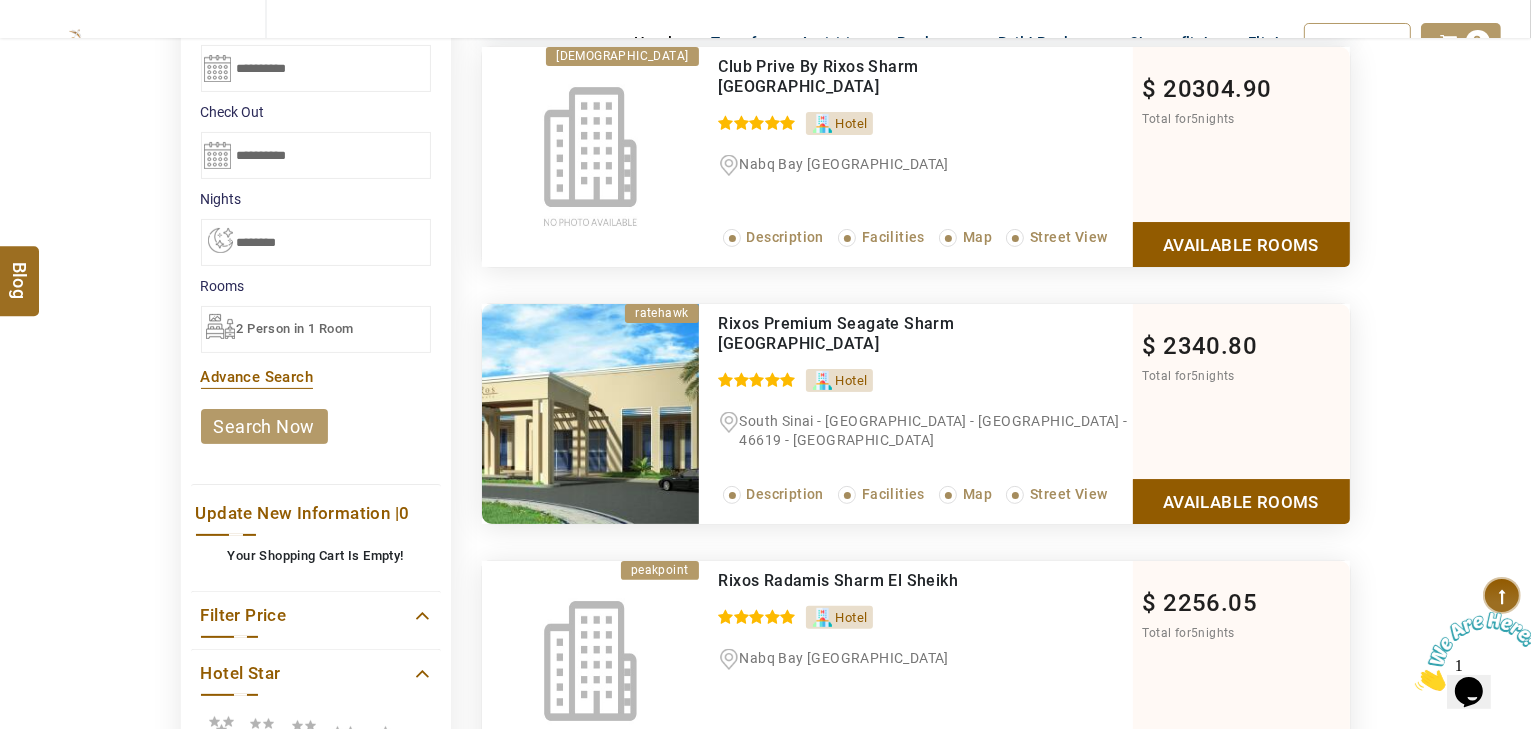 scroll, scrollTop: 0, scrollLeft: 0, axis: both 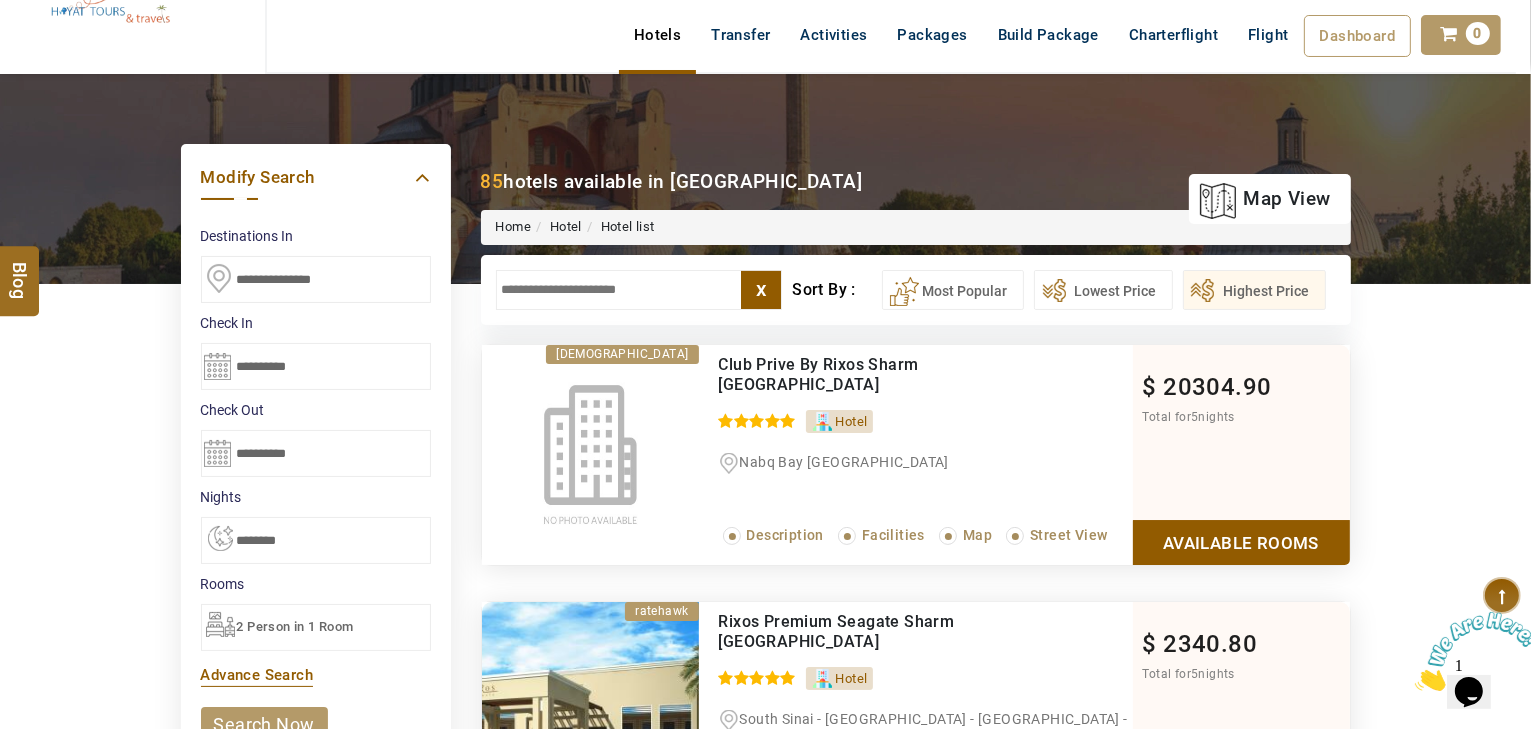 click on "2 Person in    1 Room" at bounding box center (295, 626) 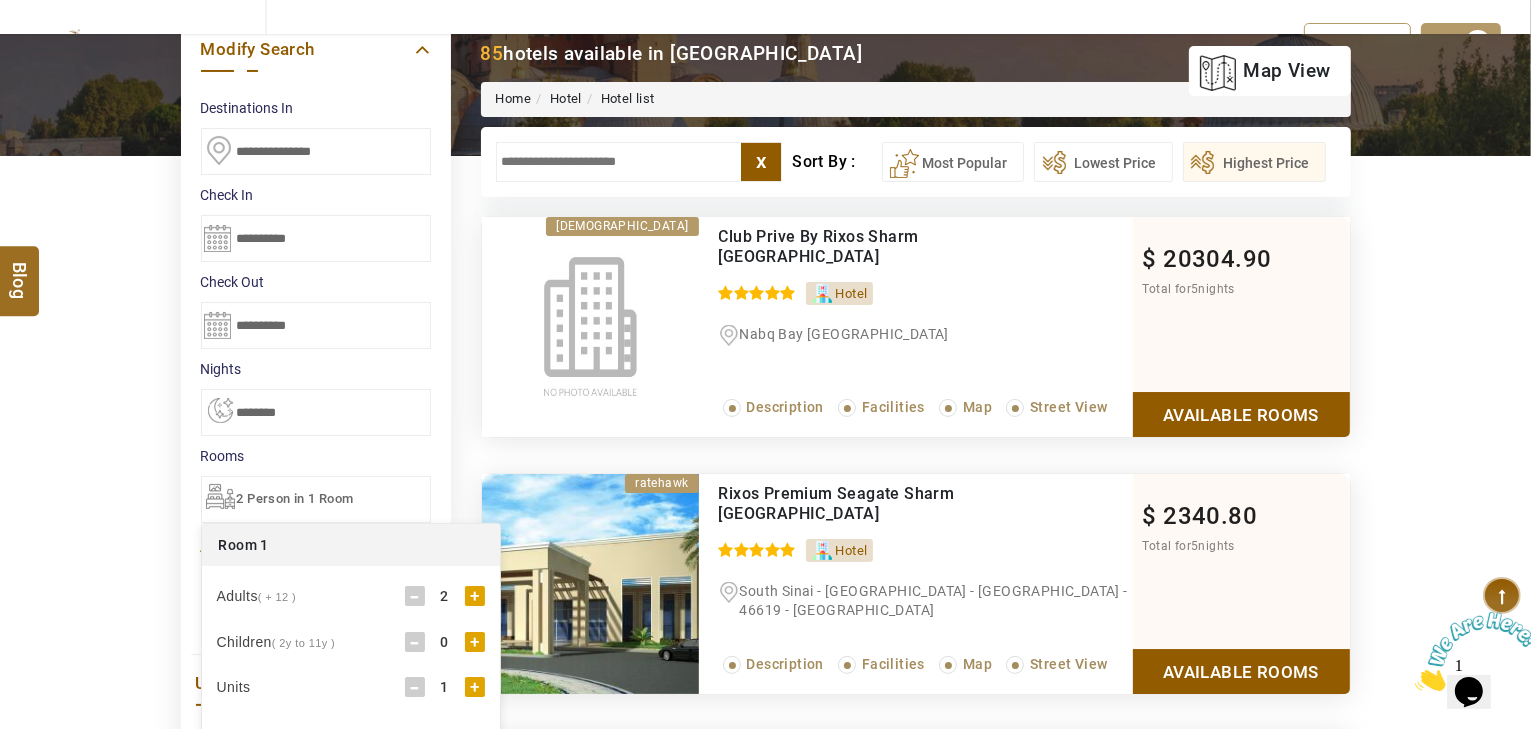 scroll, scrollTop: 400, scrollLeft: 0, axis: vertical 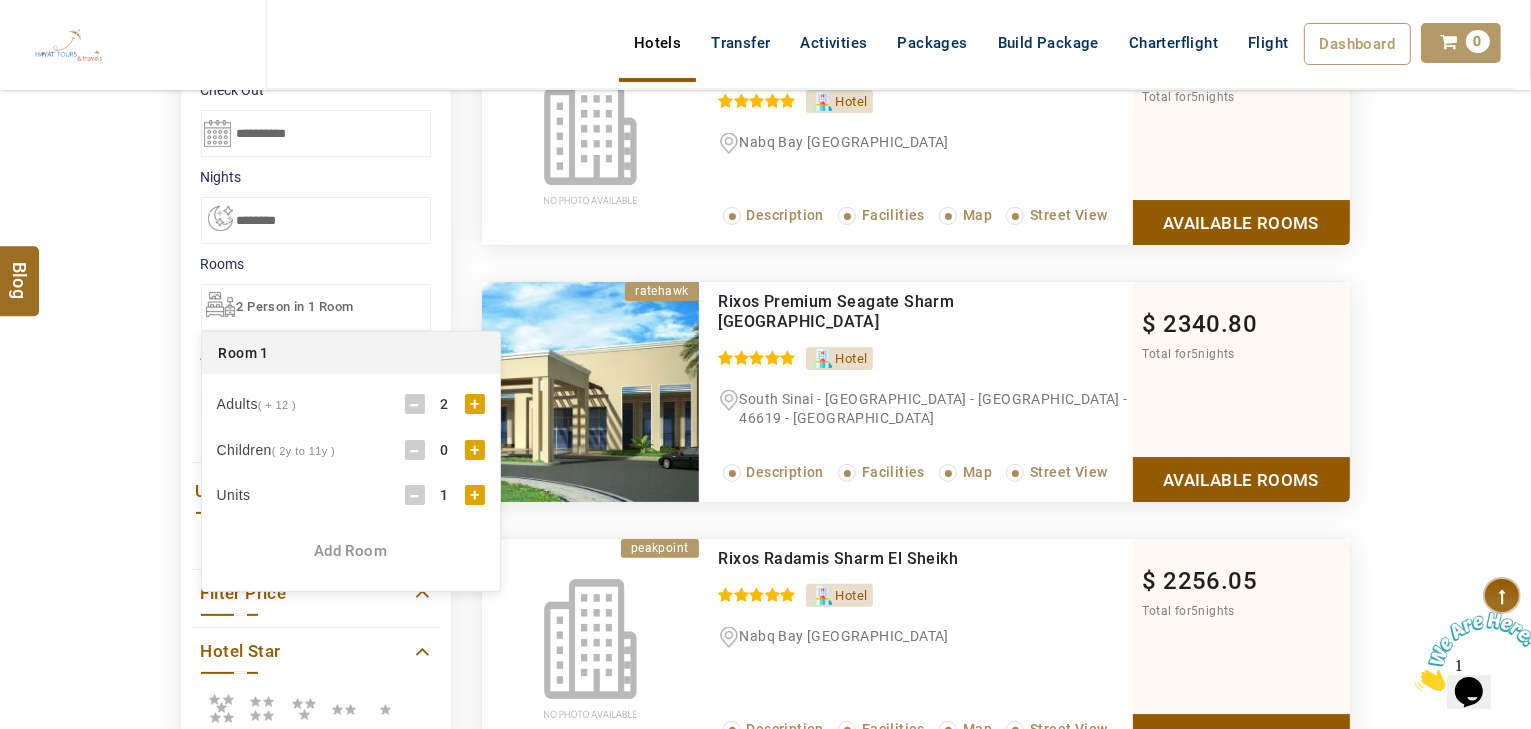click on "+" at bounding box center (475, 450) 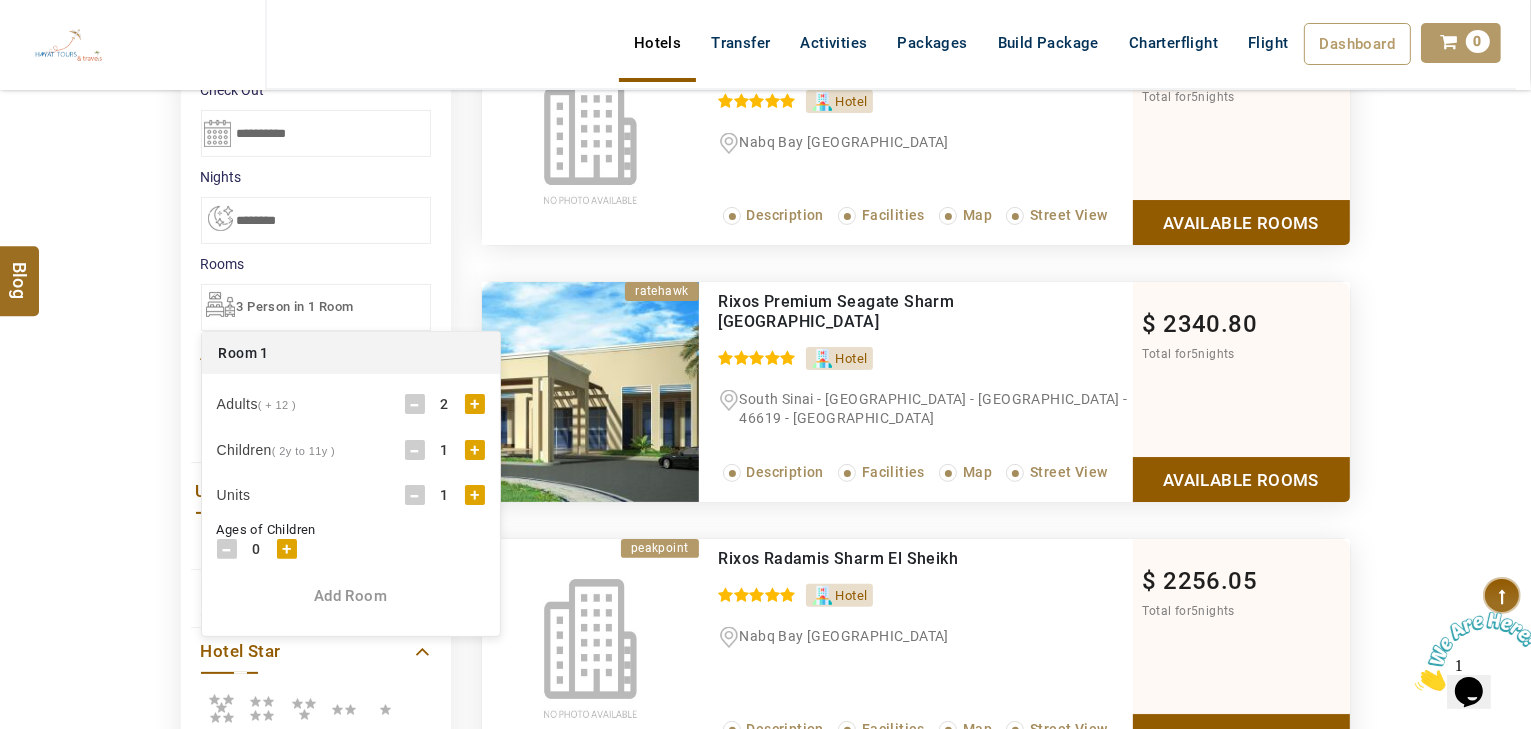 click on "+" at bounding box center [287, 549] 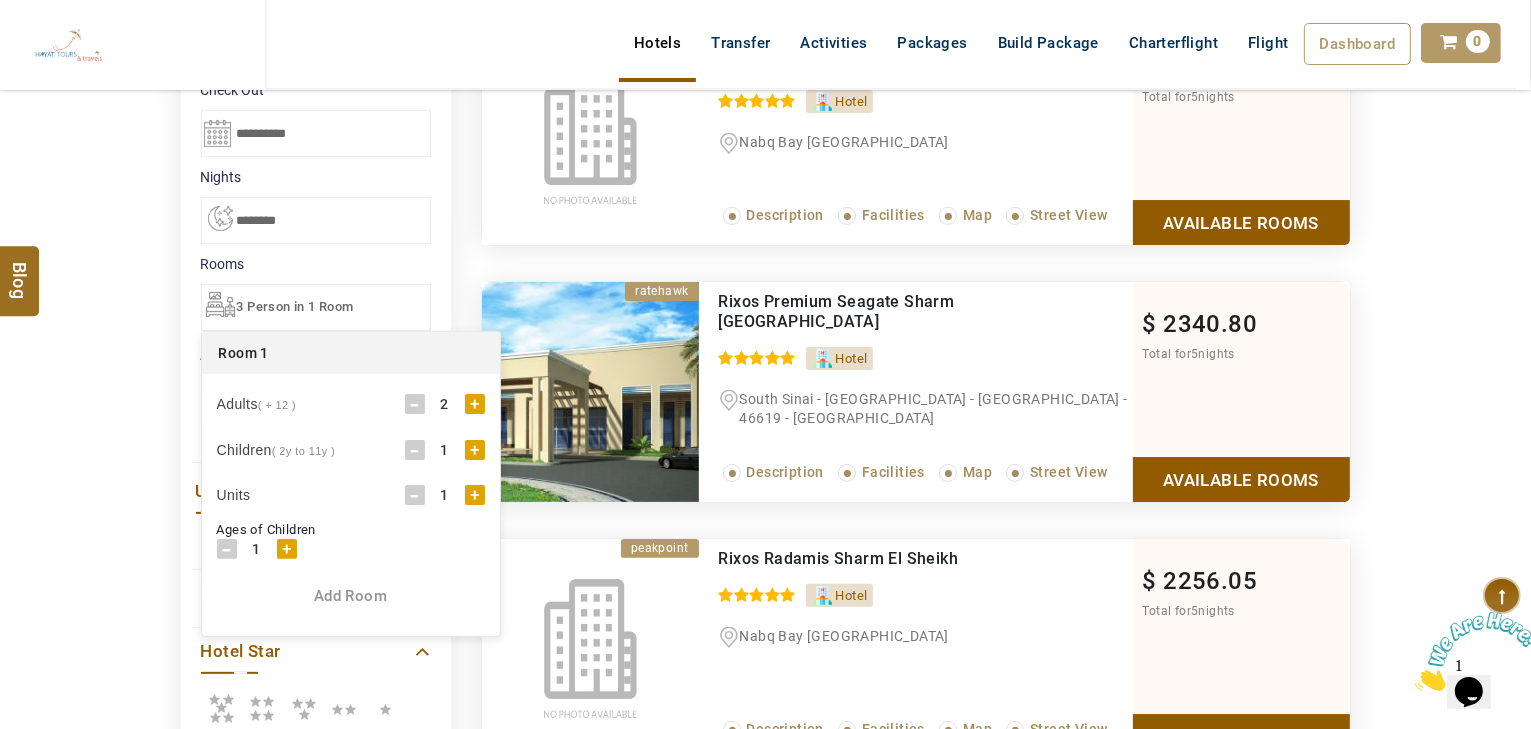 click on "+" at bounding box center [287, 549] 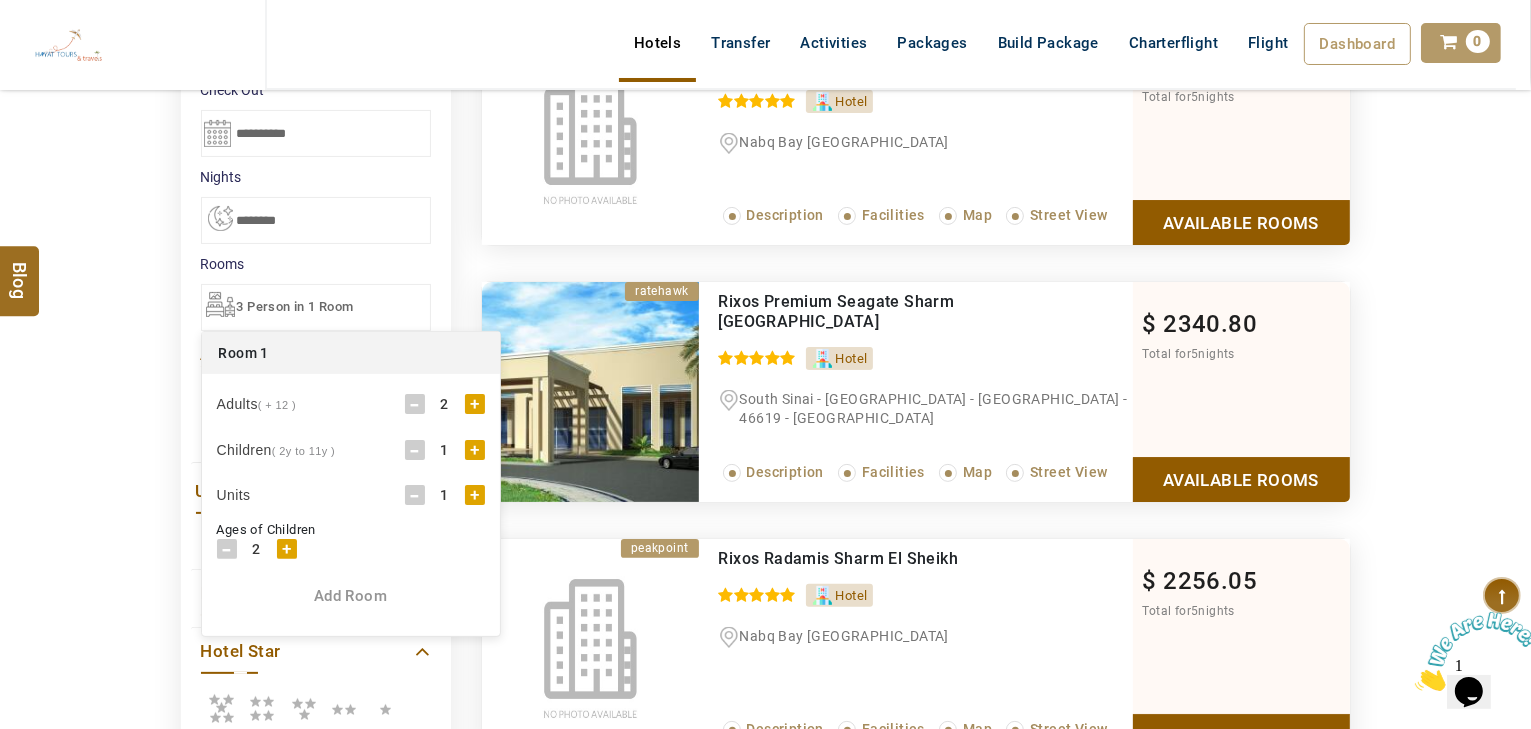 click on "+" at bounding box center (287, 549) 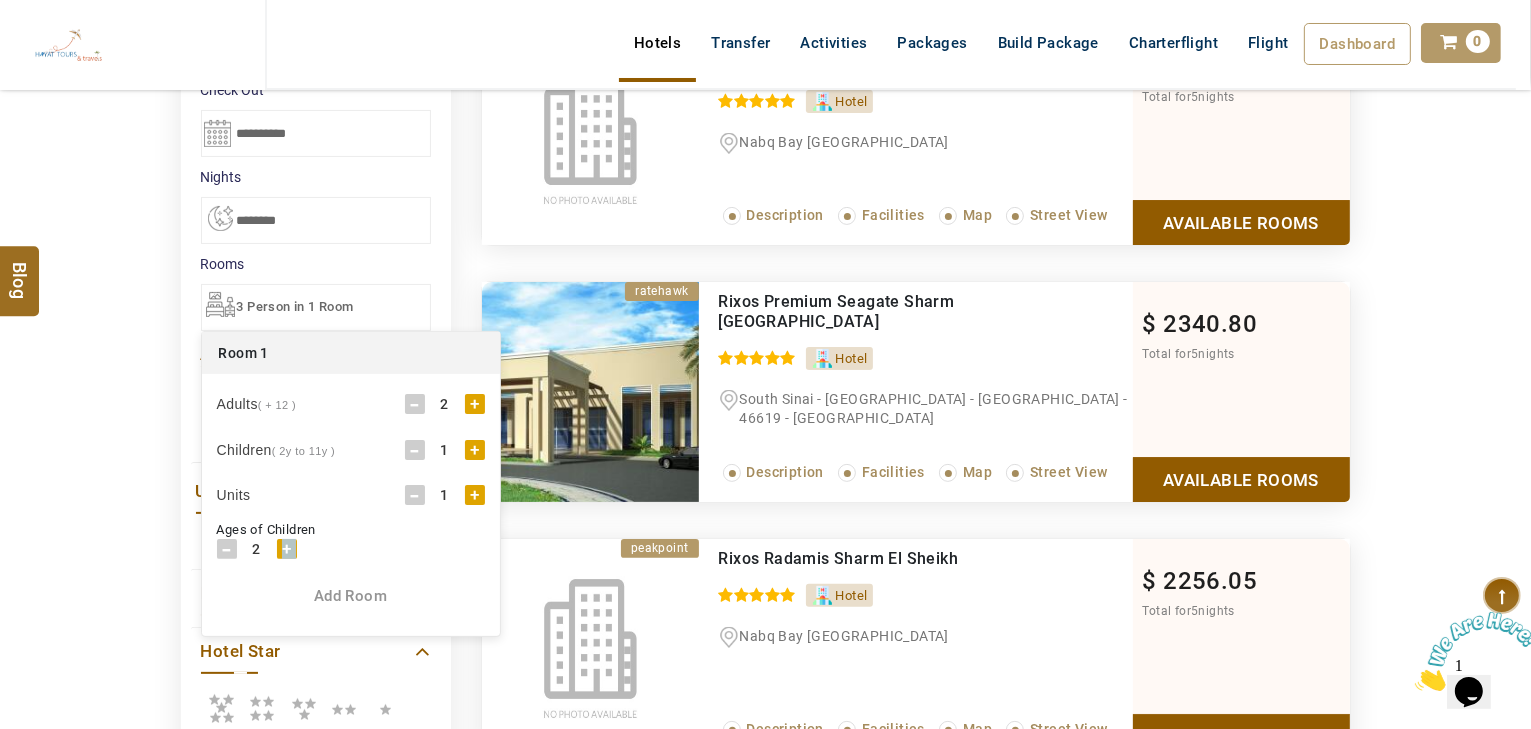 click on "+" at bounding box center [287, 549] 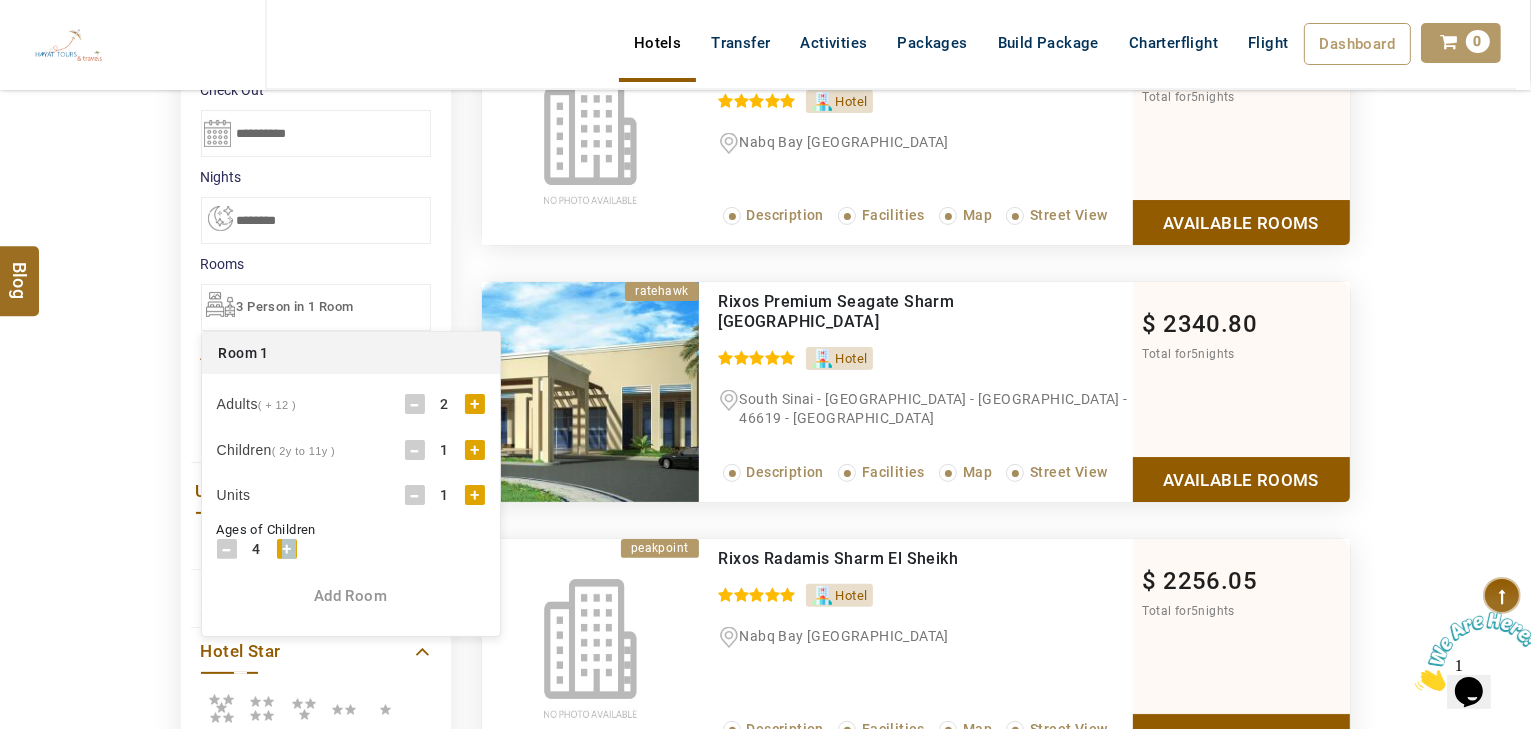 click on "+" at bounding box center (287, 549) 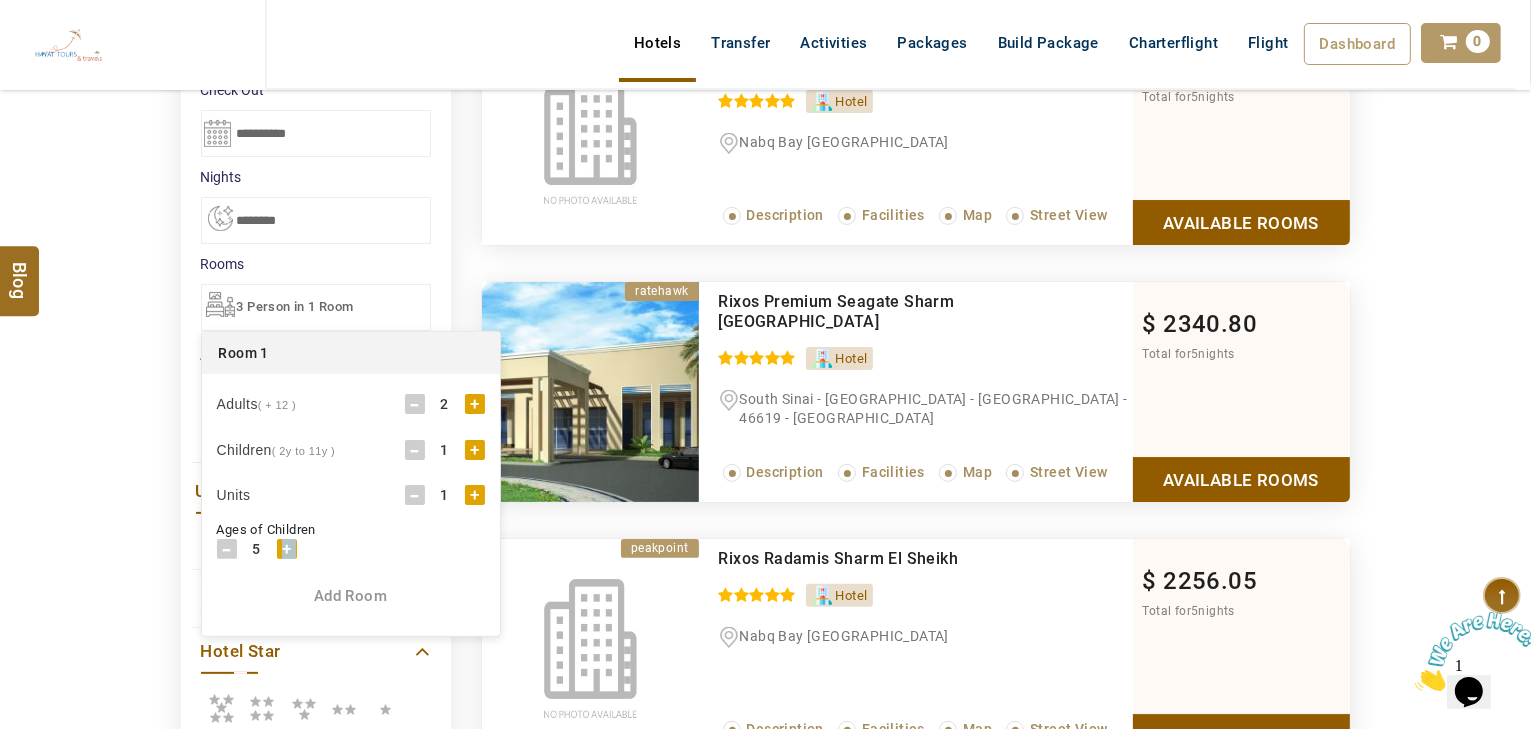 click on "+" at bounding box center (287, 549) 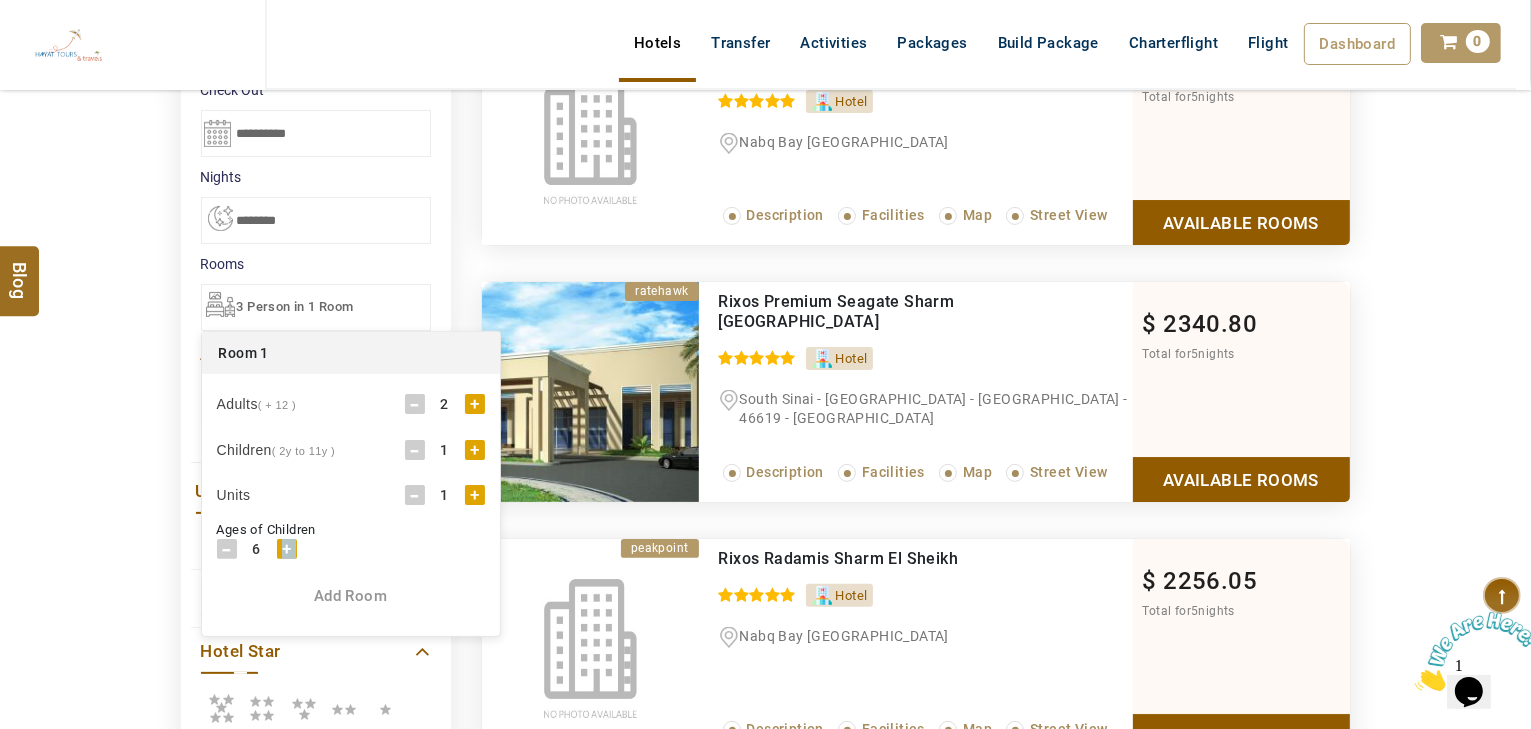 click on "+" at bounding box center [287, 549] 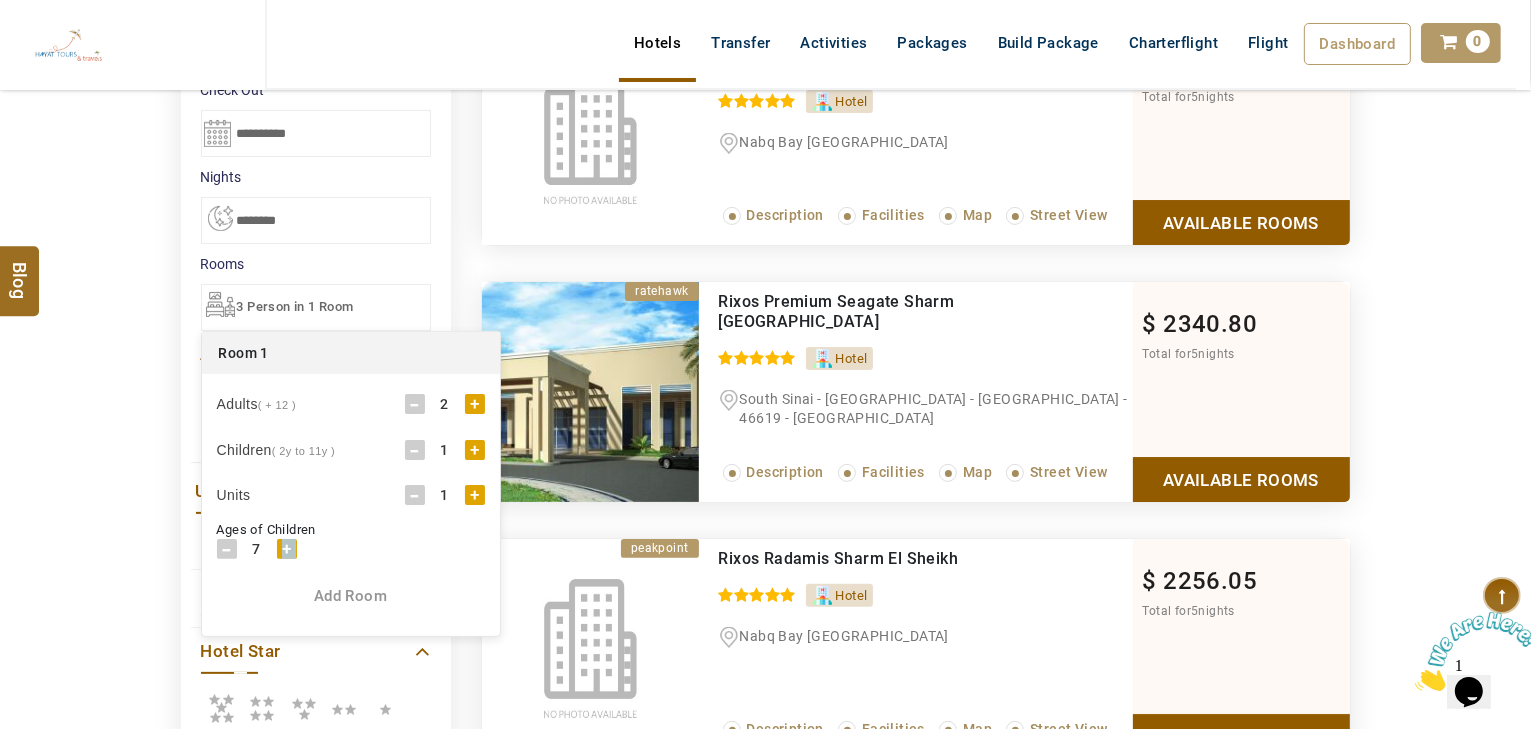 click on "+" at bounding box center (287, 549) 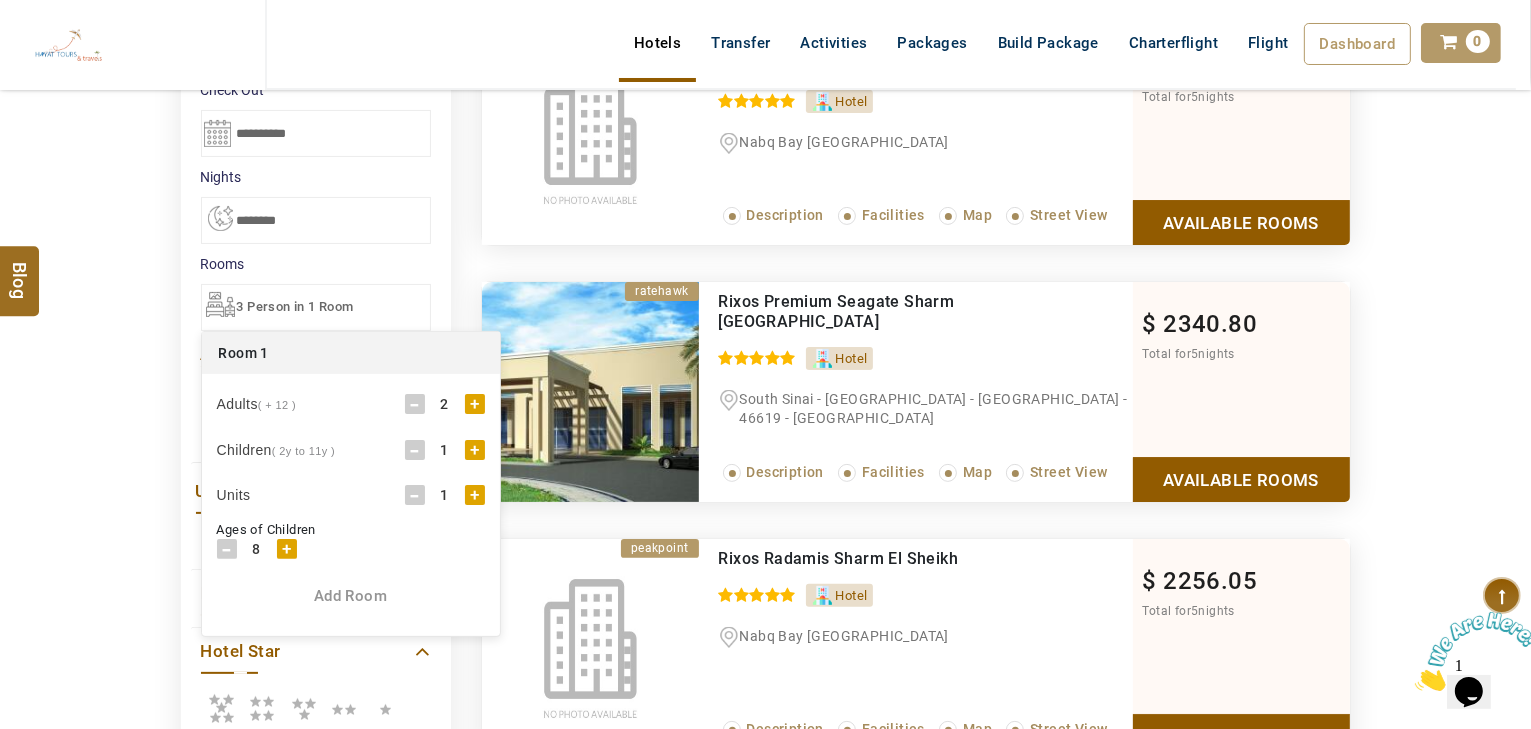 click on "DESTINATION + Add Destination  Nationality Afghanistan Albania Algeria American Samoa Andorra Angola Anguilla Antigua And Barbuda Argentina Armenia Aruba Australia Austria Azerbaijan Bahamas Bahrain Bangladesh Barbados Belarus Belgium Belize Benin Bermuda Bhutan Bolivia Bosnia Herzegovina Botswana Brazil British Indian Ocean Territory British Virgin Islands Brunei Darussalam Bulgaria Burkina Faso Burundi Cambodia Cameroon Canada Cape Verde Caribbean Cayman Islands Central African Republic Chad Chile China Christmas Island Cocos (Keeling) Islands Colombia Comoros Congo (Democratic Republic) Congo (Republic Of) Cook Islands Costa Rica Croatia Cuba Cyprus Czech Republic Denmark Djibouti Dominica Dominican Republic East Timor Ecuador Egypt El Salvador Equatorial Guinea Eritrea Estonia Ethiopia Falkland Islands(Malvinas) Faroe Islands Fiji Finland France French Guiana French Polynesia French Southern Territories Gabon Gambia Georgia Germany Ghana Gibraltar Greece Greenland Grenada Guadeloupe Guam Guatemala Guinea" at bounding box center (765, 3510) 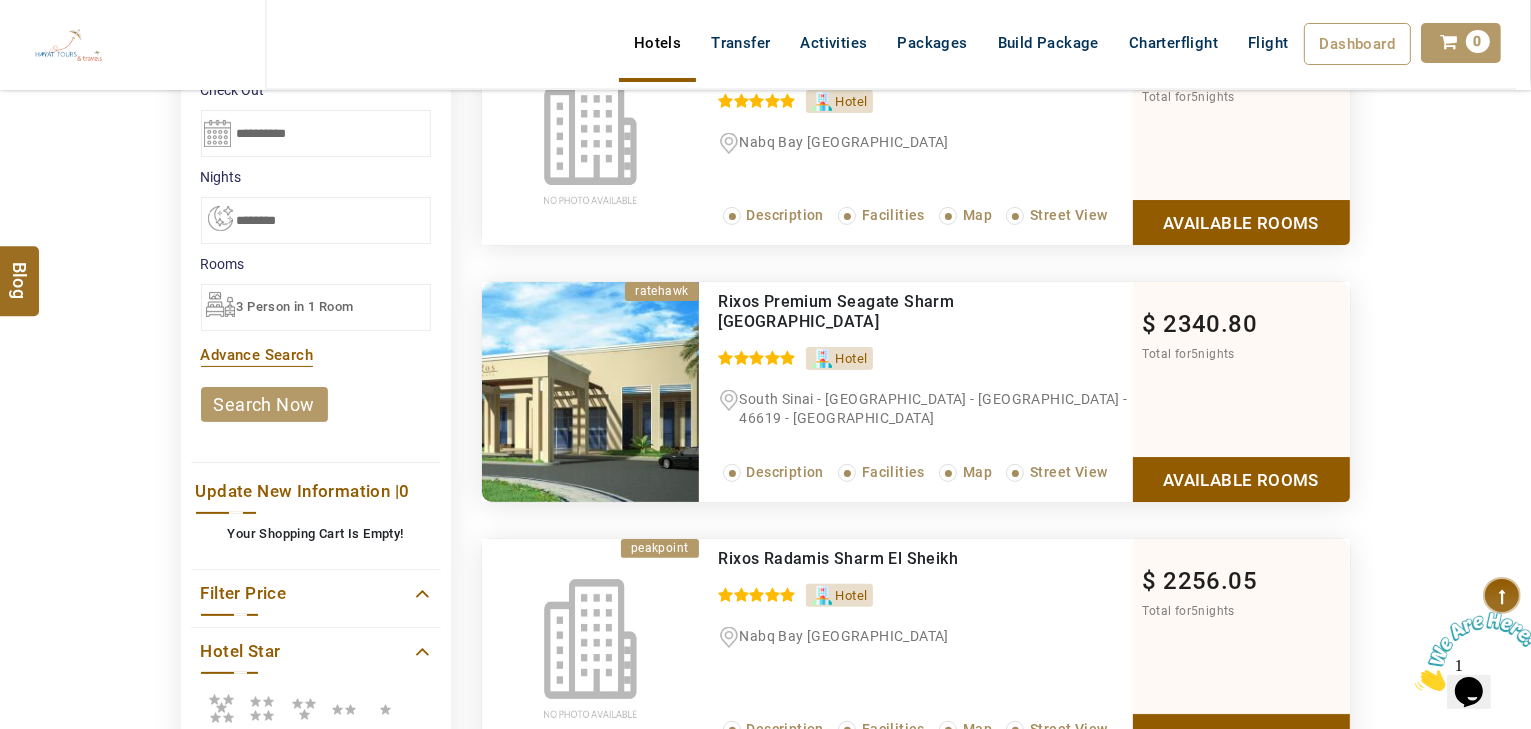 click on "search now" at bounding box center (264, 404) 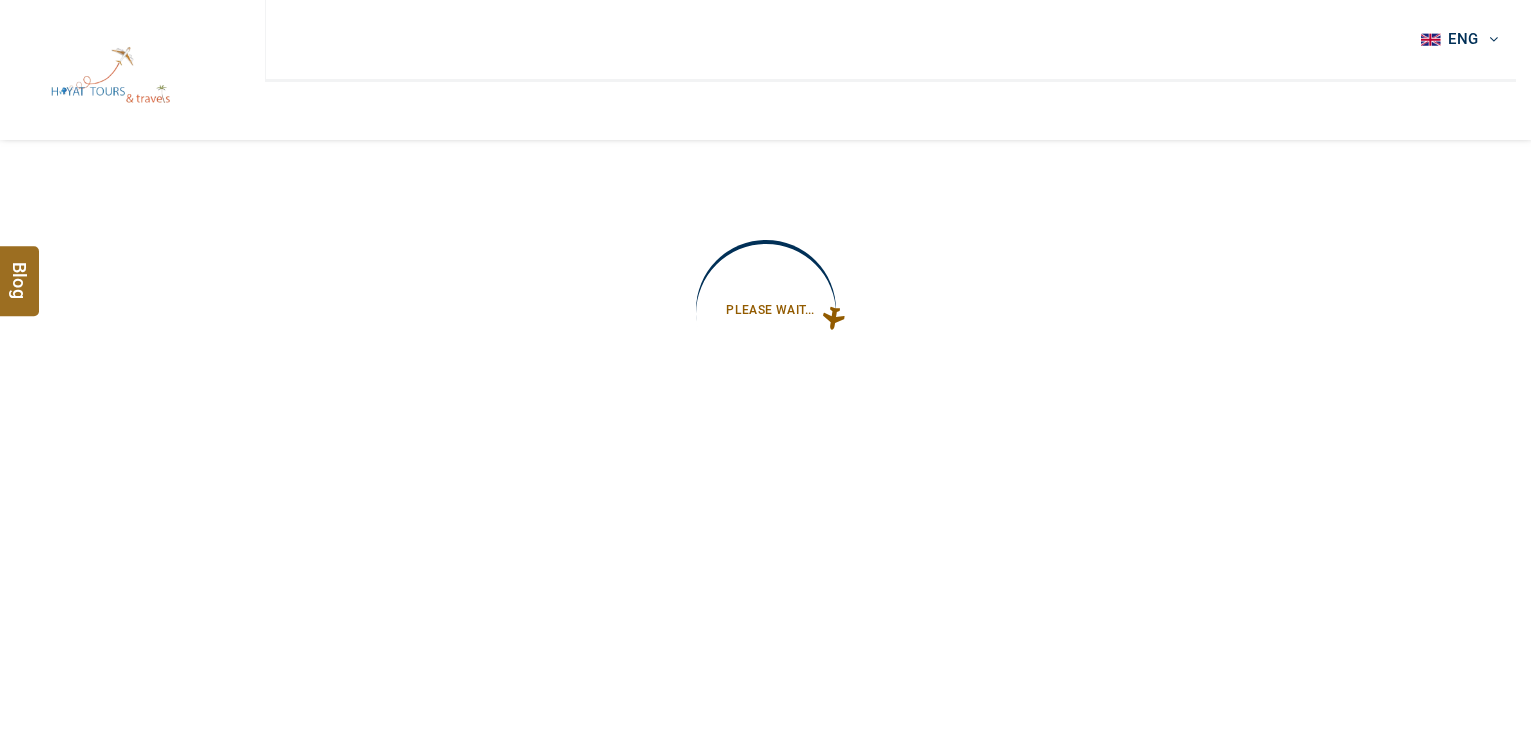 scroll, scrollTop: 0, scrollLeft: 0, axis: both 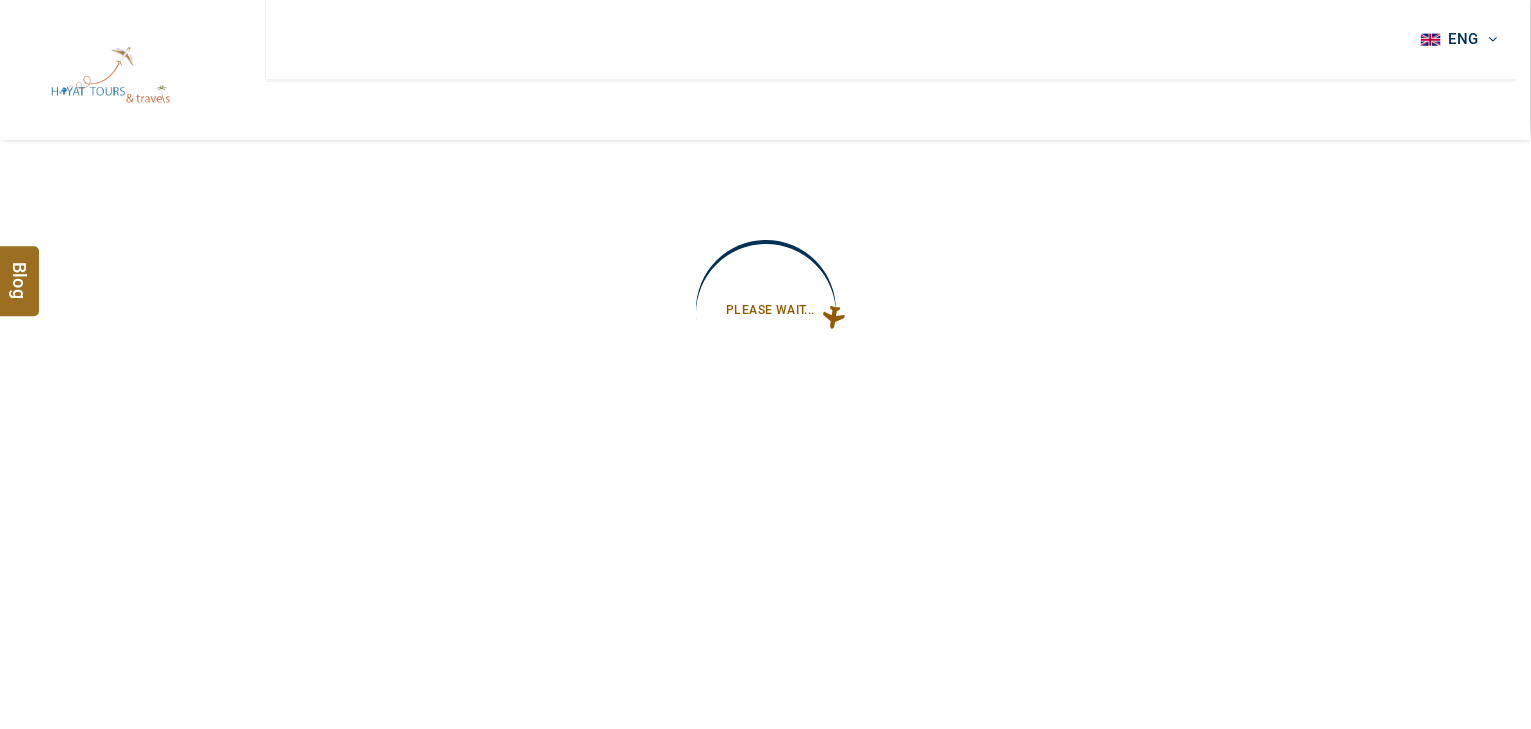 type on "**********" 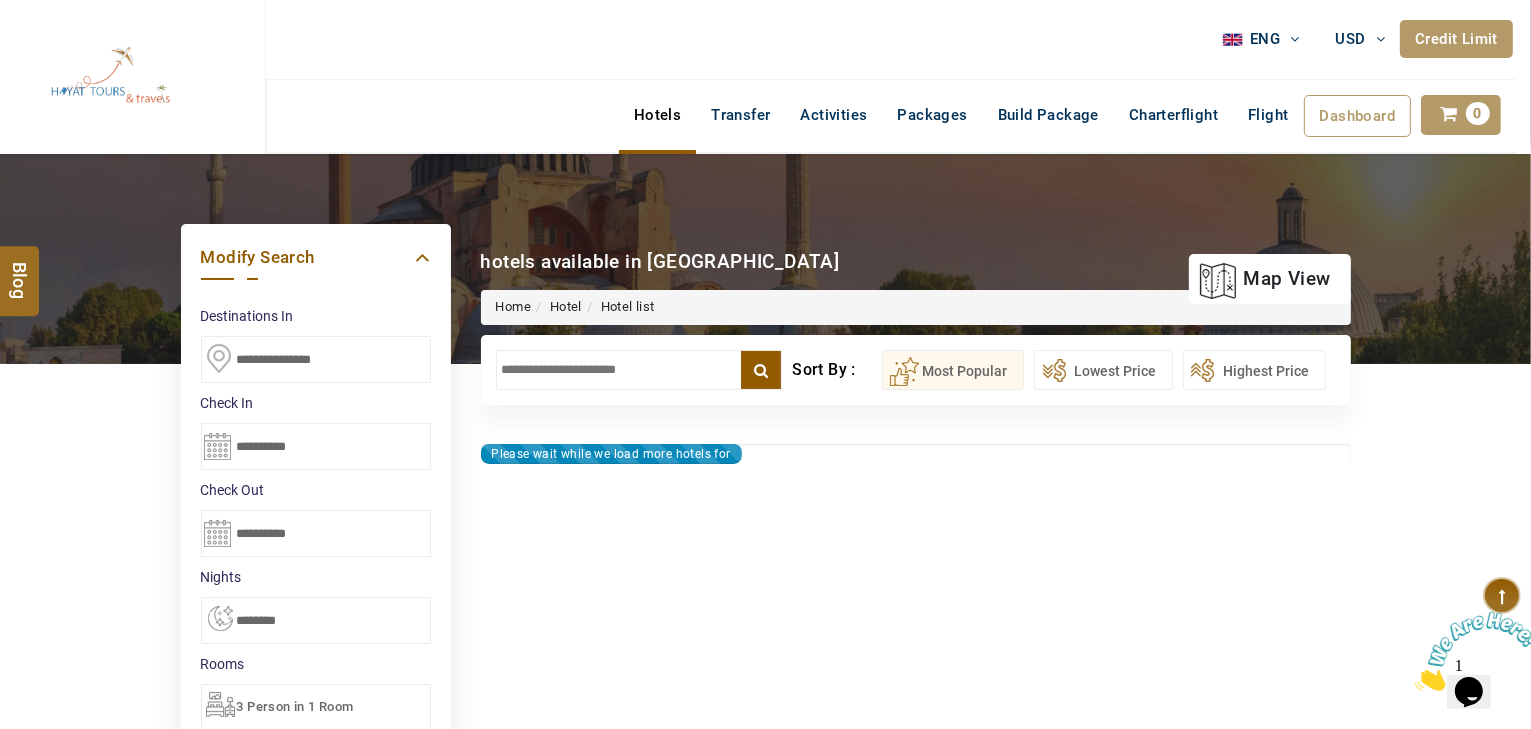 scroll, scrollTop: 0, scrollLeft: 0, axis: both 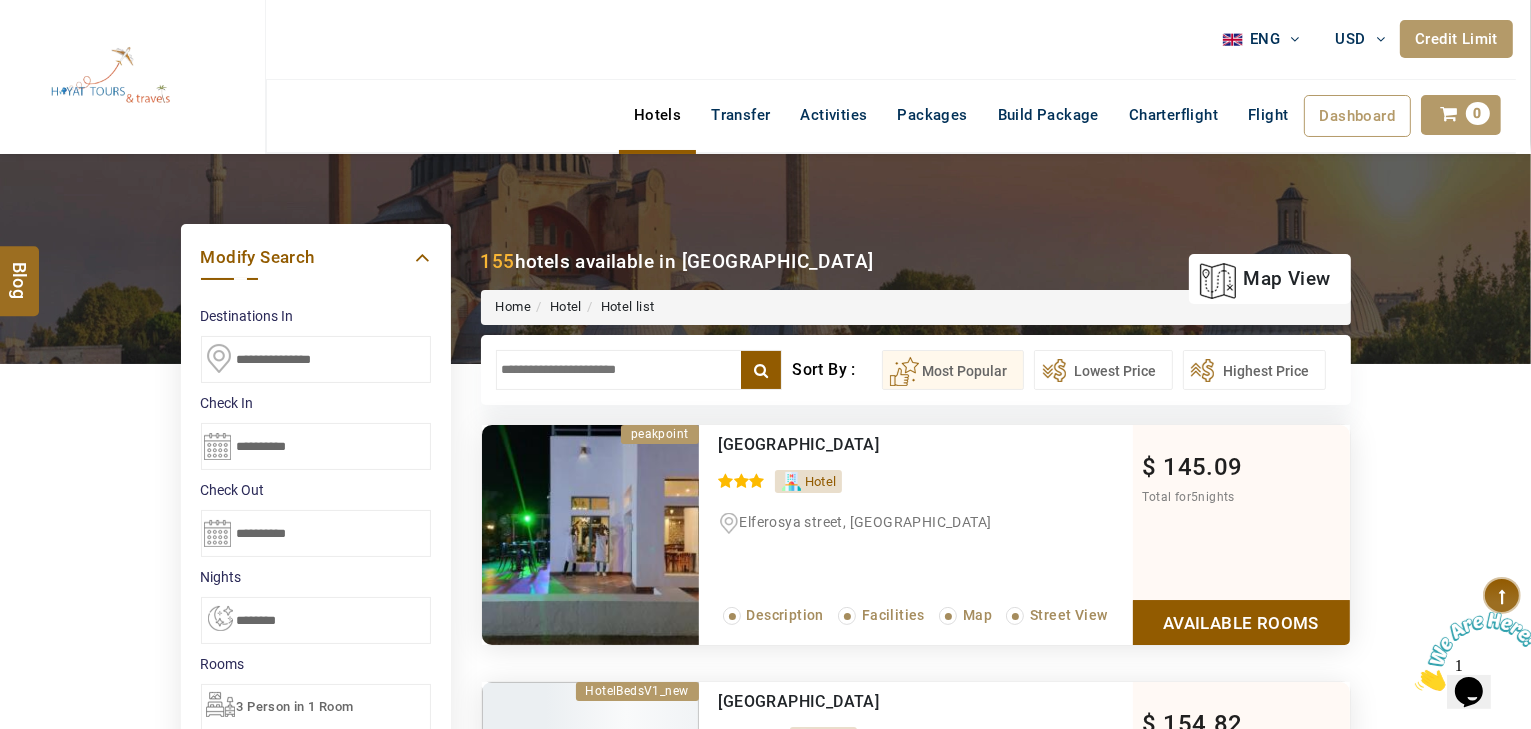 click at bounding box center (639, 370) 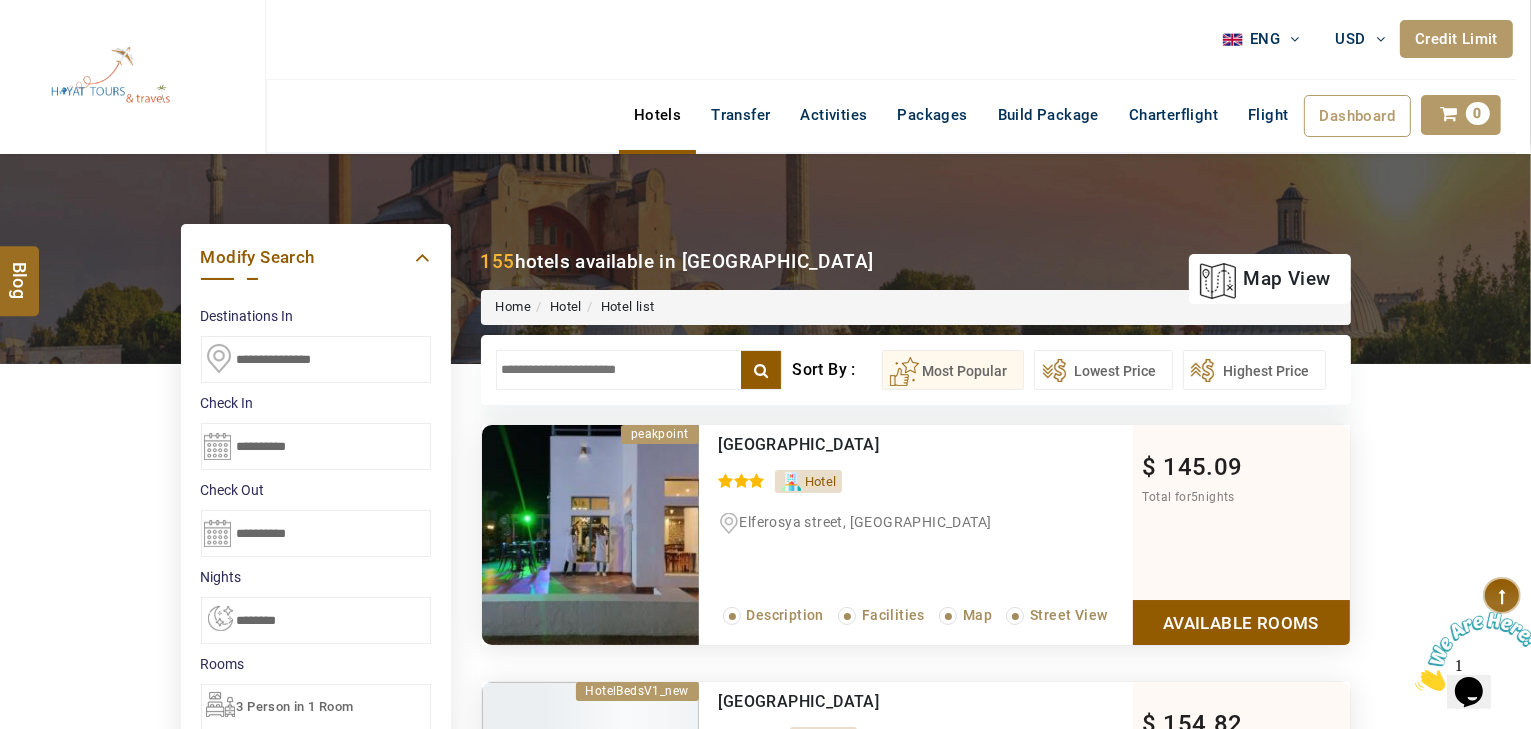 paste on "**********" 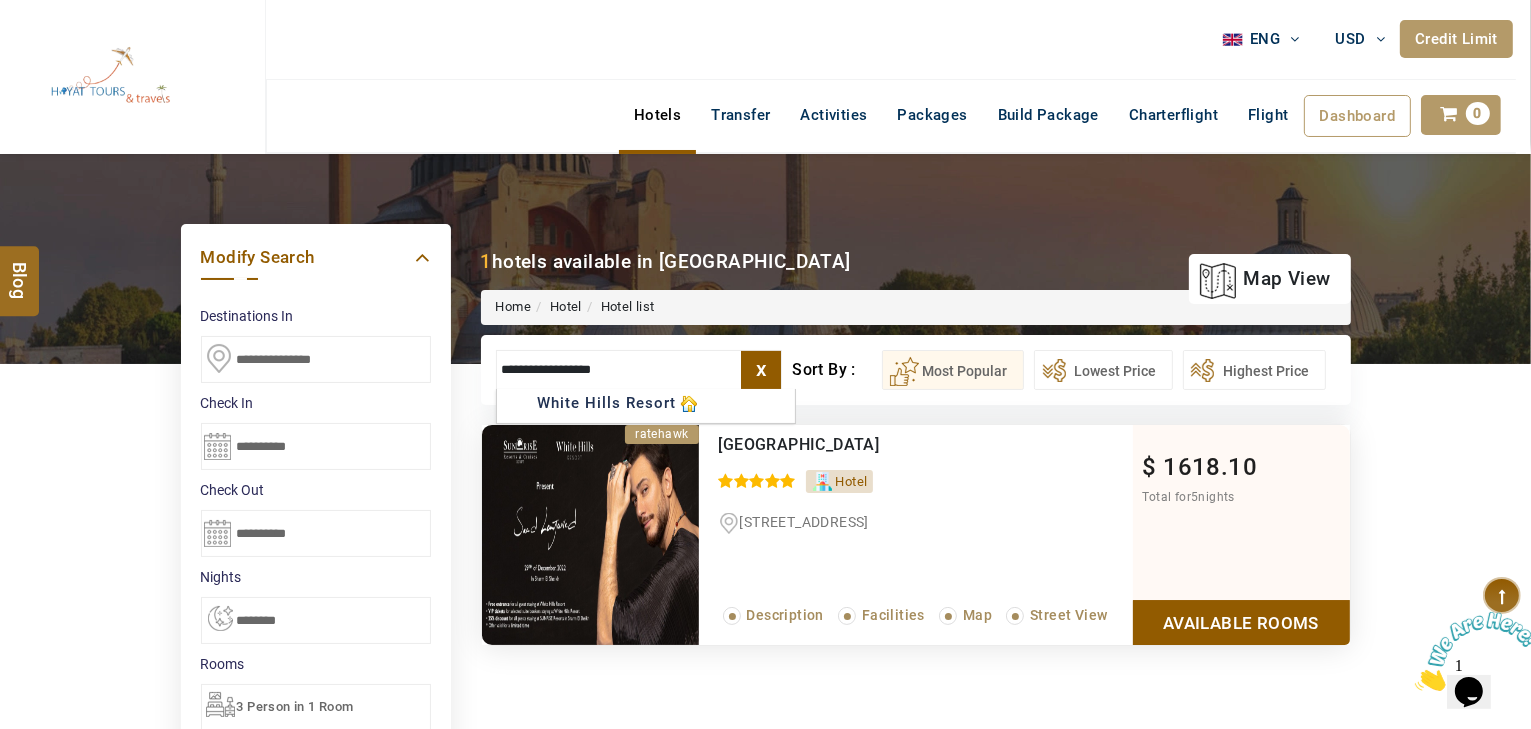 type on "**********" 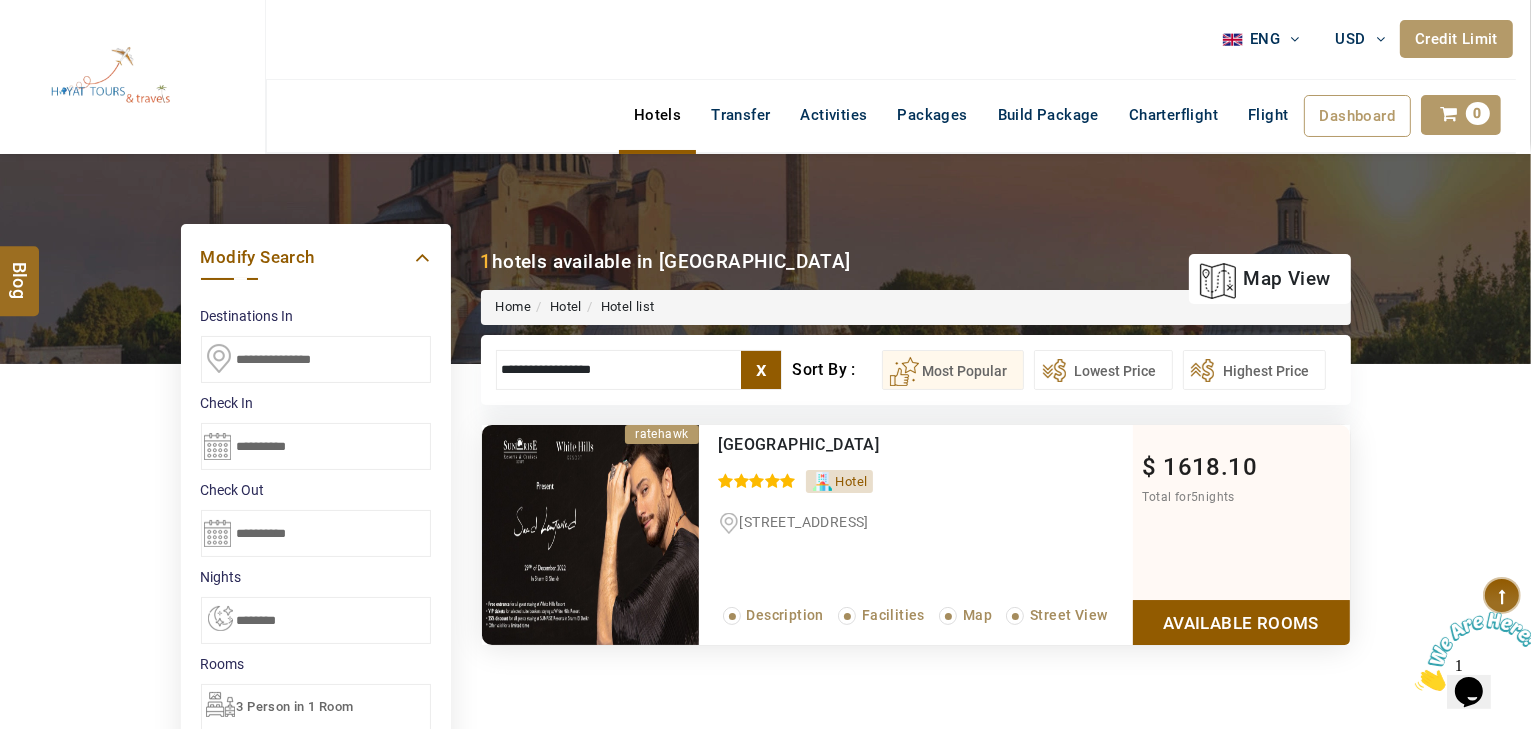 click on "Available Rooms" at bounding box center [1241, 622] 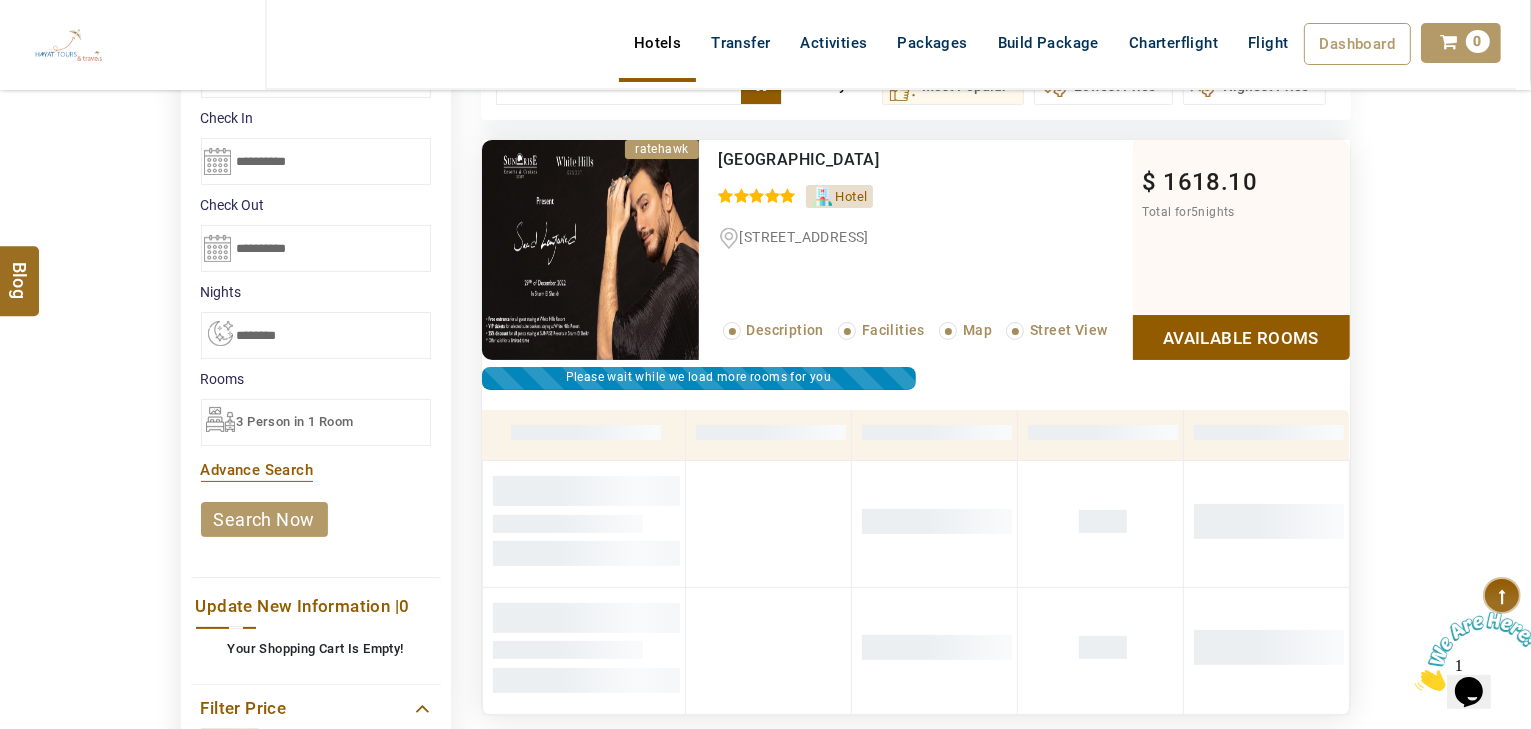 scroll, scrollTop: 0, scrollLeft: 0, axis: both 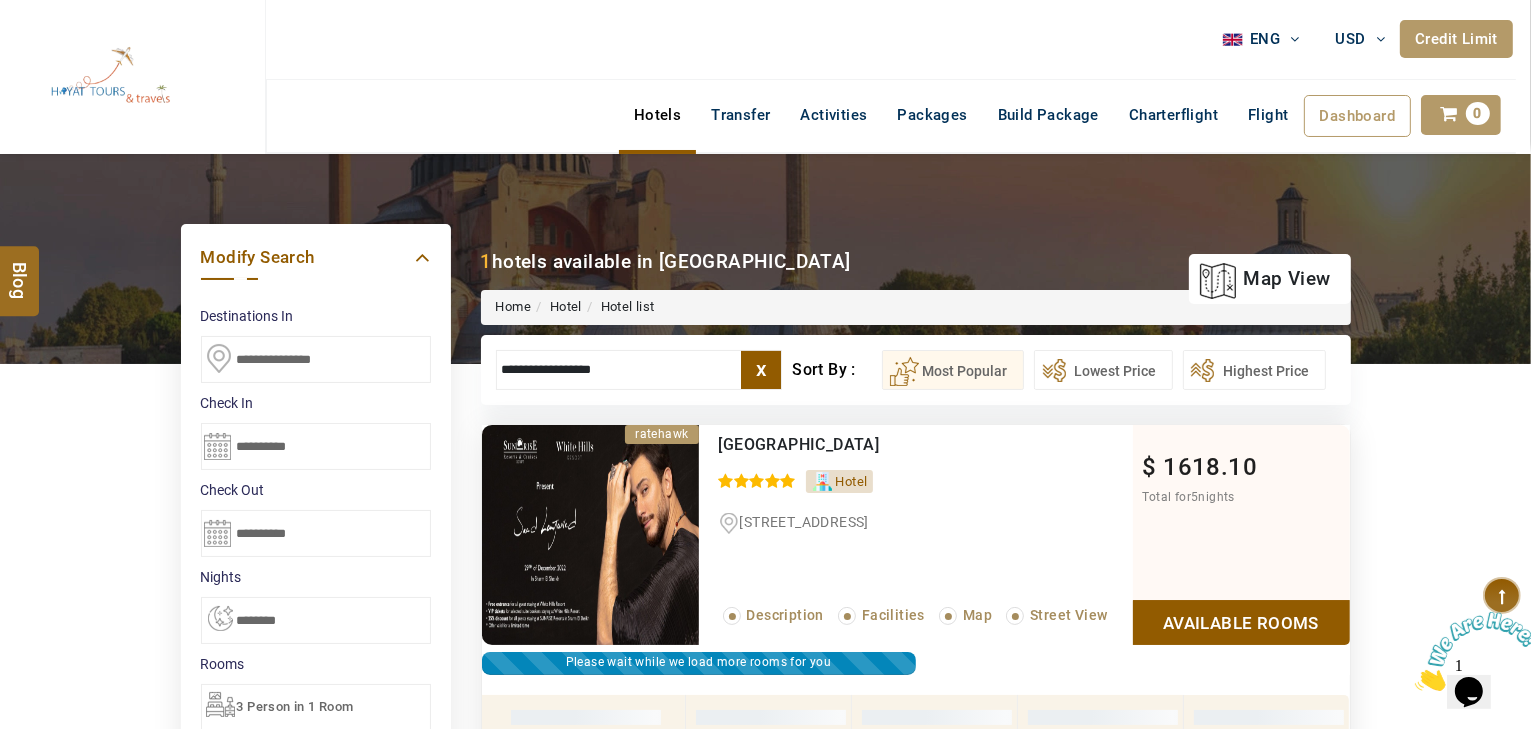 click on "Hotels  Transfer Activities Packages Build Package Charterflight Flight Dashboard My Profile My Booking My Reports My Quotation Sign Out 0" at bounding box center (1060, 116) 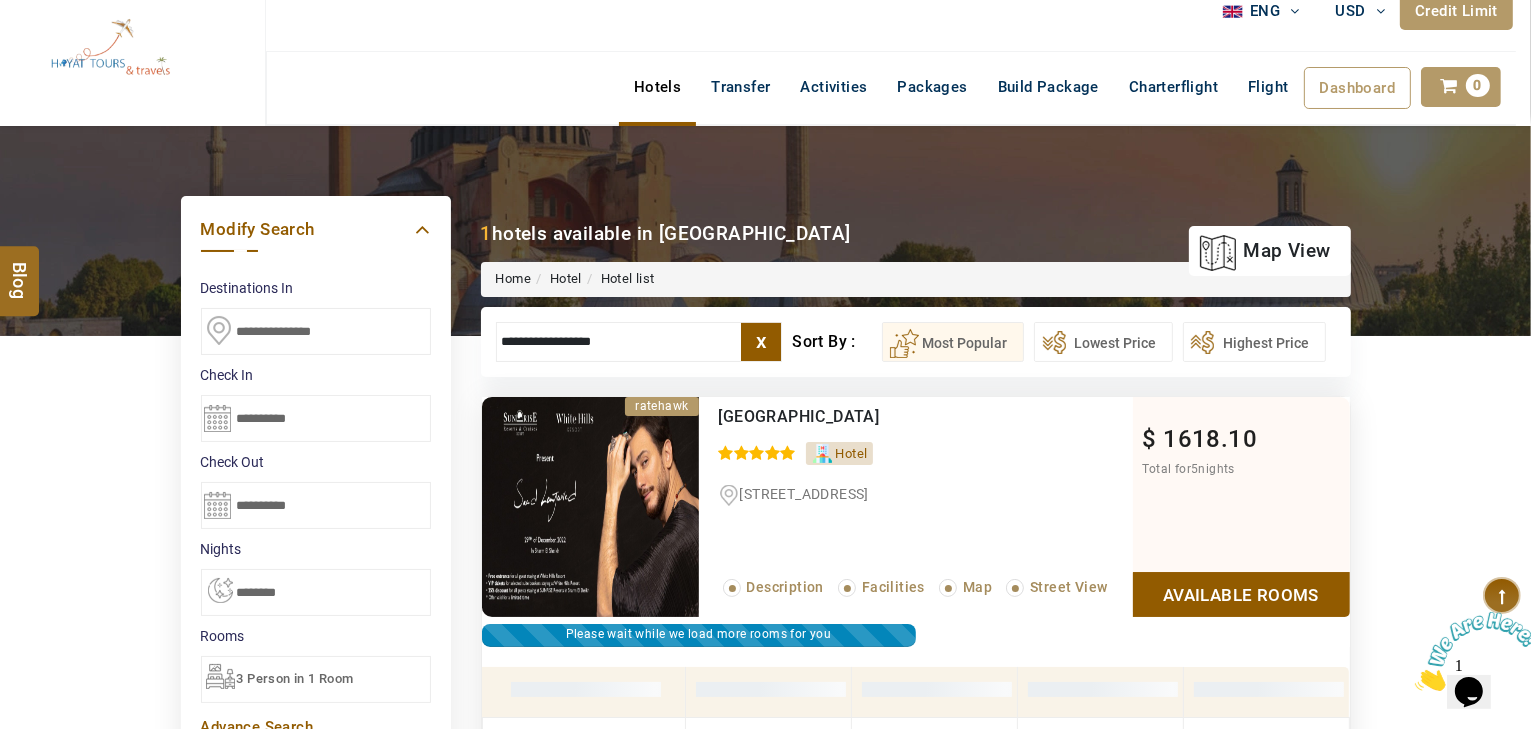scroll, scrollTop: 0, scrollLeft: 0, axis: both 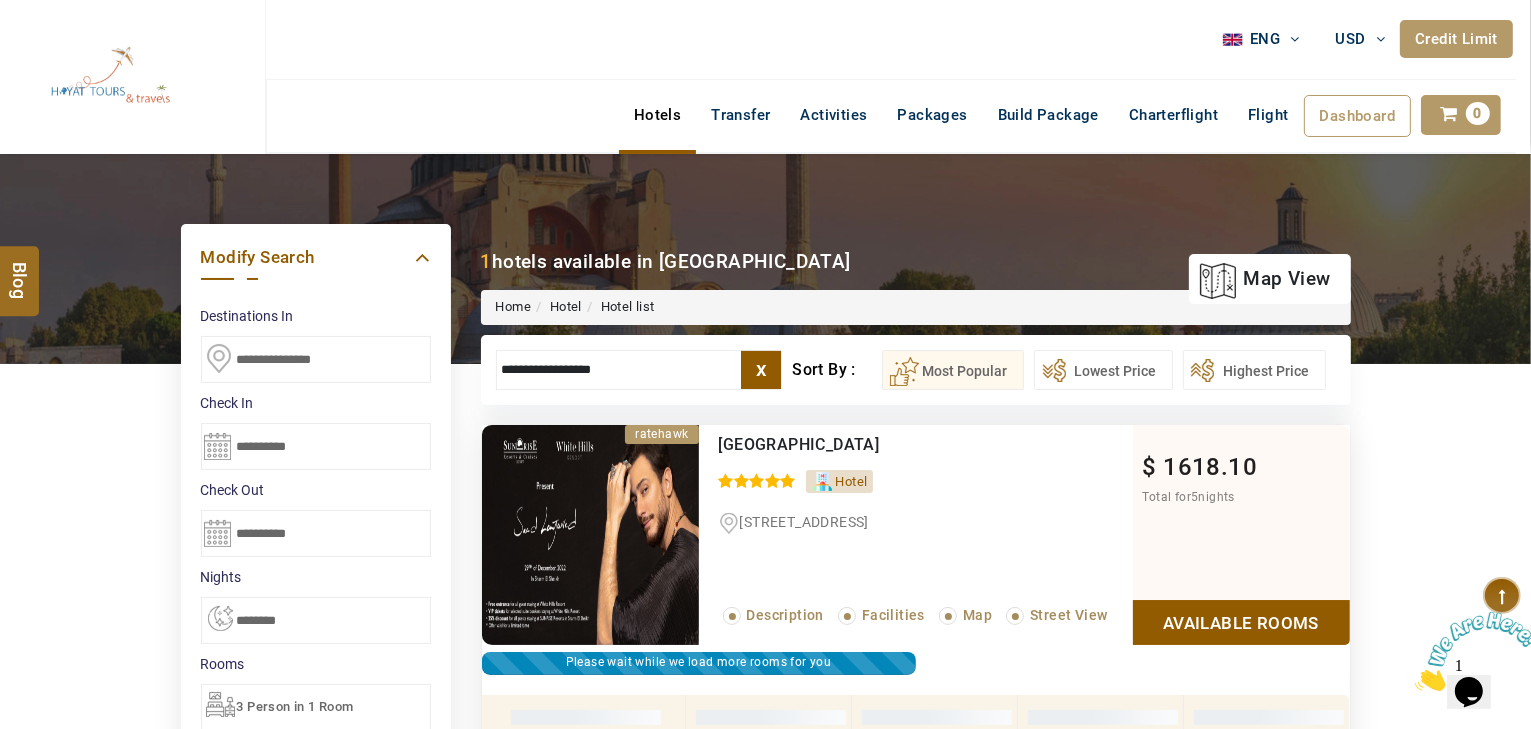 click on "Hotels" at bounding box center (657, 115) 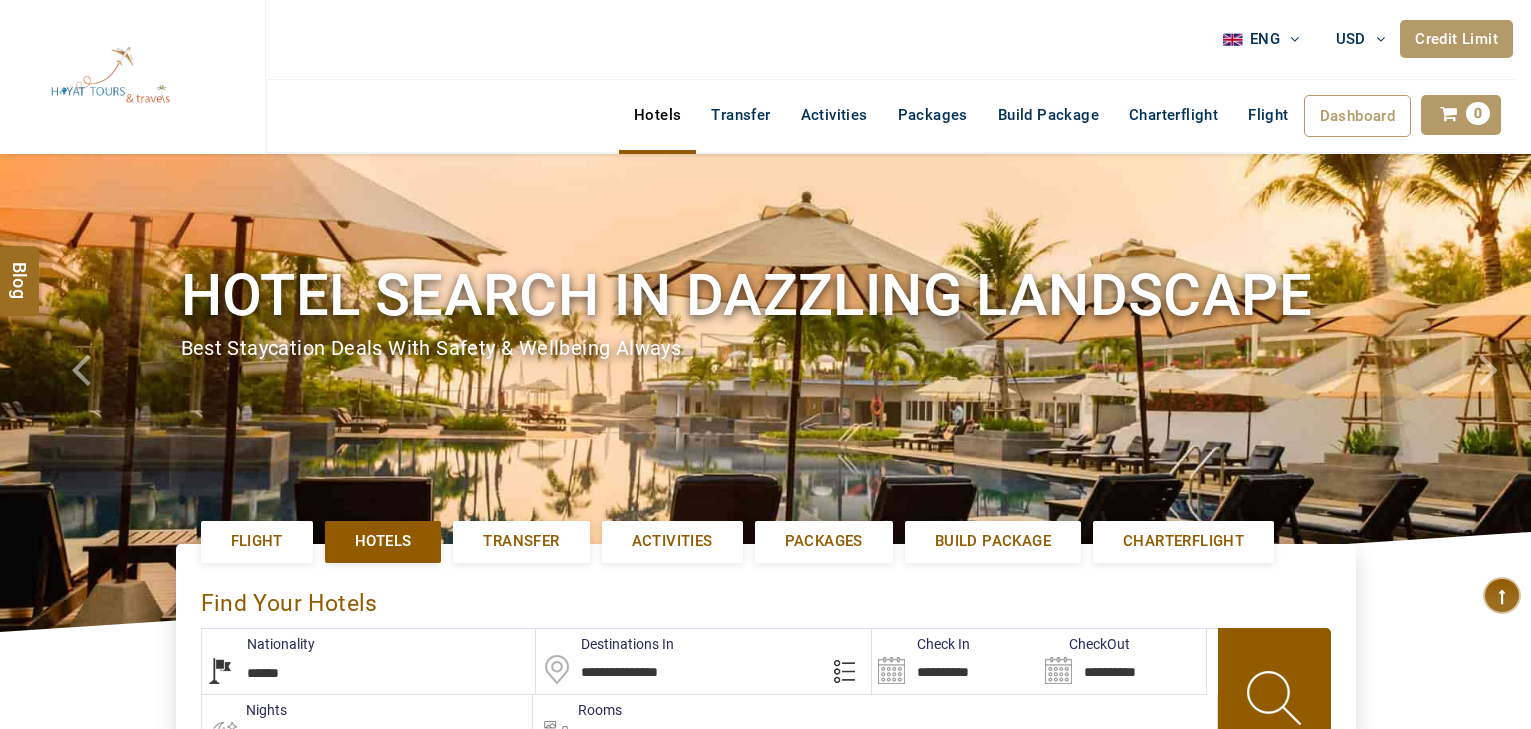 select on "******" 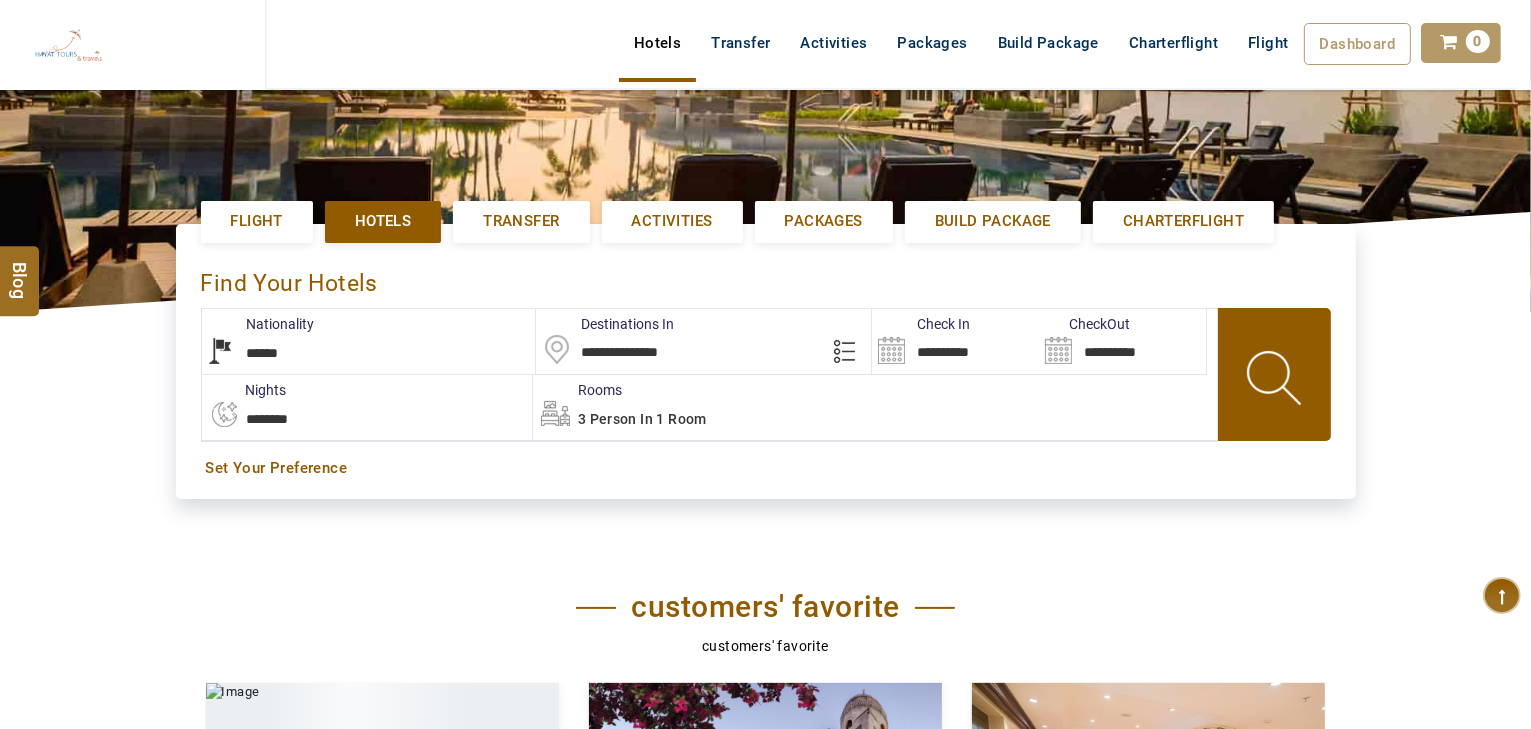 click on "**********" at bounding box center [703, 341] 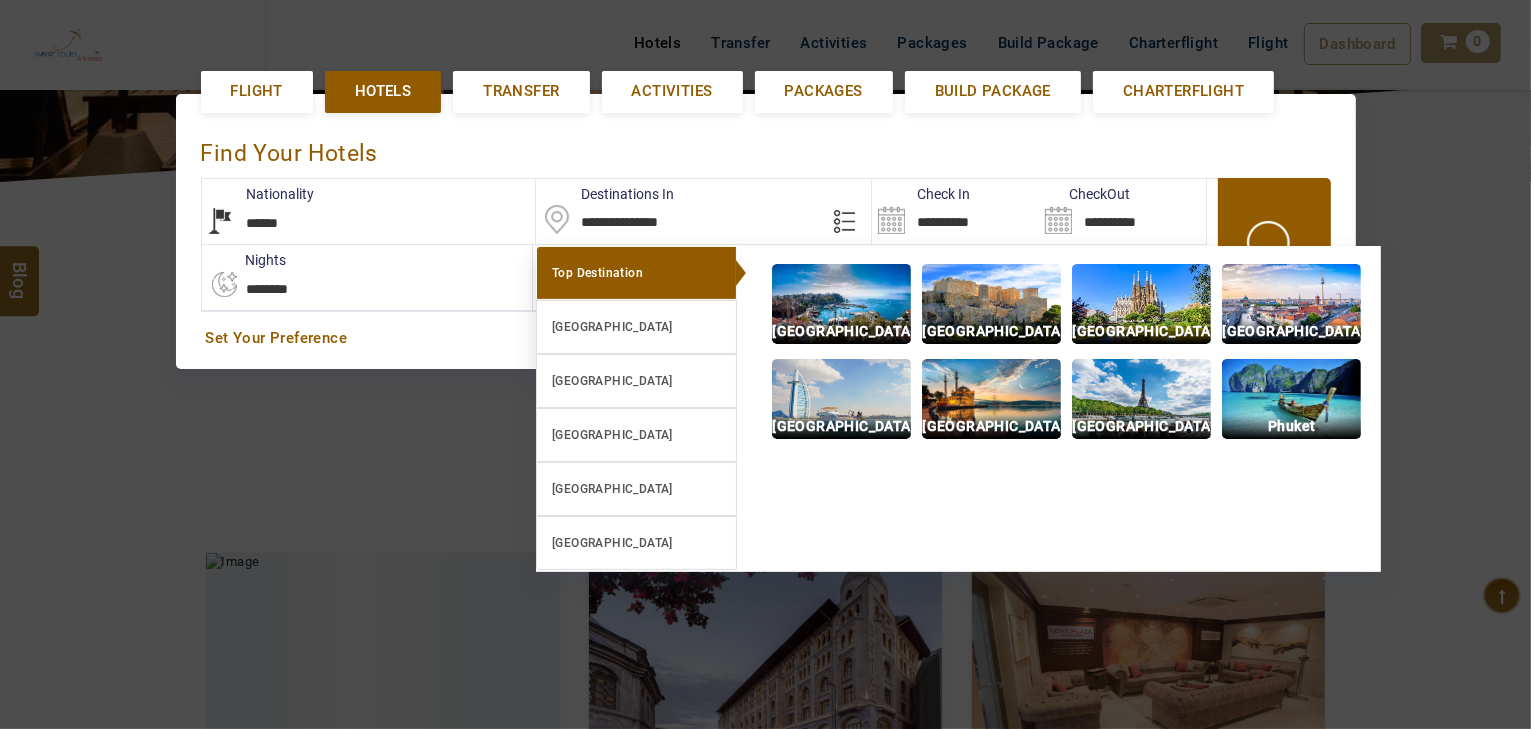 scroll, scrollTop: 452, scrollLeft: 0, axis: vertical 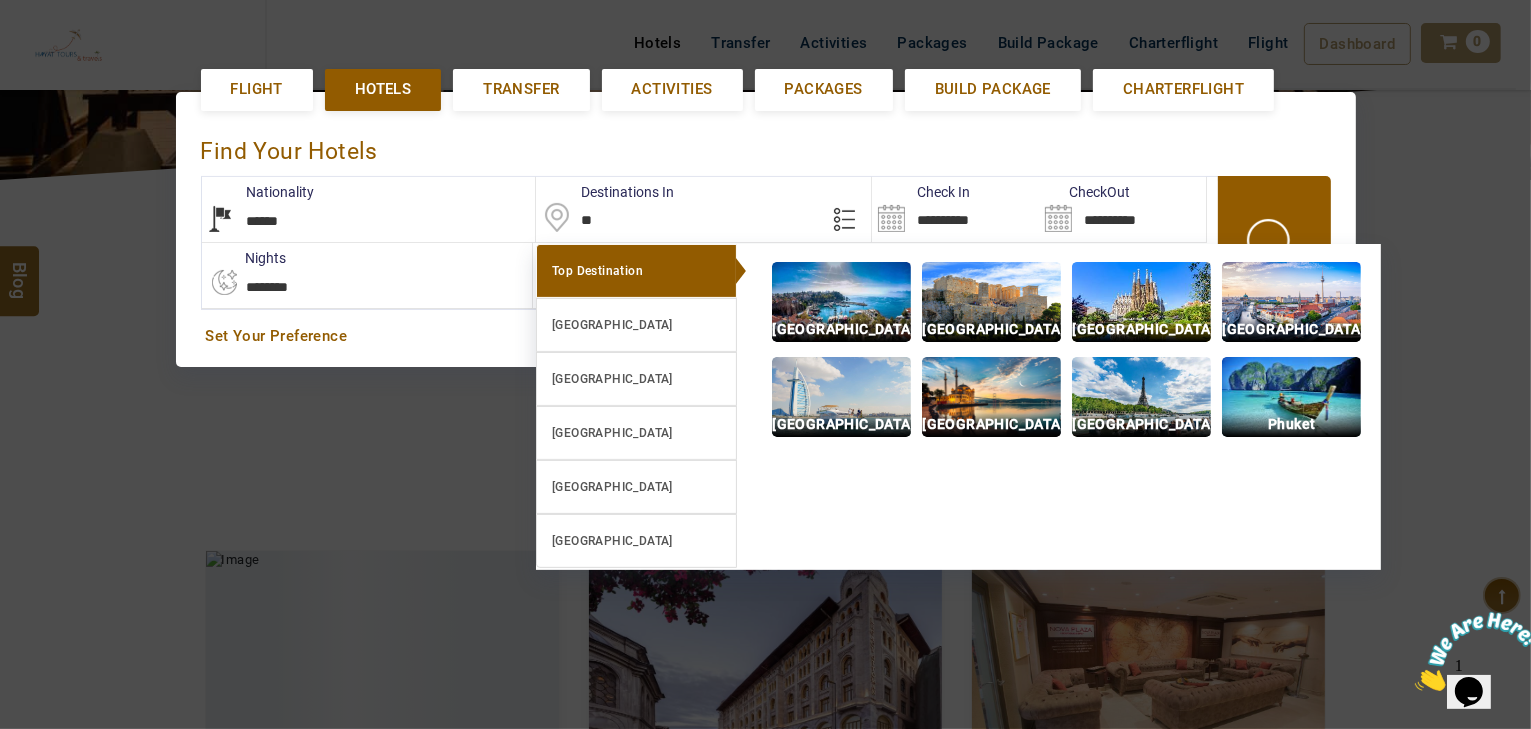 type on "*" 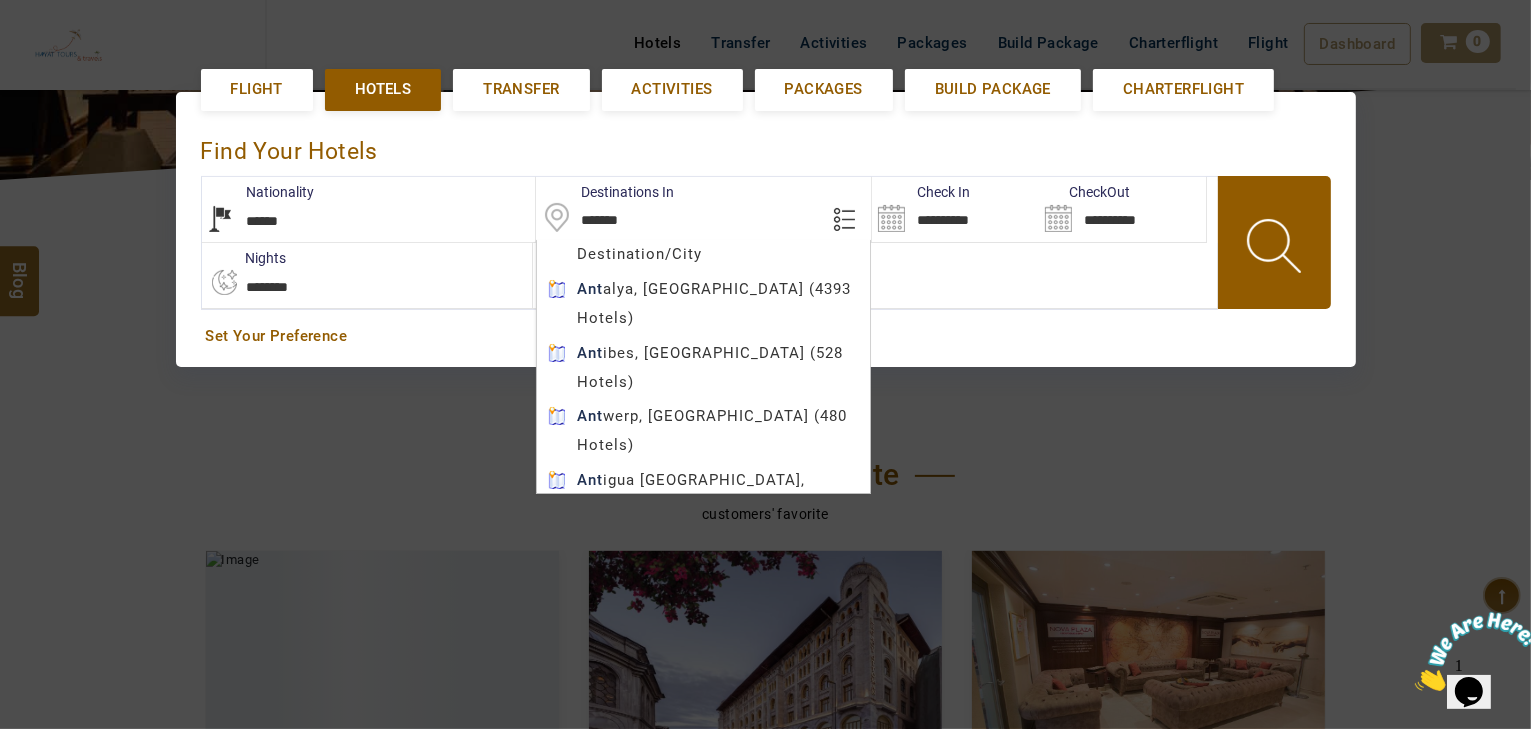 type on "*******" 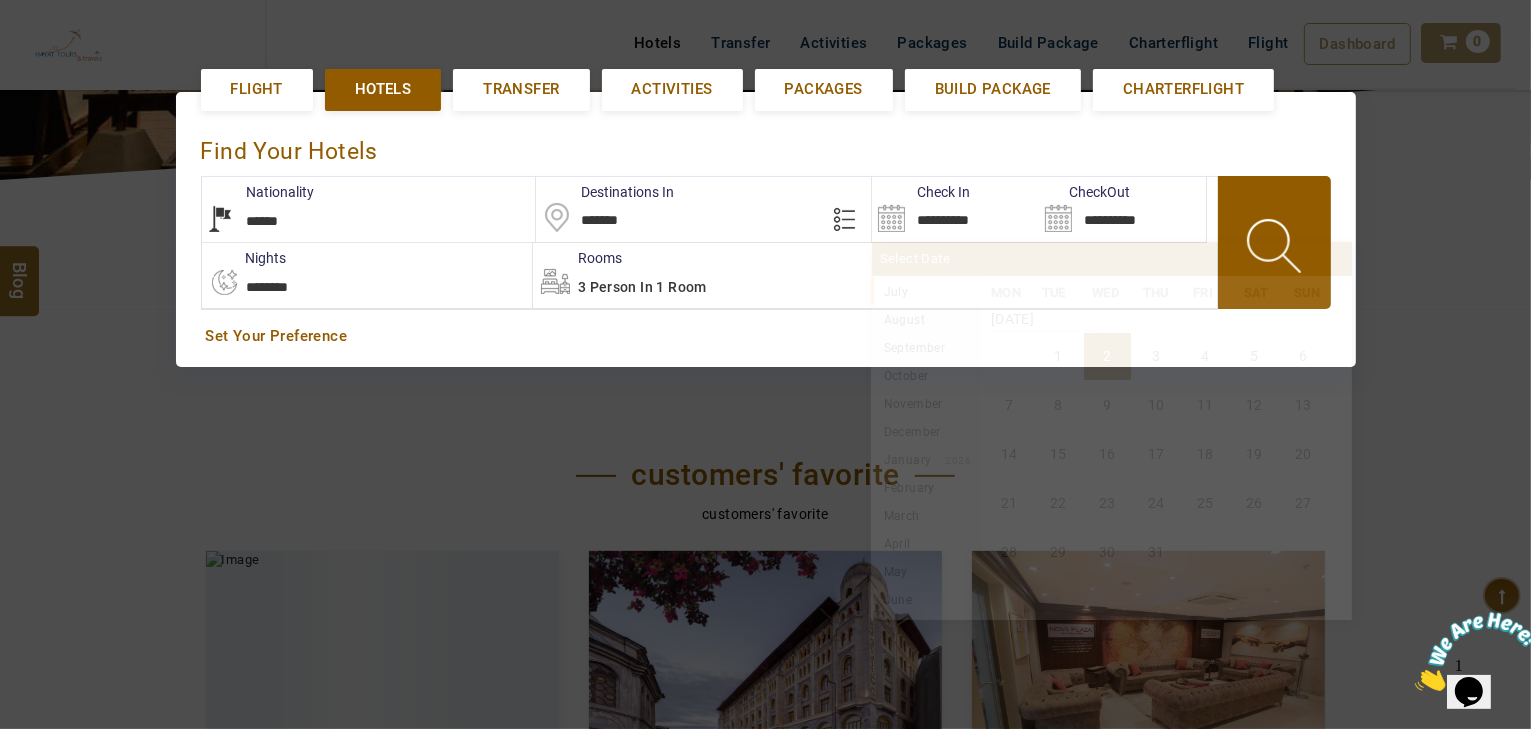 click on "**********" at bounding box center [955, 209] 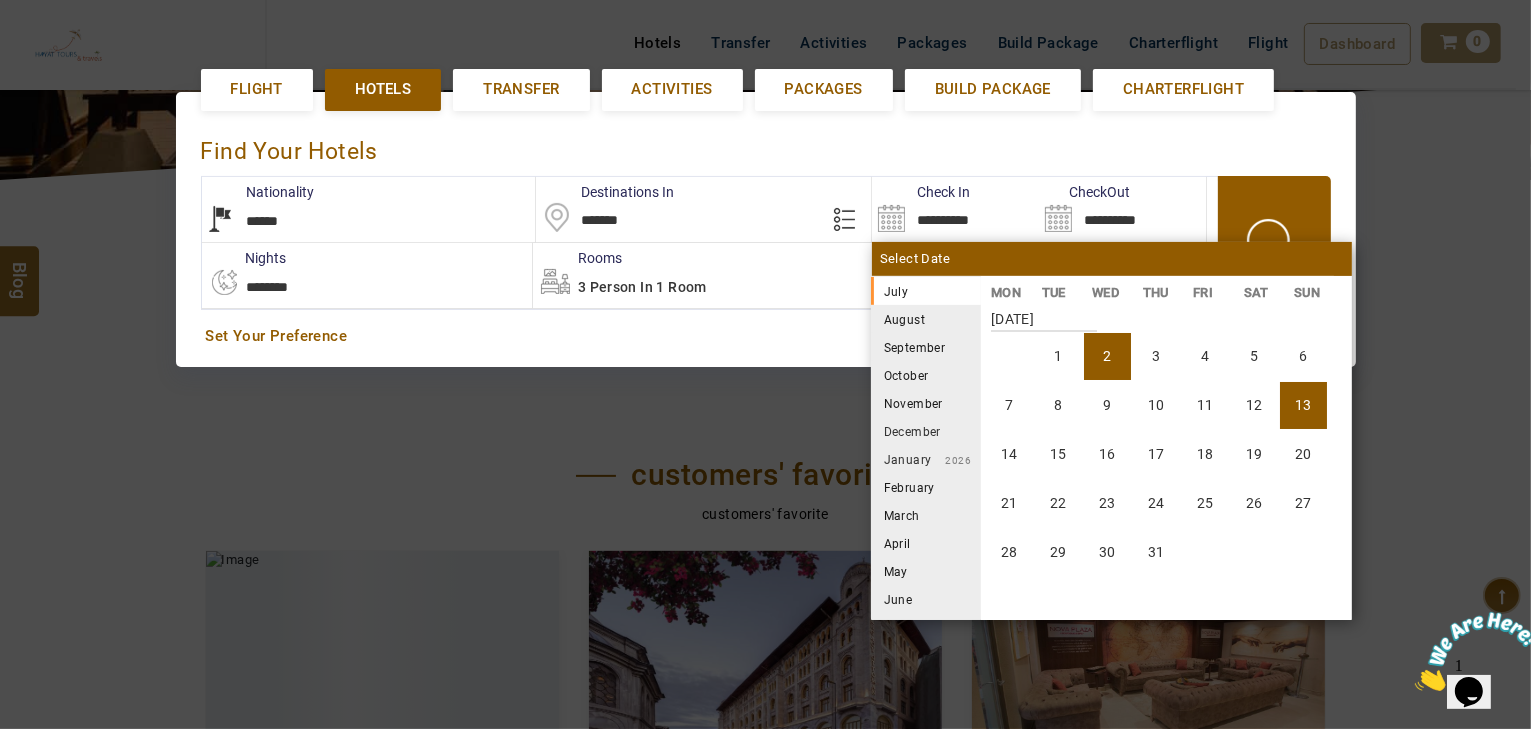 click on "13" at bounding box center [1303, 405] 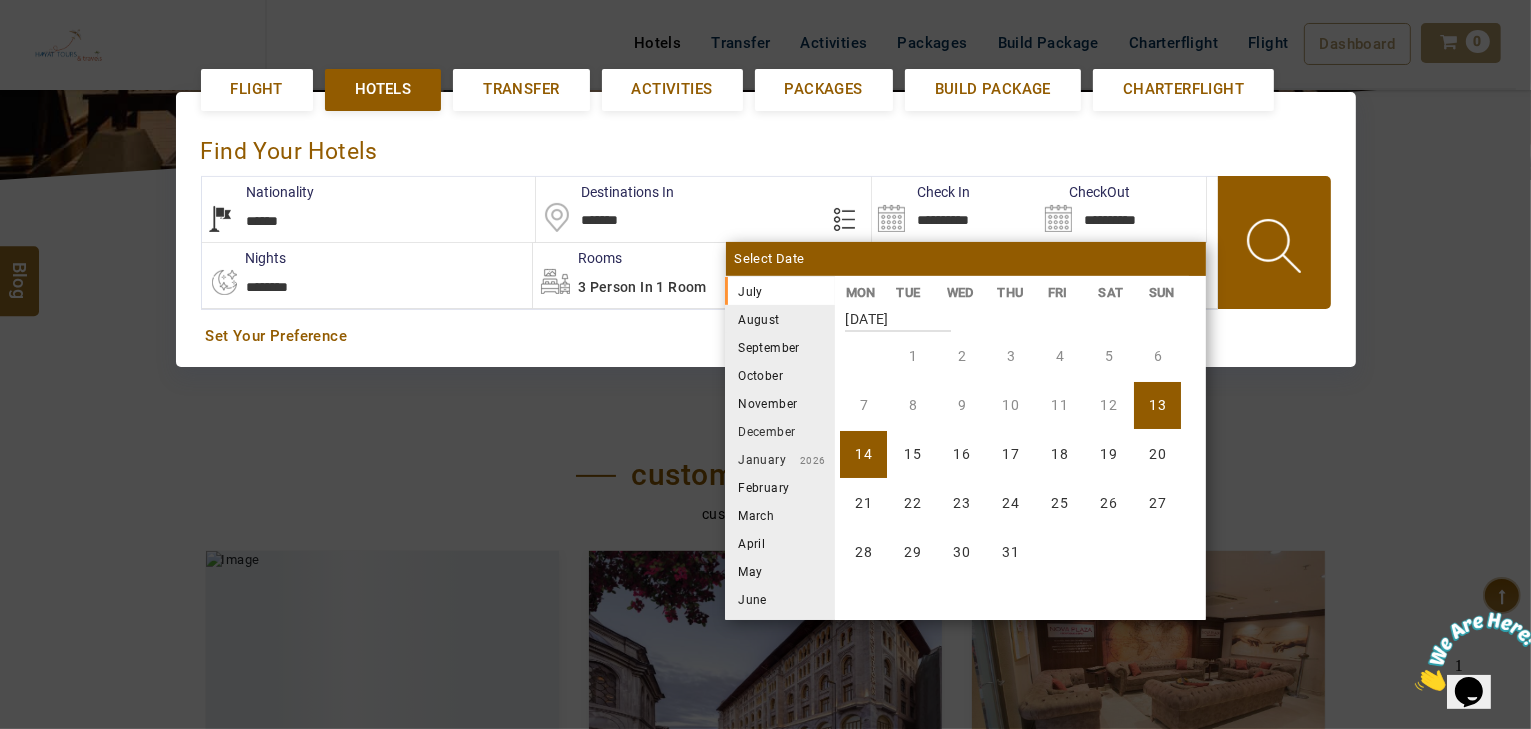 click on "14" at bounding box center [863, 454] 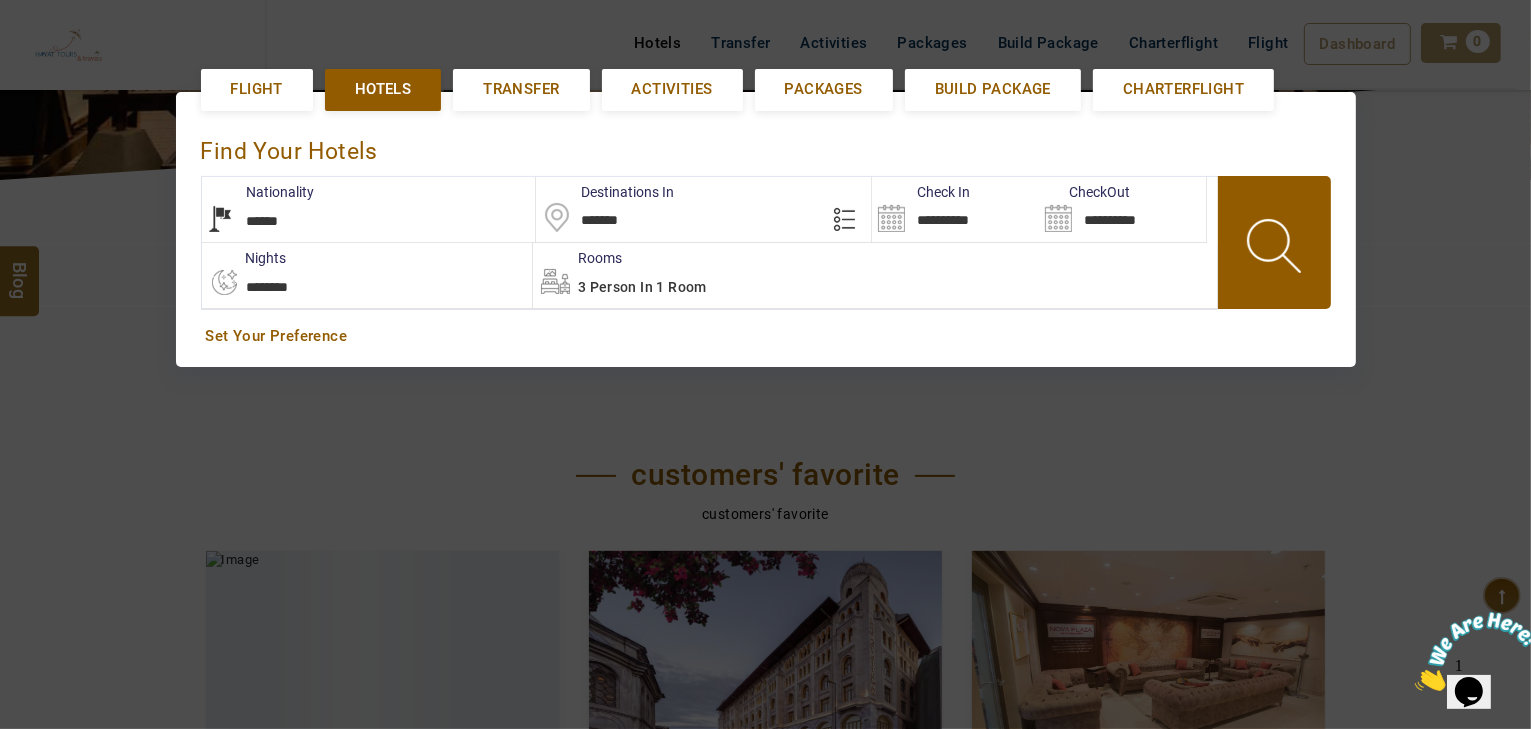 click on "**********" at bounding box center [367, 275] 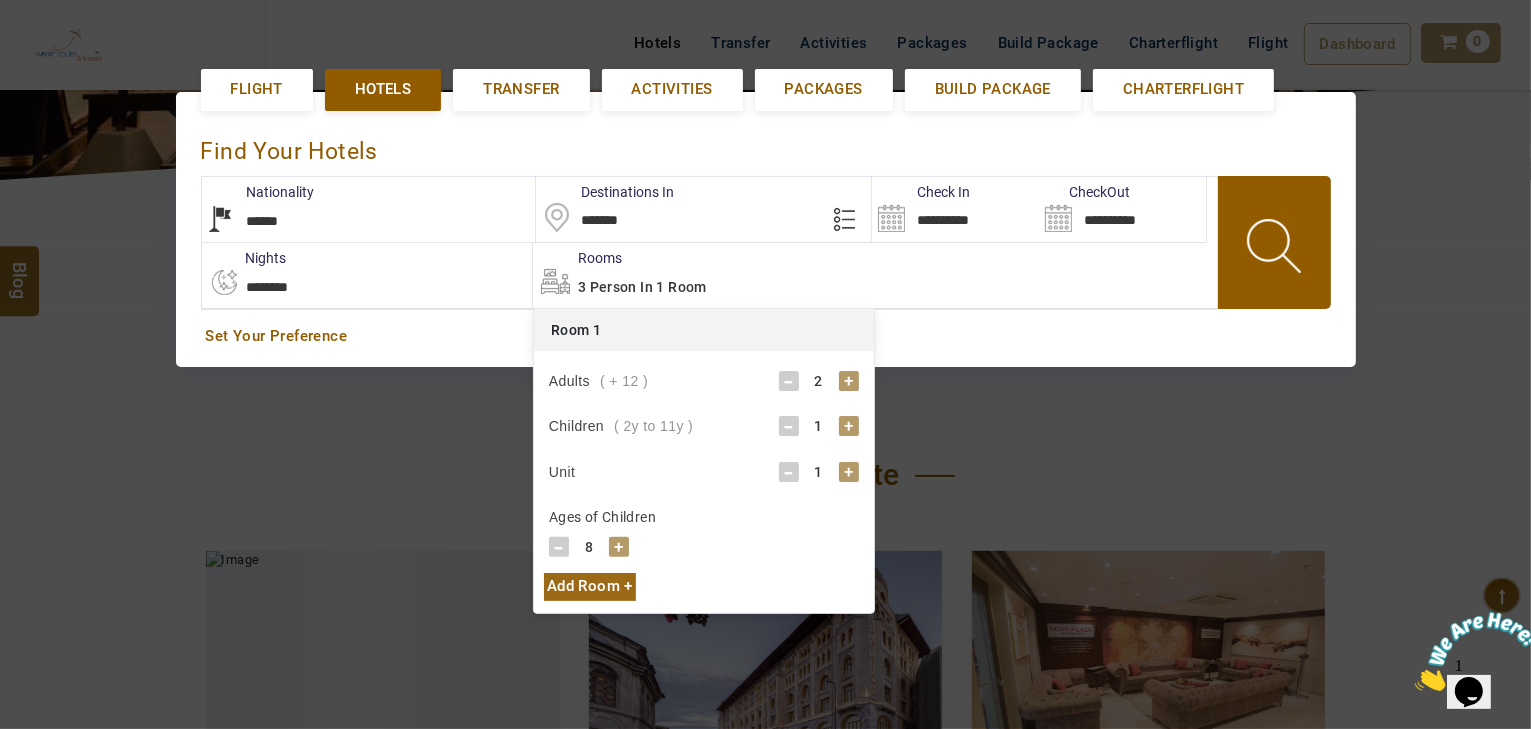 click on "+" at bounding box center (849, 472) 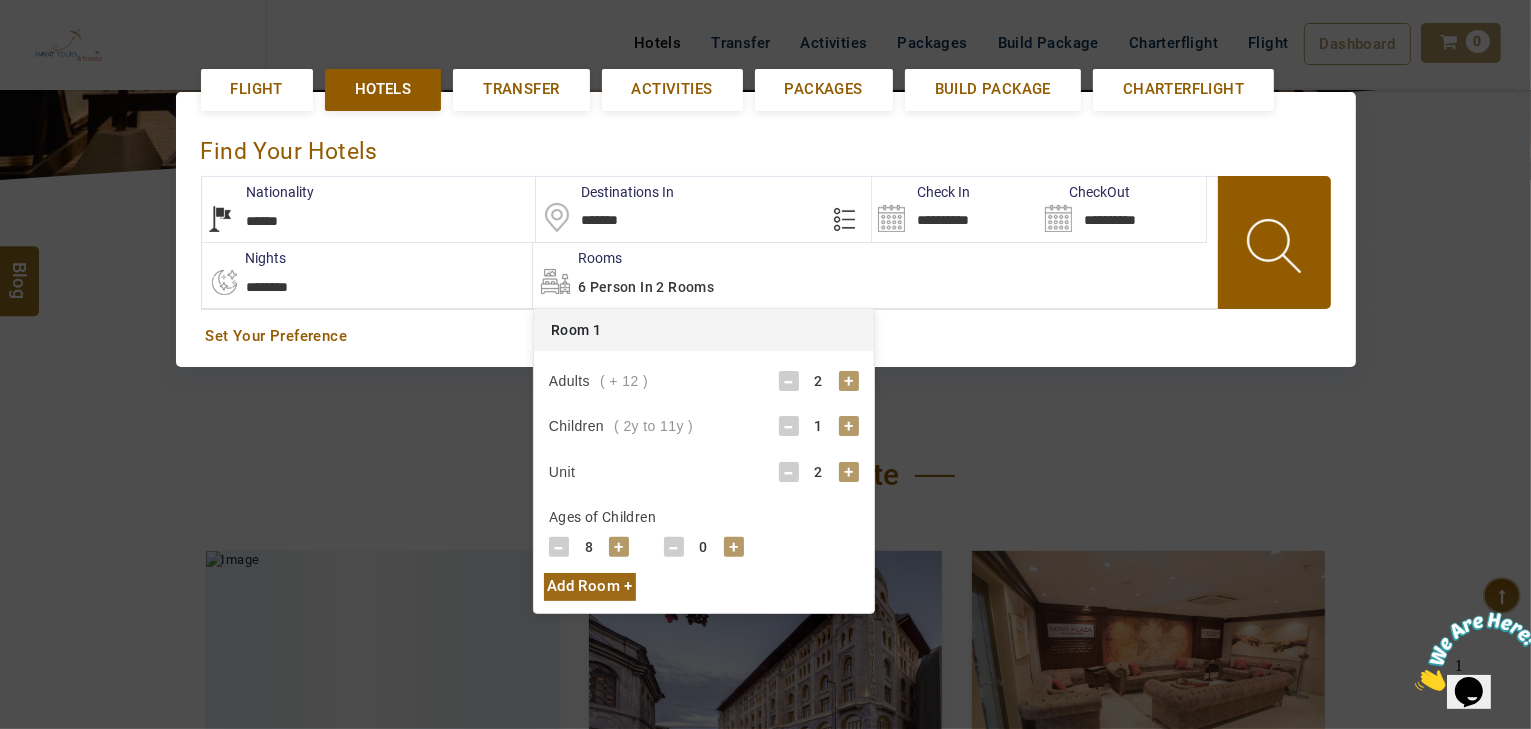 click on "-" at bounding box center [789, 472] 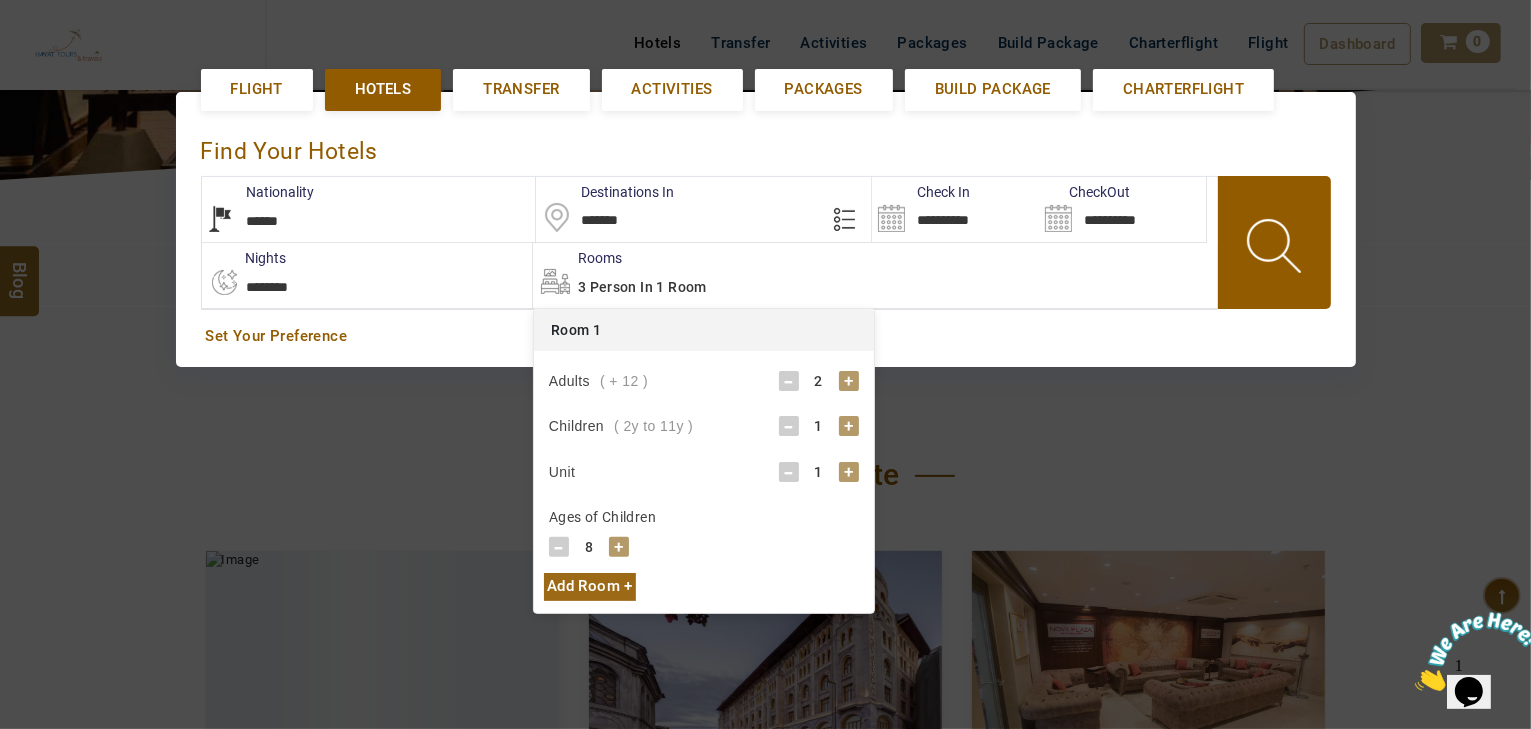 click on "-" at bounding box center [789, 472] 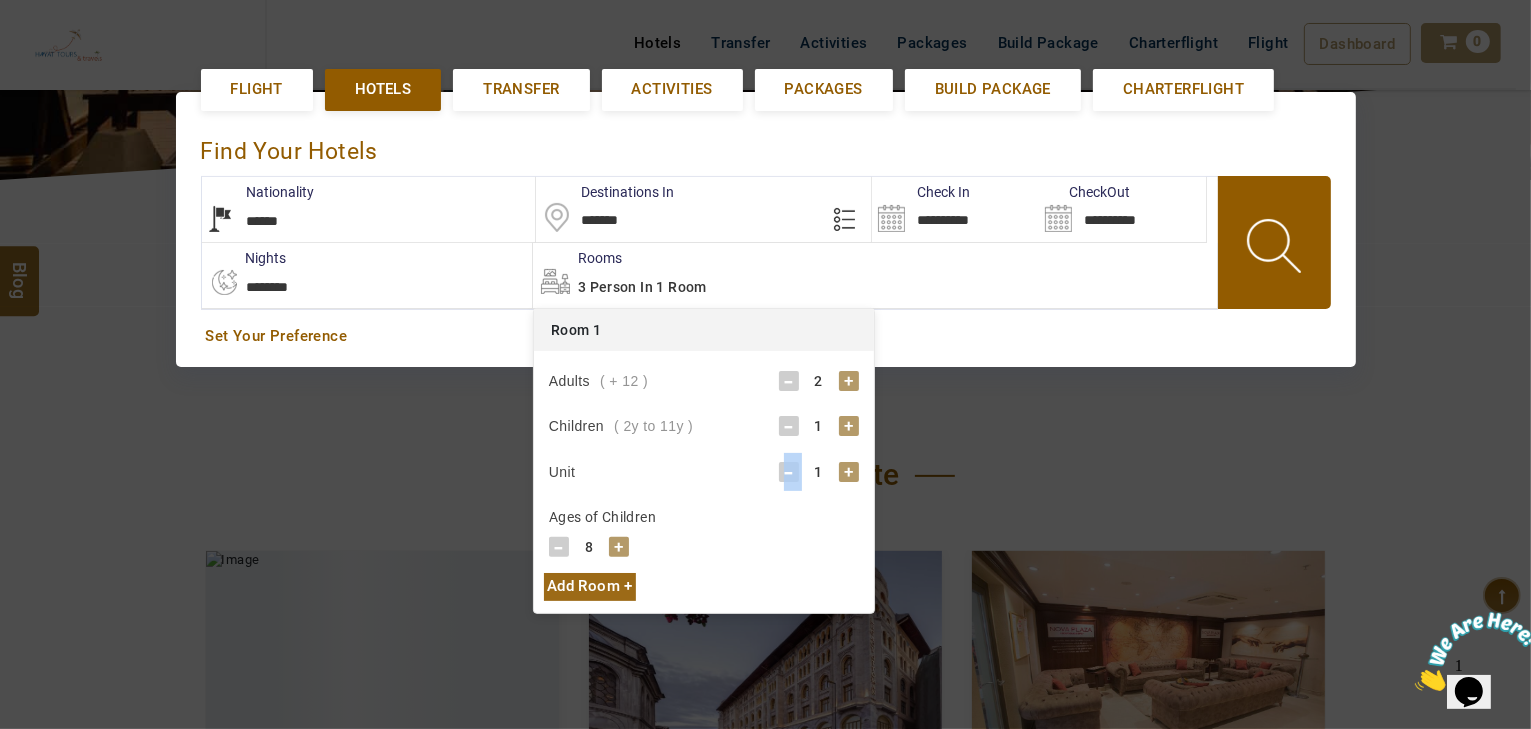 click on "-" at bounding box center [789, 472] 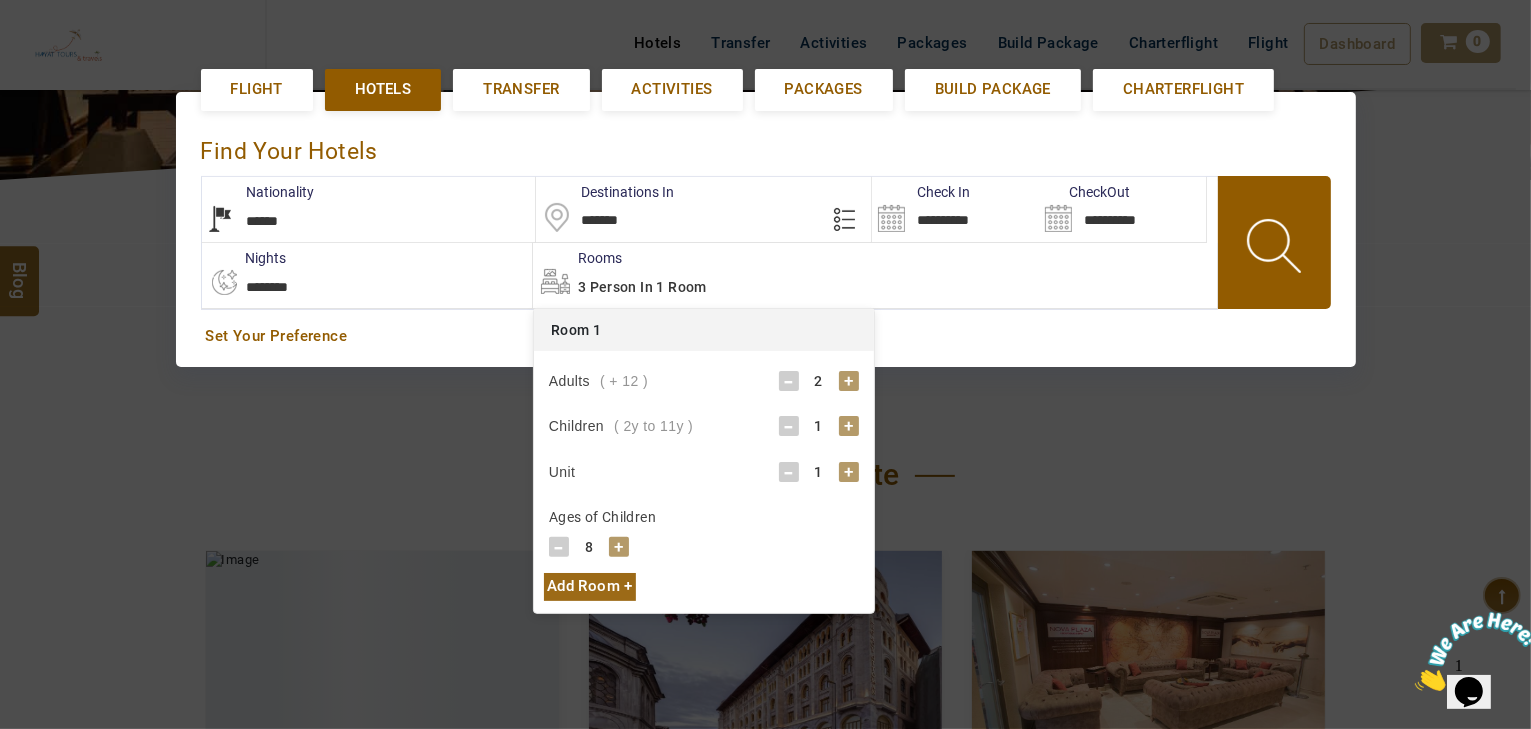 click on "-" at bounding box center [789, 426] 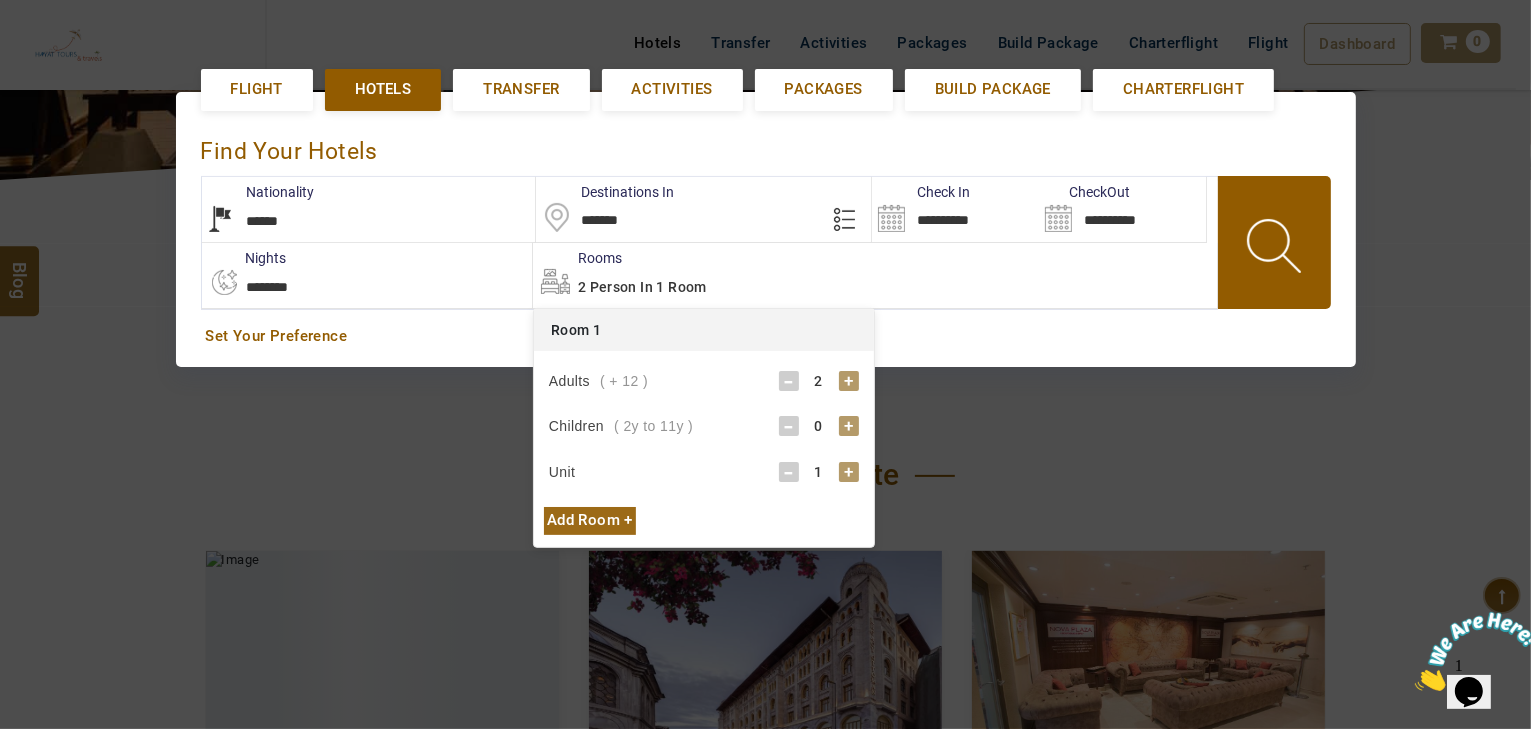 click on "-" at bounding box center (789, 426) 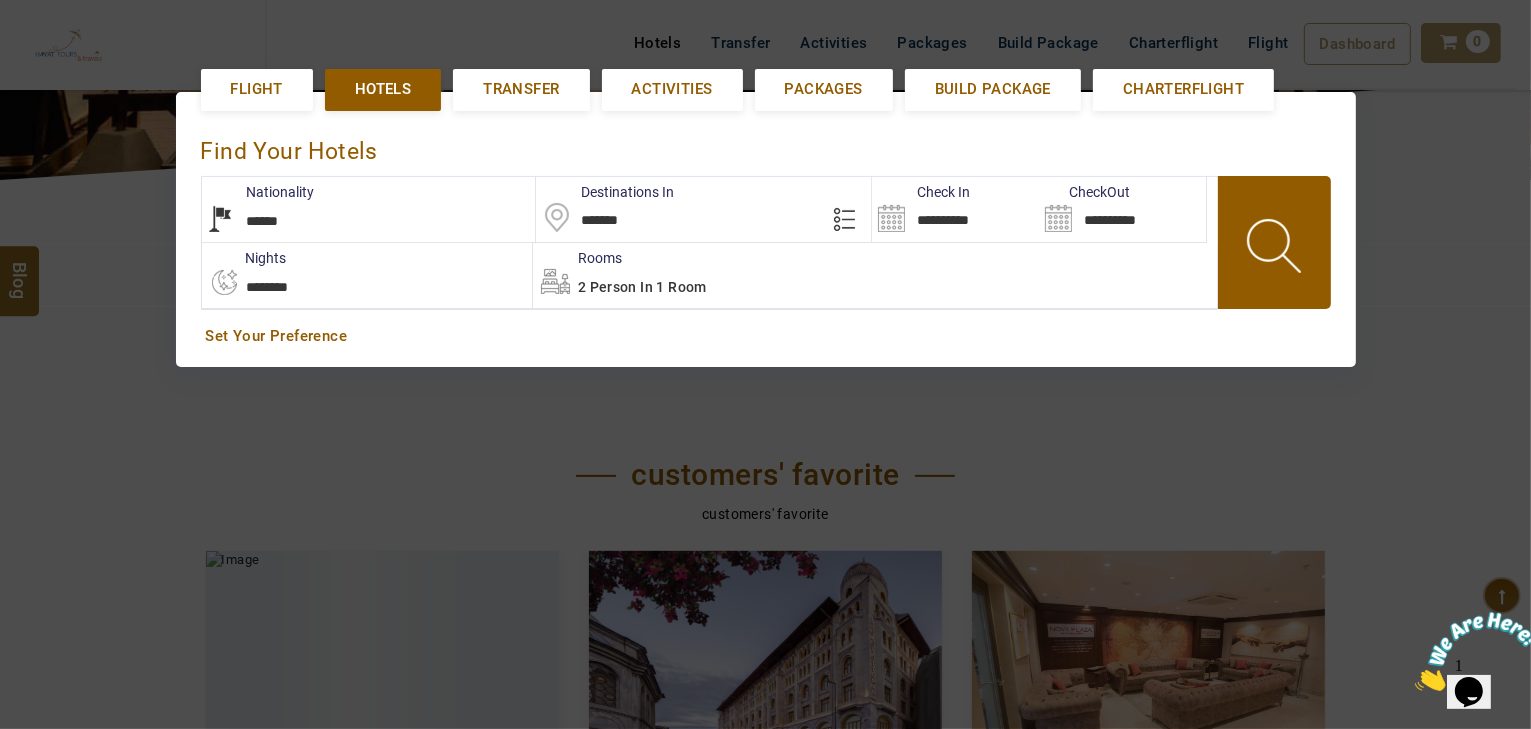 click at bounding box center [1276, 249] 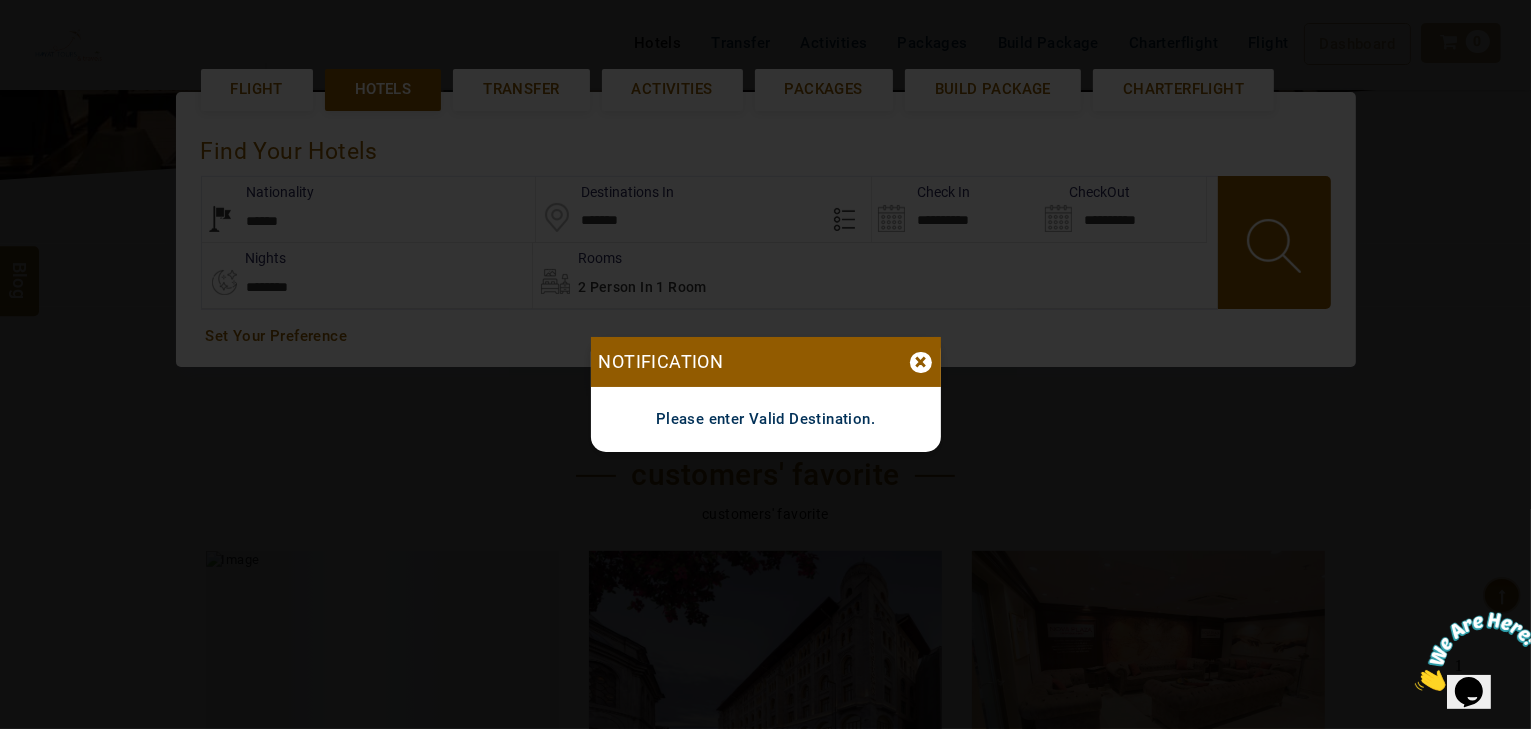 click on "×" at bounding box center (921, 362) 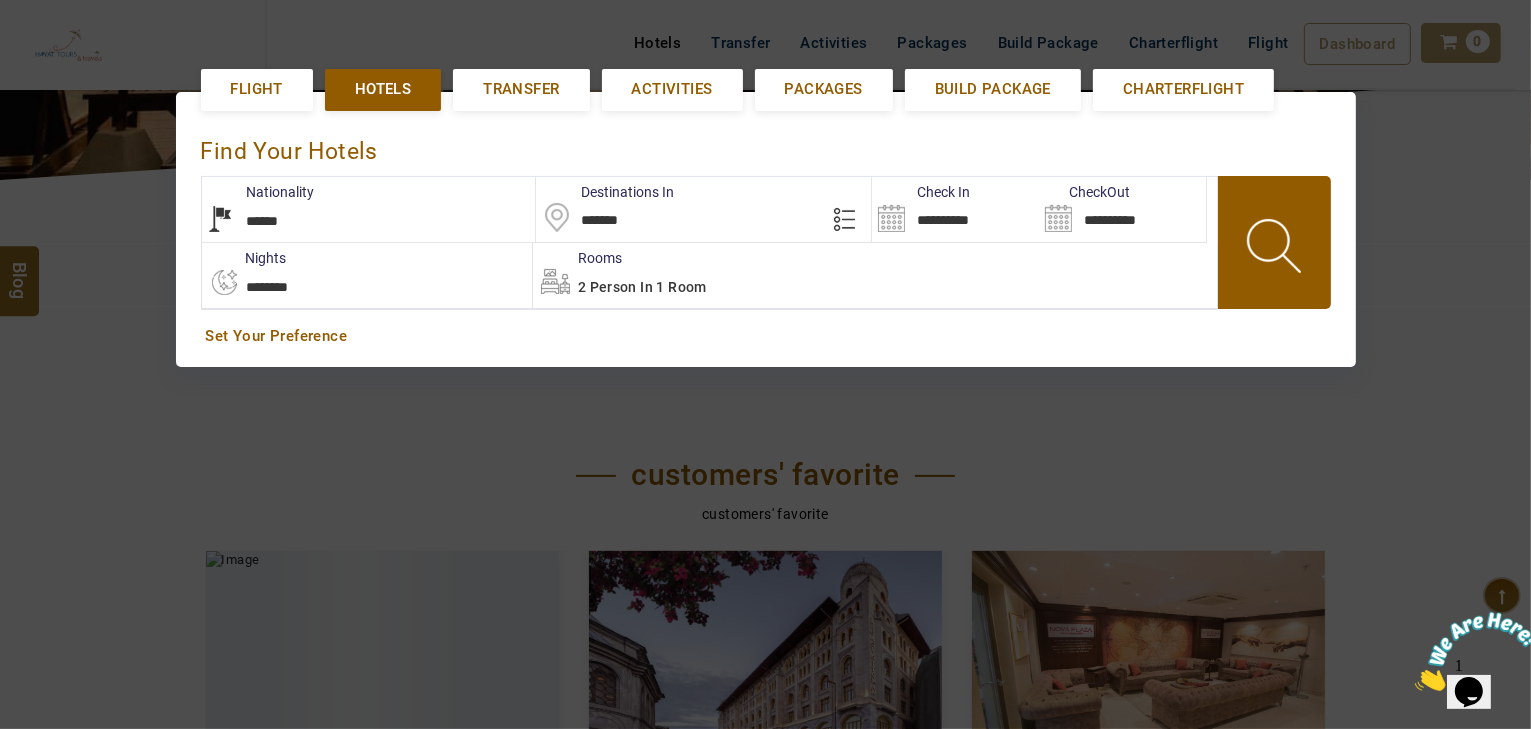 drag, startPoint x: 646, startPoint y: 196, endPoint x: 672, endPoint y: 214, distance: 31.622776 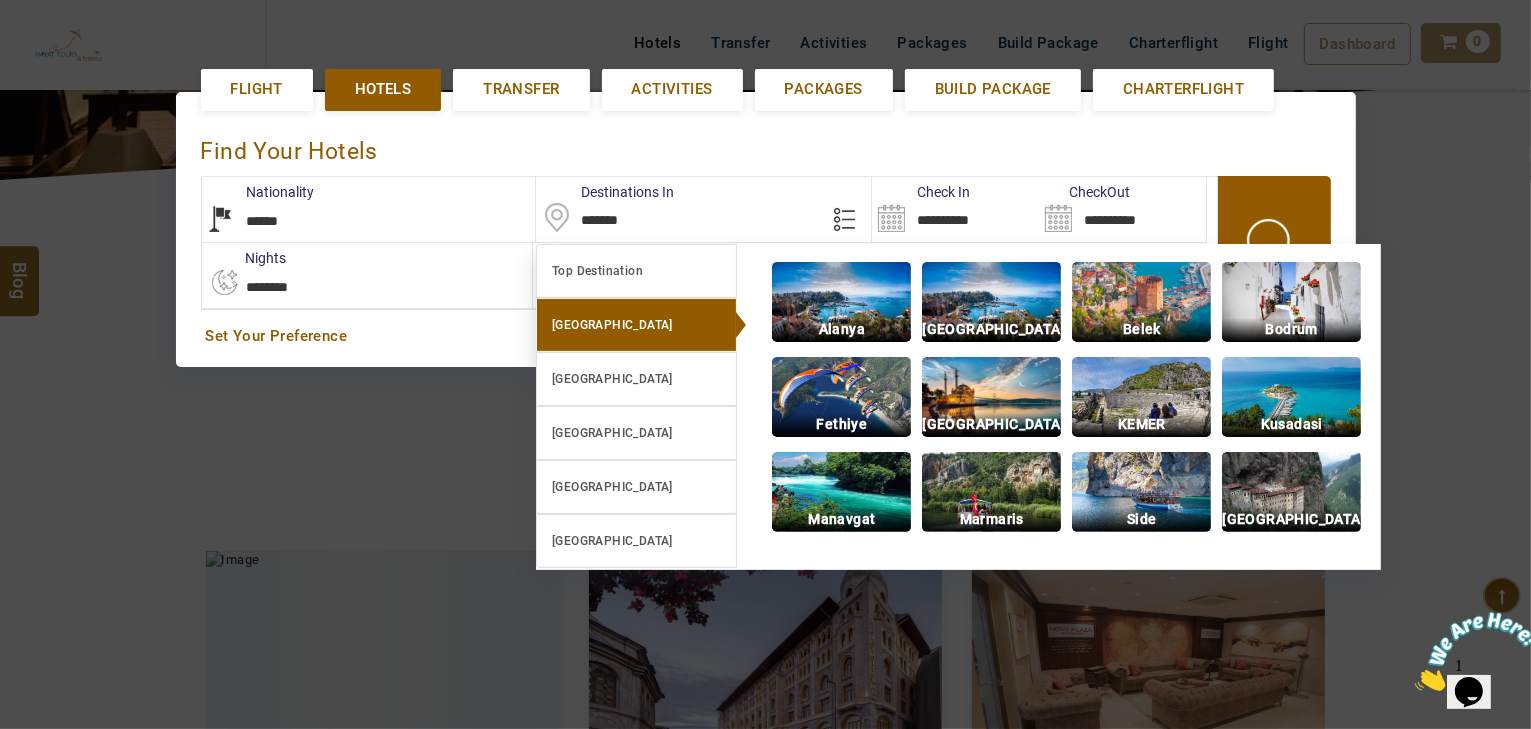 click on "[GEOGRAPHIC_DATA]" at bounding box center [991, 329] 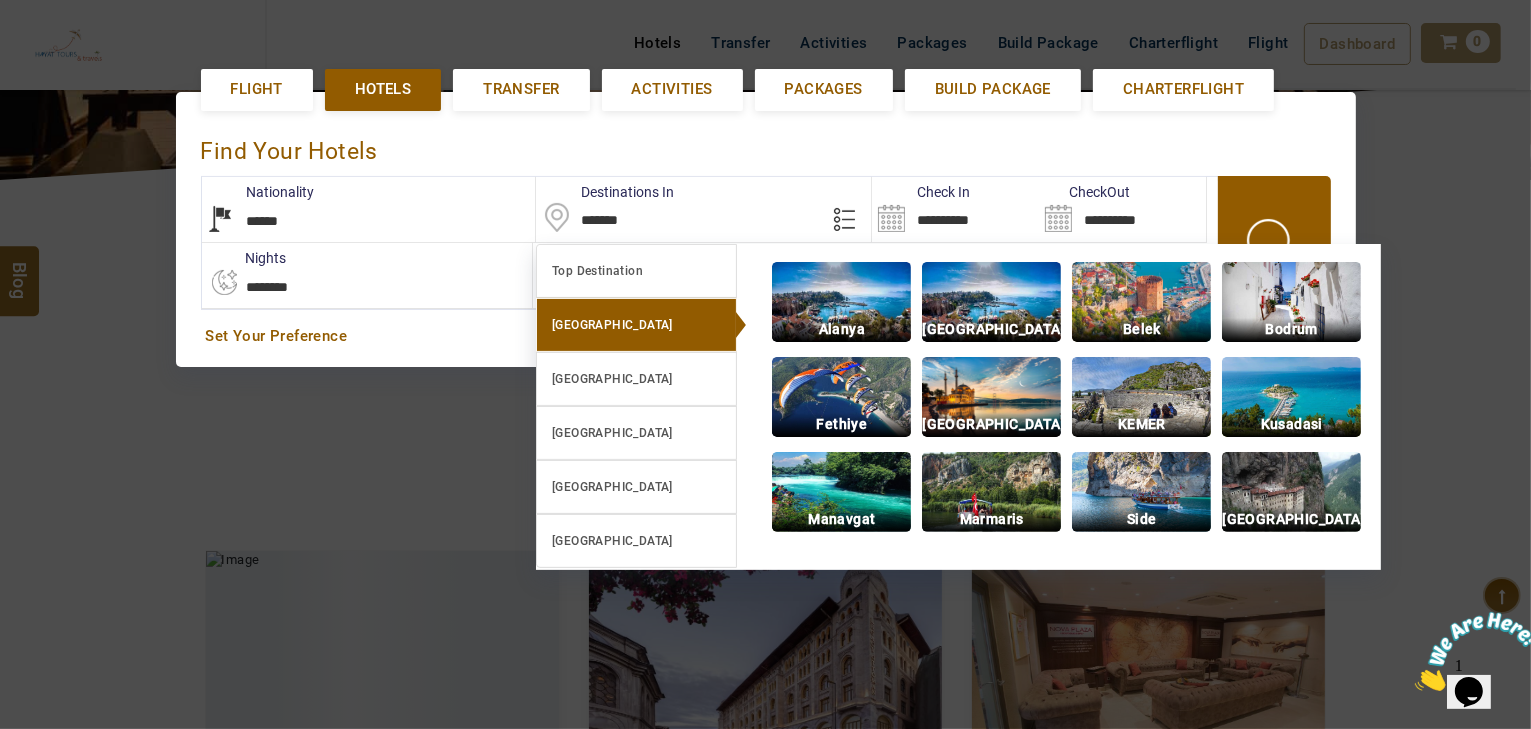 type on "**********" 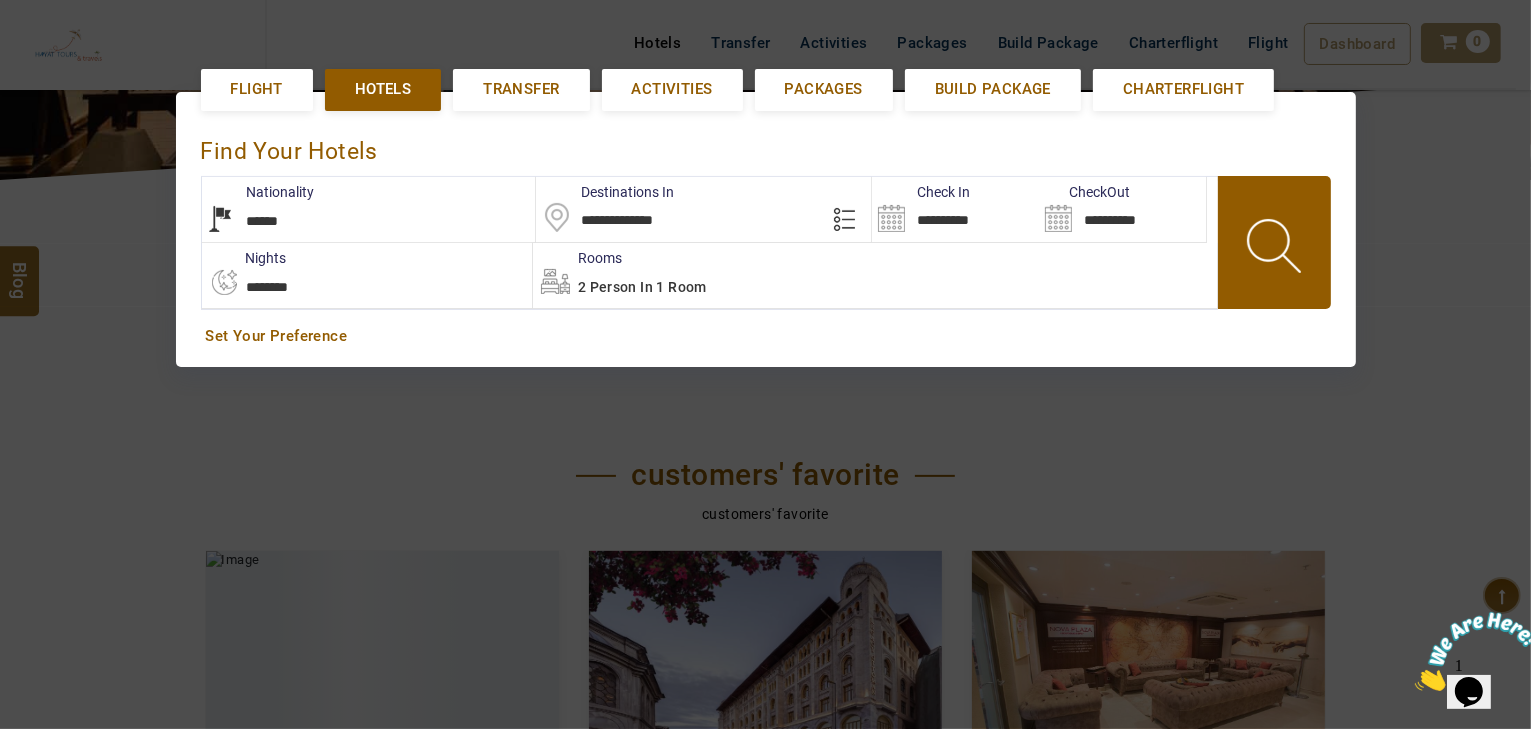 click at bounding box center (1276, 249) 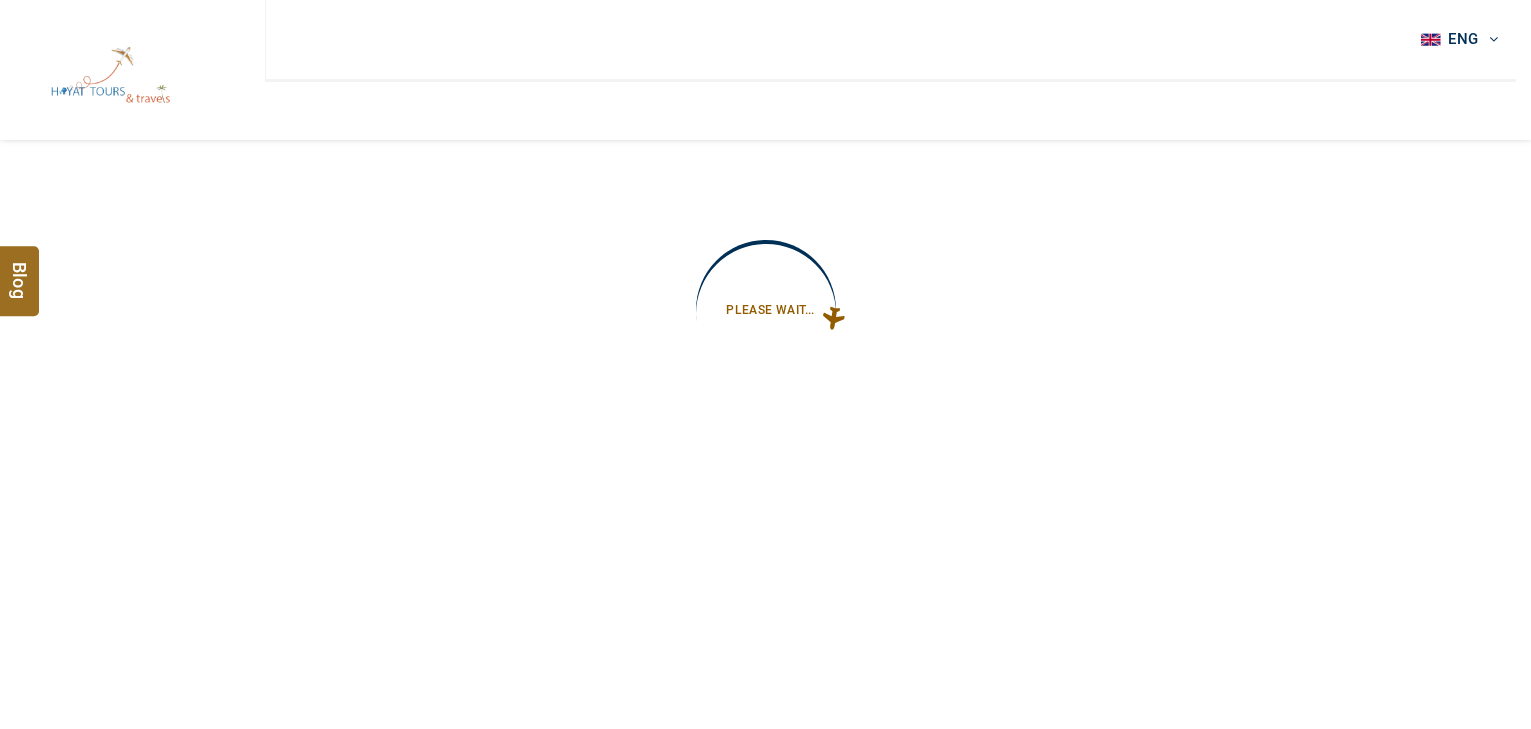 type on "**********" 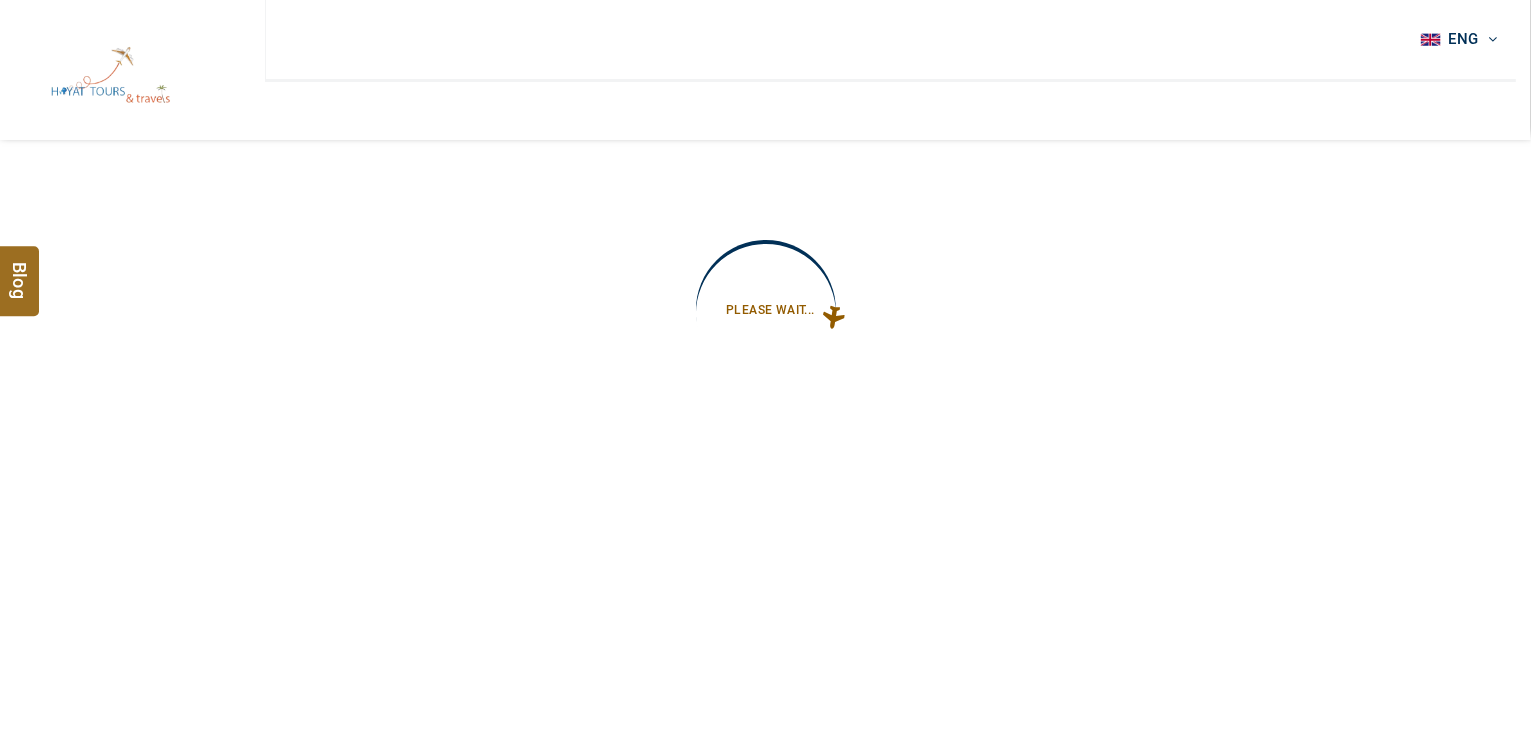 type on "**********" 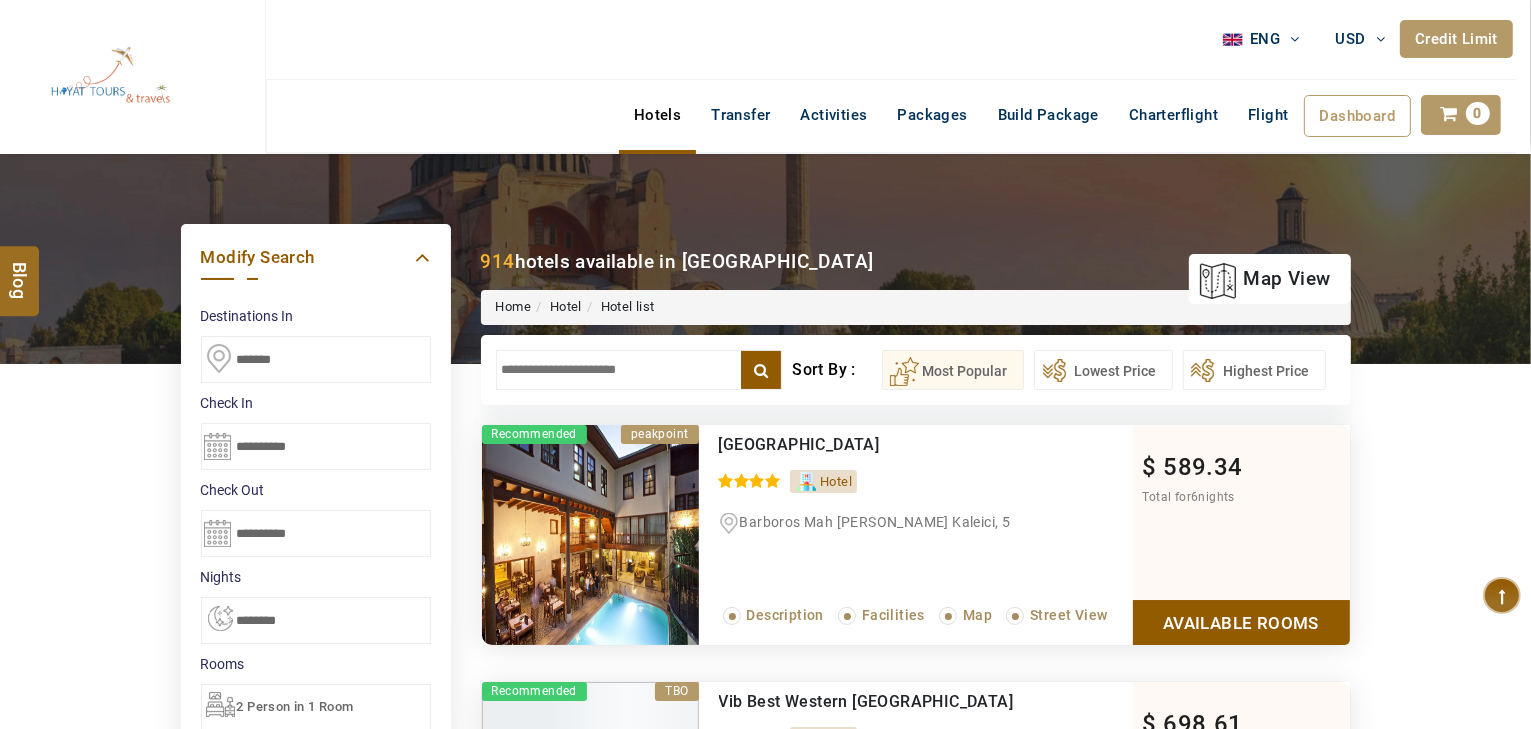 click at bounding box center [639, 370] 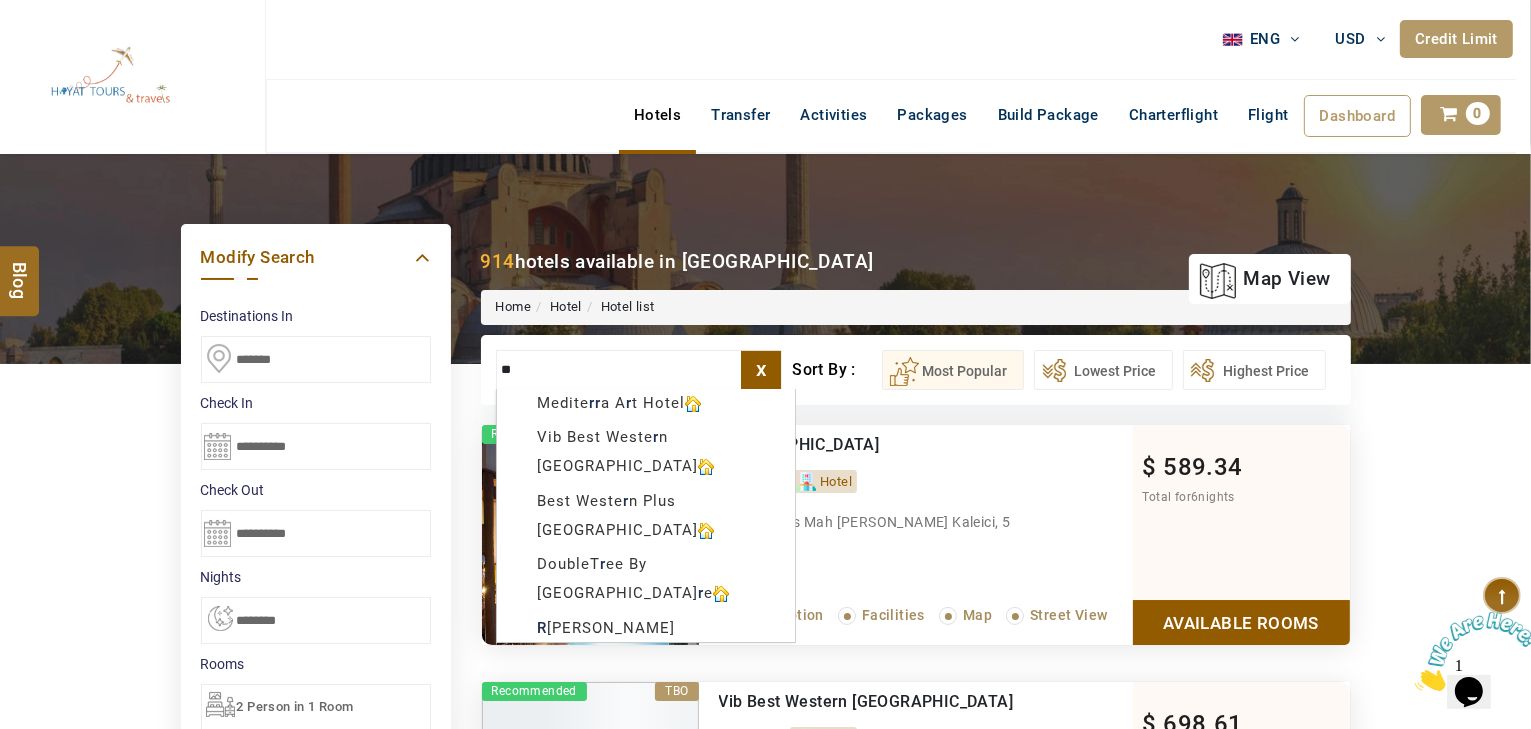 scroll, scrollTop: 0, scrollLeft: 0, axis: both 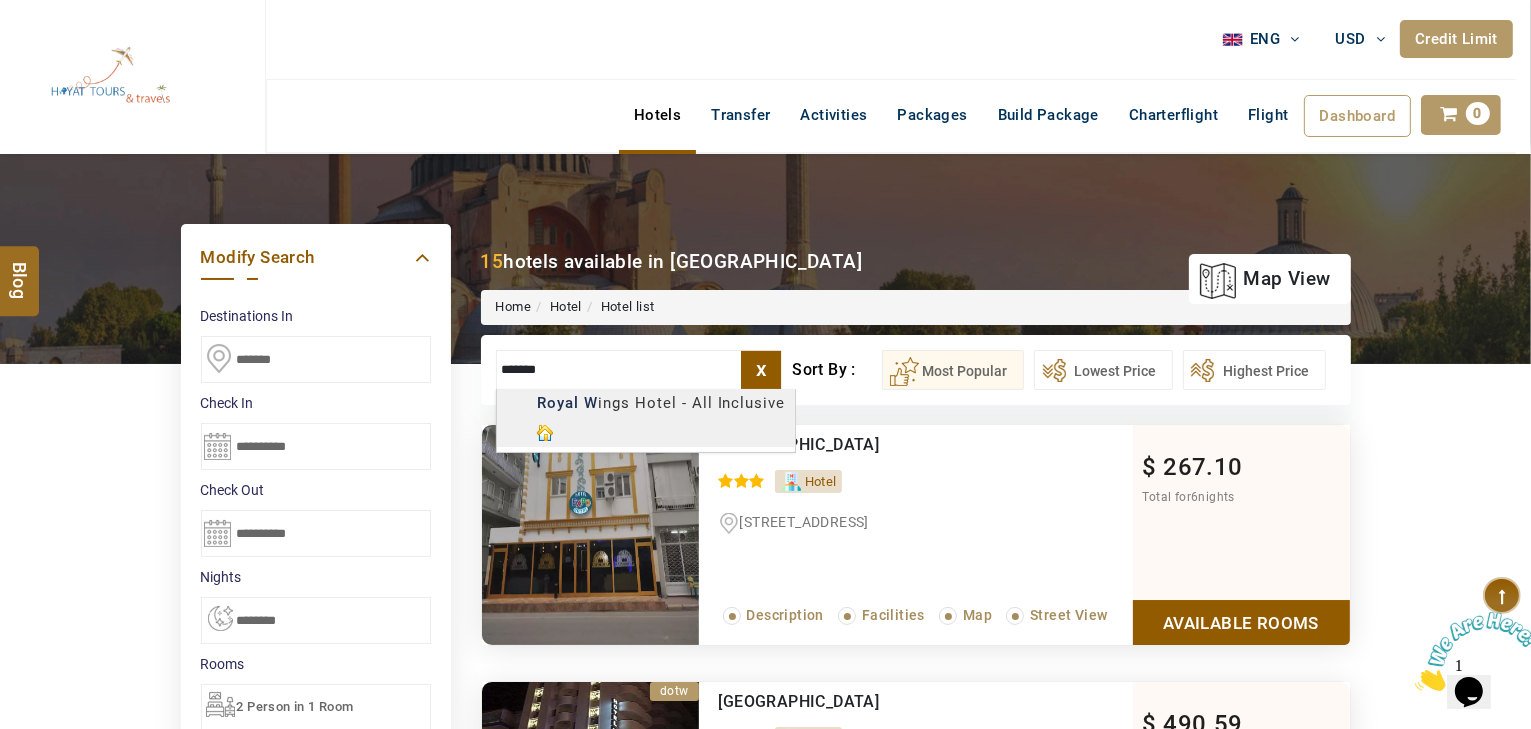click on "HAYAYT TOURS USD AED  AED EUR  € USD  $ INR  ₹ THB  ฿ IDR  Rp BHD  BHD TRY  ₺ Credit Limit ENG English Arabic Helpline
+971 55 344 0168 Register Now +971 55 344 0168 info@royallineholidays.com About Us What we Offer Blog Why Us Contact Hotels  Transfer Activities Packages Build Package Charterflight Flight Dashboard My Profile My Booking My Reports My Quotation Sign Out 0 Points Redeem Now To Redeem 58318  Points Future Points  1074   Points Credit Limit Credit Limit USD 30000.00 70% Complete Used USD 10543.64 Available USD 19456.36 Setting  Looks like you haven't added anything to your cart yet Countinue Shopping ***** ****** Please Wait.. Blog demo
Remember me Forgot
password? LOG IN Don't have an account?   Register Now My Booking View/ Print/Cancel Your Booking without Signing in Submit Applying Filters...... Hotels For You Will Be Loading Soon demo
In A Few Moment, You Will Be Celebrating Best Hotel options galore ! Check In   CheckOut Rooms Rooms X Map Map" at bounding box center [765, 1153] 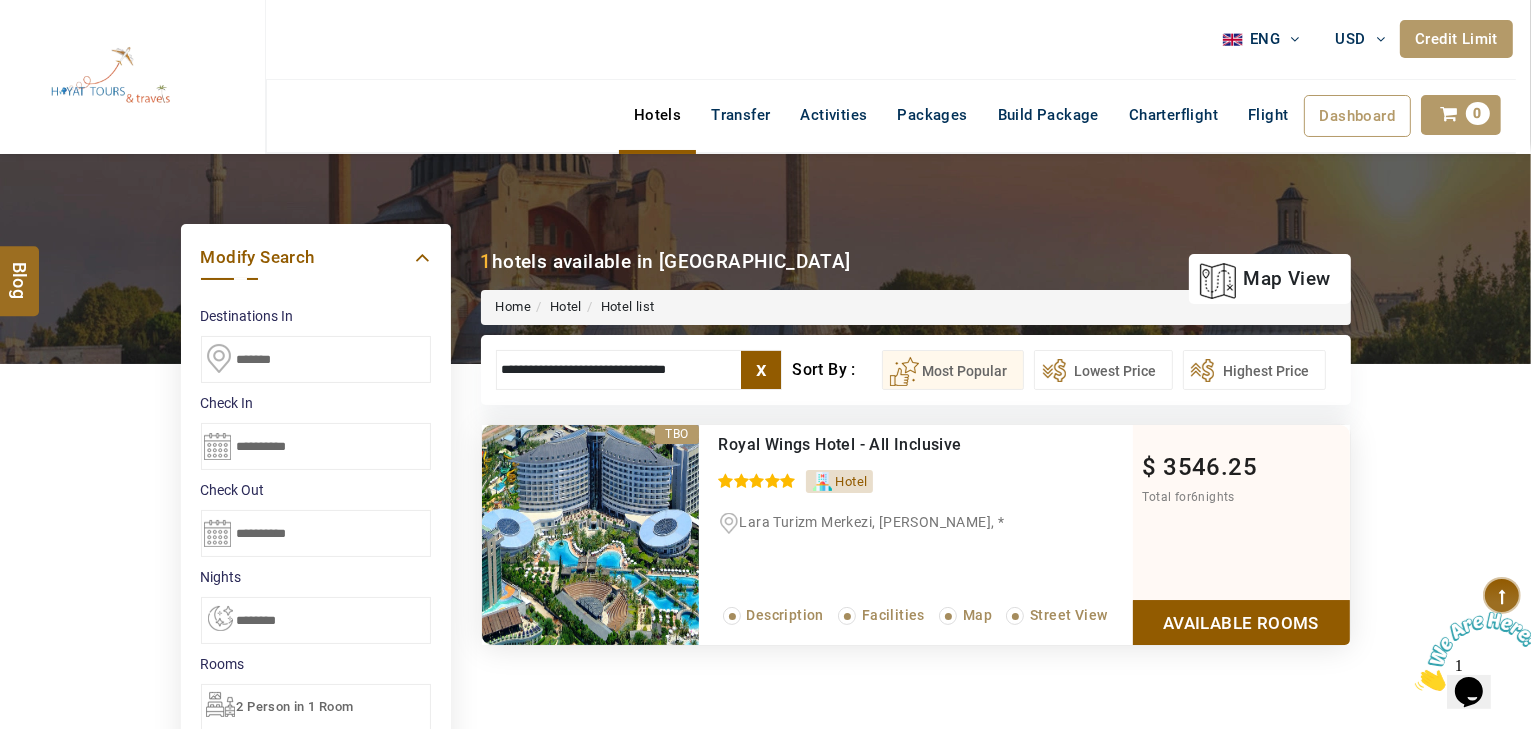 type on "**********" 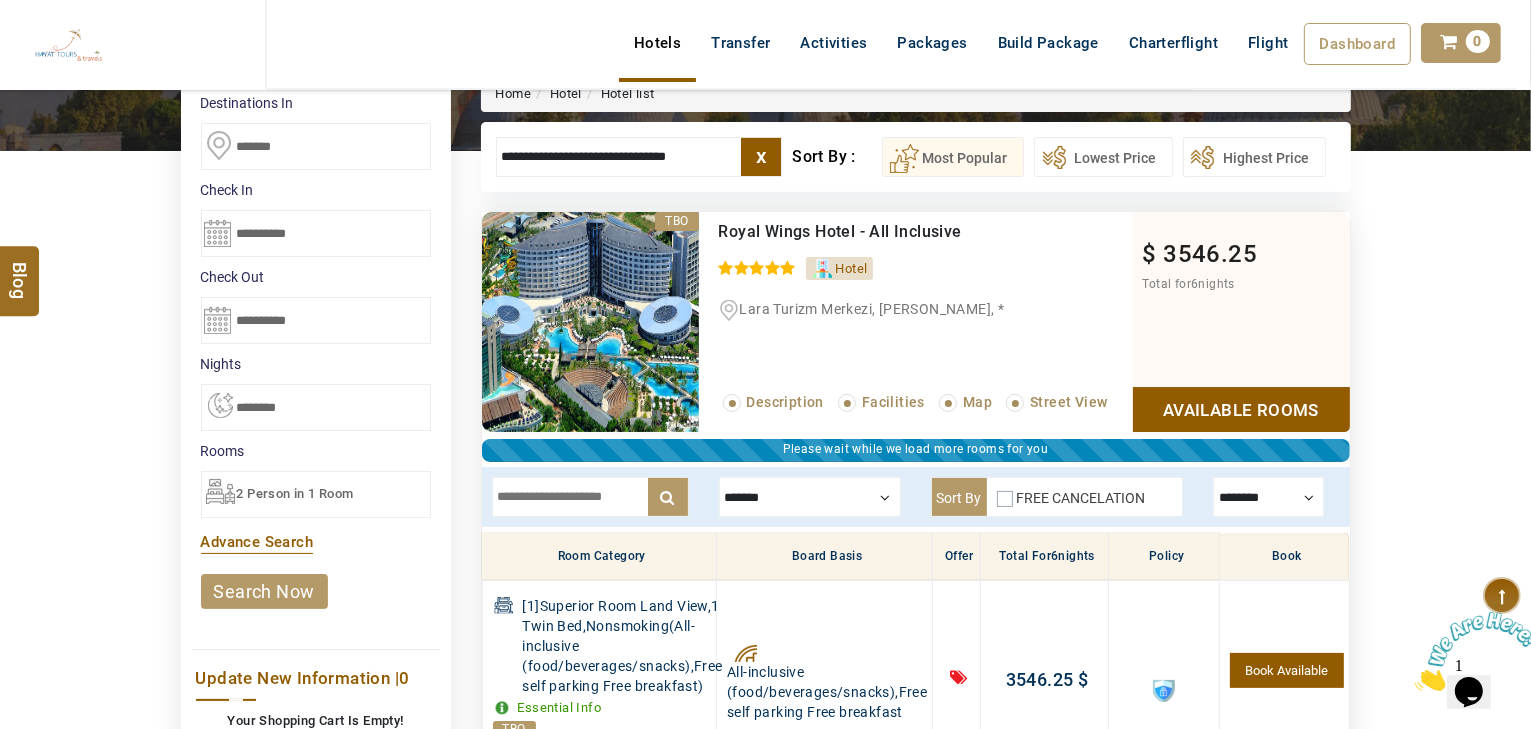 scroll, scrollTop: 293, scrollLeft: 0, axis: vertical 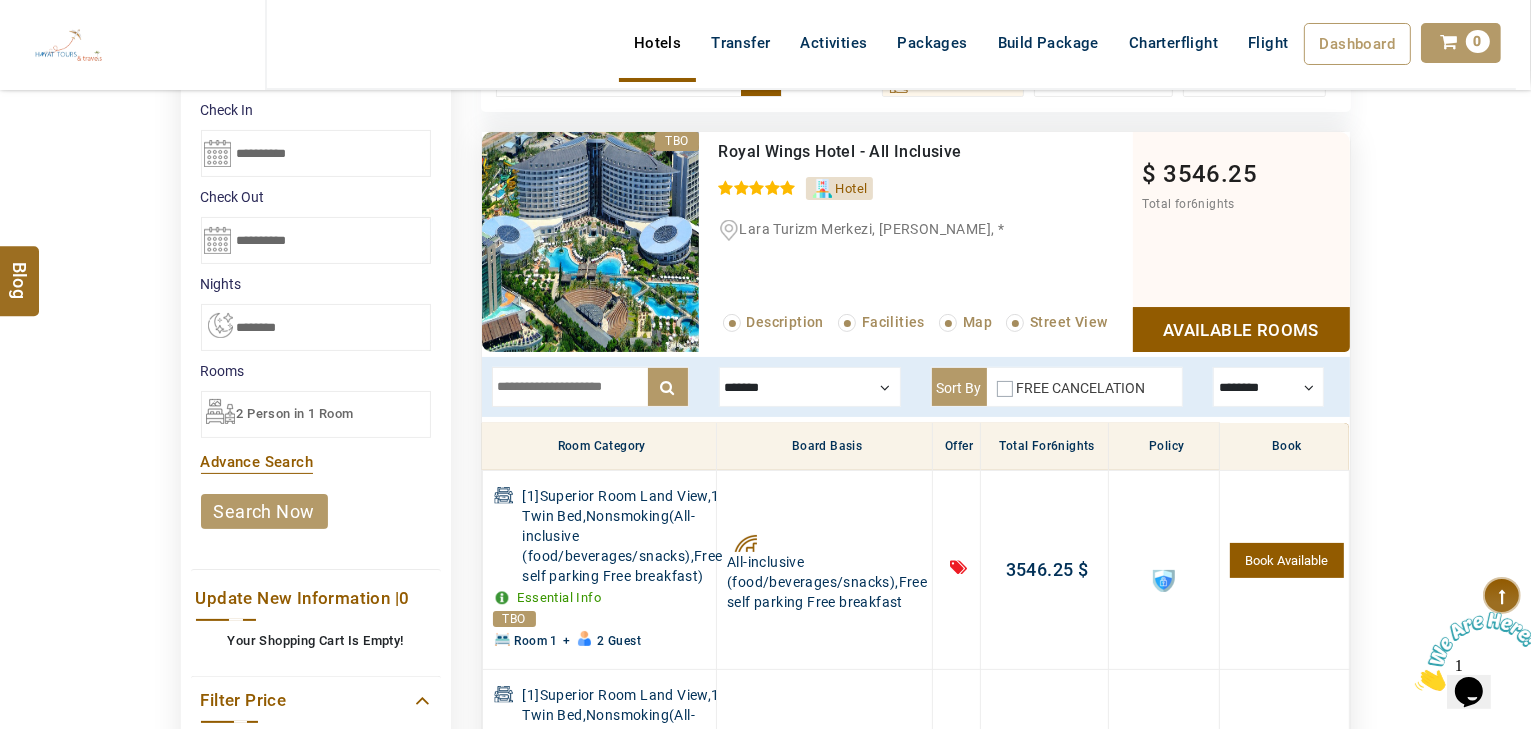 click at bounding box center [590, 387] 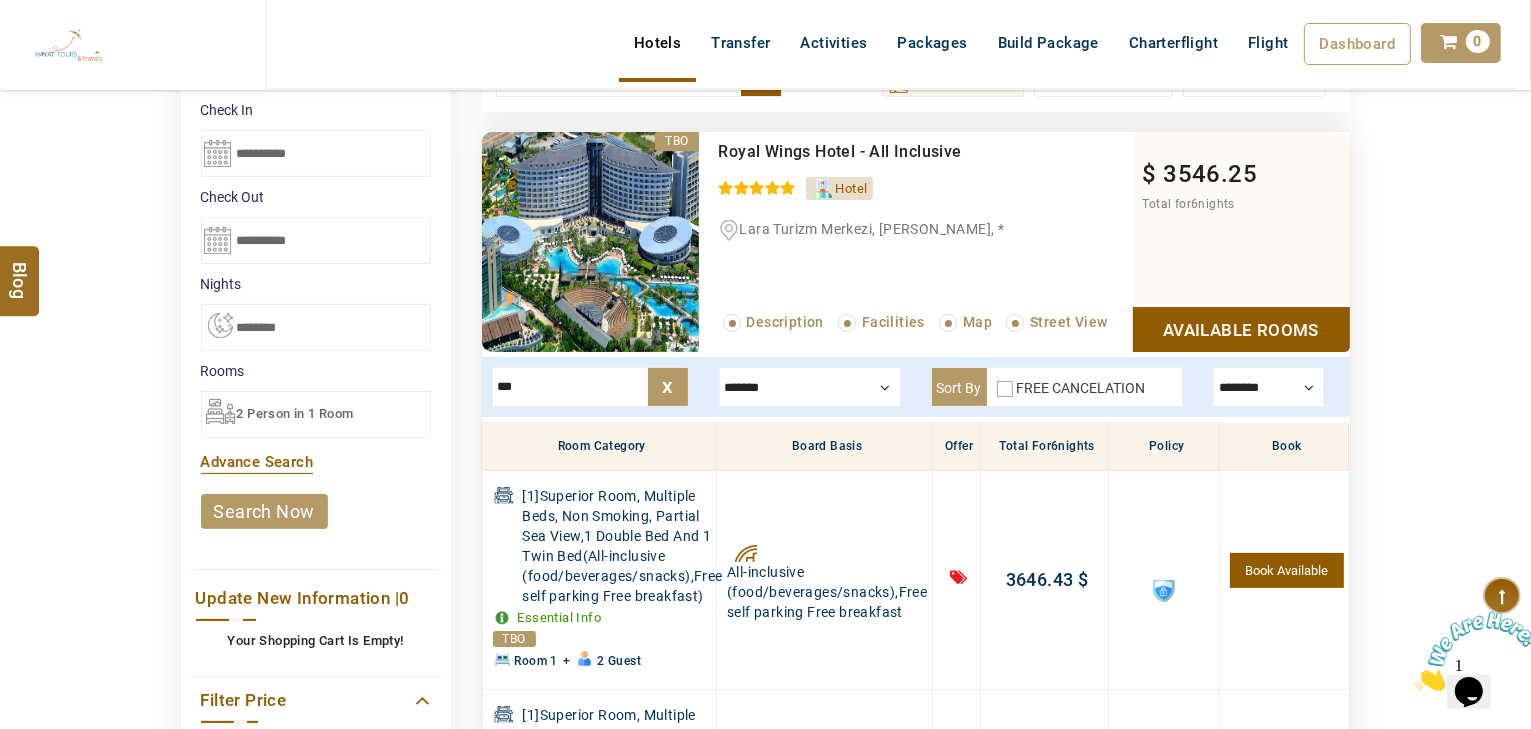 type on "***" 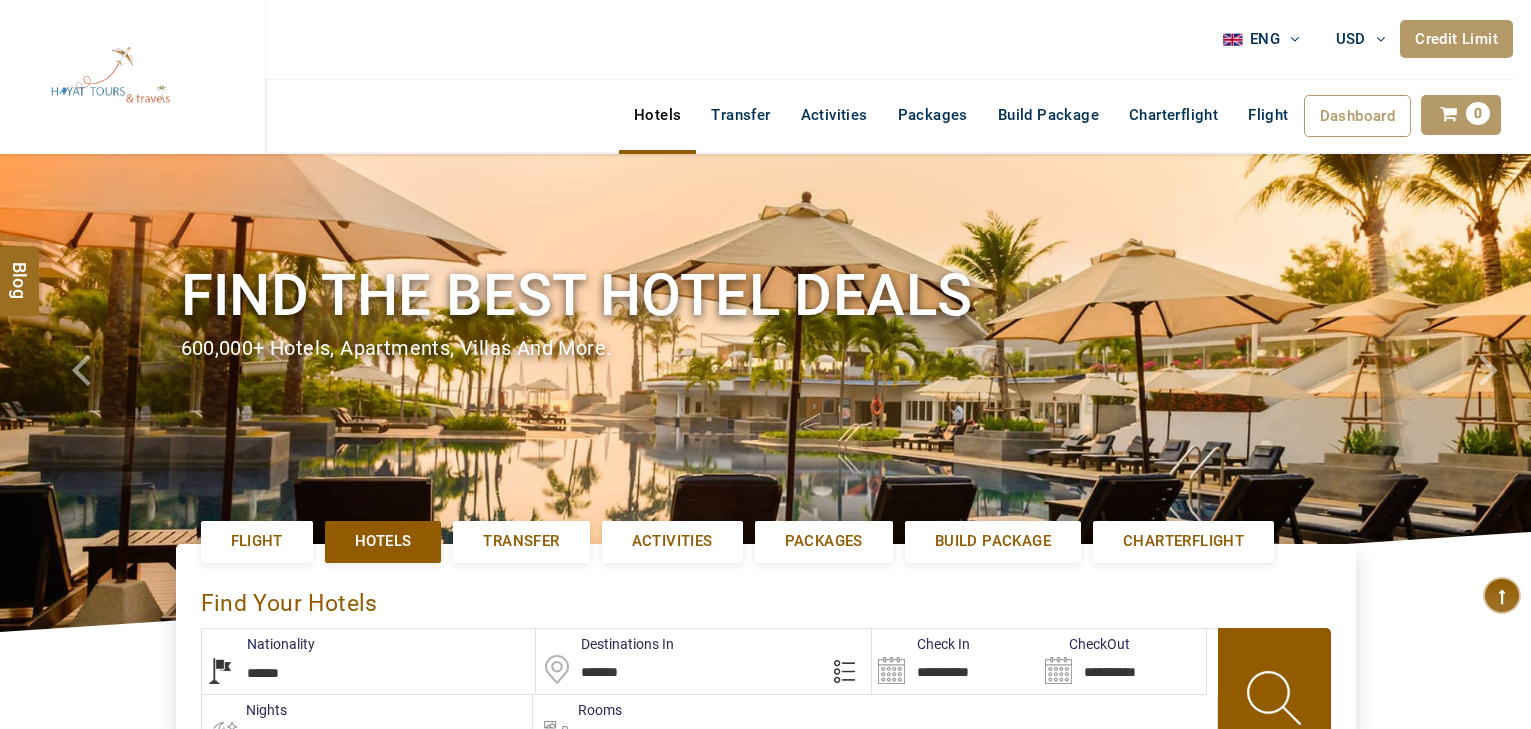 select on "******" 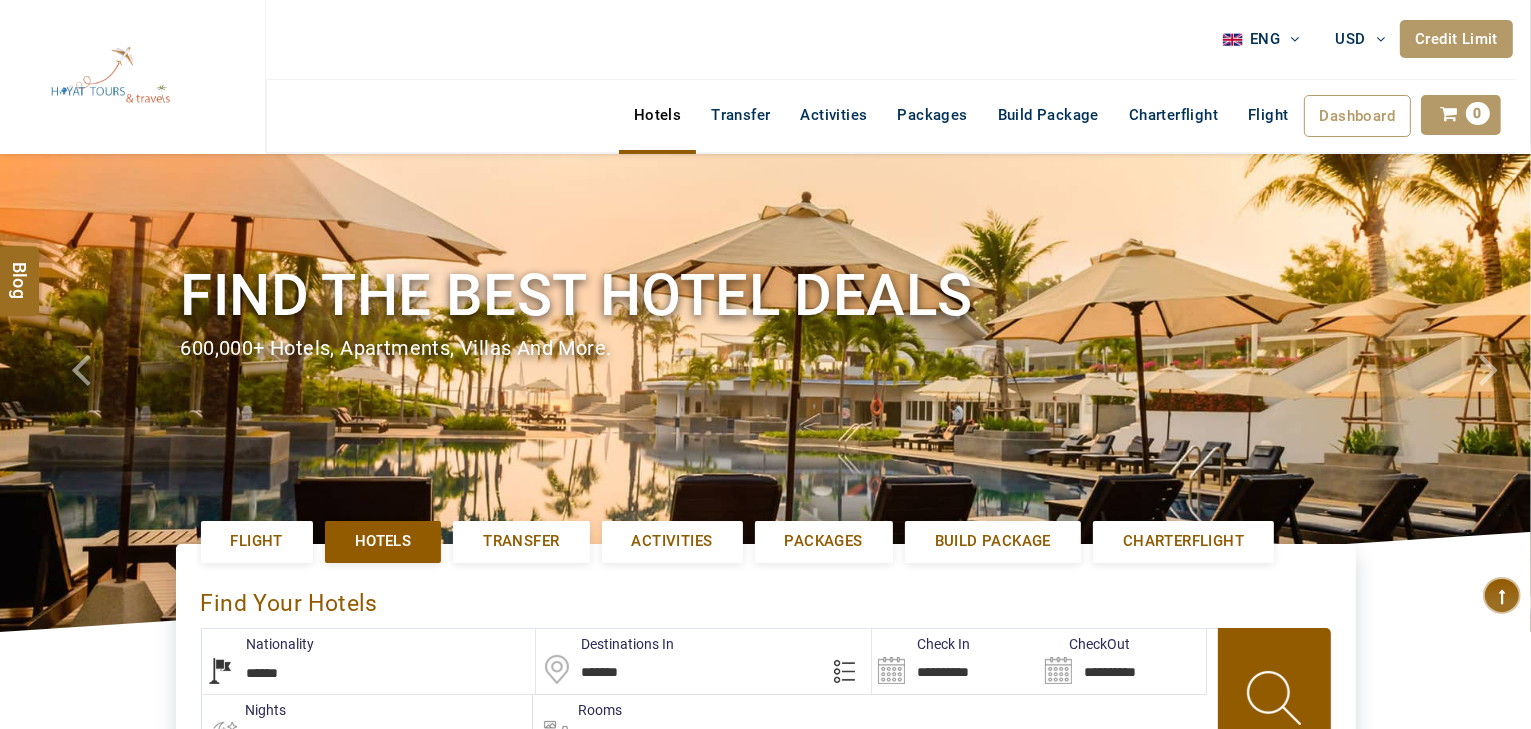 type on "**********" 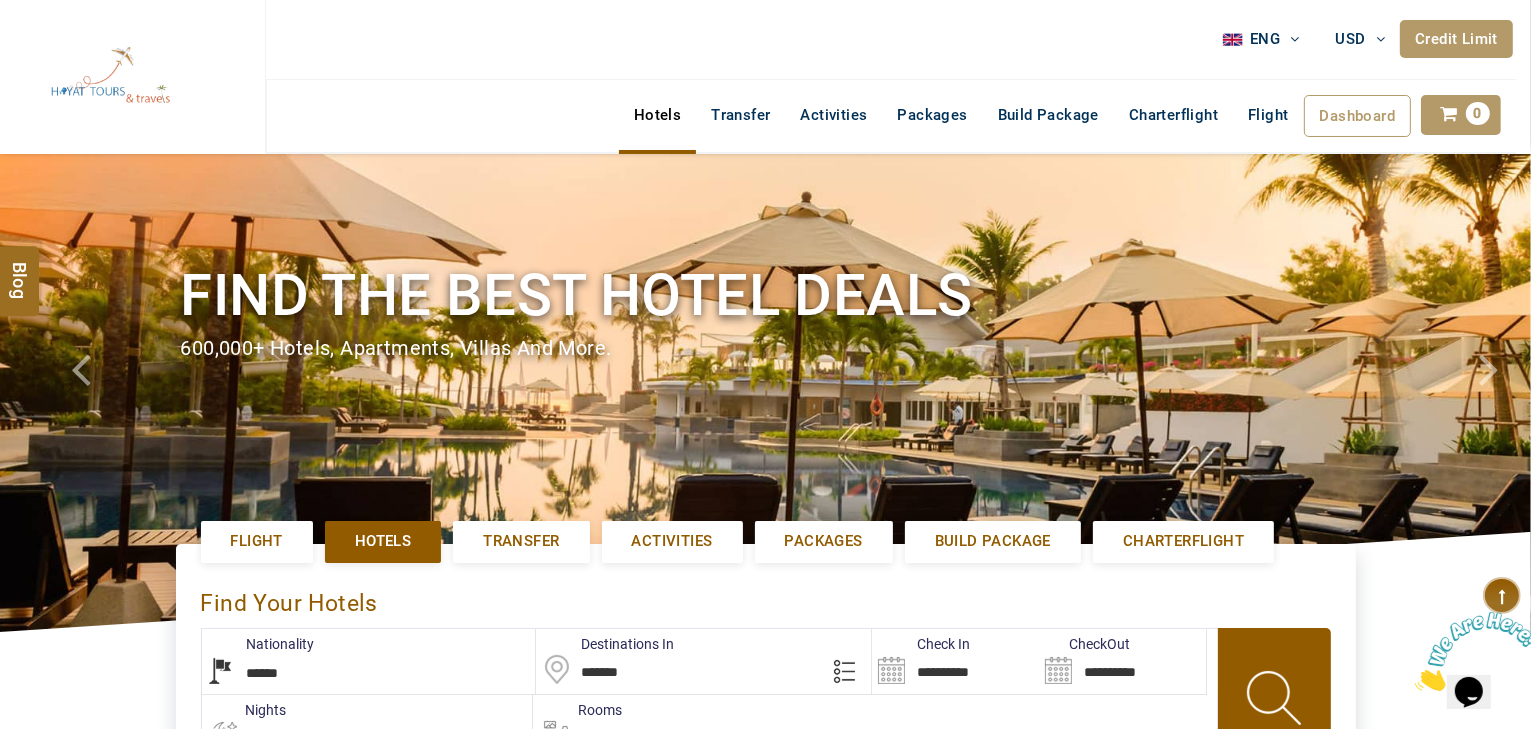 scroll, scrollTop: 0, scrollLeft: 0, axis: both 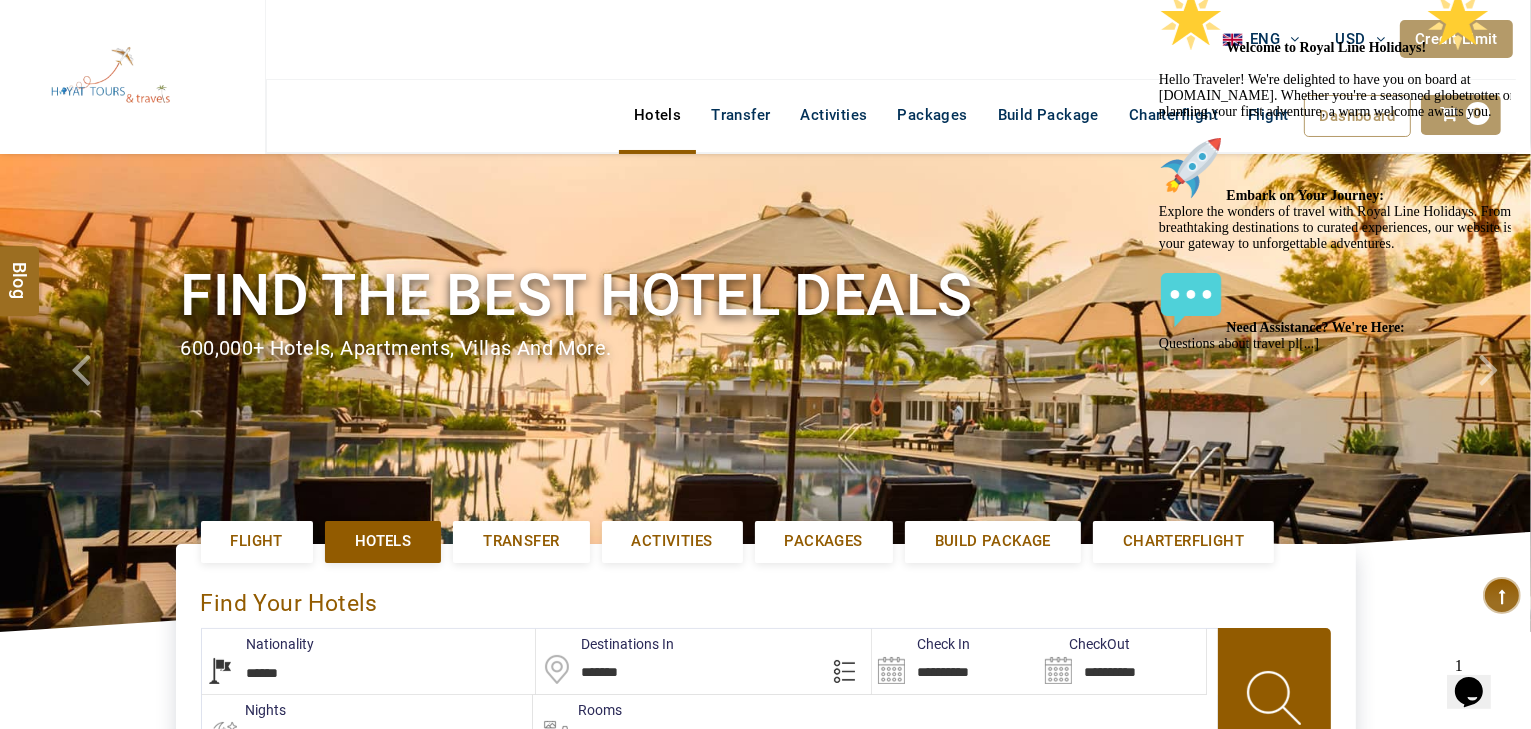 click on "Welcome to Royal Line Holidays!  Hello Traveler! We're delighted to have you on board at [DOMAIN_NAME]. Whether you're a seasoned globetrotter or planning your first adventure, a warm welcome awaits you.   Embark on Your Journey: Explore the wonders of travel with Royal Line Holidays. From breathtaking destinations to curated experiences, our website is your gateway to unforgettable adventures.   Need Assistance? We're Here: Questions about travel pl[...]" at bounding box center [1338, 170] 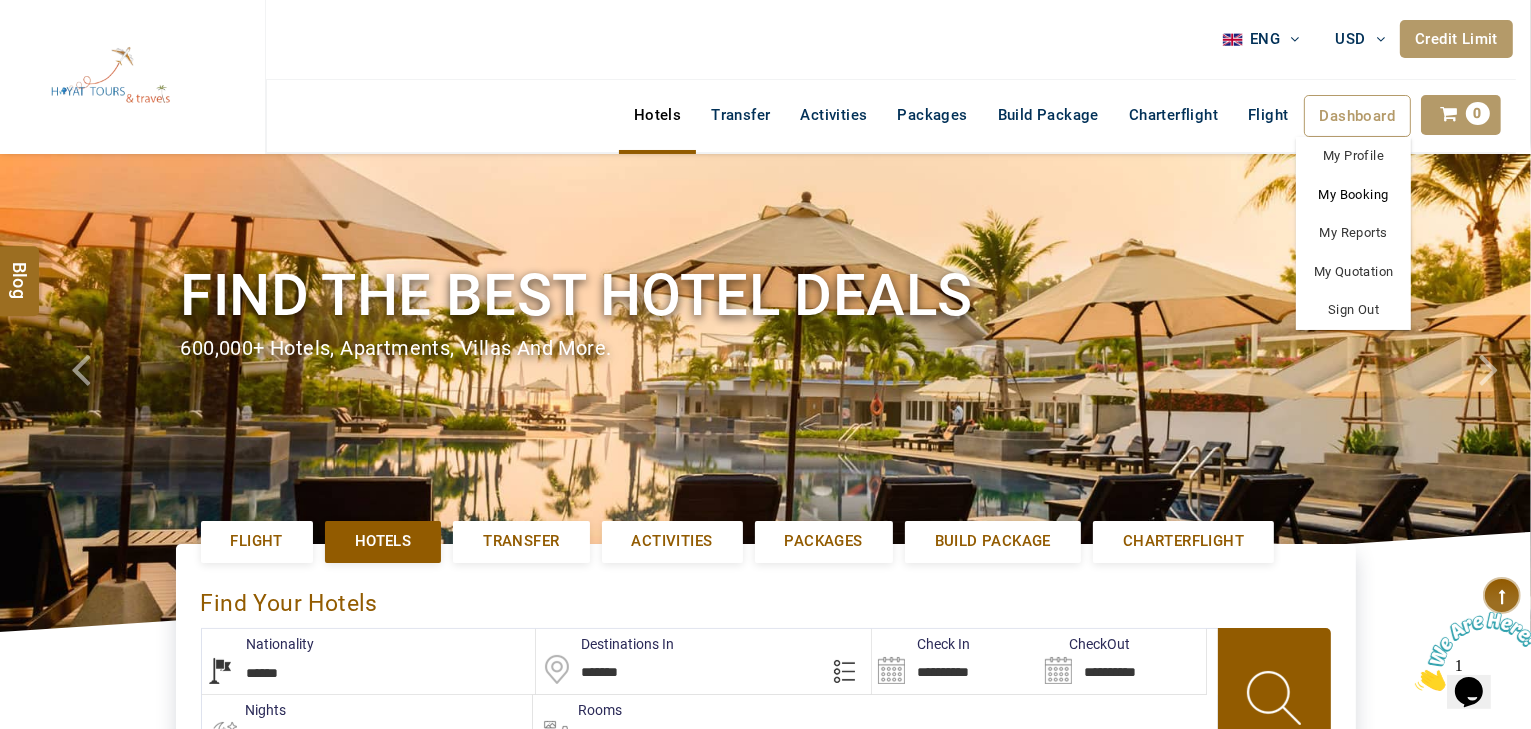 click on "My Booking" at bounding box center [1353, 195] 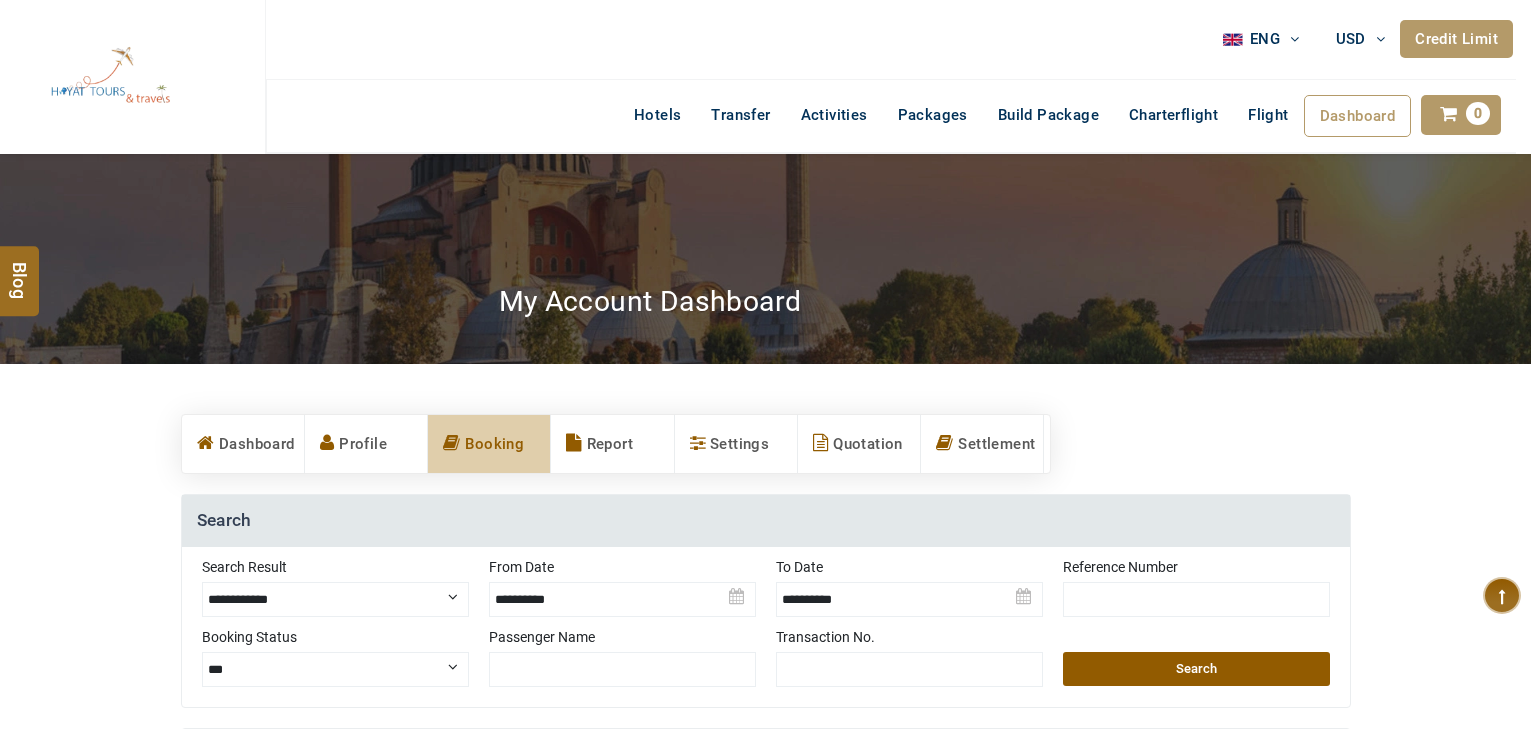 scroll, scrollTop: 400, scrollLeft: 0, axis: vertical 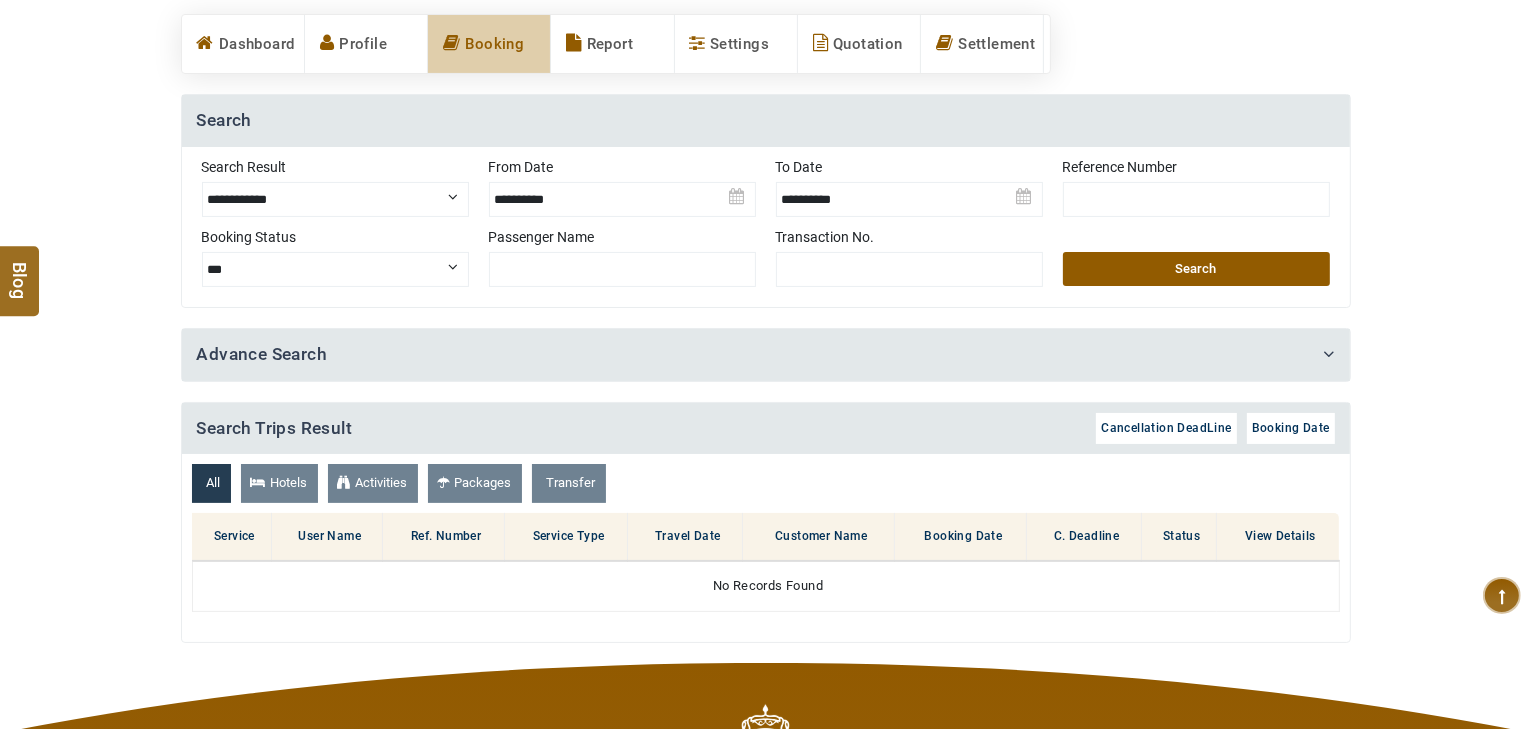click on "Search Result" at bounding box center (335, 167) 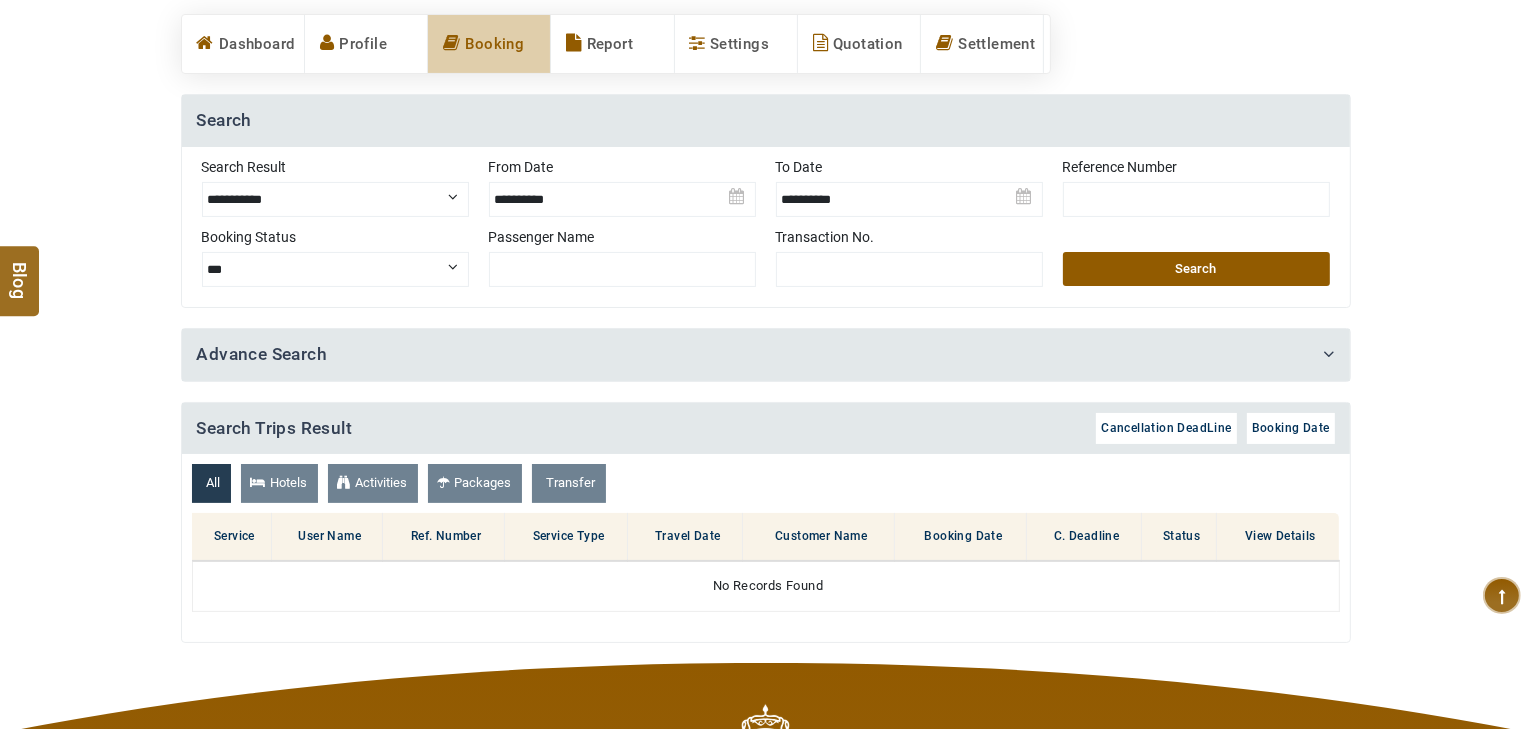 click on "**********" at bounding box center [335, 199] 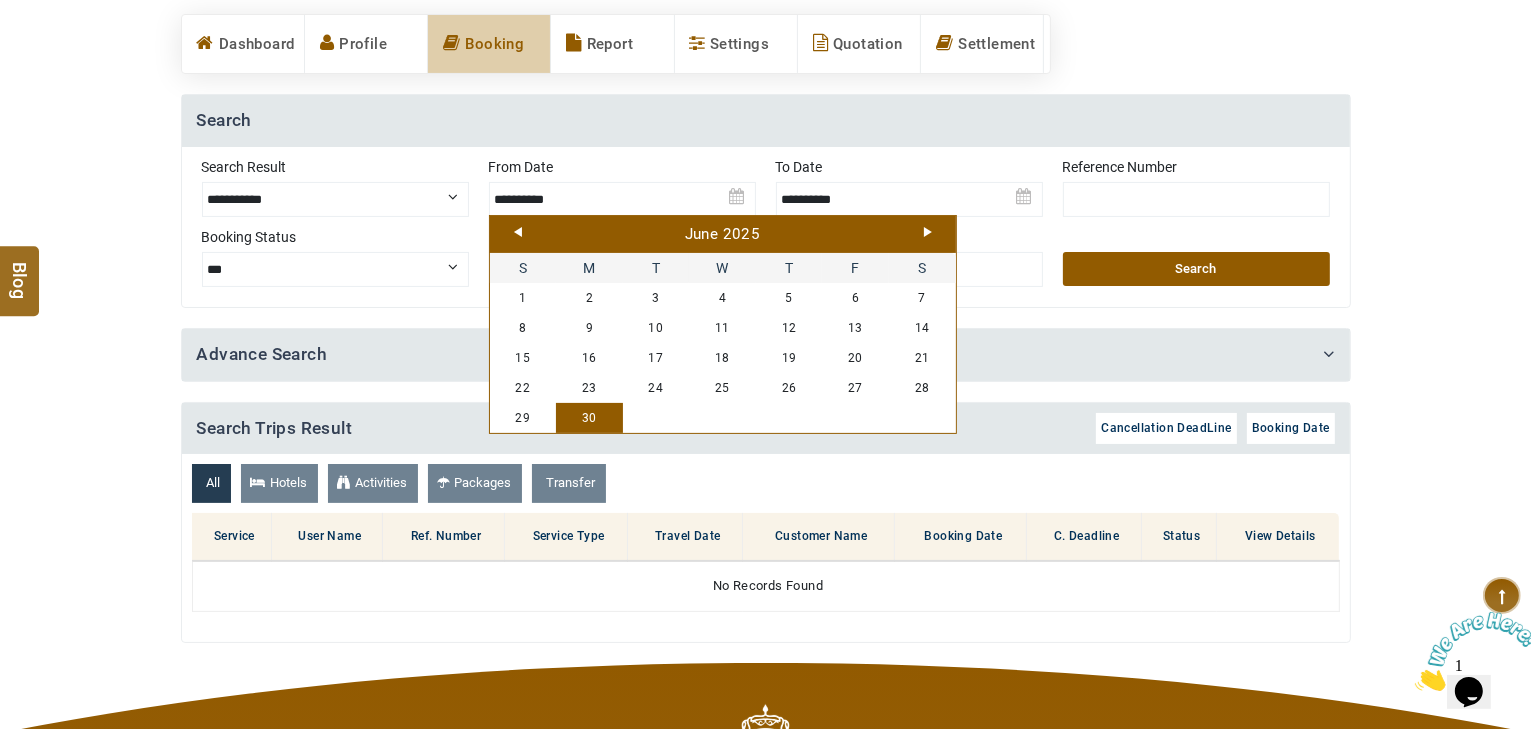 scroll, scrollTop: 0, scrollLeft: 0, axis: both 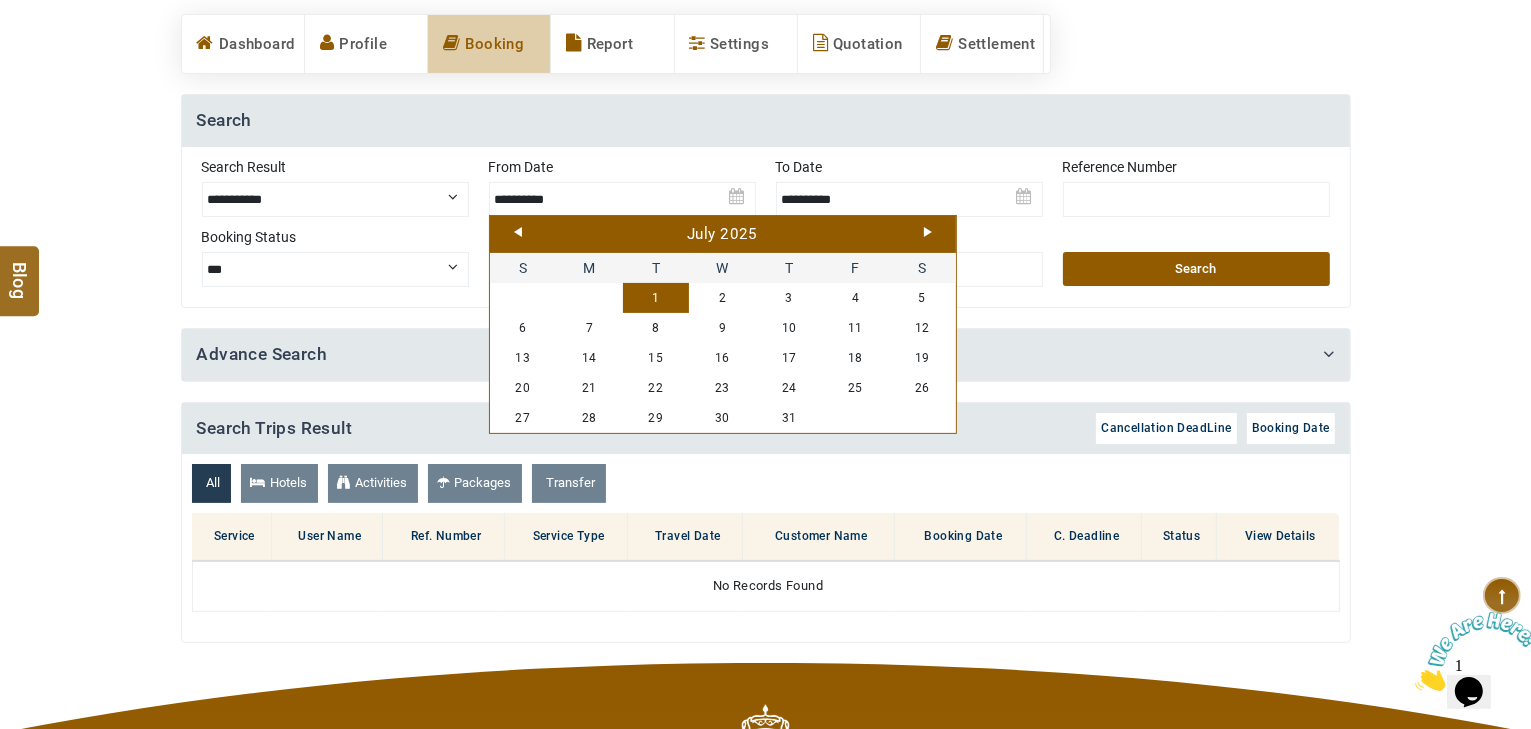 click on "Next" at bounding box center [928, 232] 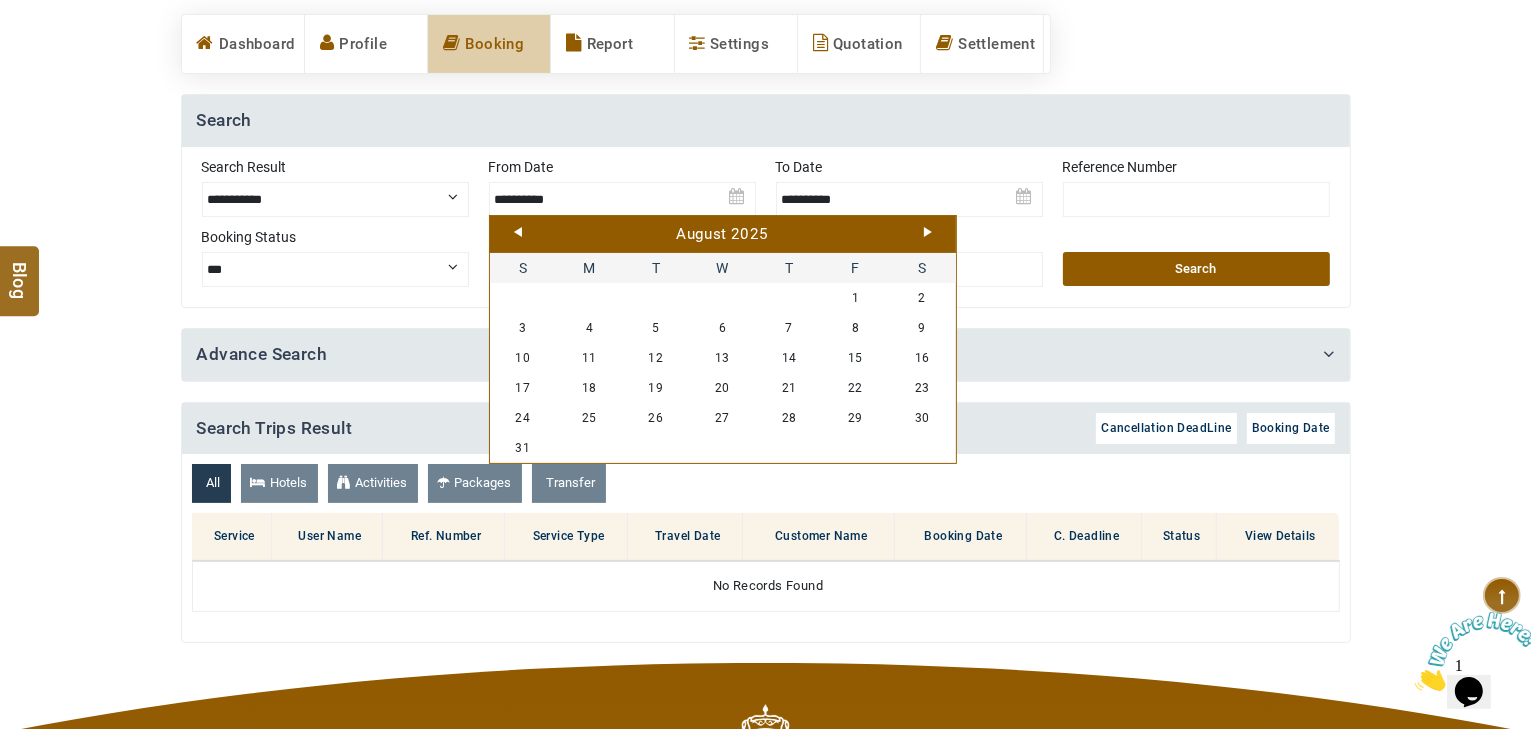 scroll, scrollTop: 320, scrollLeft: 0, axis: vertical 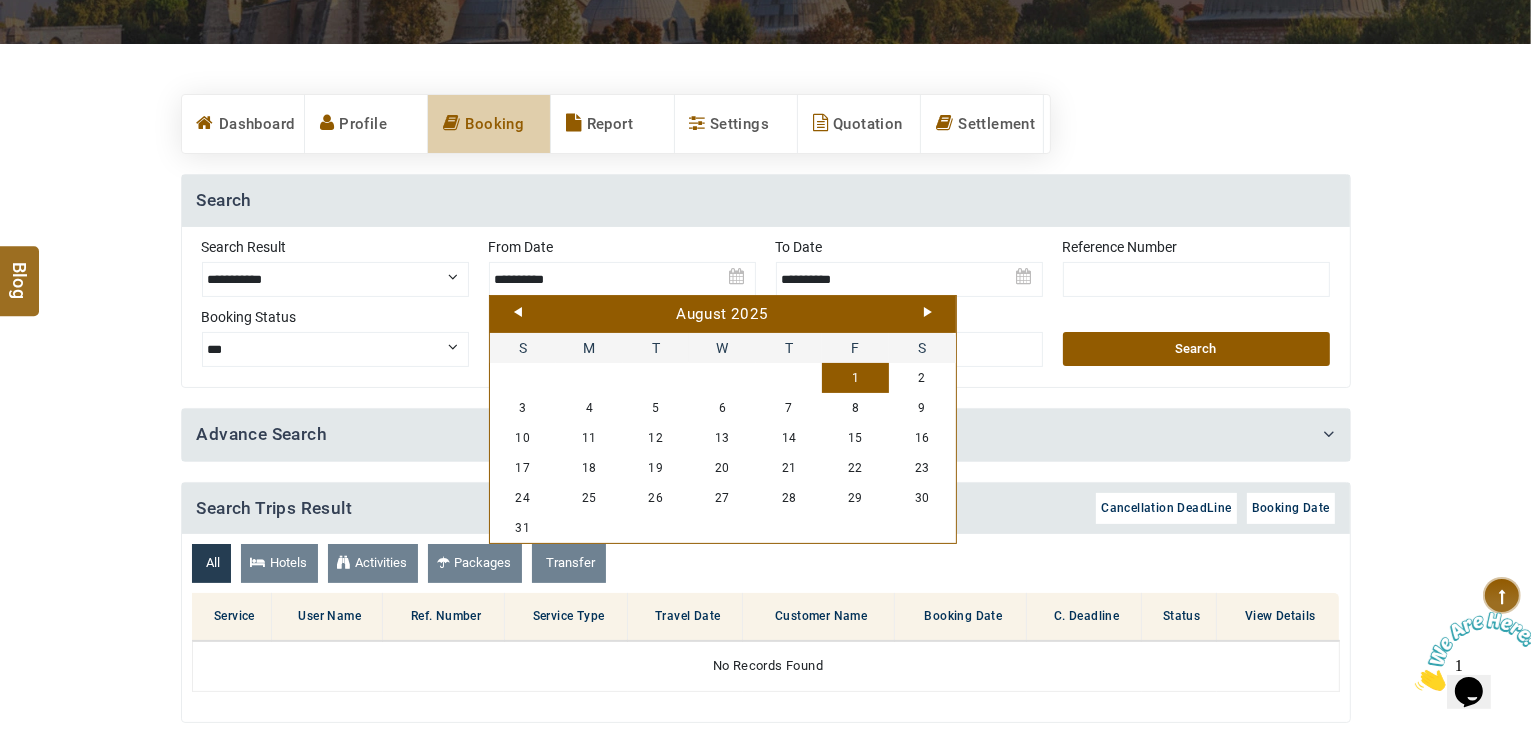 click on "1" at bounding box center (855, 378) 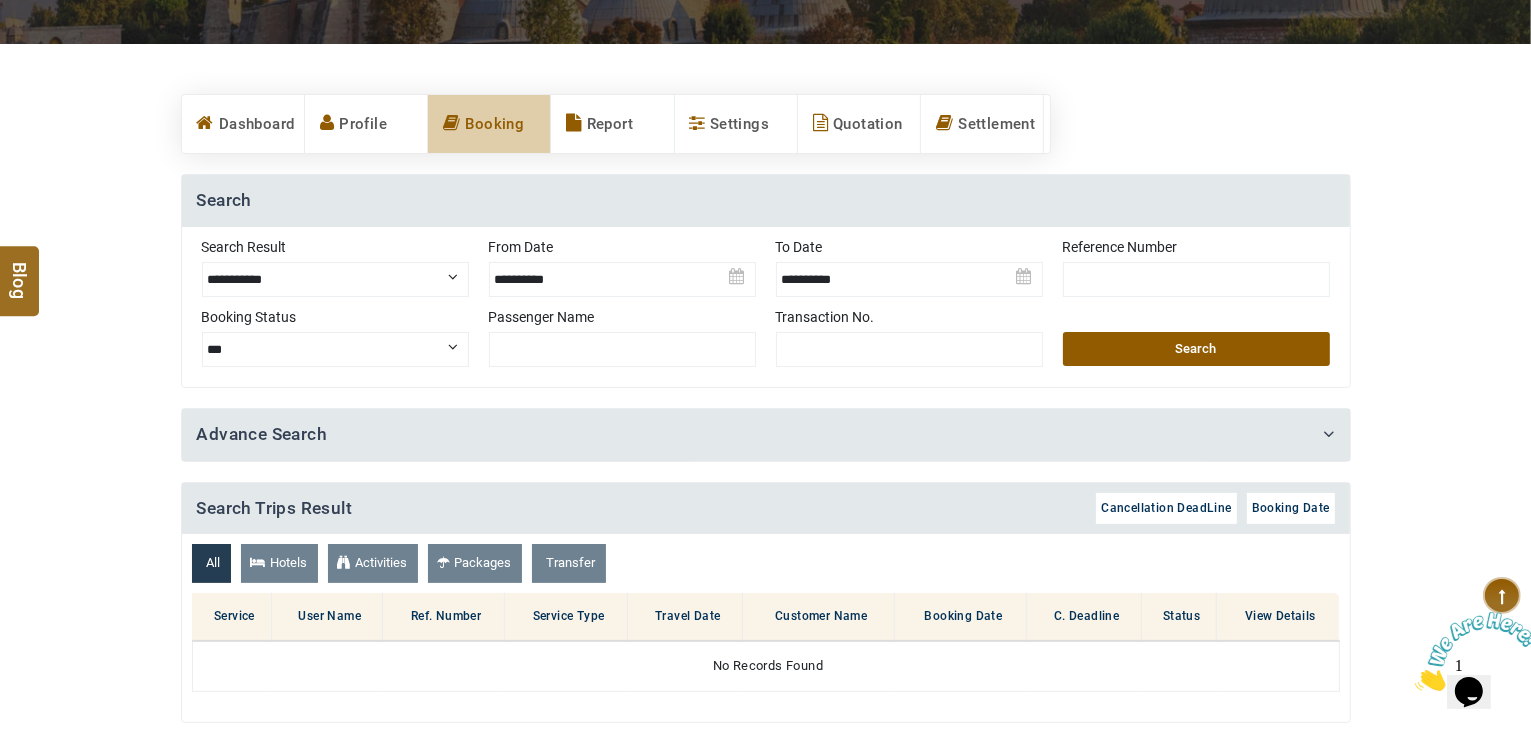 click at bounding box center (909, 272) 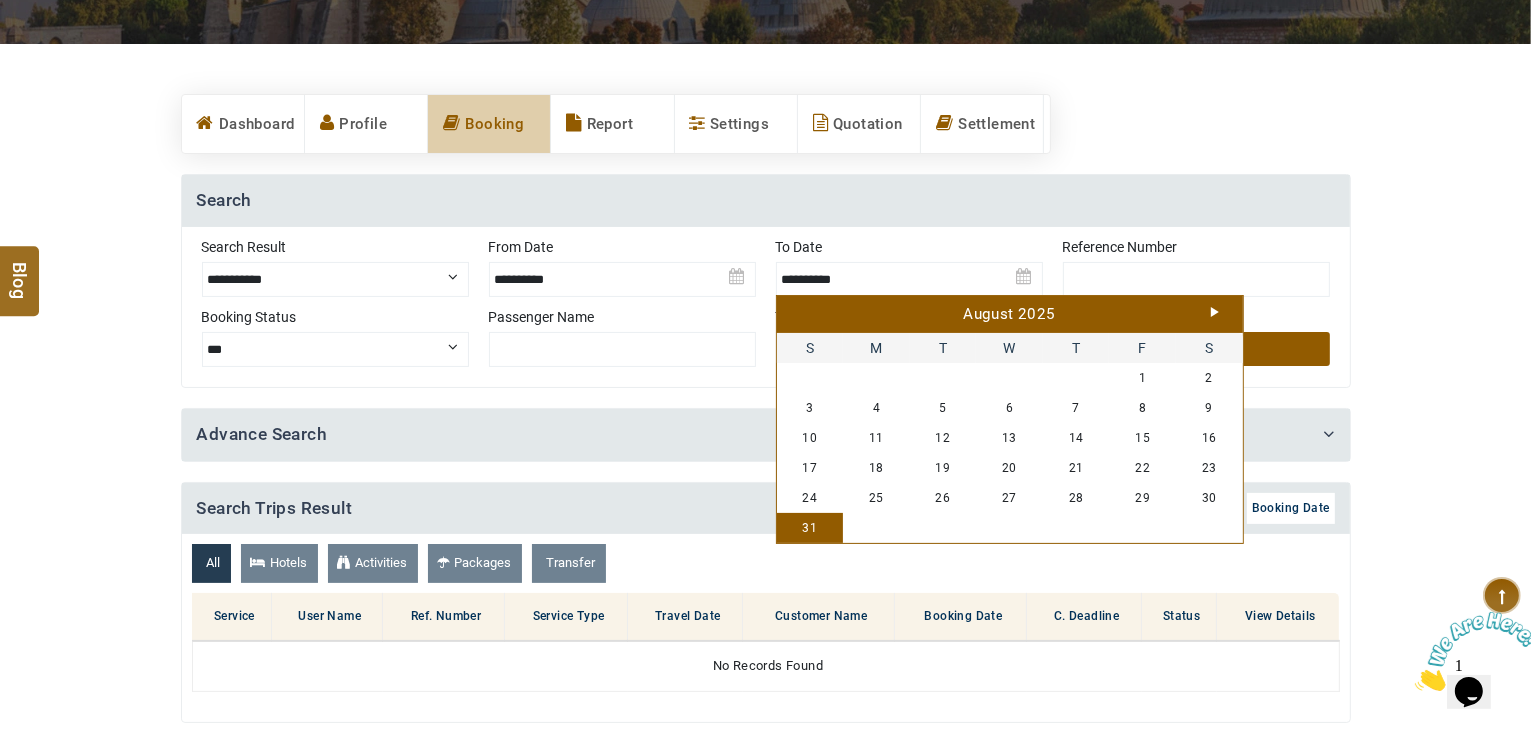 drag, startPoint x: 814, startPoint y: 519, endPoint x: 827, endPoint y: 519, distance: 13 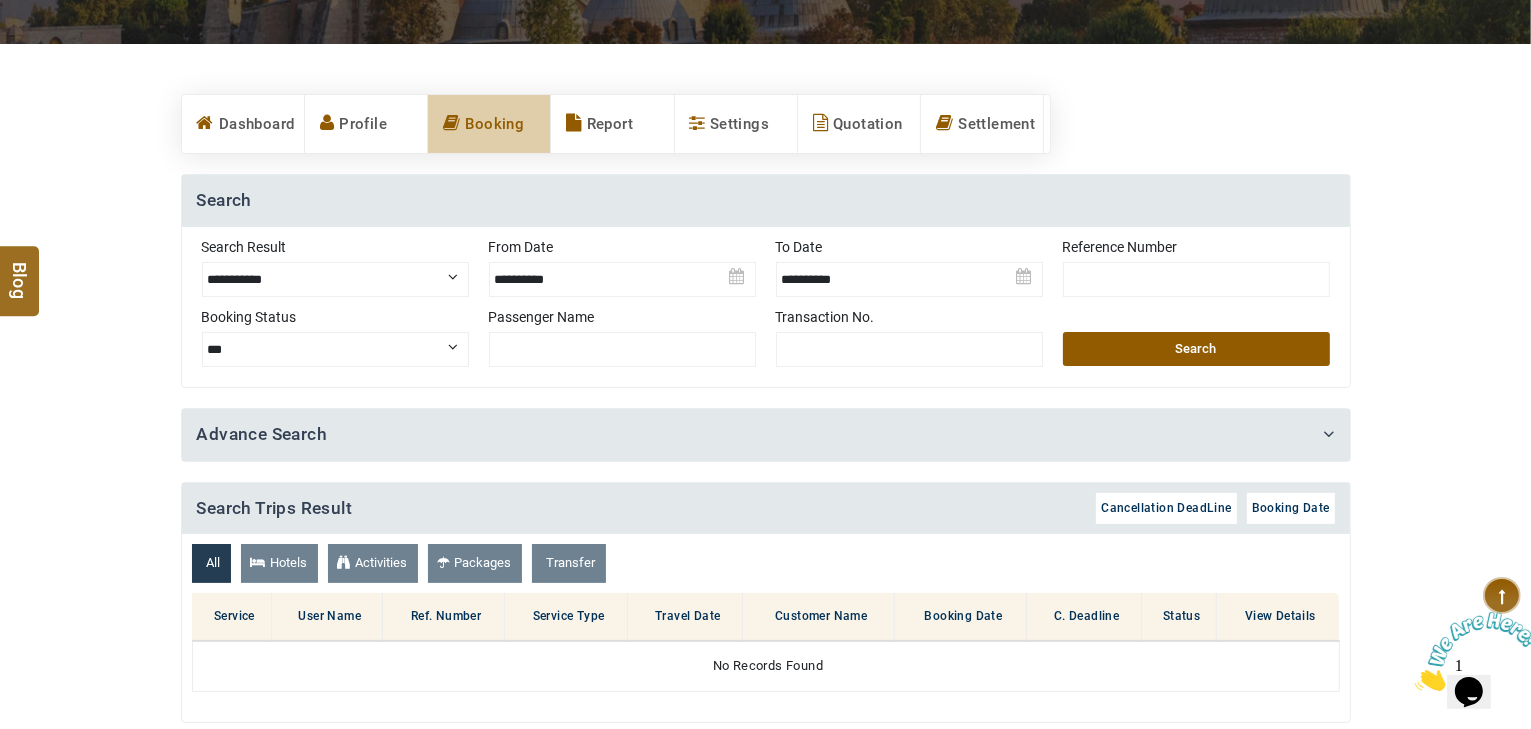 click on "Search" at bounding box center (1196, 349) 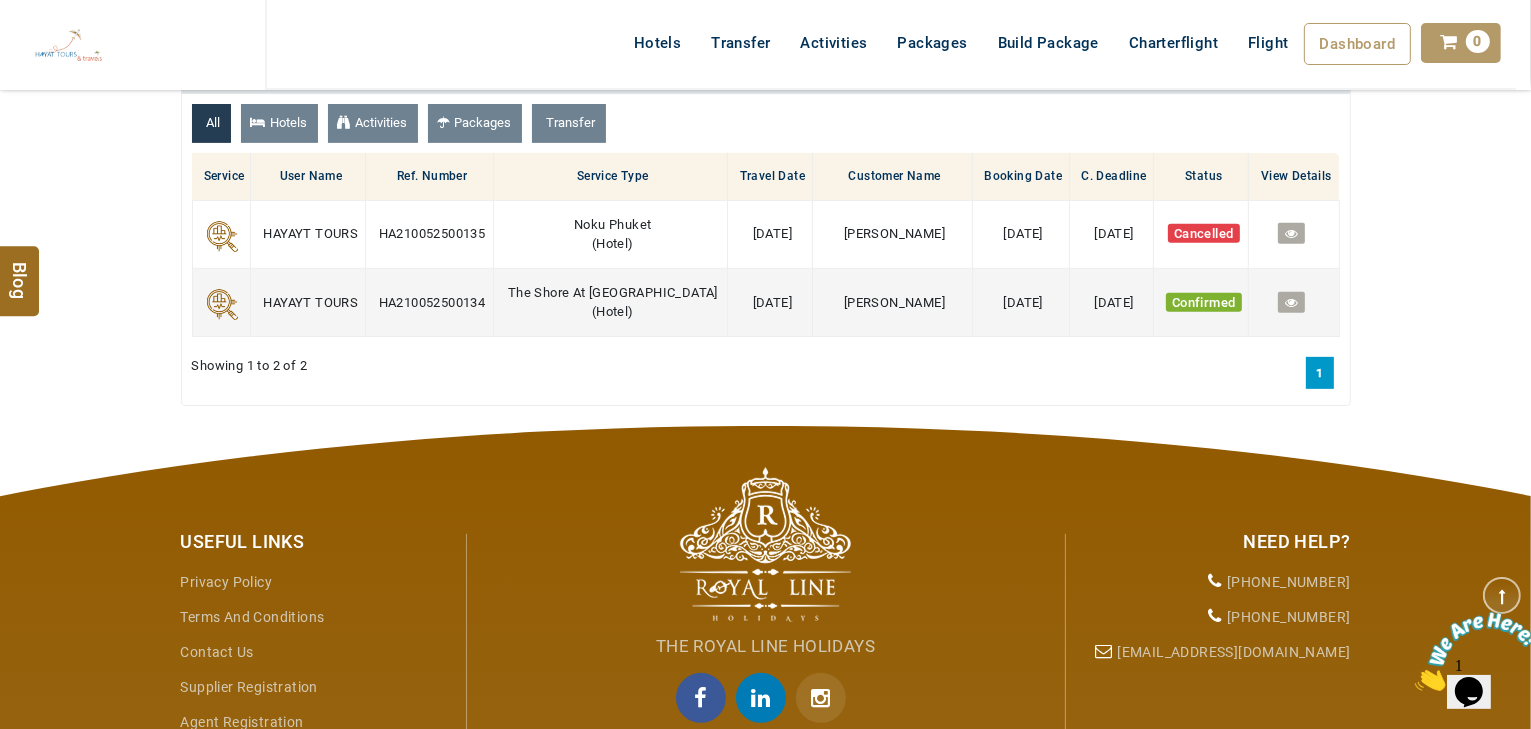 scroll, scrollTop: 800, scrollLeft: 0, axis: vertical 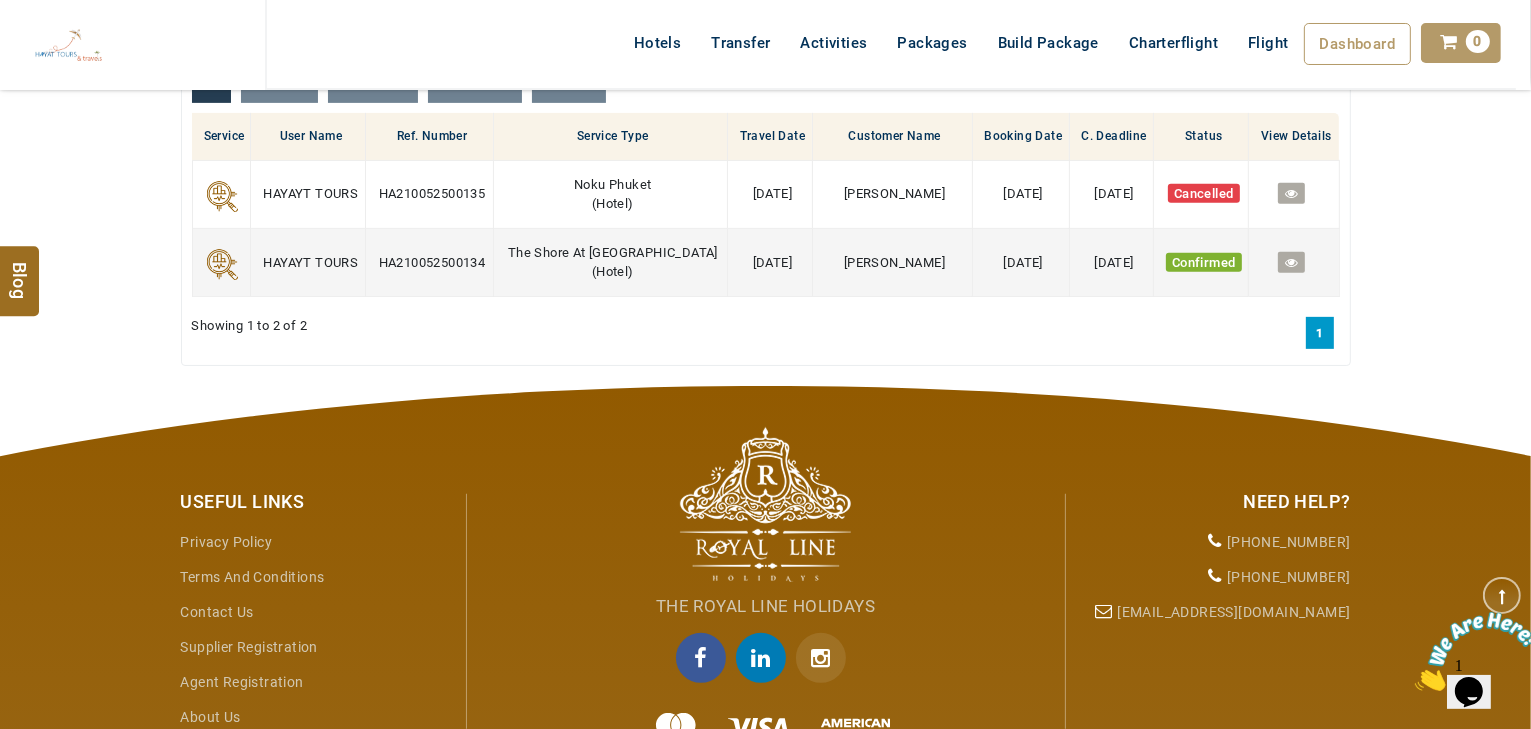 click at bounding box center (1291, 262) 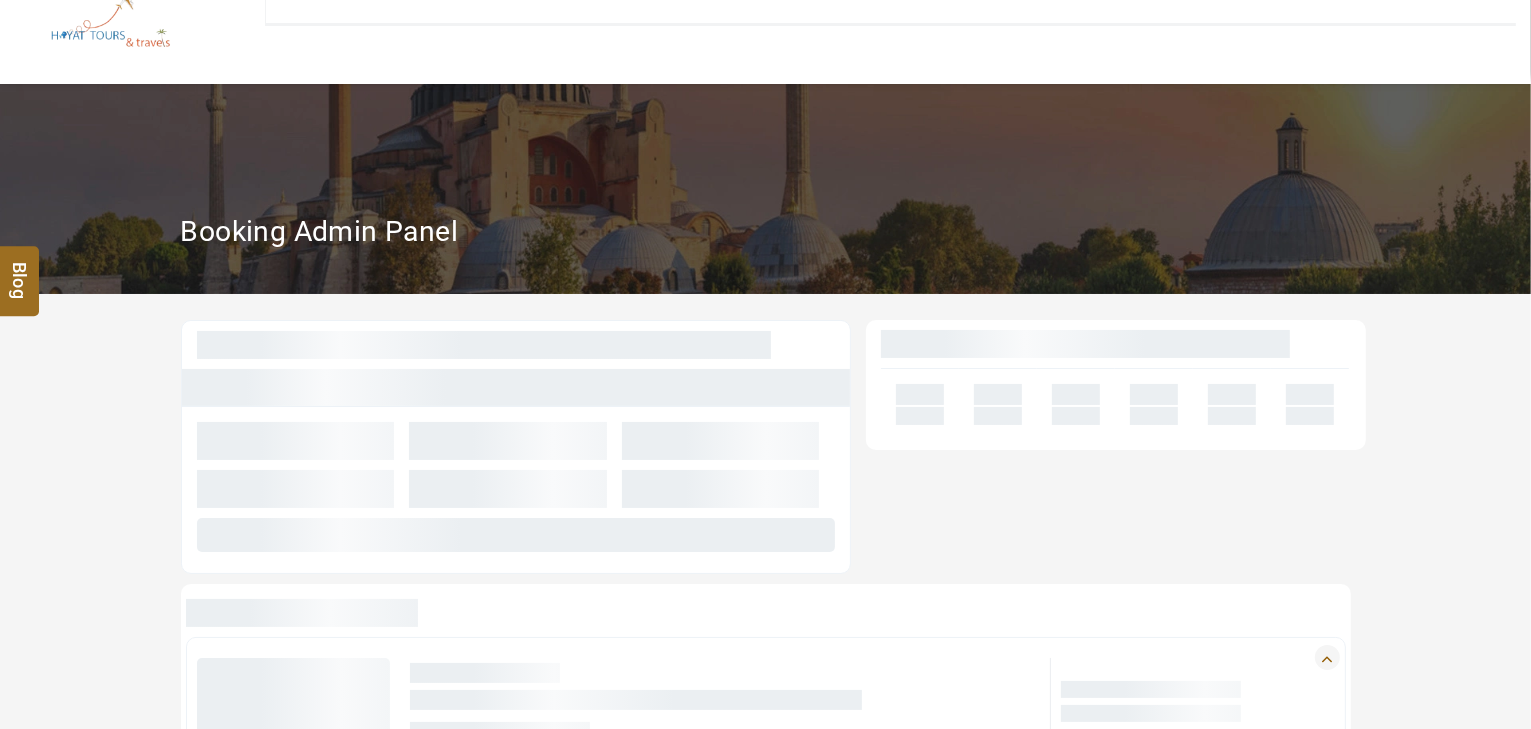 scroll, scrollTop: 145, scrollLeft: 0, axis: vertical 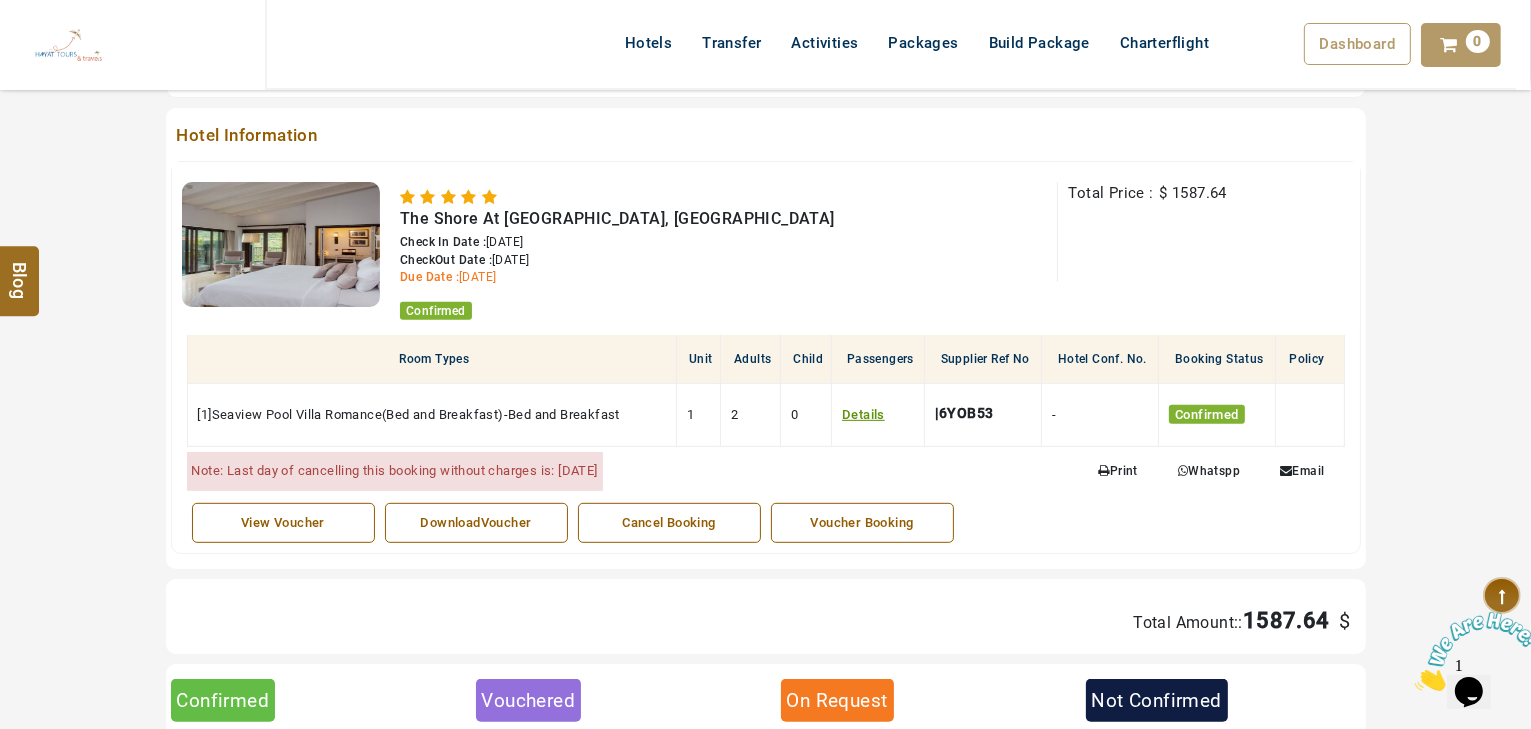 drag, startPoint x: 566, startPoint y: 252, endPoint x: 491, endPoint y: 240, distance: 75.95393 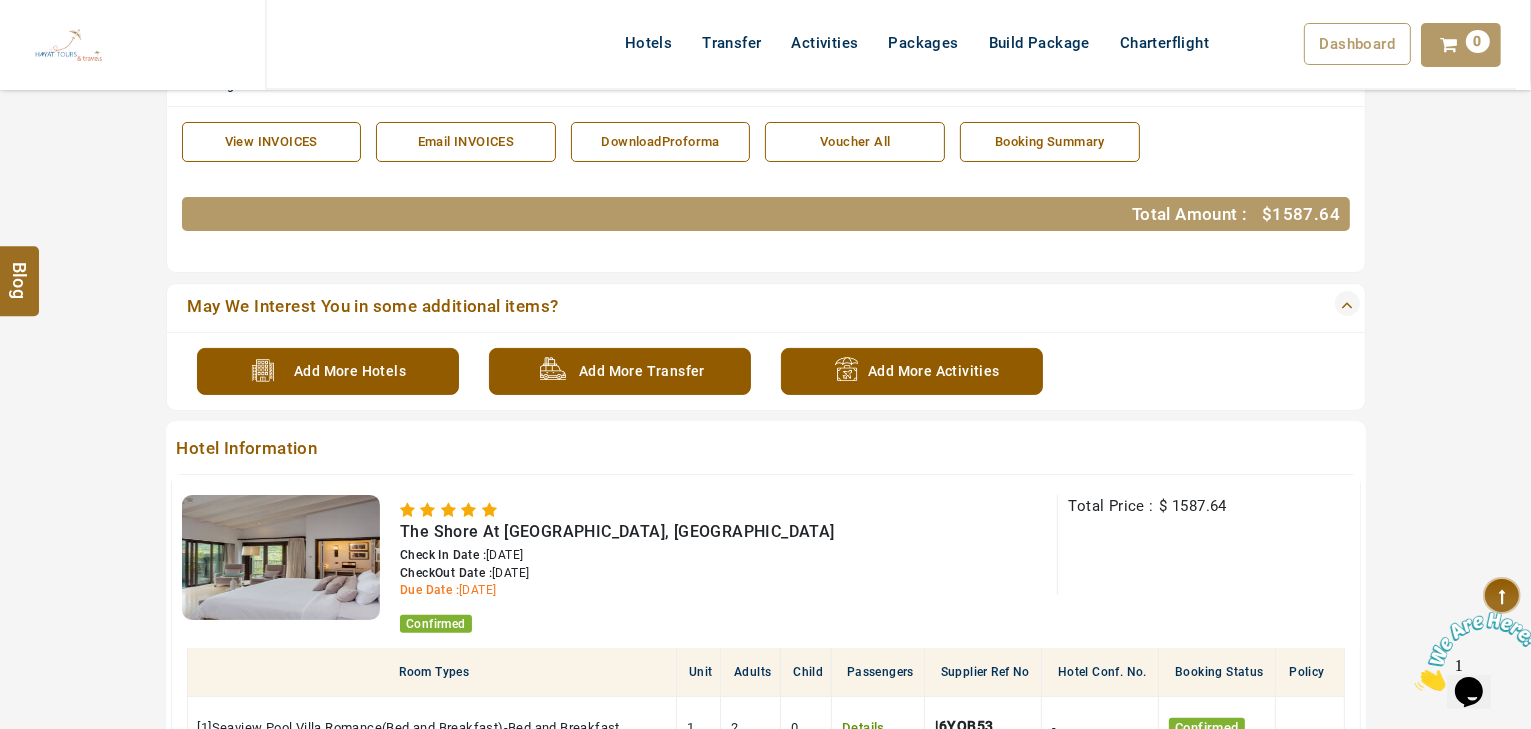 scroll, scrollTop: 494, scrollLeft: 0, axis: vertical 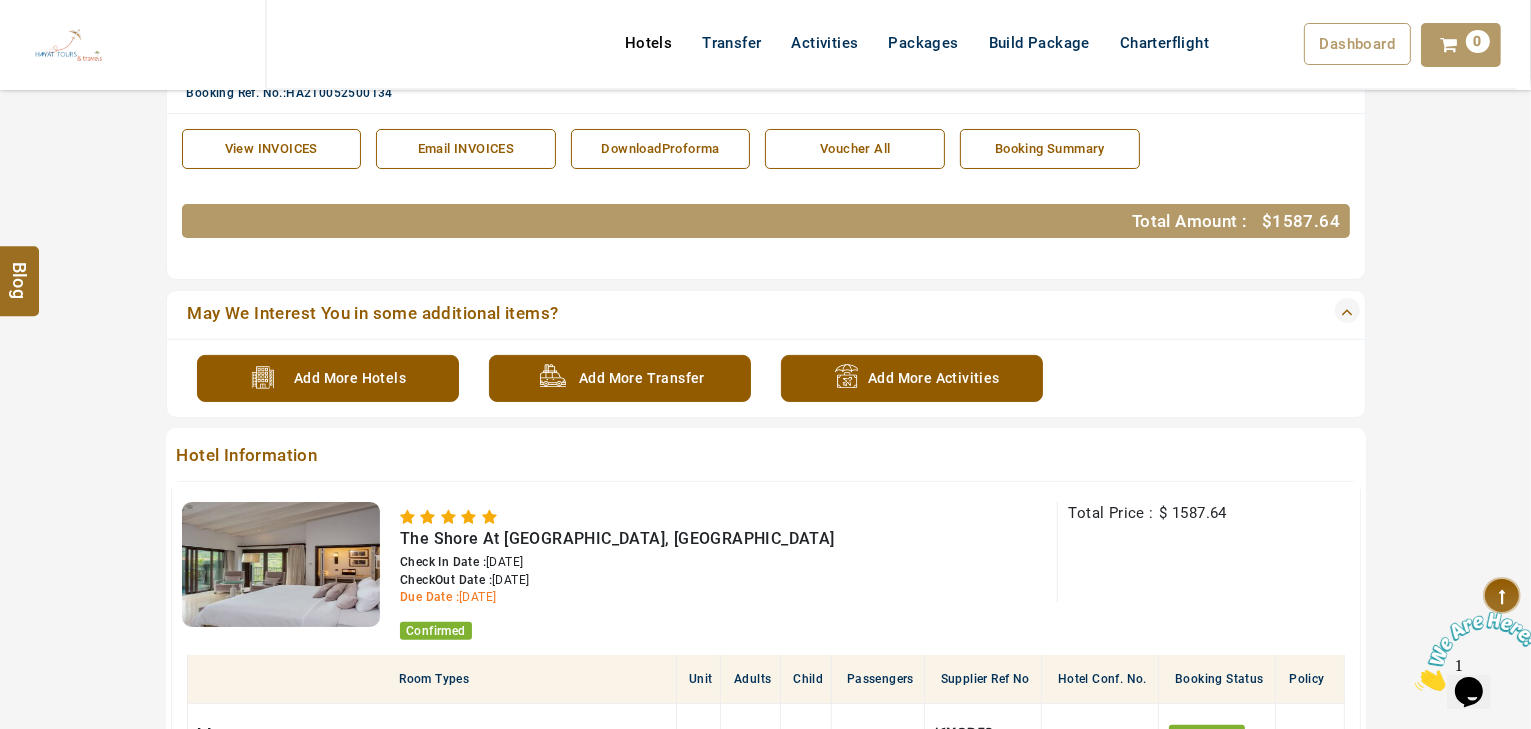 click on "Hotels" at bounding box center (648, 43) 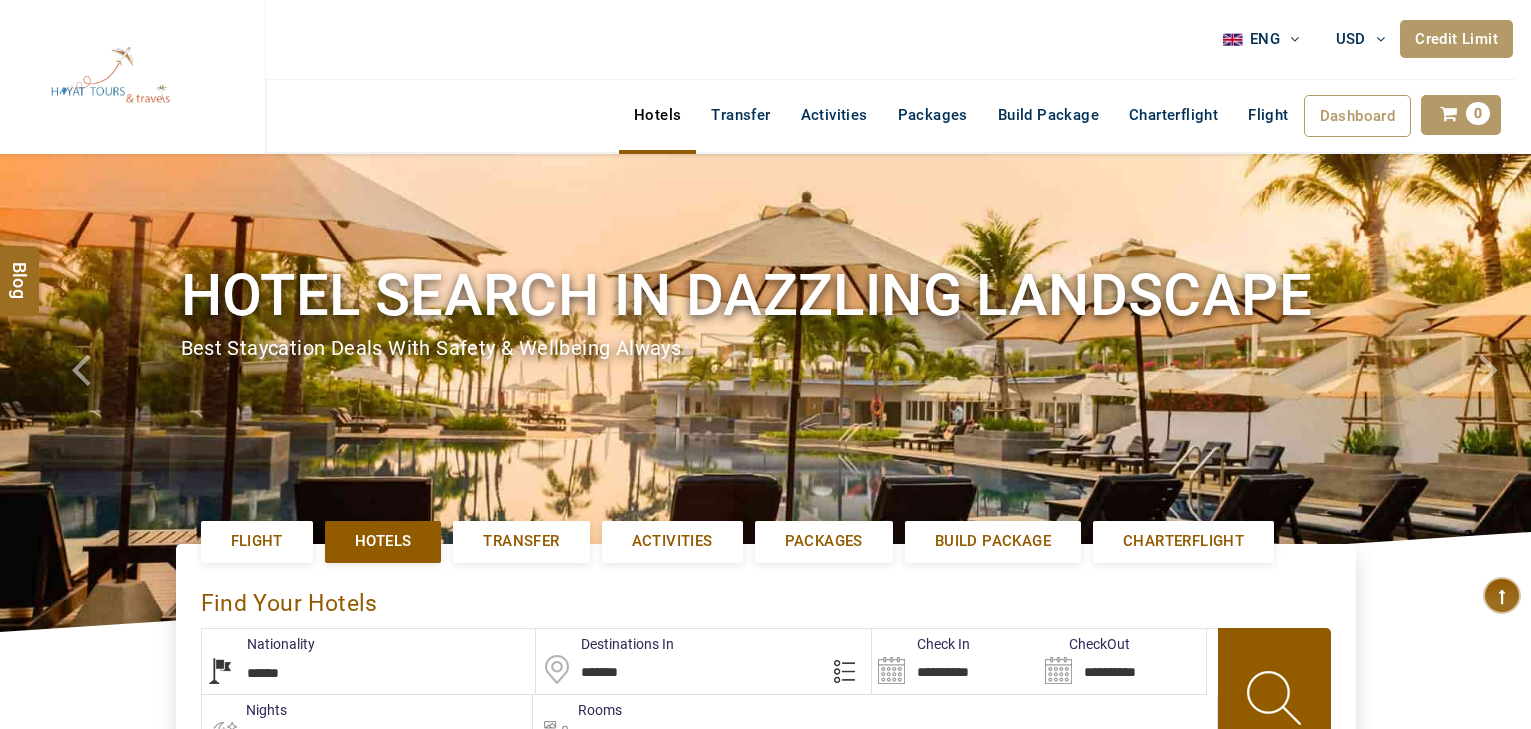 select on "******" 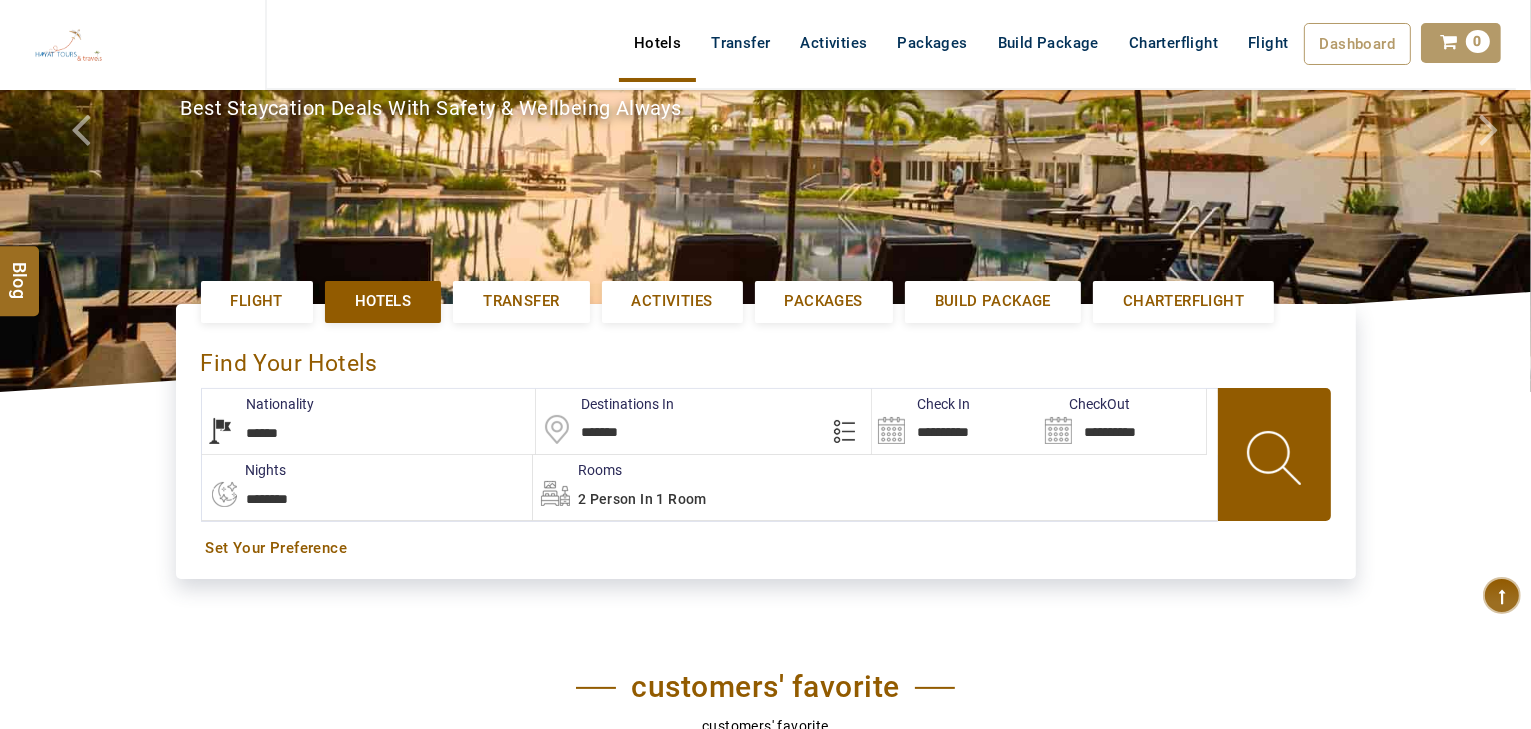 click on "*******" at bounding box center (703, 421) 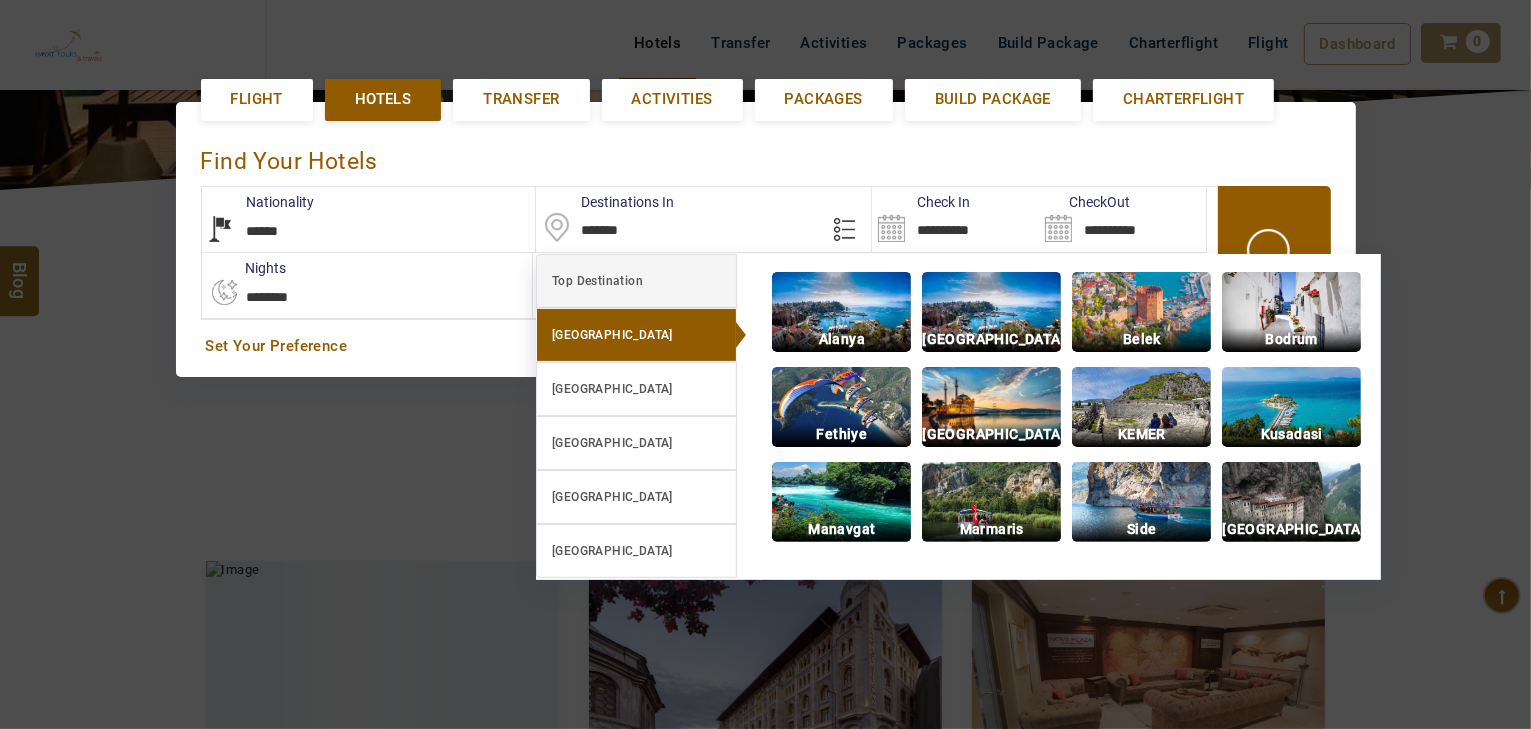 scroll, scrollTop: 452, scrollLeft: 0, axis: vertical 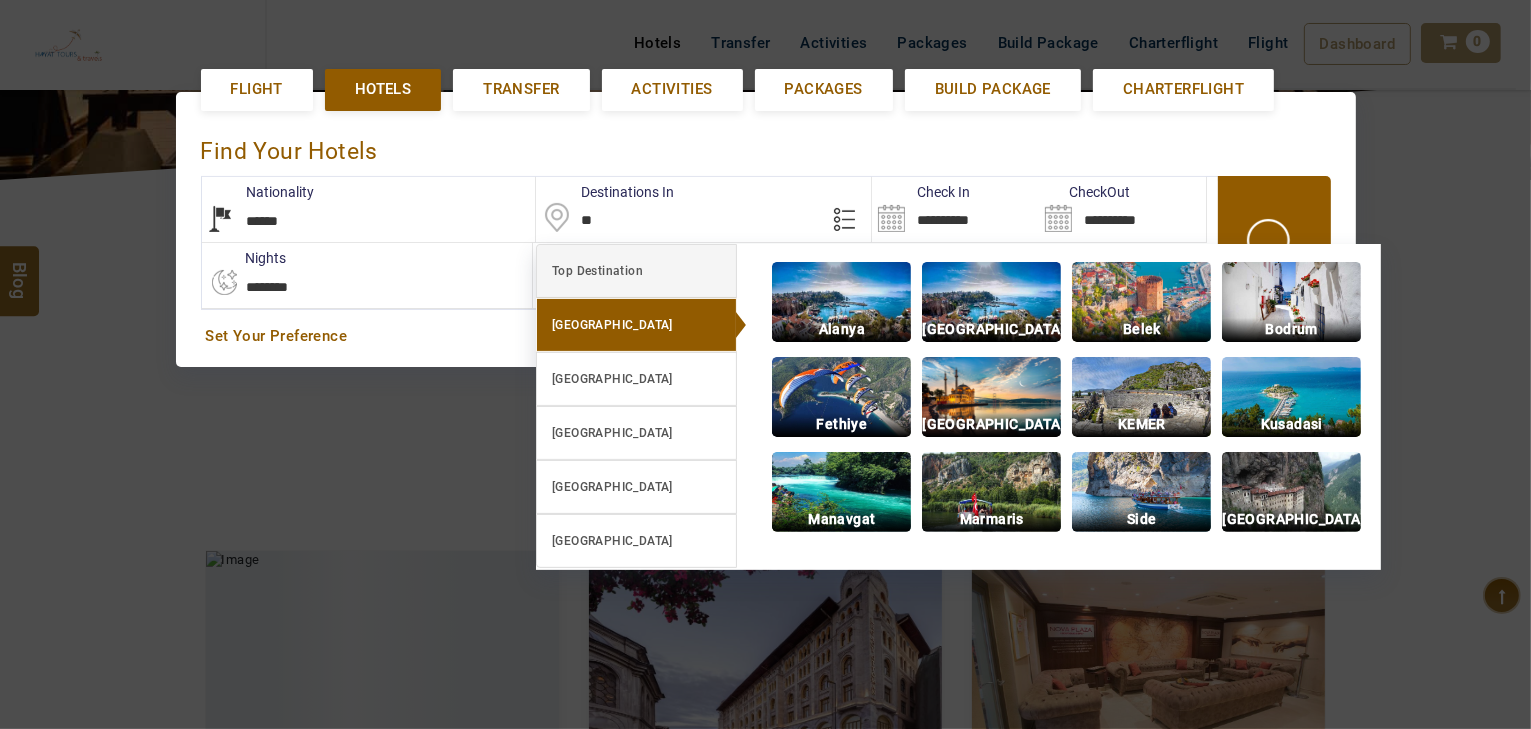 type on "*" 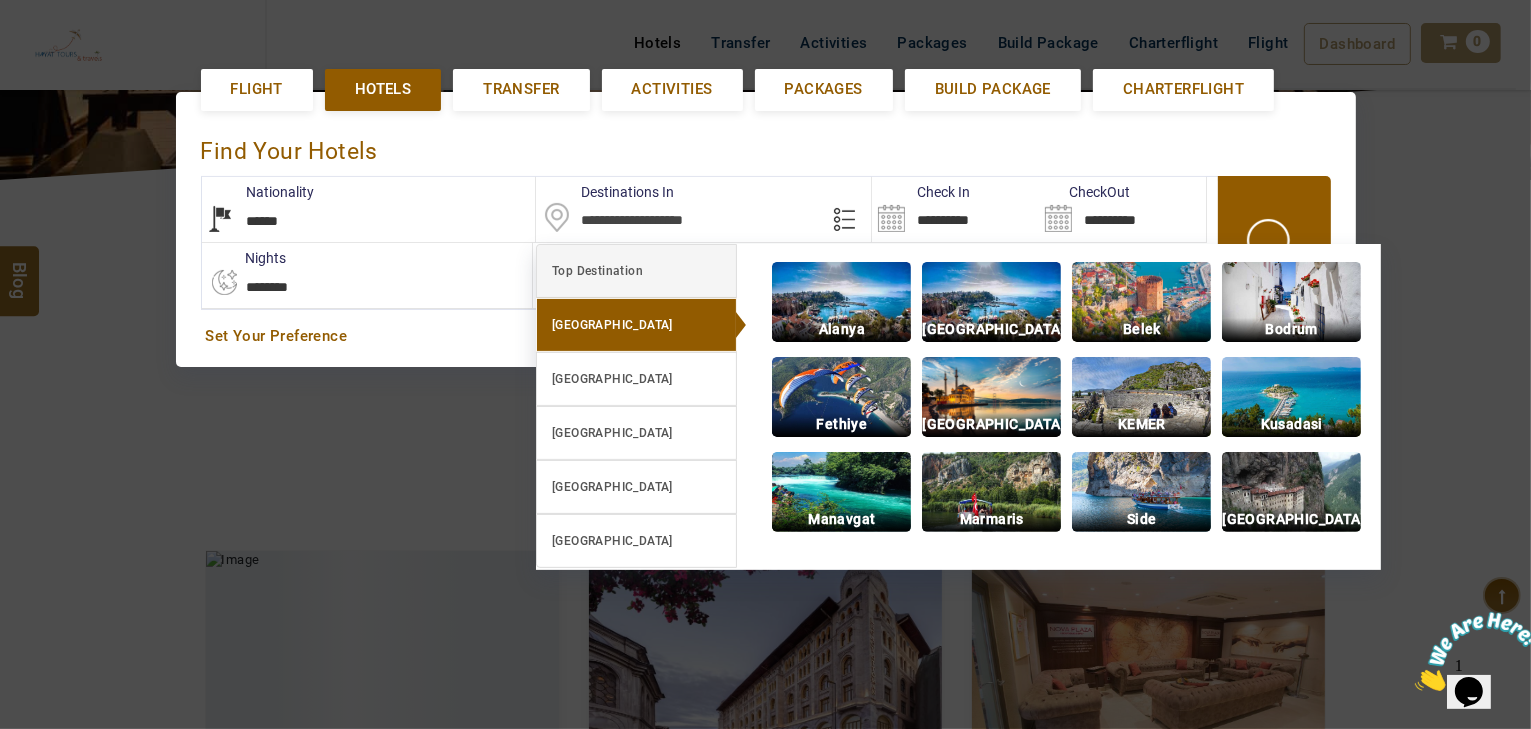 scroll, scrollTop: 0, scrollLeft: 0, axis: both 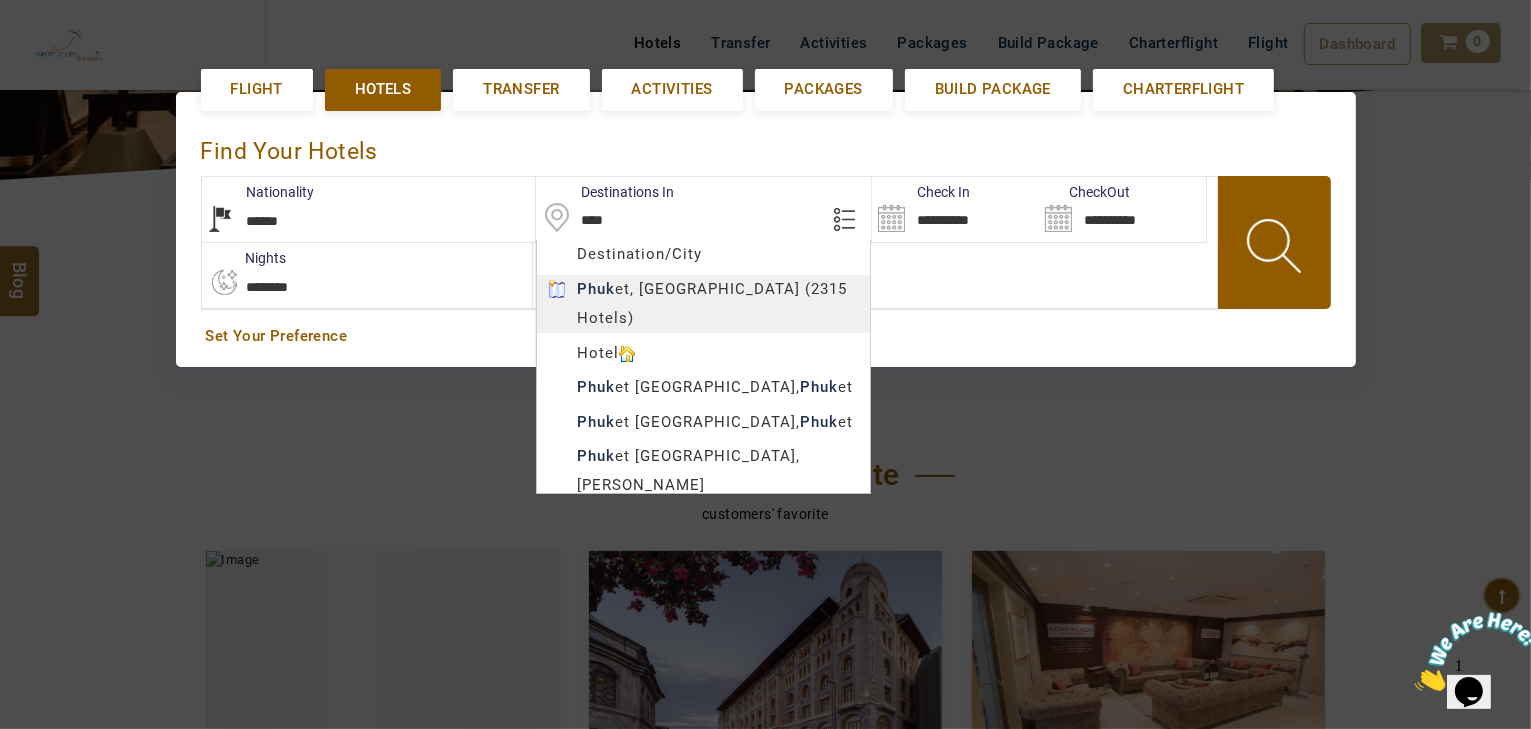 type on "******" 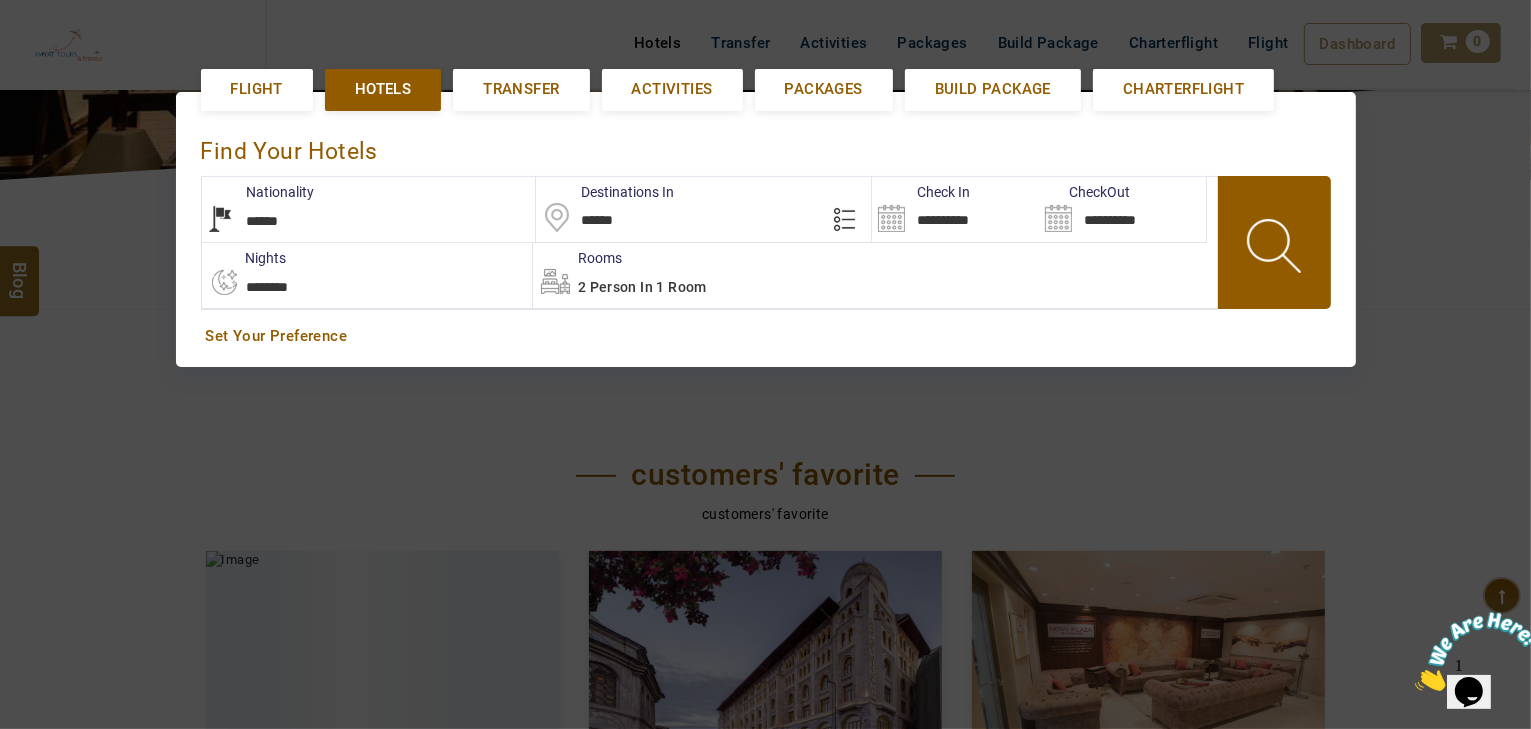 click on "HAYAYT TOURS USD AED  AED EUR  € USD  $ INR  ₹ THB  ฿ IDR  Rp BHD  BHD TRY  ₺ Credit Limit ENG English Arabic Helpline
+971 55 344 0168 Register Now +971 55 344 0168 info@royallineholidays.com About Us What we Offer Blog Why Us Contact Hotels  Transfer Activities Packages Build Package Charterflight Flight Dashboard My Profile My Booking My Reports My Quotation Sign Out 0 Points Redeem Now To Redeem 58318  Points Future Points  1074   Points Credit Limit Credit Limit USD 30000.00 70% Complete Used USD 10543.64 Available USD 19456.36 Setting  Looks like you haven't added anything to your cart yet Countinue Shopping ***** ****** Please Wait.. Blog demo
Remember me Forgot
password? LOG IN Don't have an account?   Register Now My Booking View/ Print/Cancel Your Booking without Signing in Submit demo
In A Few Moment, You Will Be Celebrating Best Hotel options galore ! Check In   CheckOut Rooms Rooms Please Wait  Hotel search in dazzling landscape Flight Hotels  *****" at bounding box center [765, 942] 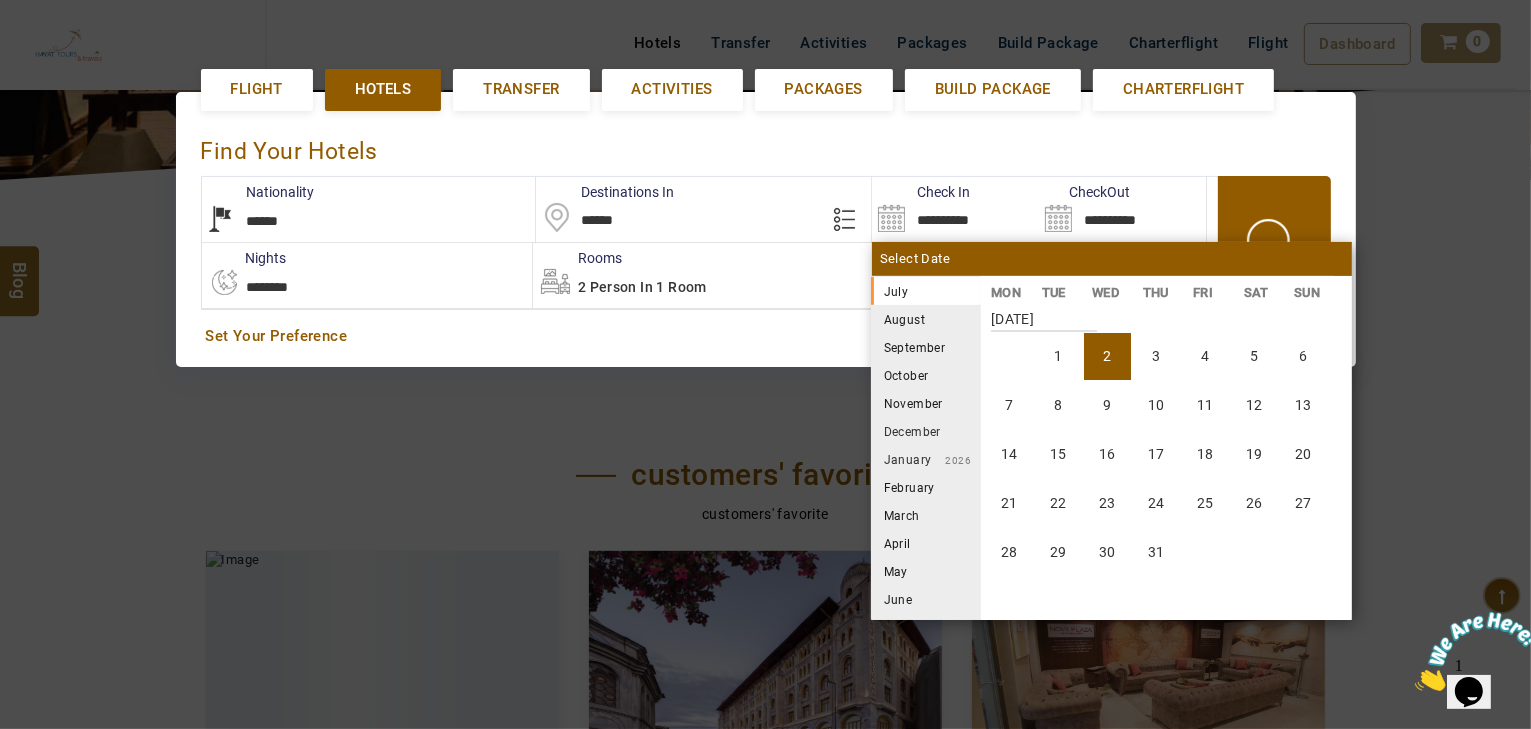 click on "August" at bounding box center (926, 319) 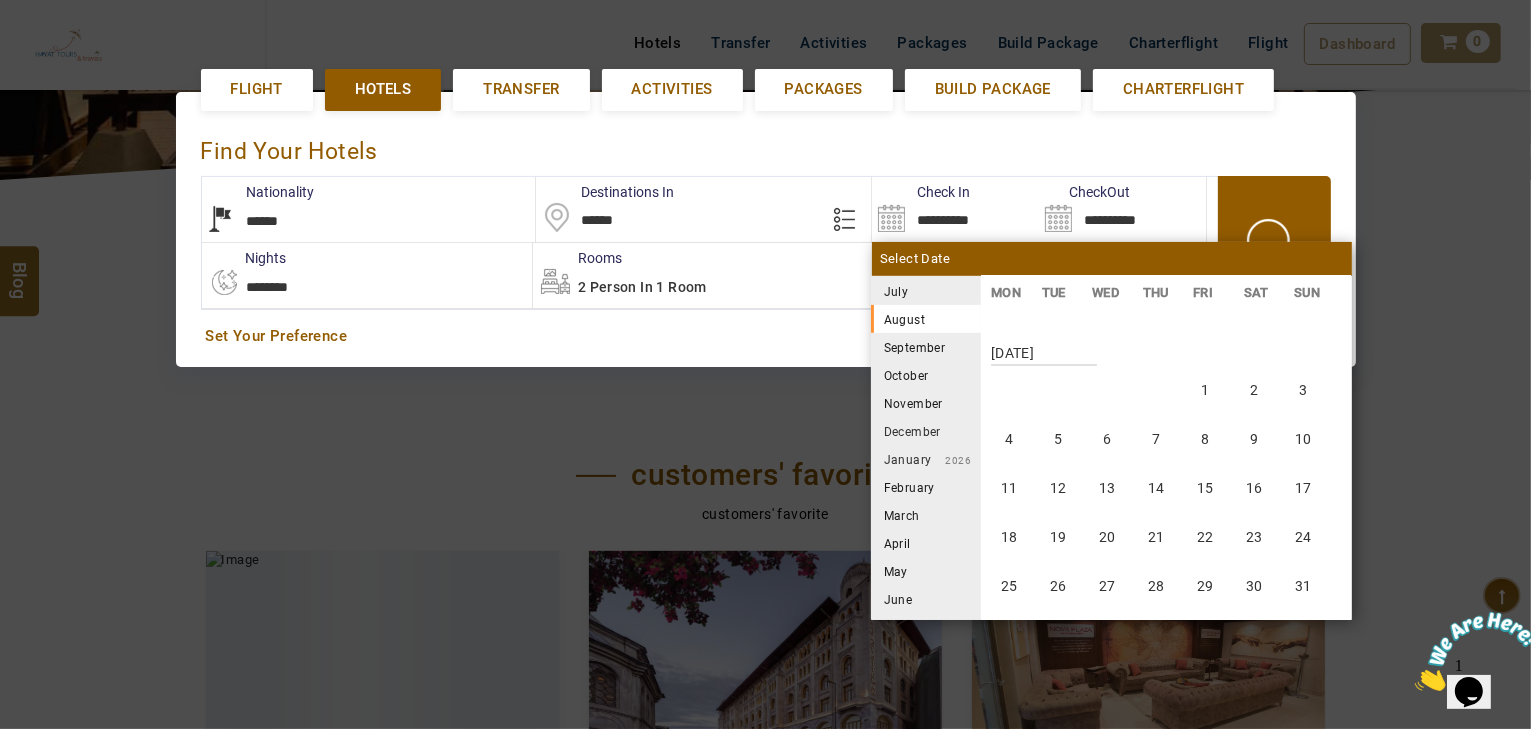 scroll, scrollTop: 370, scrollLeft: 0, axis: vertical 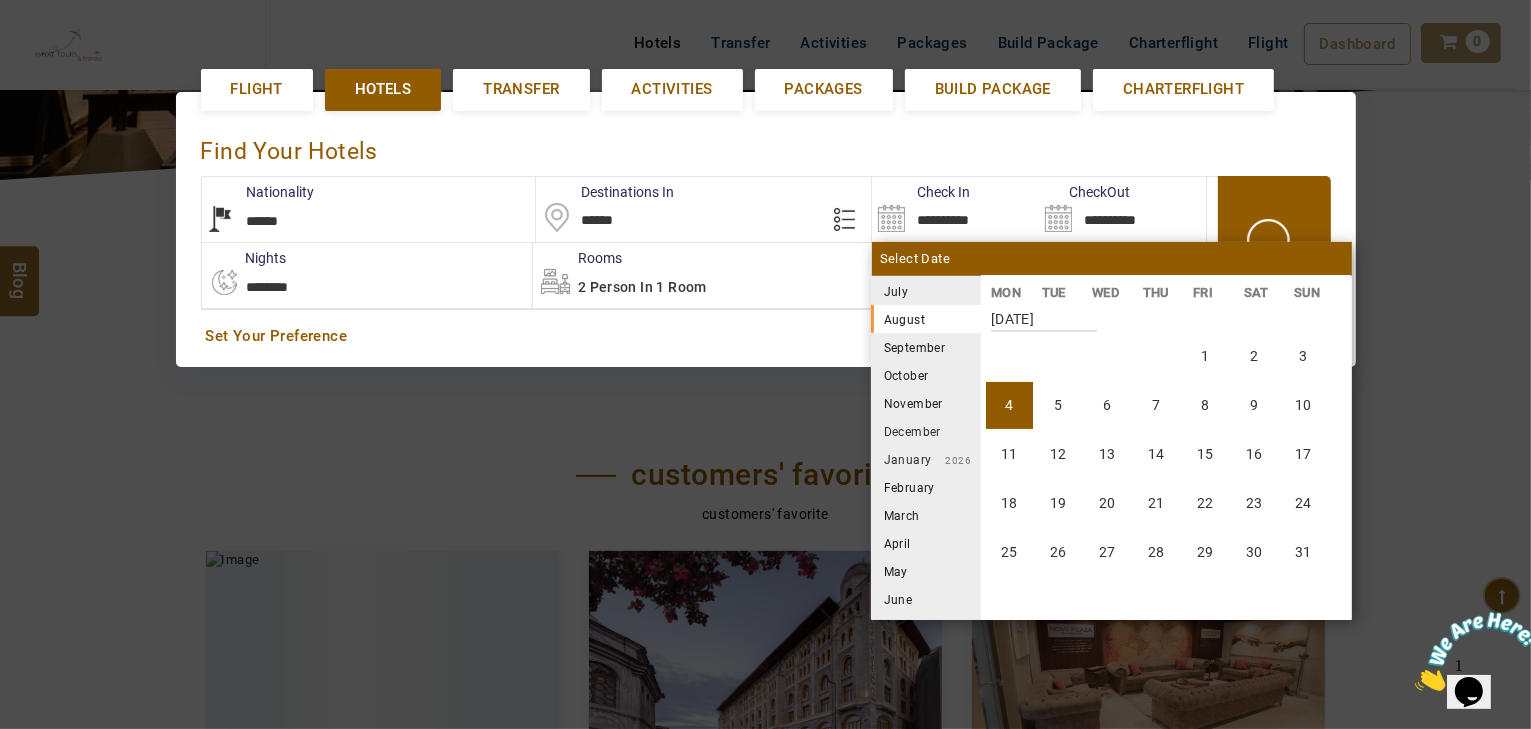 click on "4" at bounding box center (1009, 405) 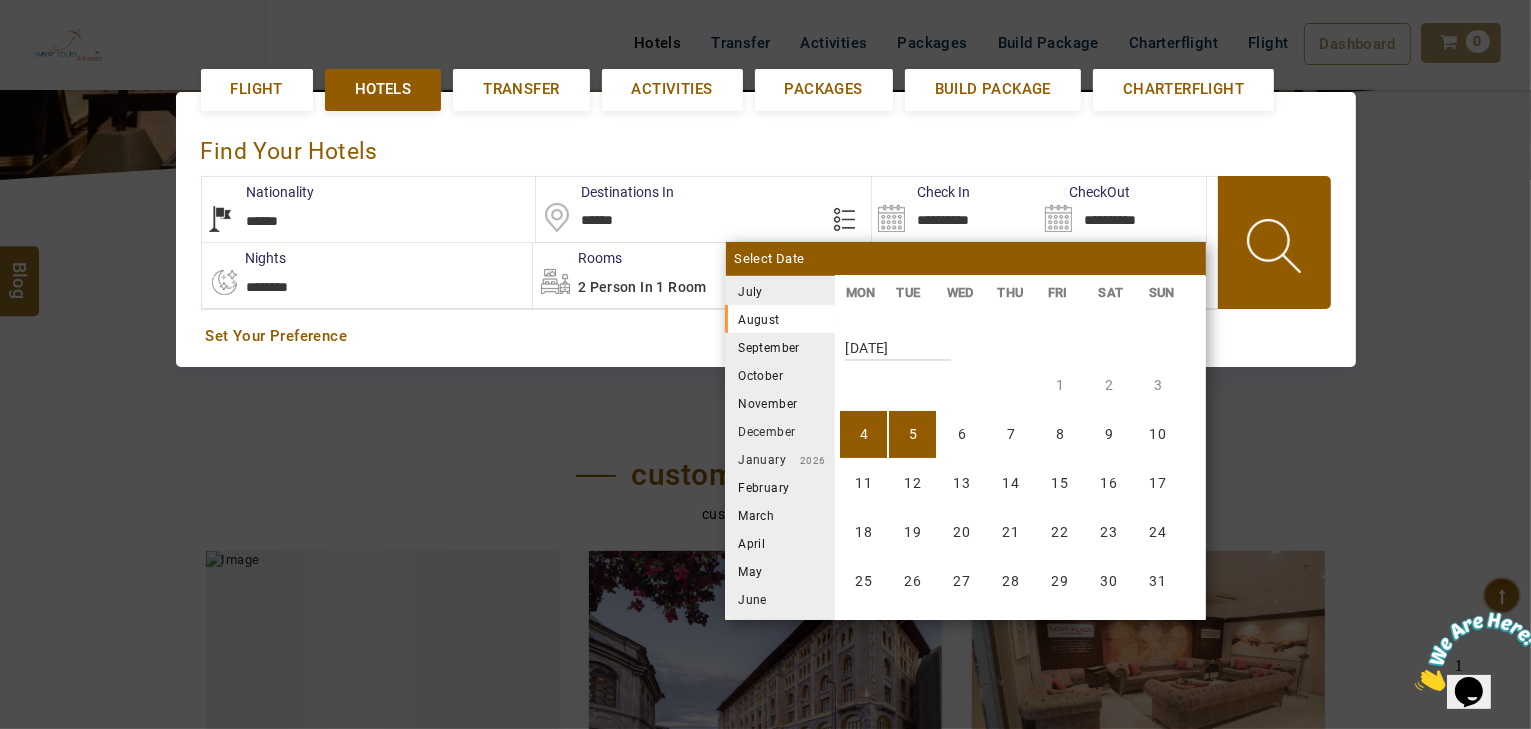 scroll, scrollTop: 370, scrollLeft: 0, axis: vertical 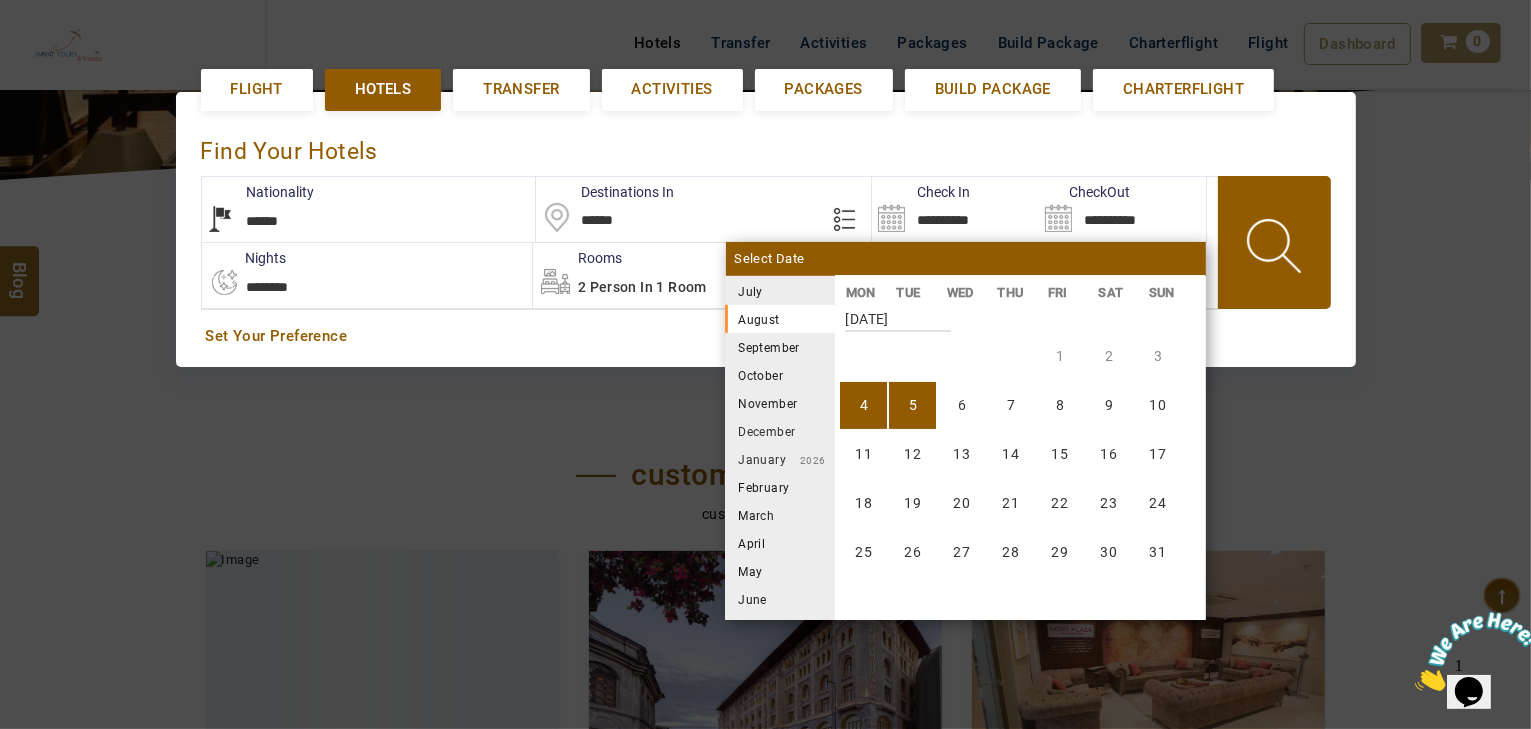 click on "**********" at bounding box center [367, 275] 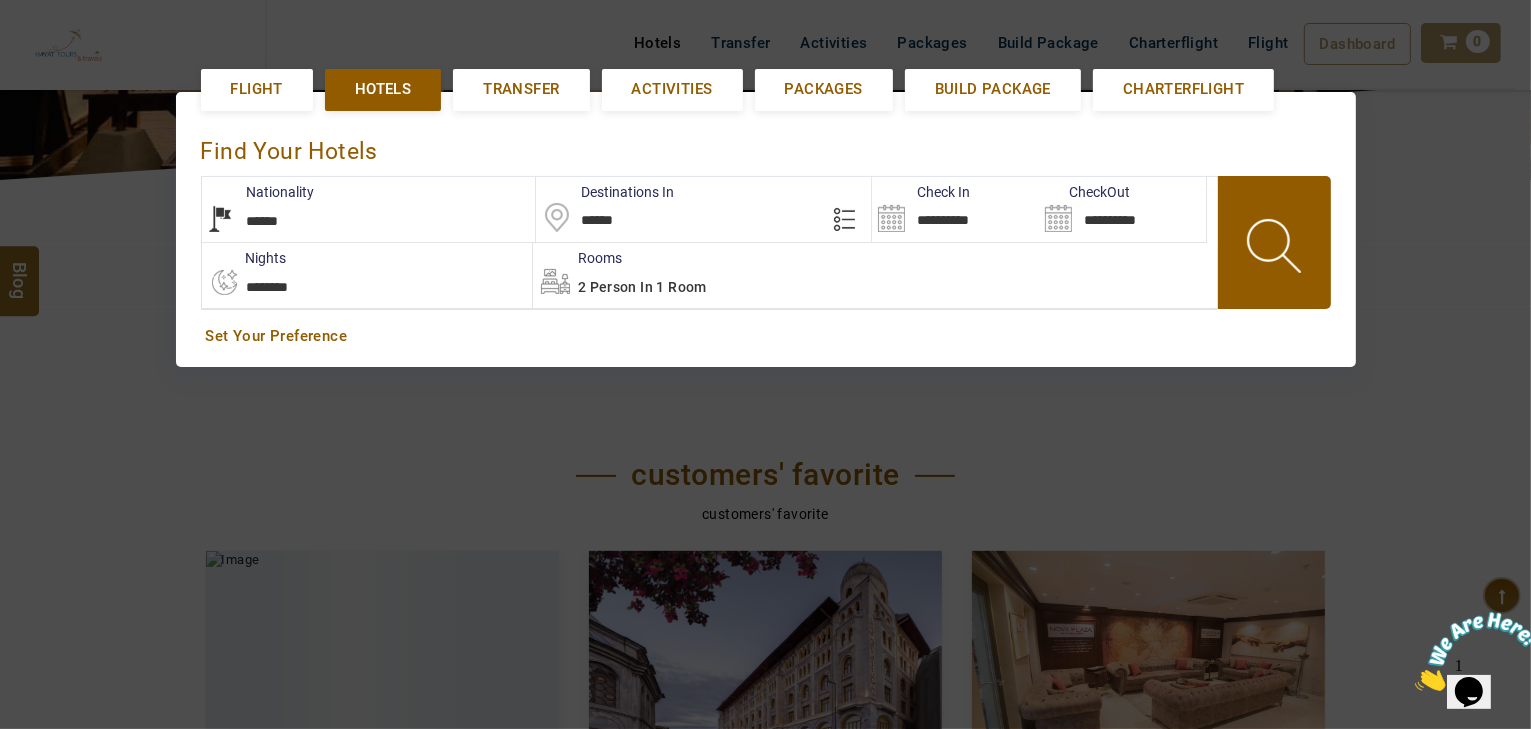 select on "*" 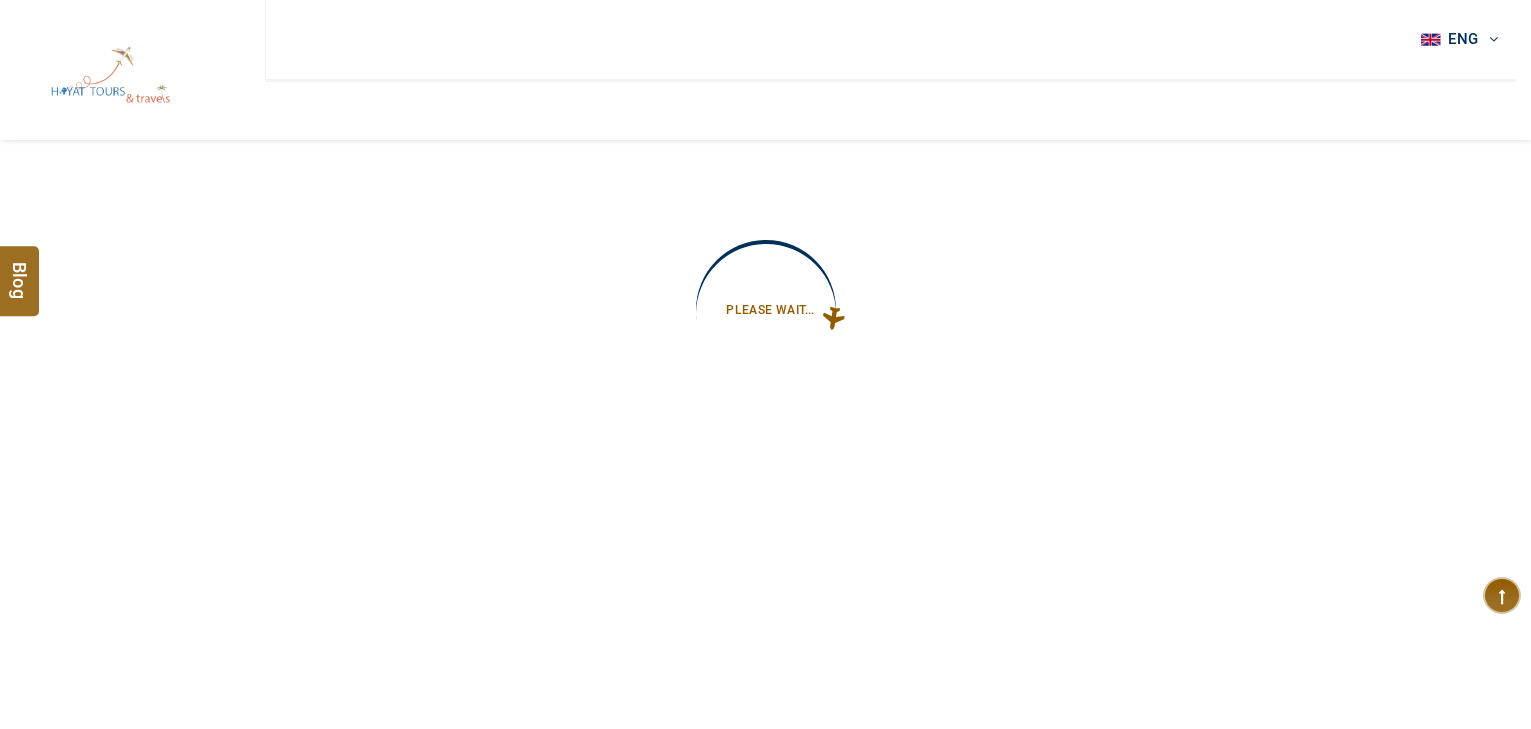 type on "**********" 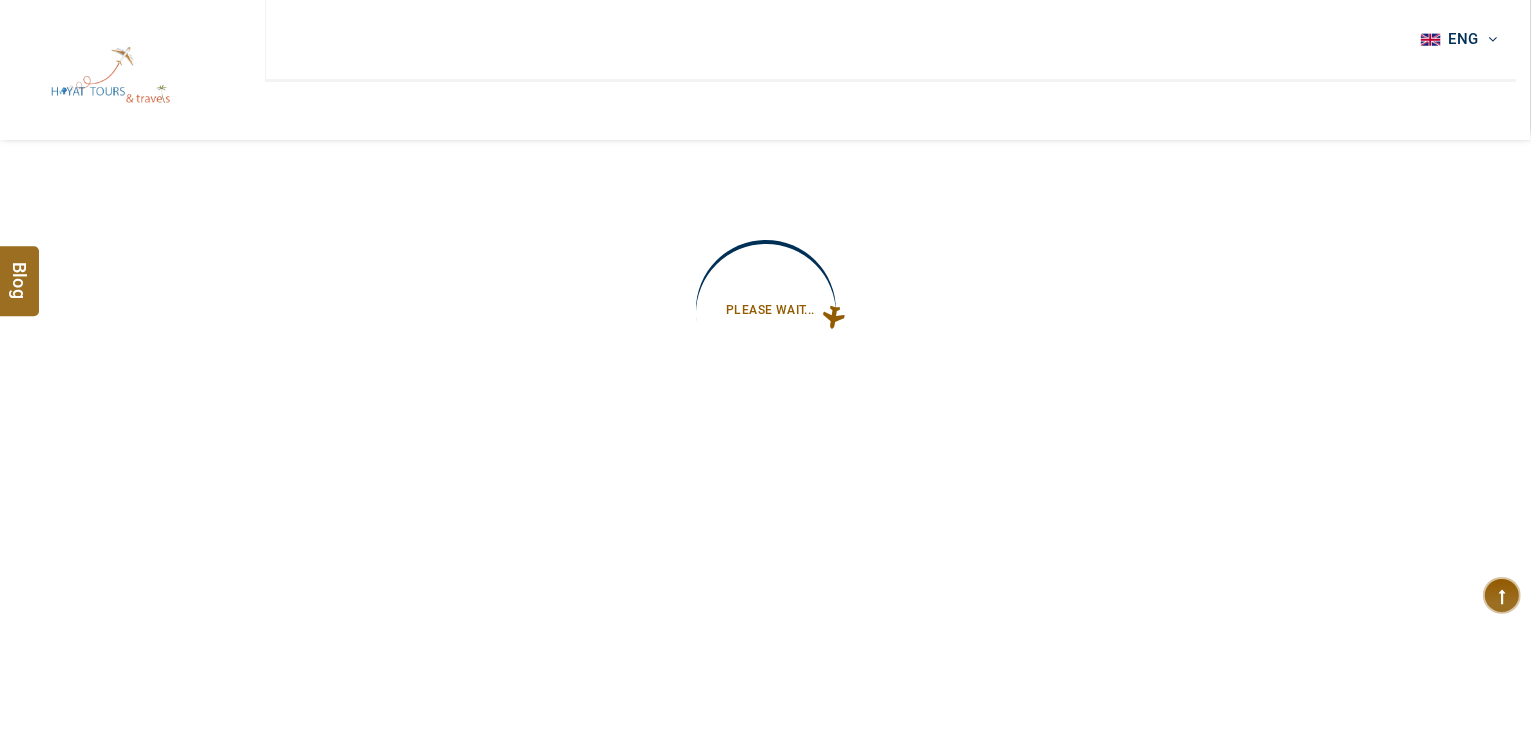 type on "**********" 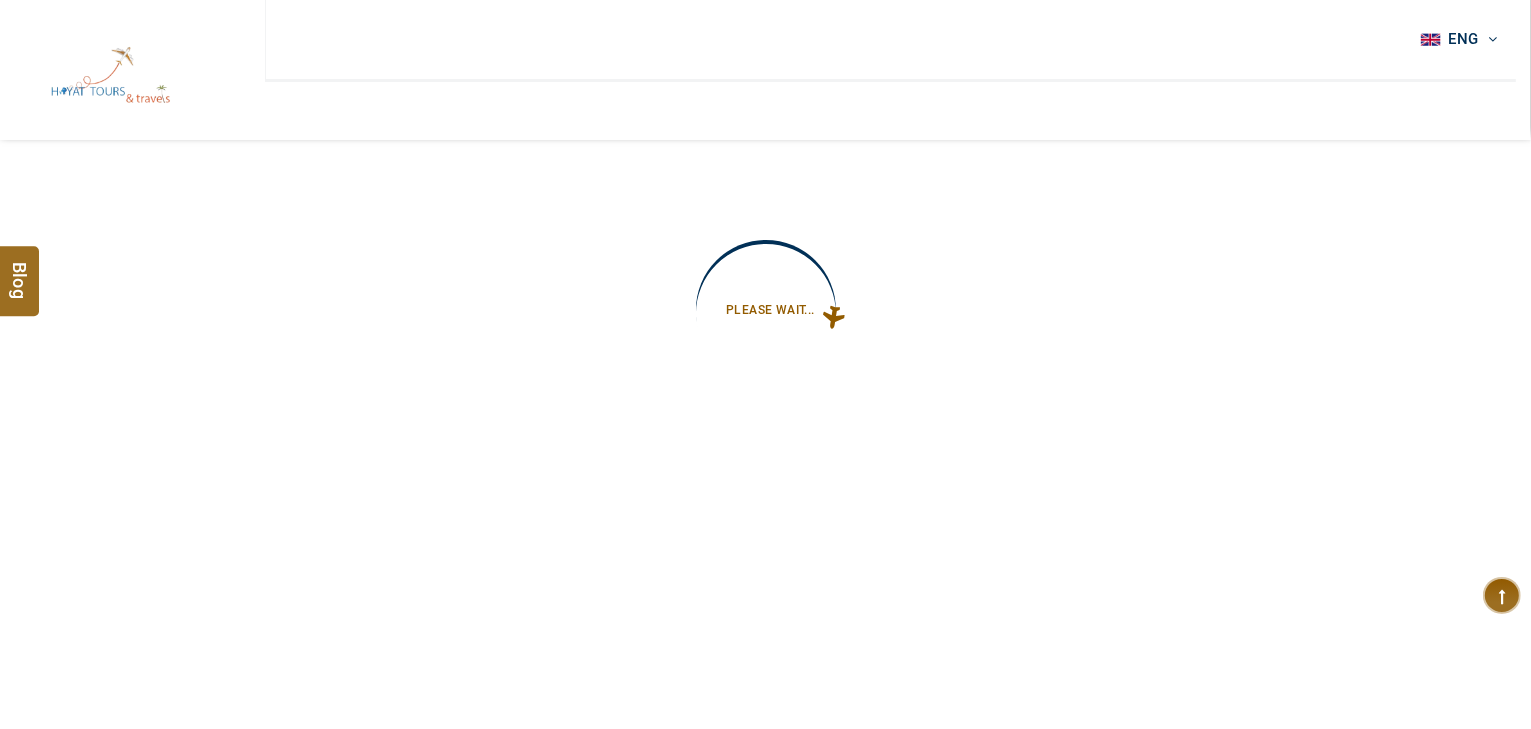 type on "**********" 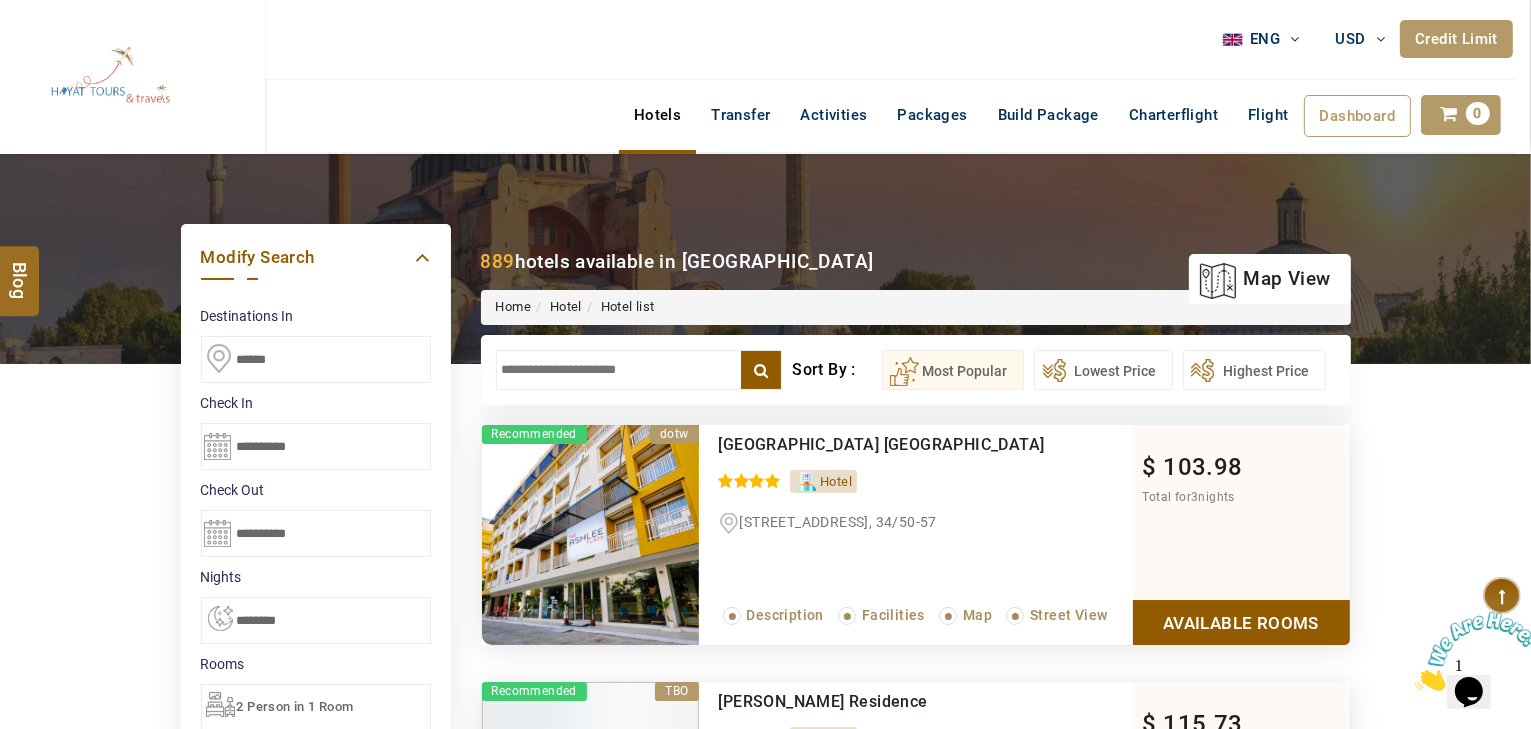 scroll, scrollTop: 0, scrollLeft: 0, axis: both 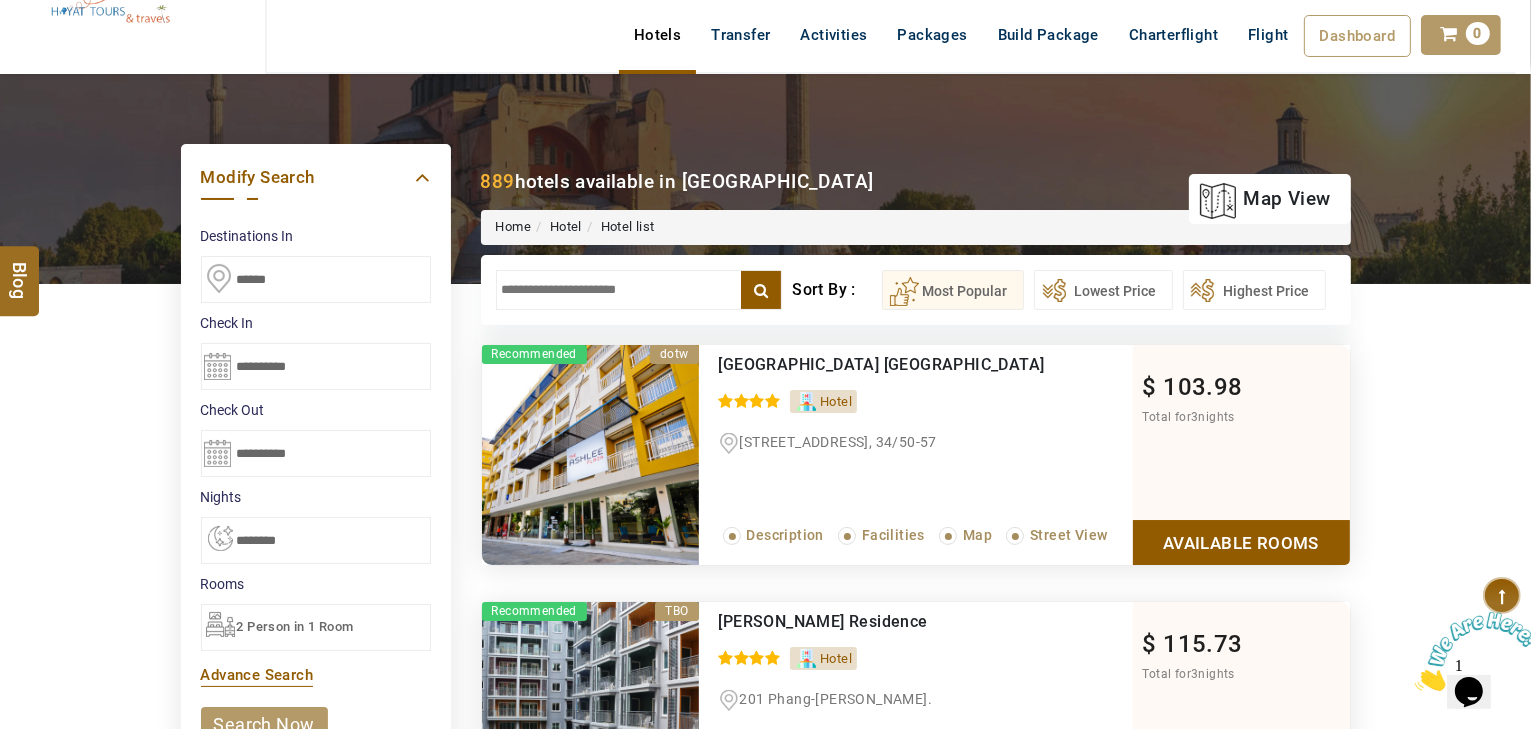 click at bounding box center [639, 290] 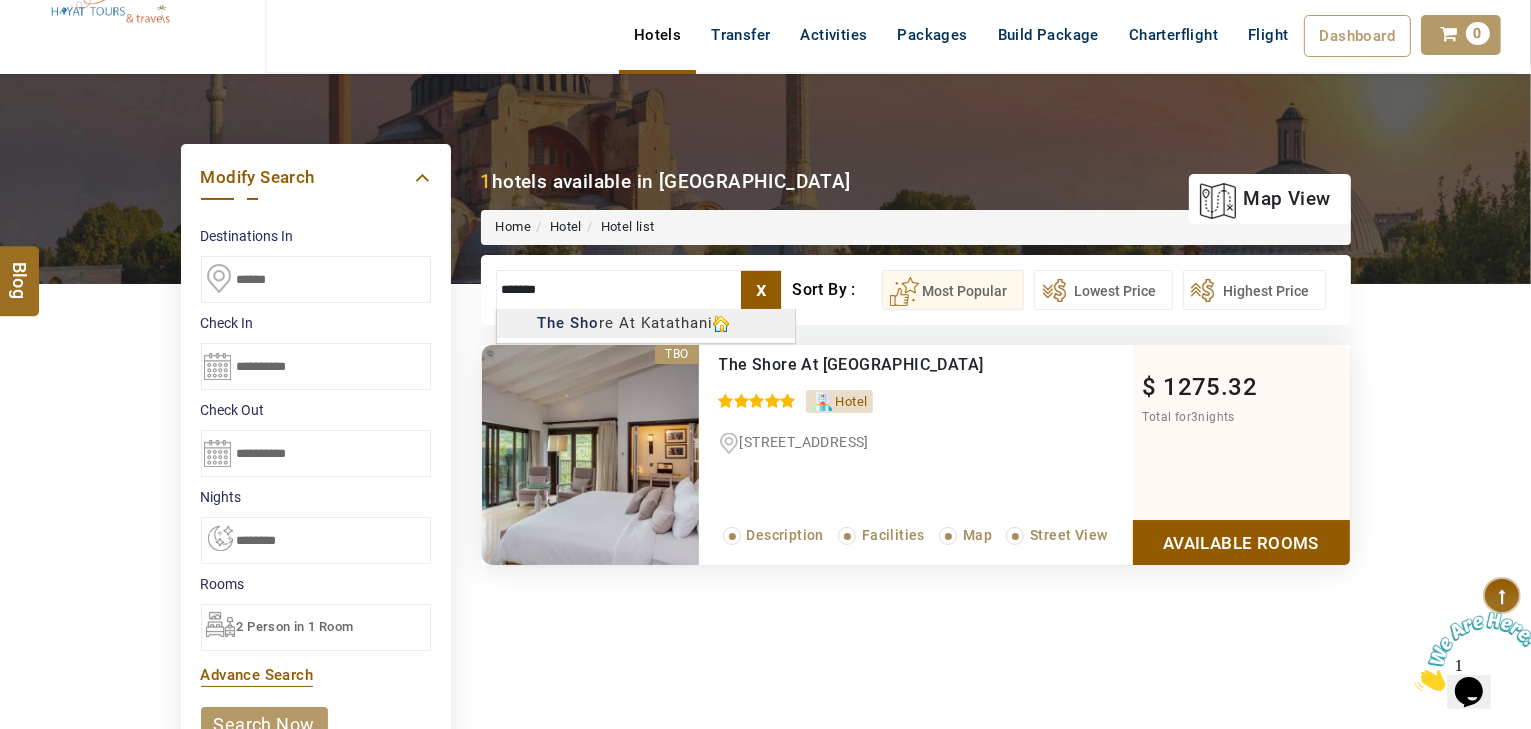 click on "HAYAYT TOURS USD AED  AED EUR  € USD  $ INR  ₹ THB  ฿ IDR  Rp BHD  BHD TRY  ₺ Credit Limit ENG English Arabic Helpline
+971 55 344 0168 Register Now +971 55 344 0168 info@royallineholidays.com About Us What we Offer Blog Why Us Contact Hotels  Transfer Activities Packages Build Package Charterflight Flight Dashboard My Profile My Booking My Reports My Quotation Sign Out 0 Points Redeem Now To Redeem 58318  Points Future Points  1074   Points Credit Limit Credit Limit USD 30000.00 70% Complete Used USD 10543.64 Available USD 19456.36 Setting  Looks like you haven't added anything to your cart yet Countinue Shopping ***** ****** Please Wait.. Blog demo
Remember me Forgot
password? LOG IN Don't have an account?   Register Now My Booking View/ Print/Cancel Your Booking without Signing in Submit Applying Filters...... Hotels For You Will Be Loading Soon demo
In A Few Moment, You Will Be Celebrating Best Hotel options galore ! Check In   CheckOut Rooms Rooms X Map Map" at bounding box center (765, 1092) 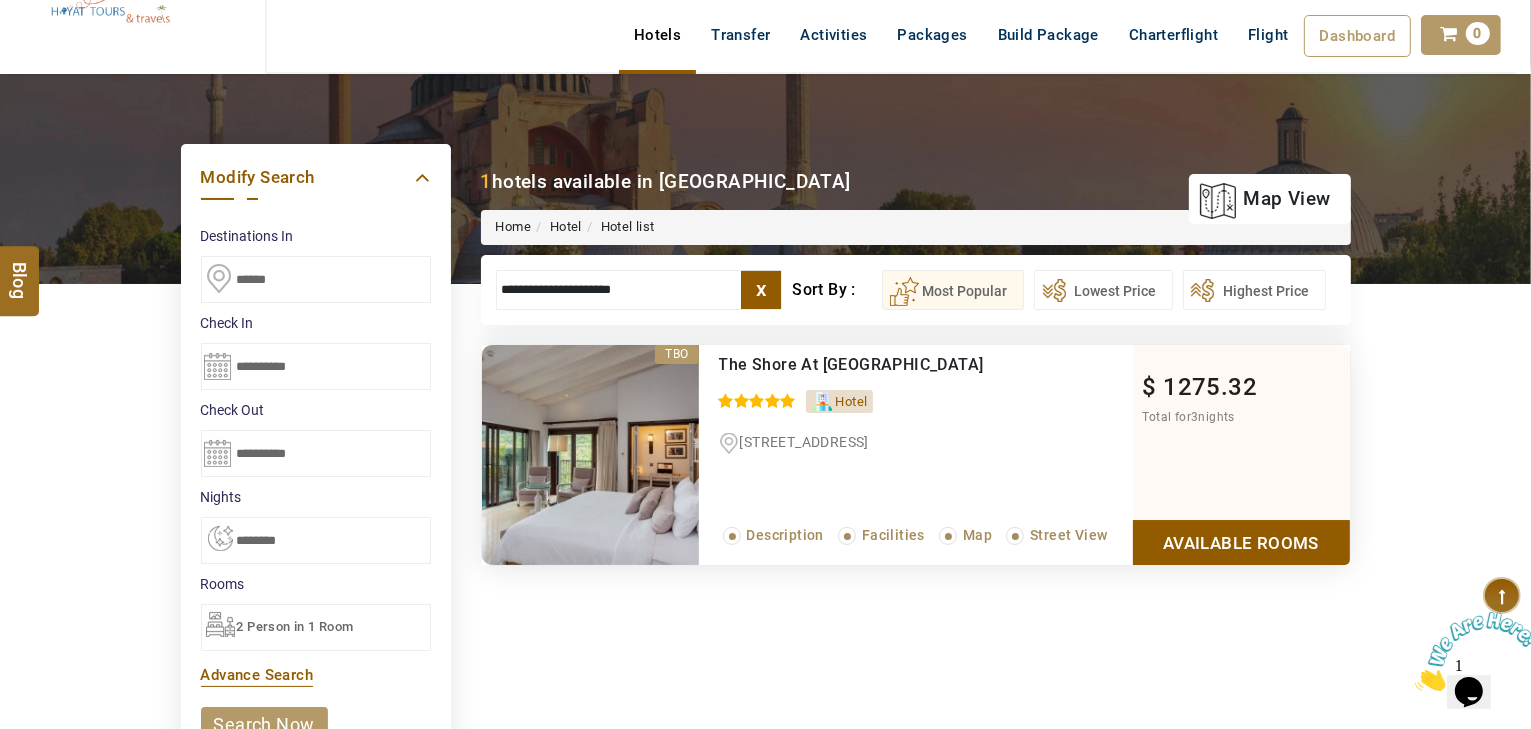 type on "**********" 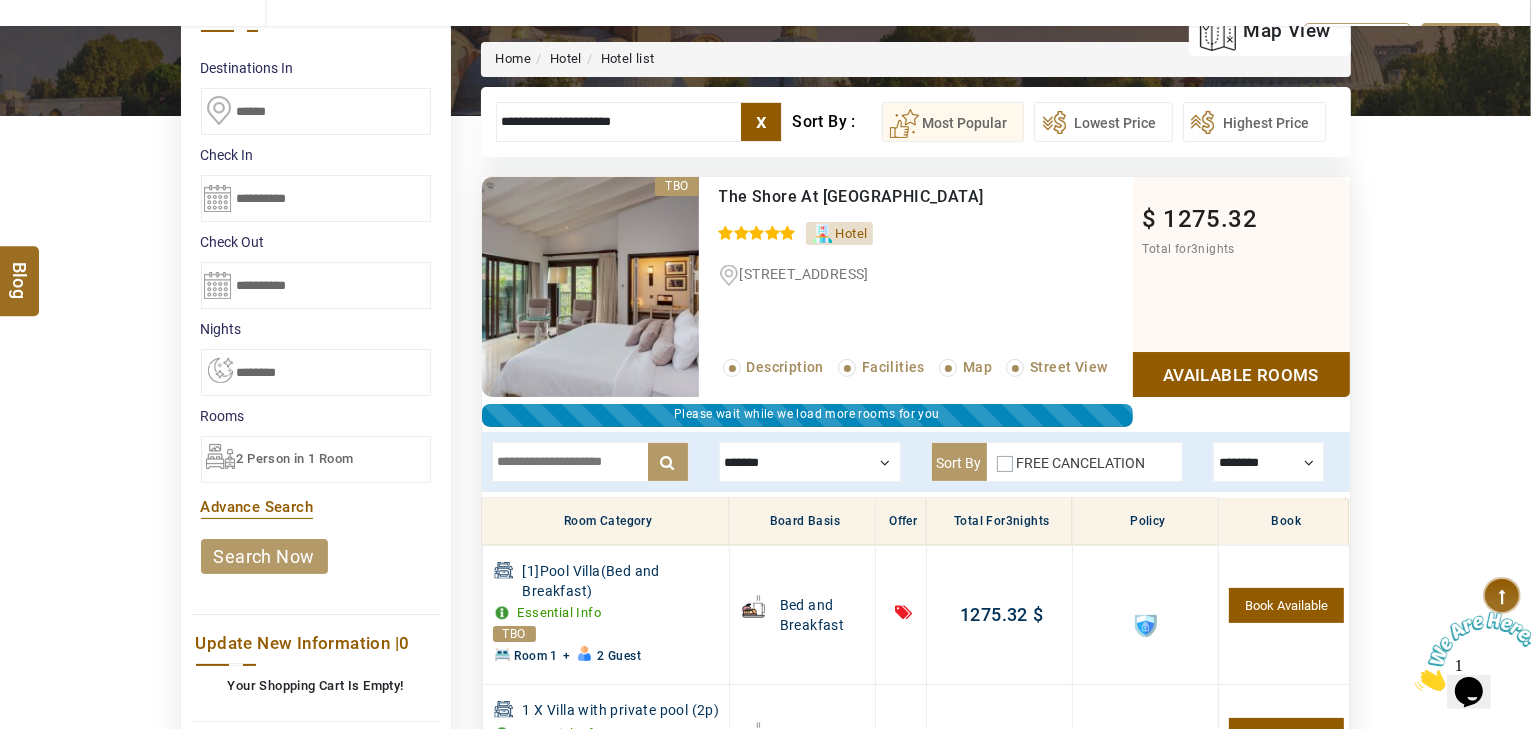 scroll, scrollTop: 293, scrollLeft: 0, axis: vertical 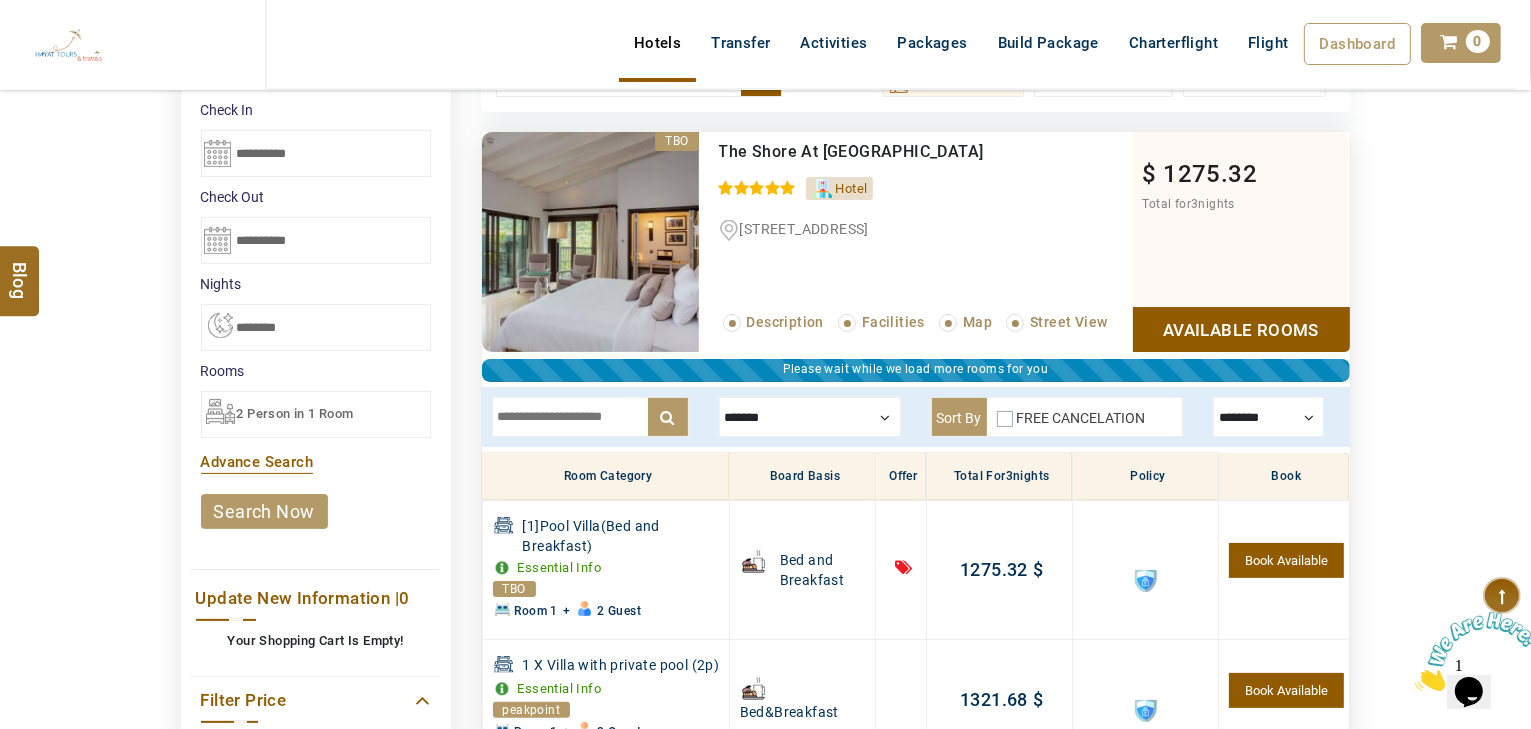 click at bounding box center [590, 417] 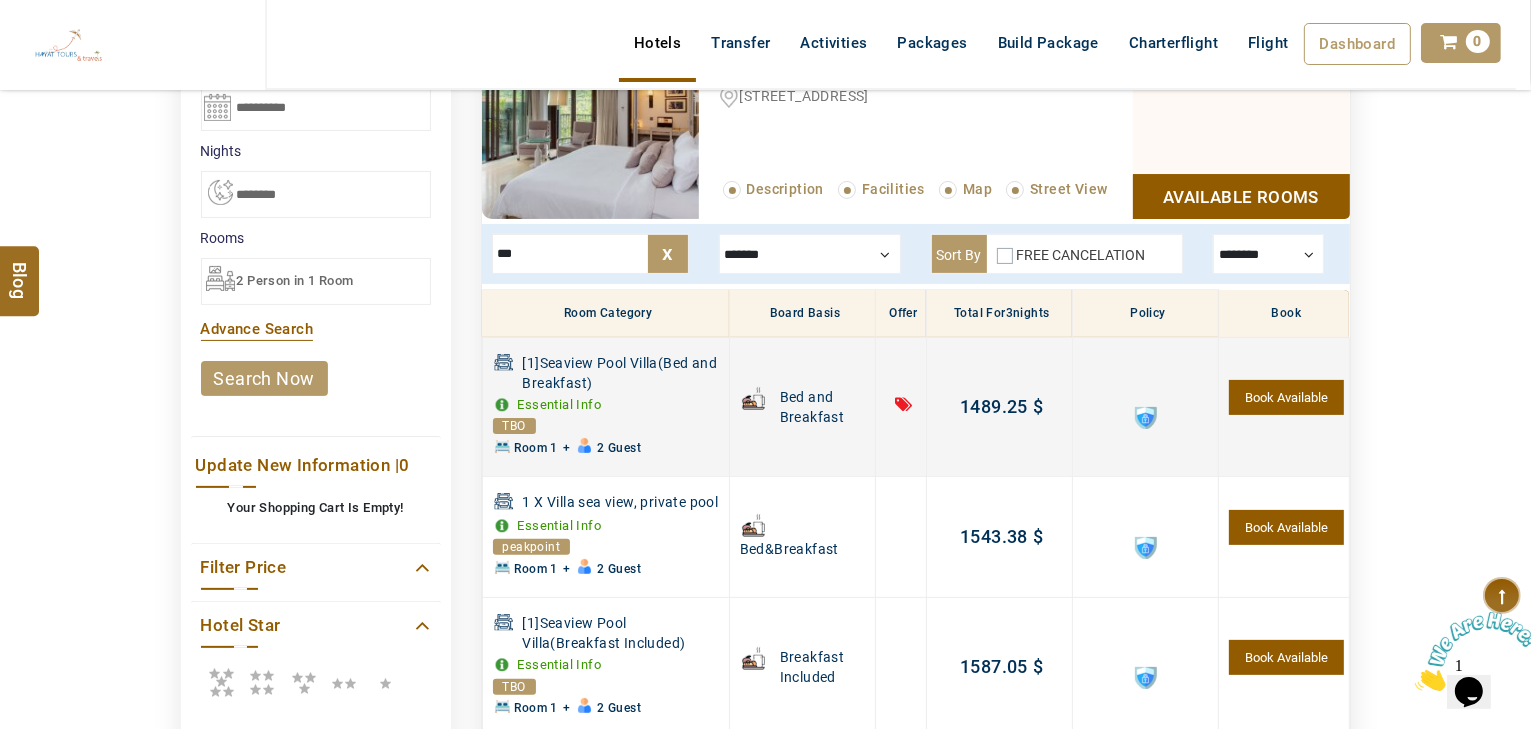 scroll, scrollTop: 453, scrollLeft: 0, axis: vertical 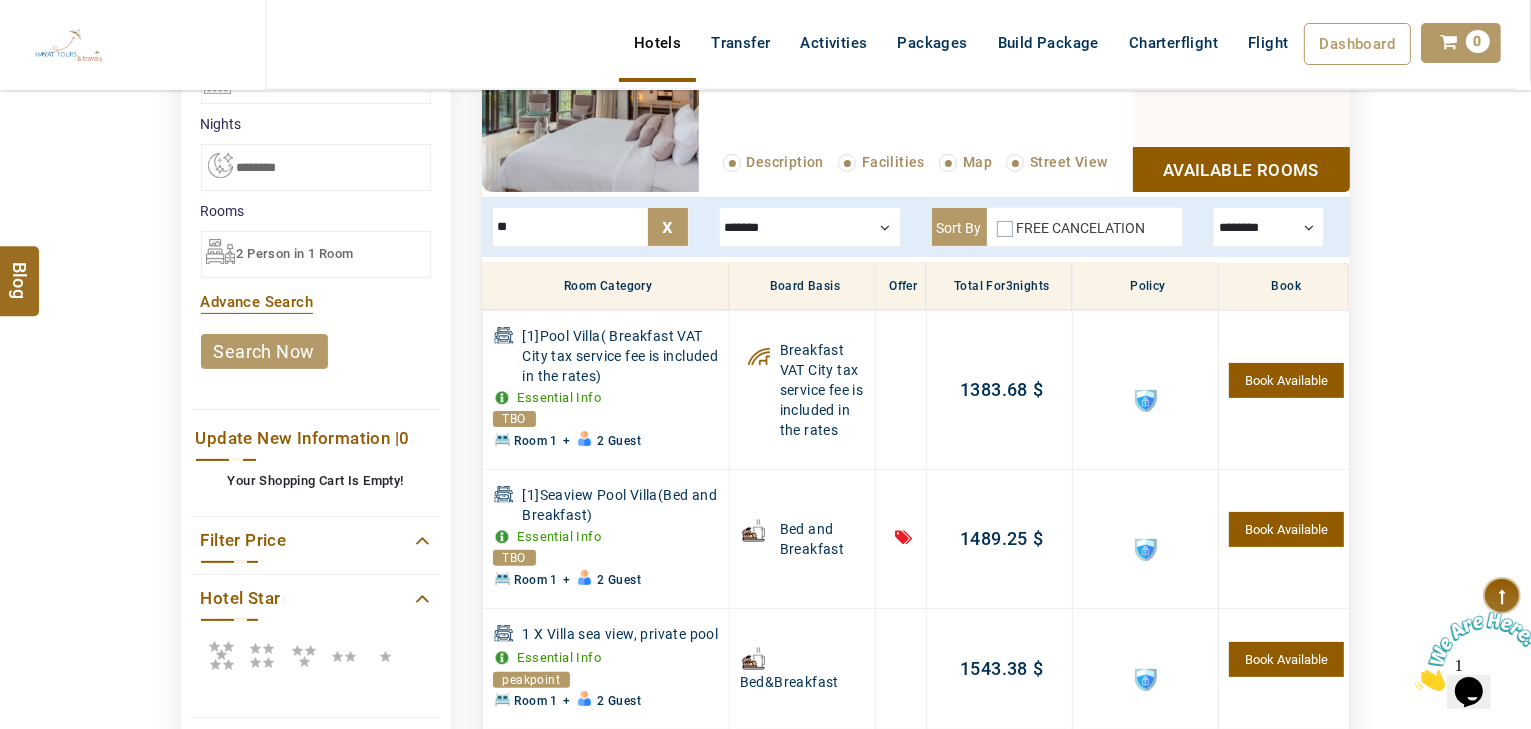 type on "*" 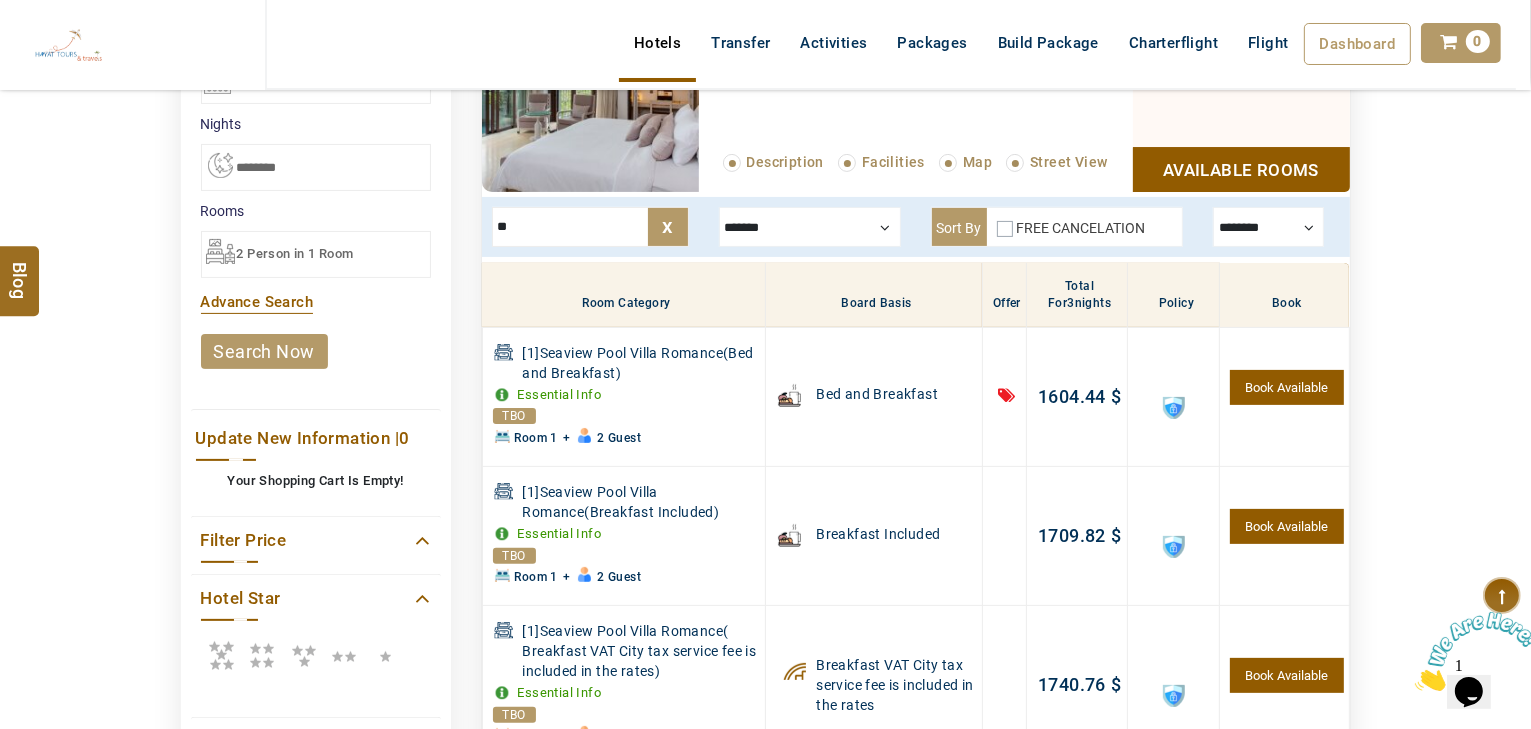 type on "*" 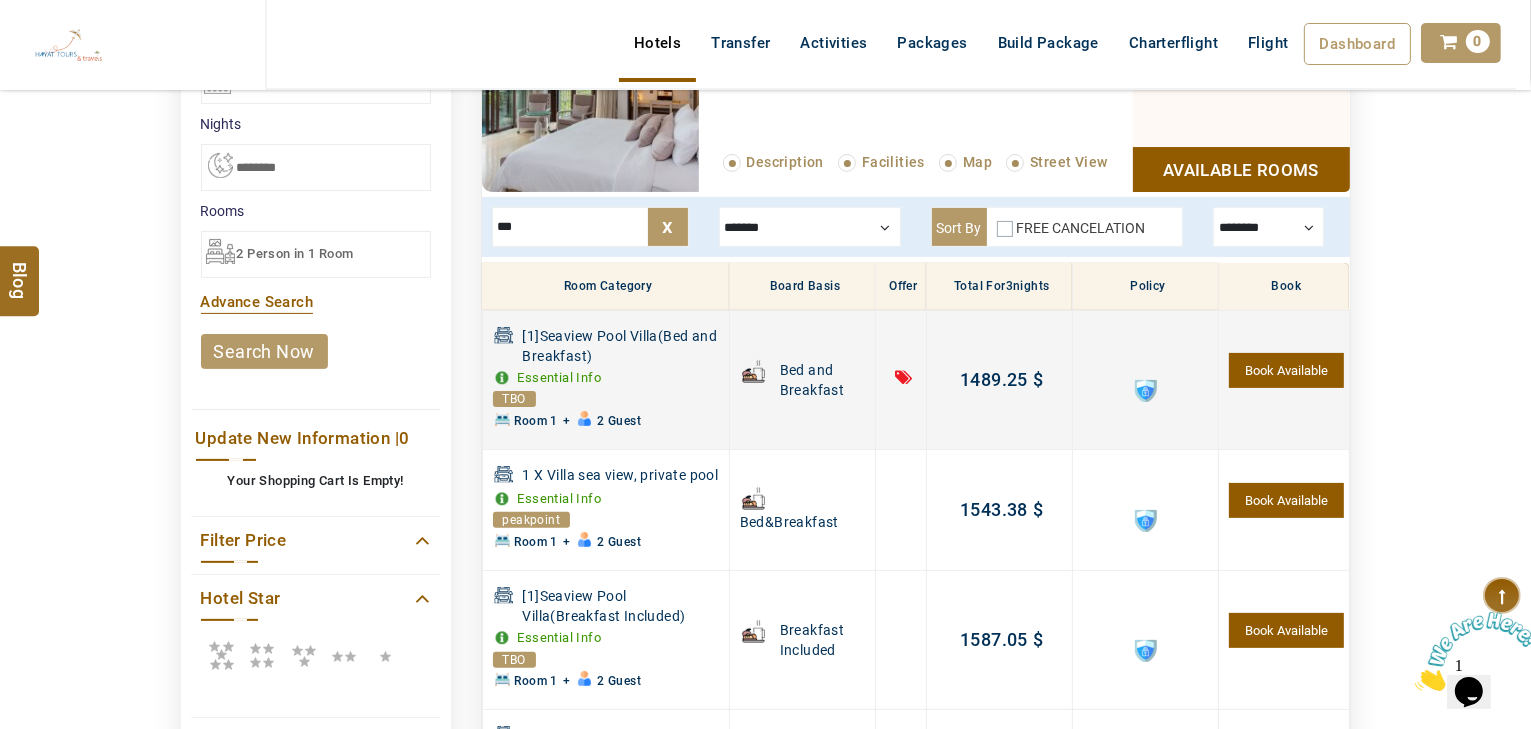 type on "***" 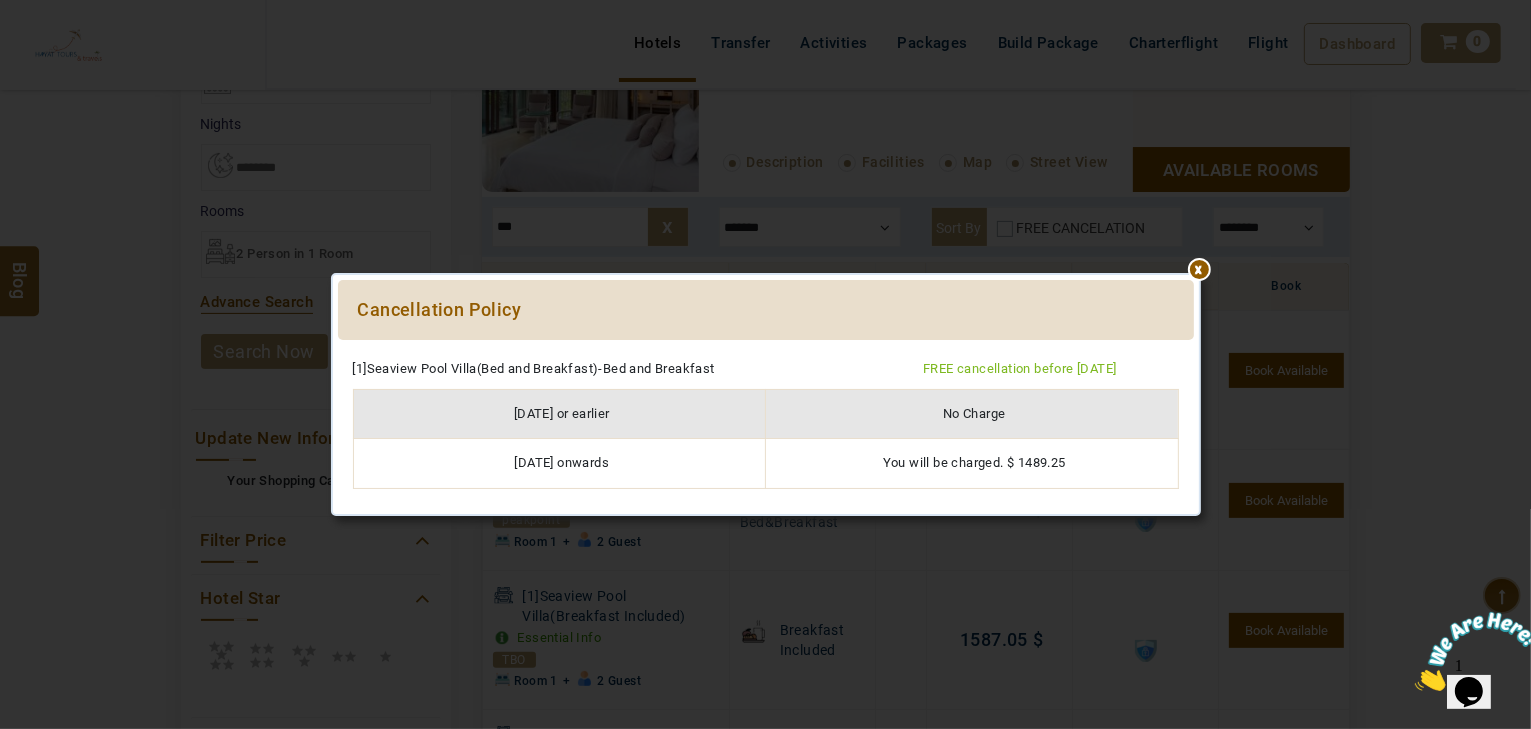 click at bounding box center (766, 350) 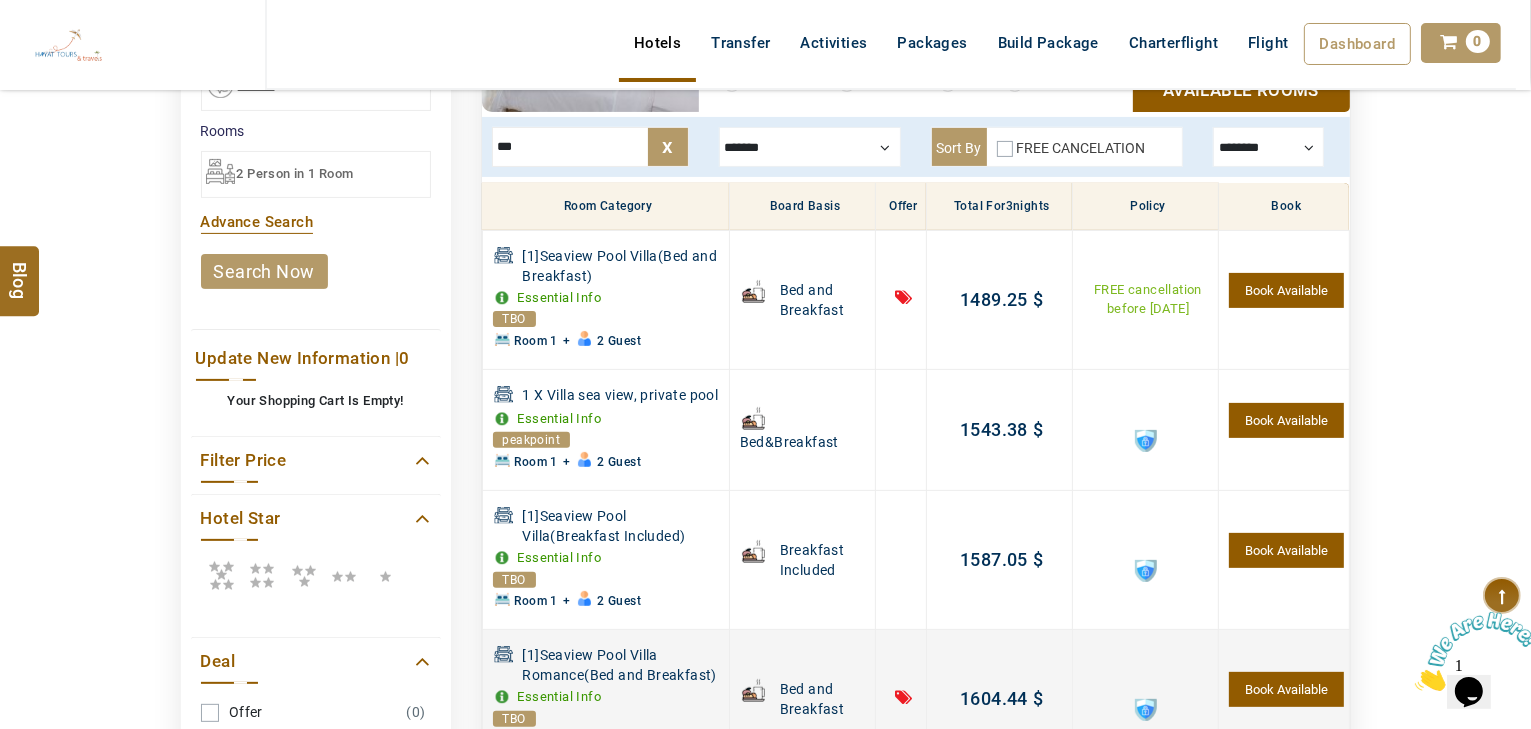 scroll, scrollTop: 613, scrollLeft: 0, axis: vertical 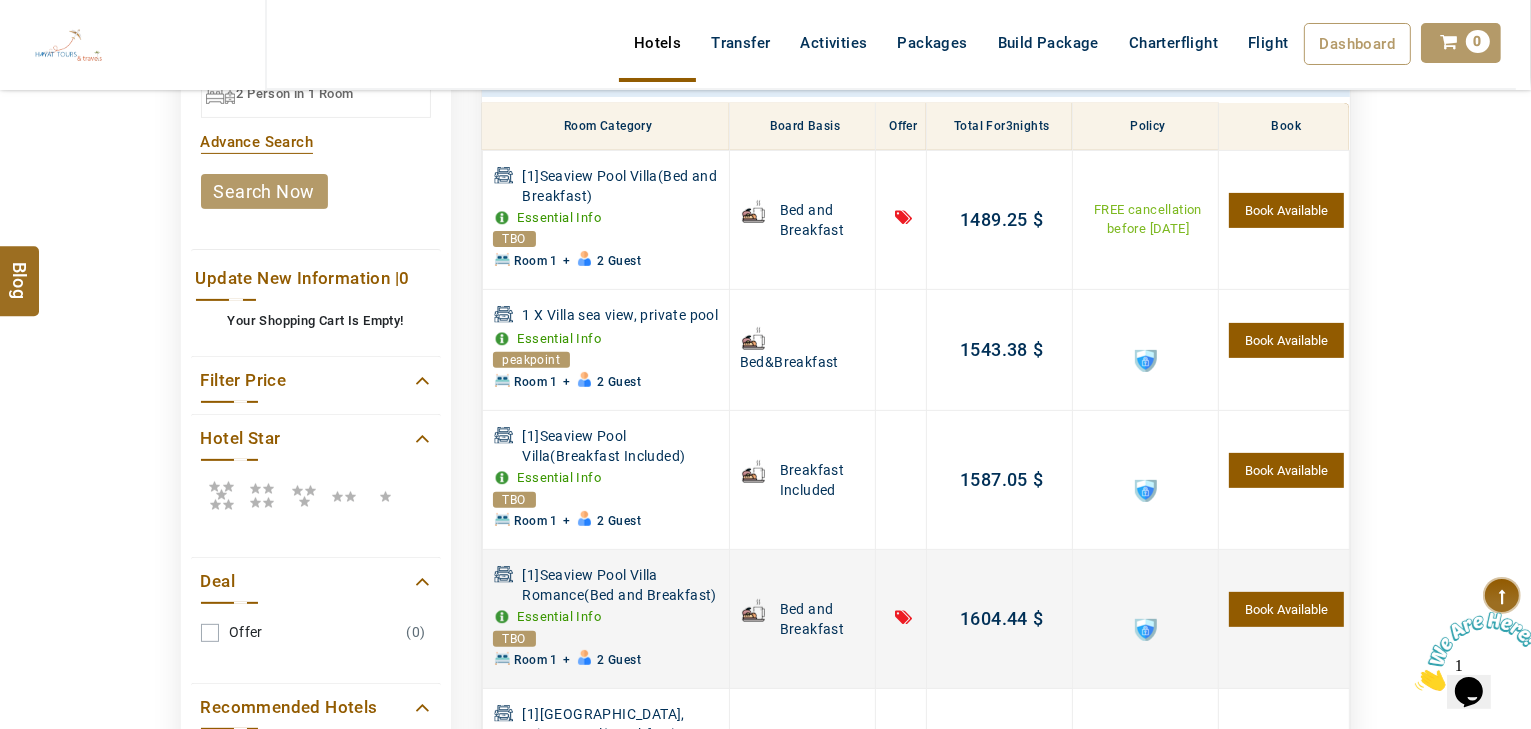 click at bounding box center [1145, 619] 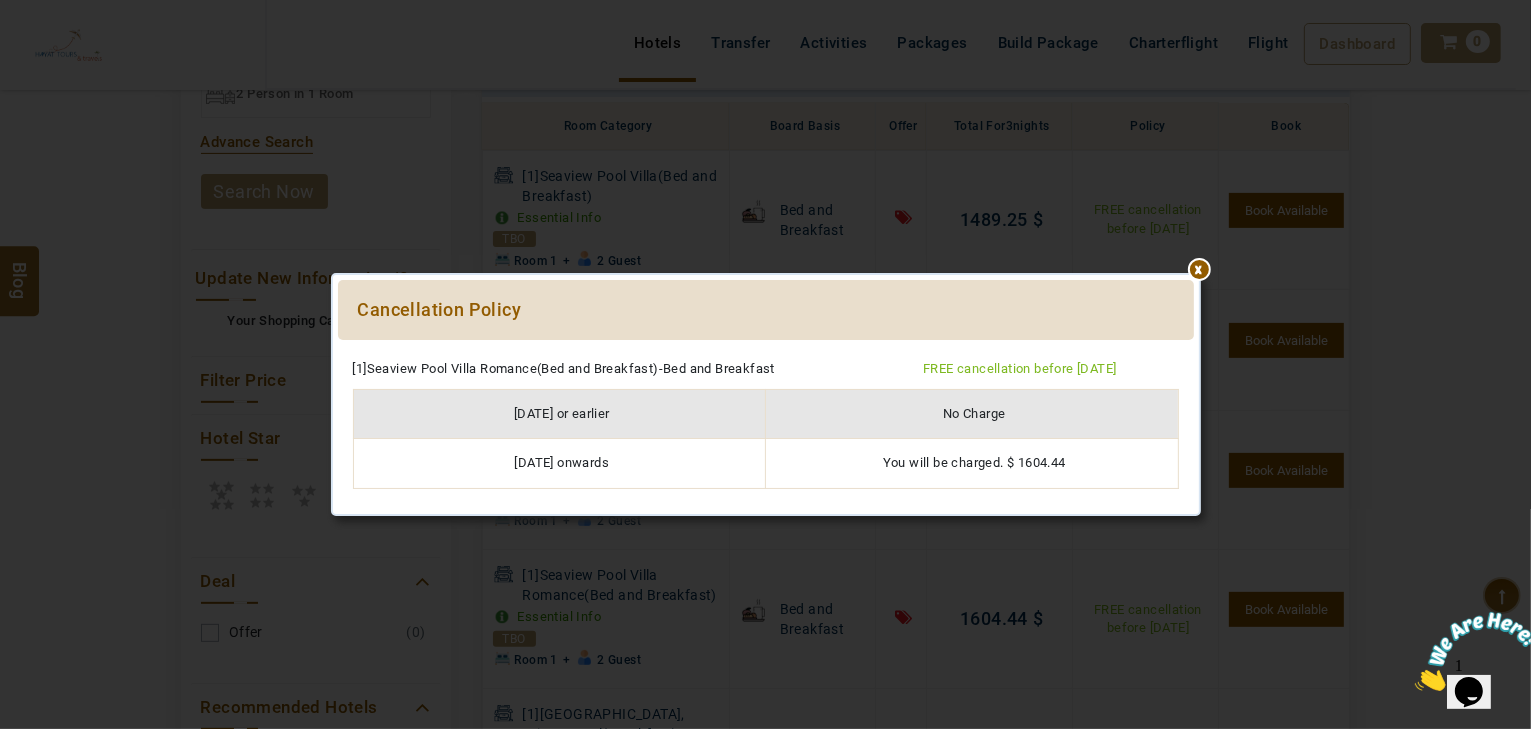 click at bounding box center [766, 350] 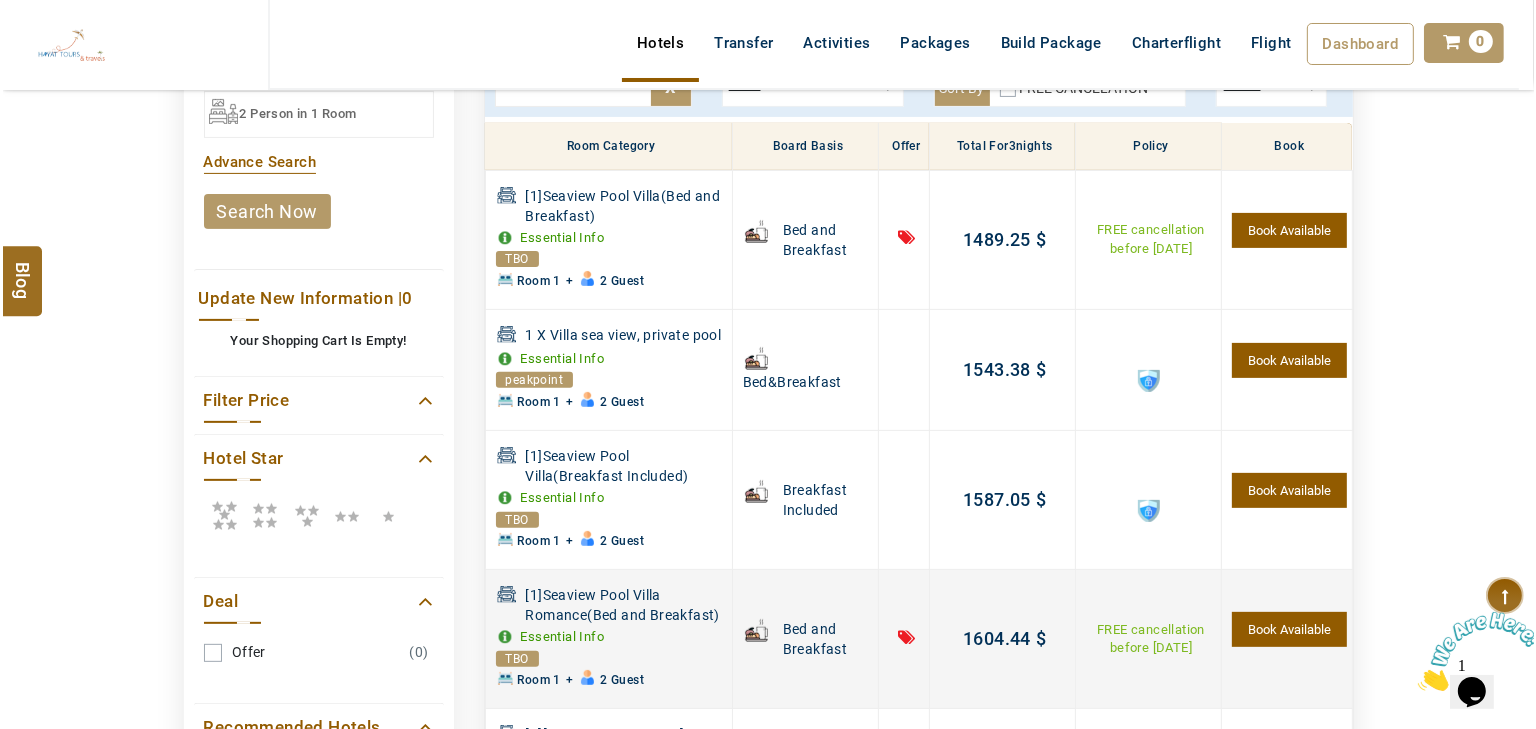 scroll, scrollTop: 613, scrollLeft: 0, axis: vertical 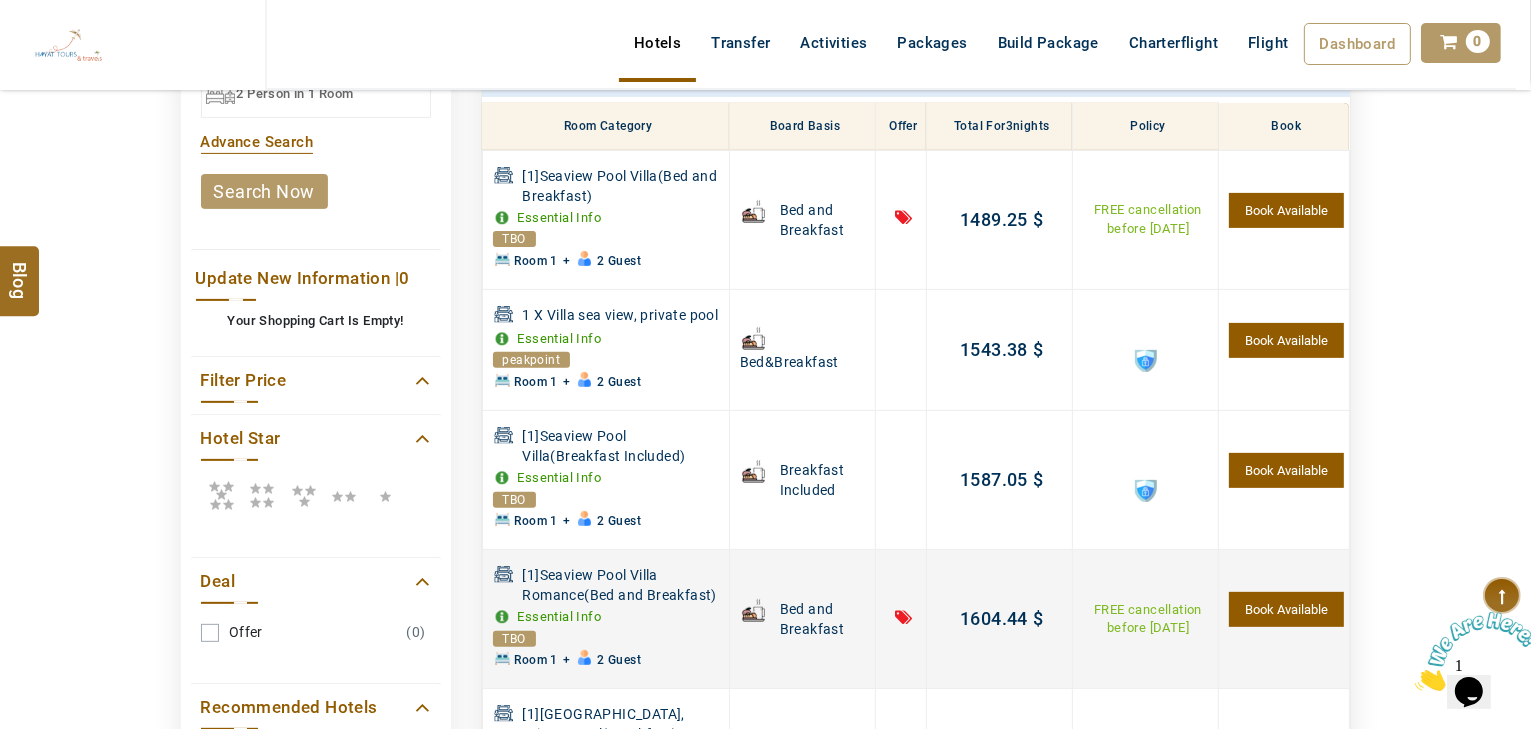 click on "Book Available" at bounding box center (1286, 609) 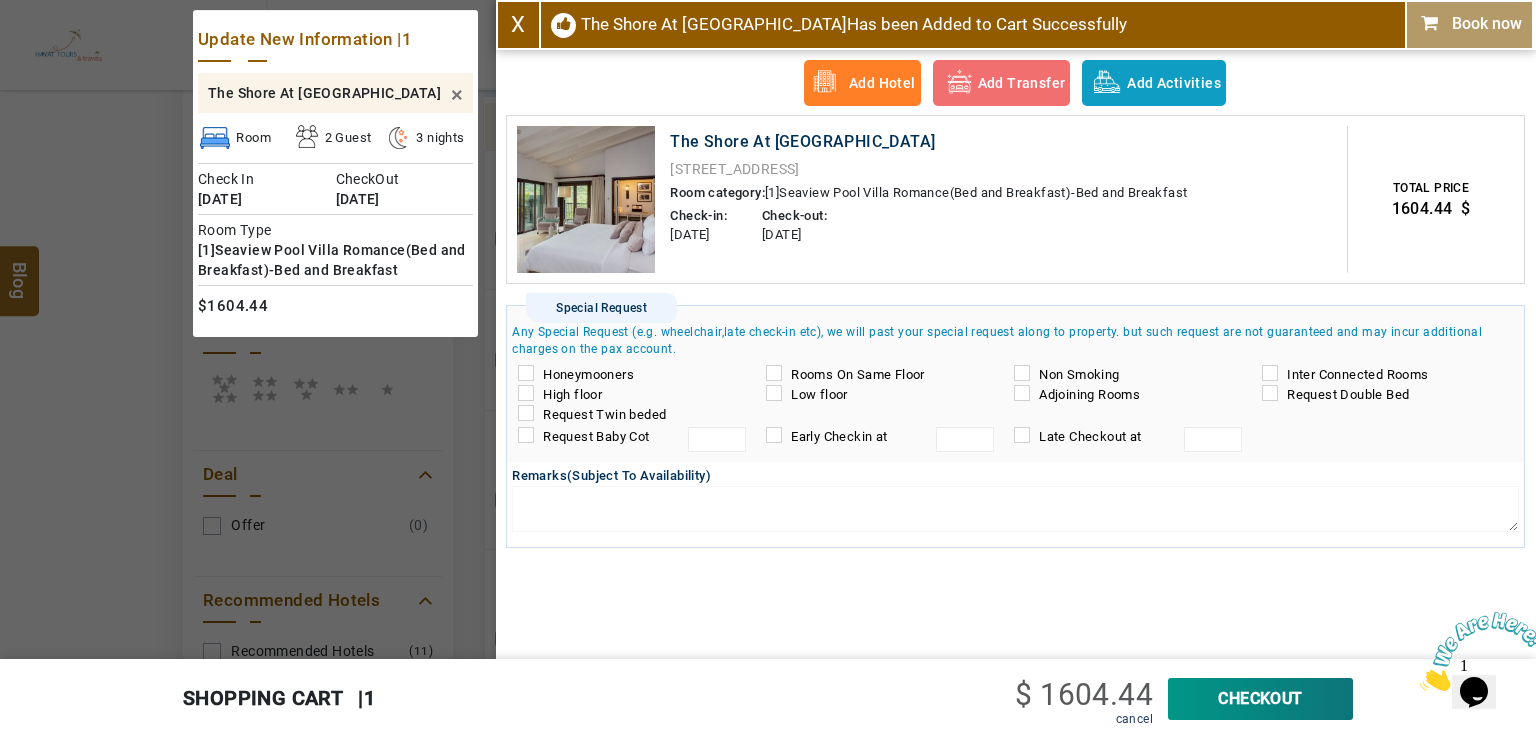 click on "CheckOut" at bounding box center (1260, 699) 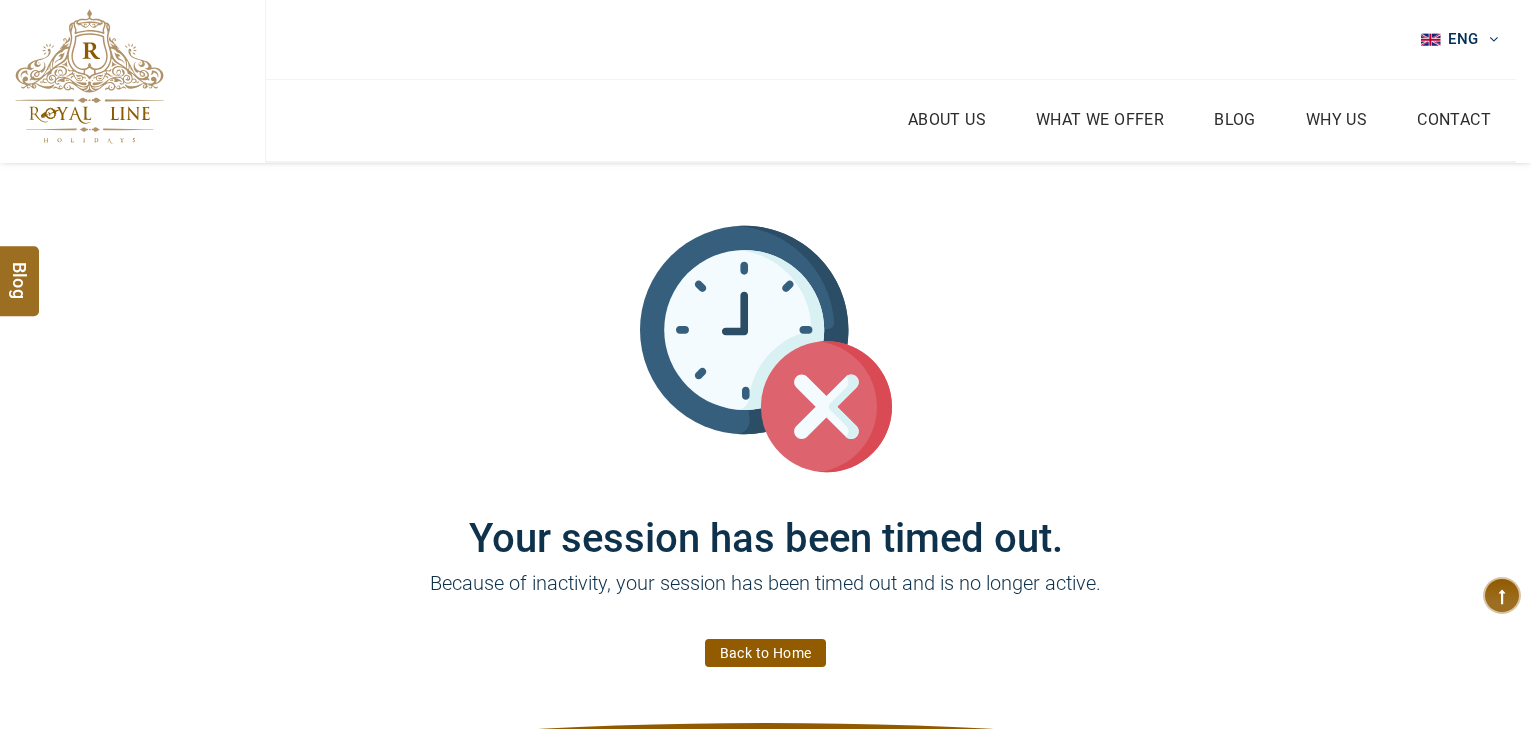 scroll, scrollTop: 0, scrollLeft: 0, axis: both 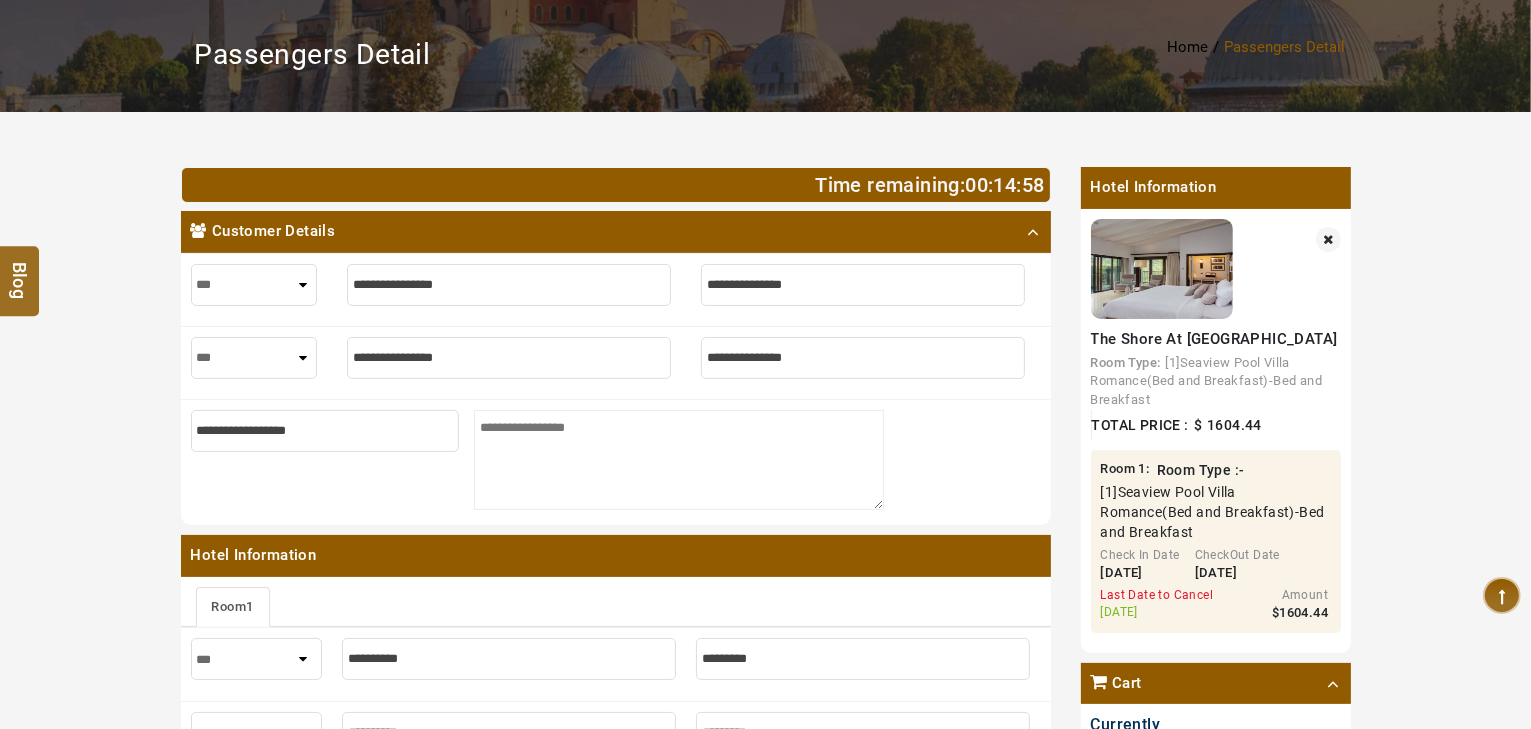 click at bounding box center (509, 285) 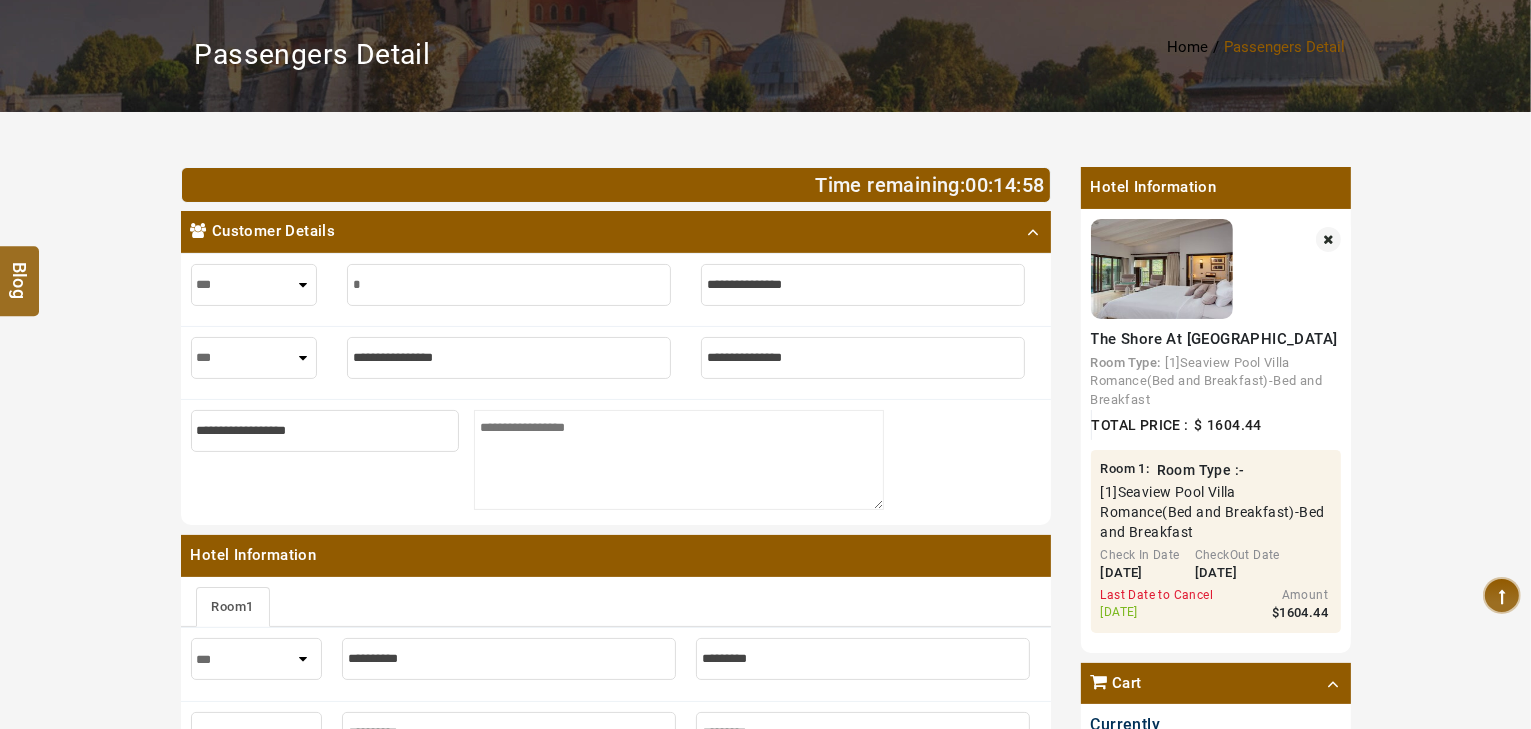 type on "**" 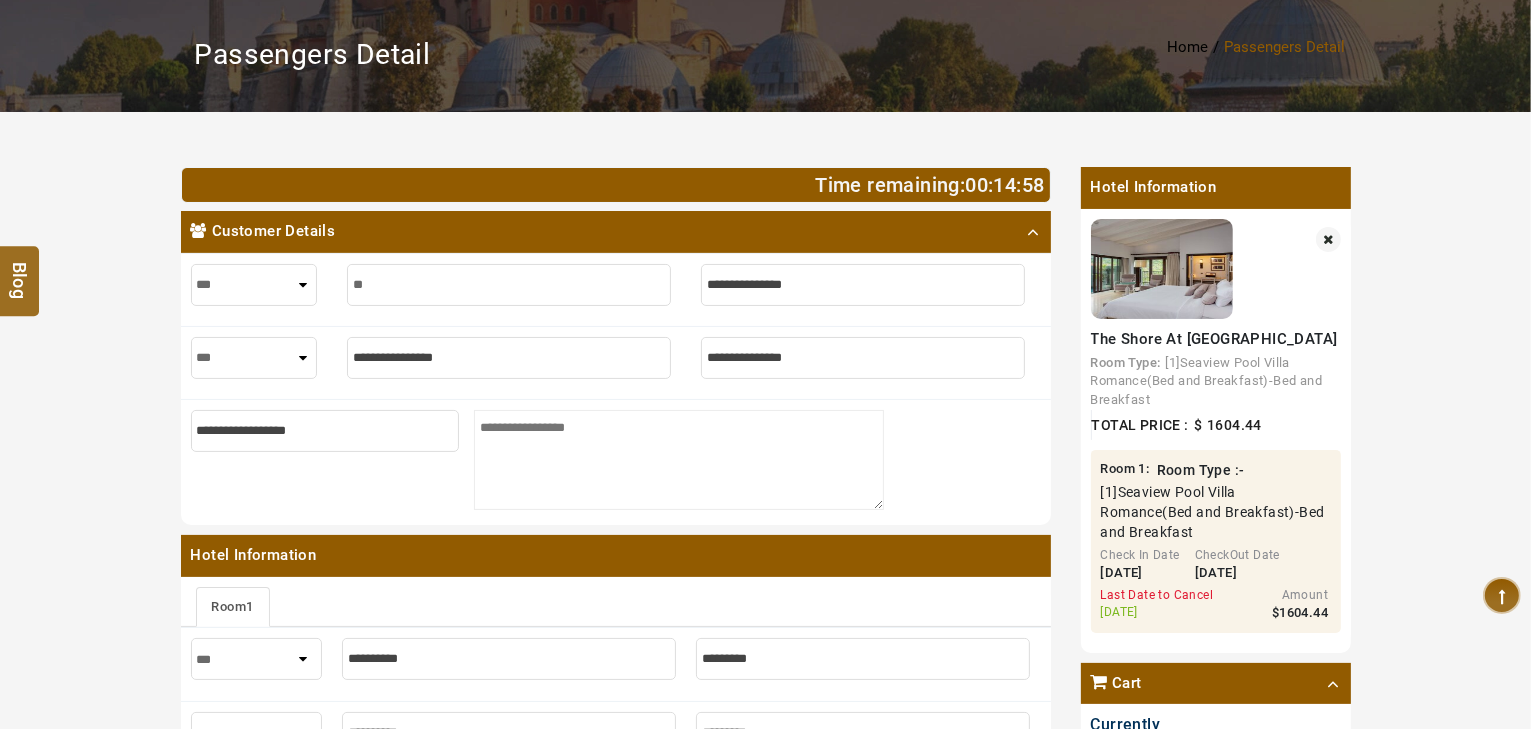 type on "**" 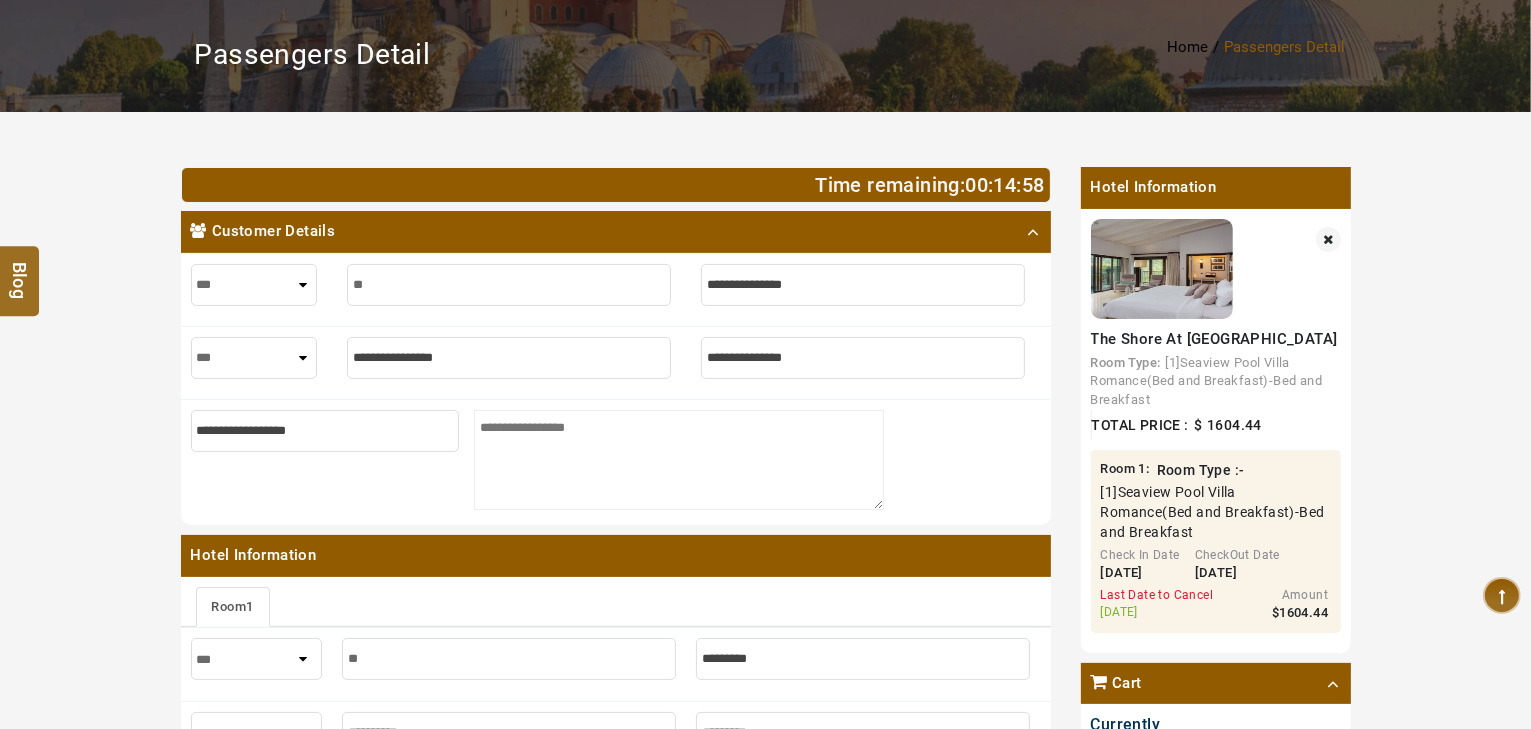 type 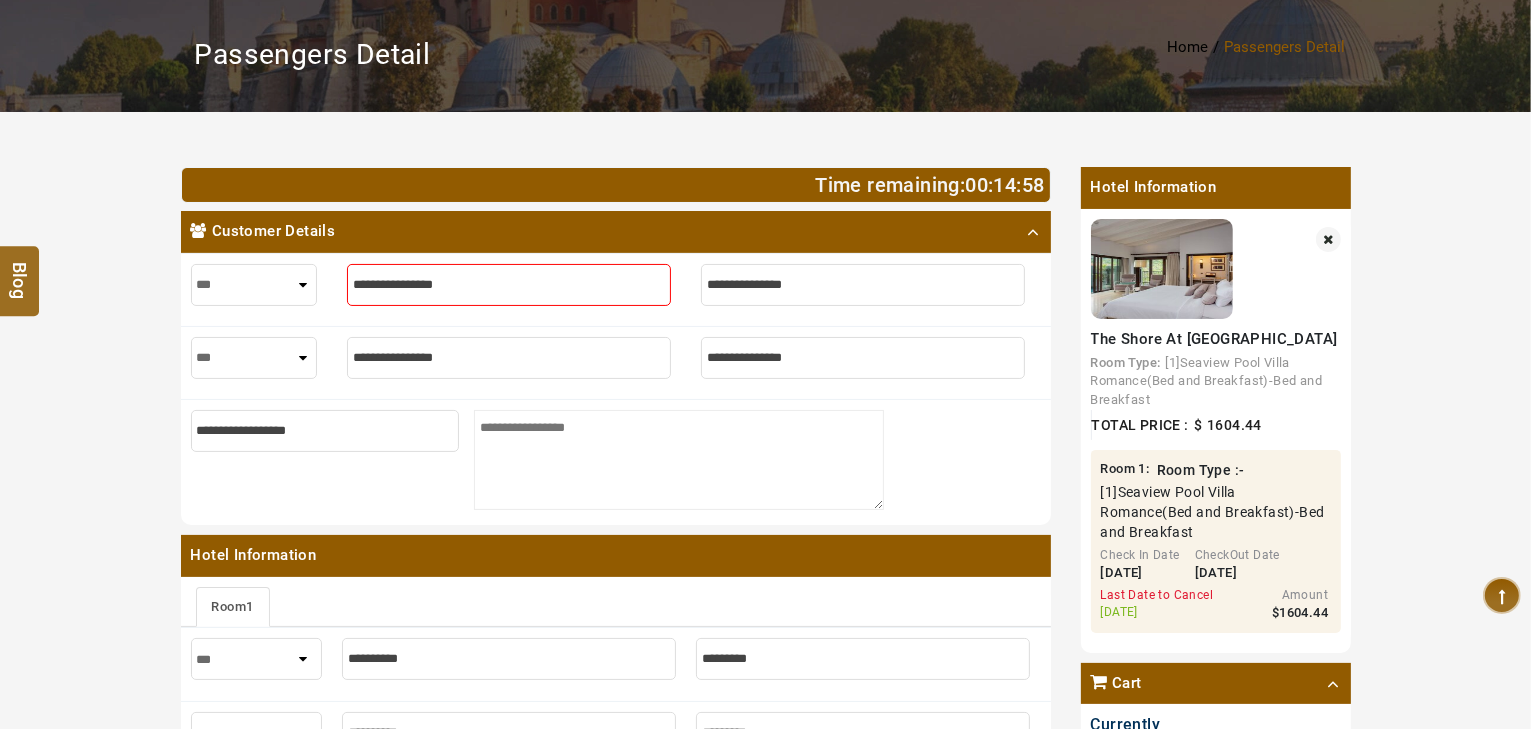 type on "*" 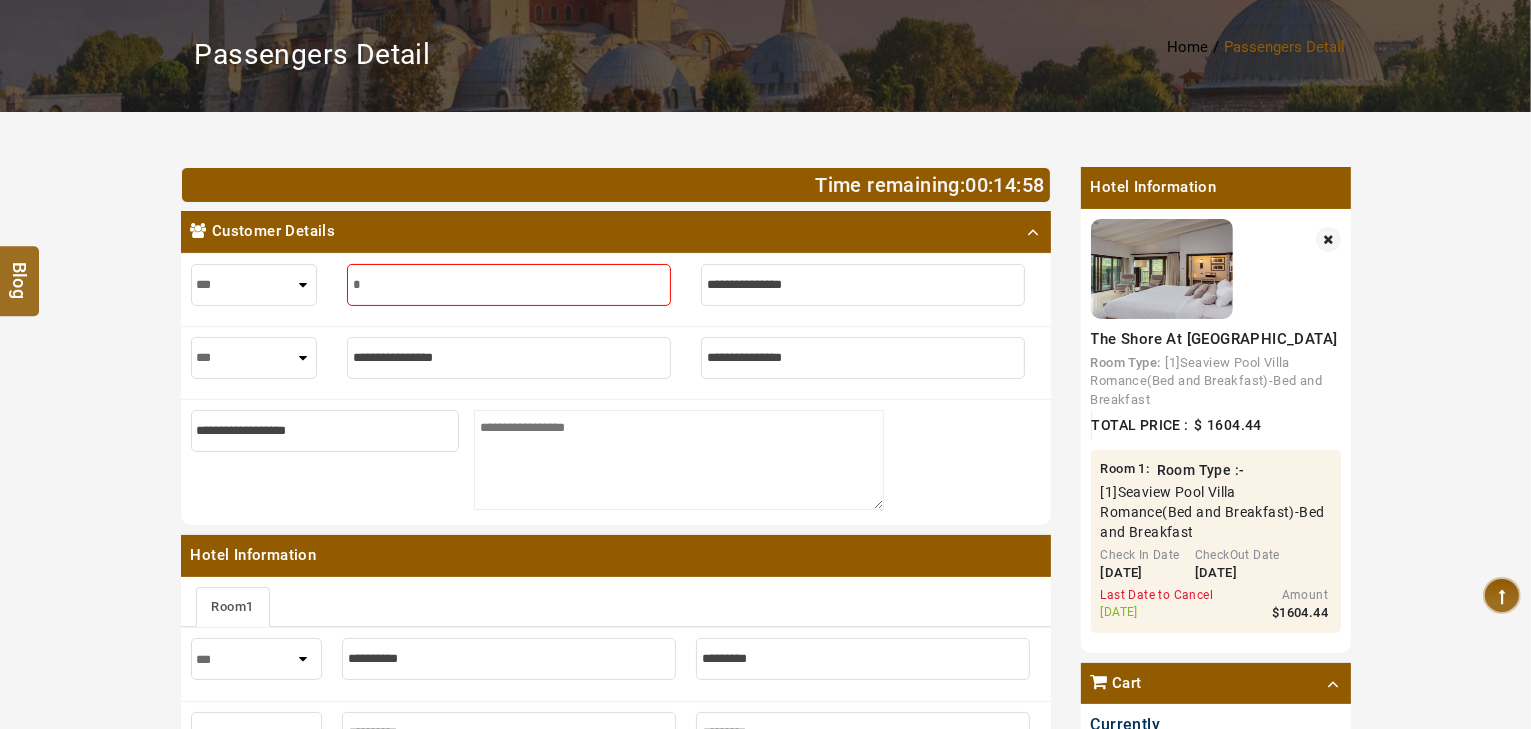 type on "*" 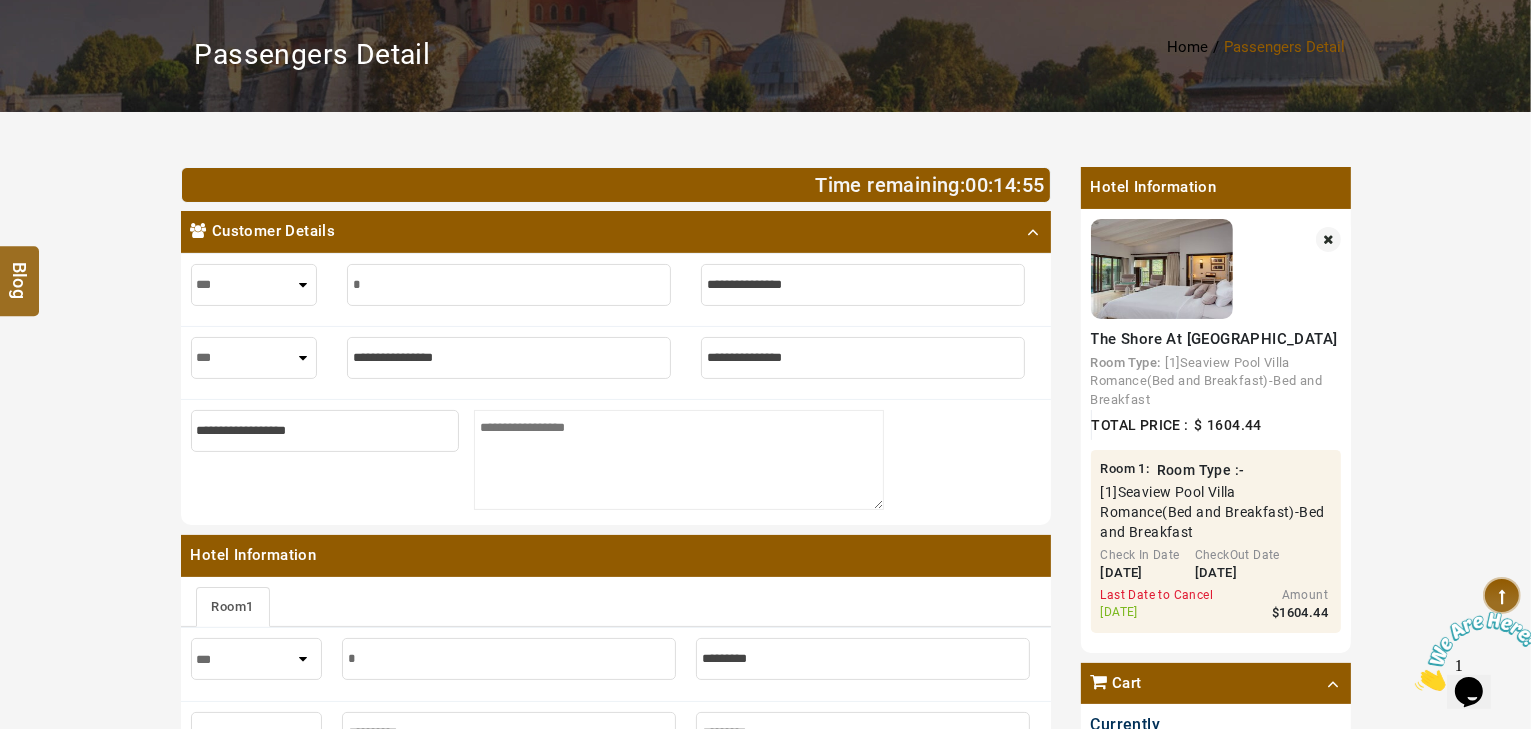 scroll, scrollTop: 0, scrollLeft: 0, axis: both 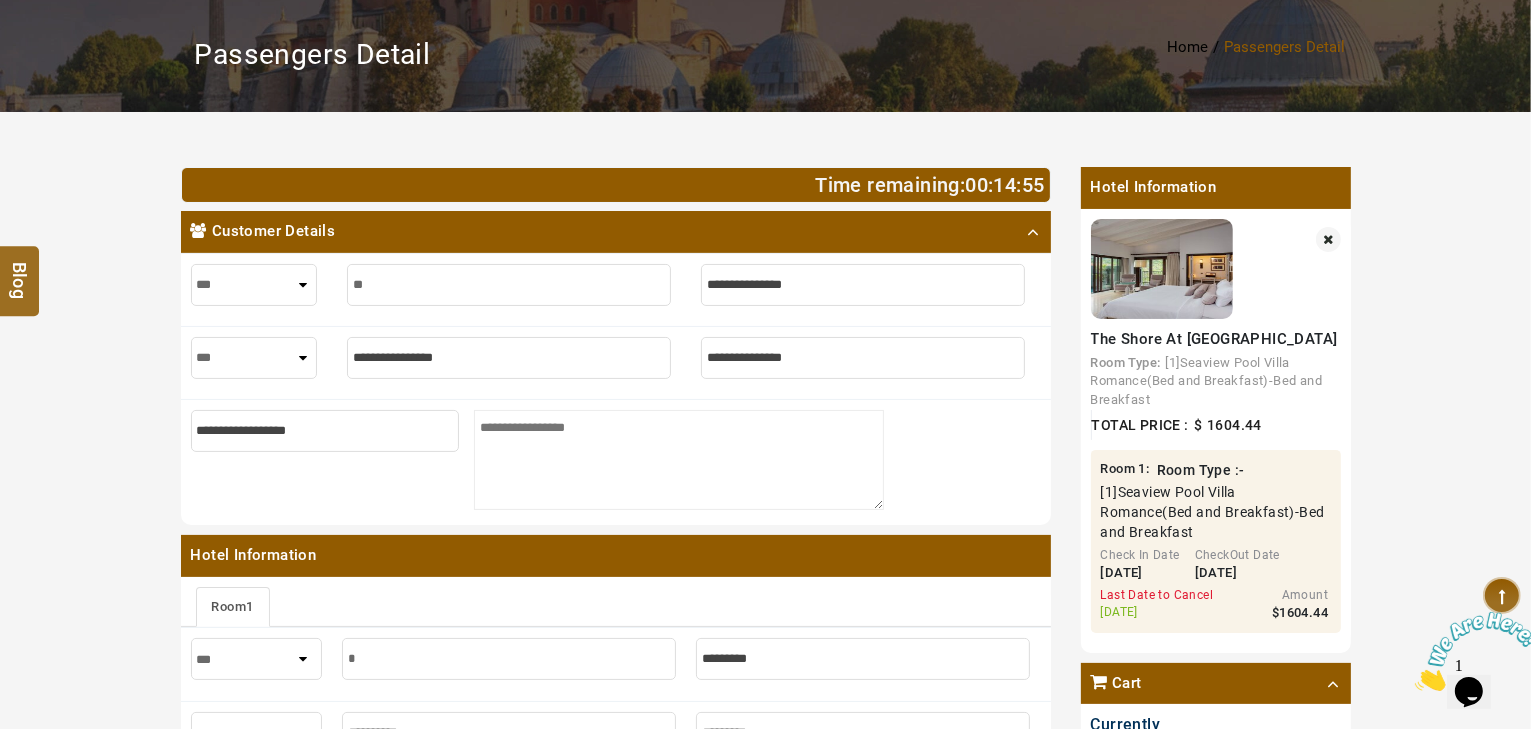 type on "**" 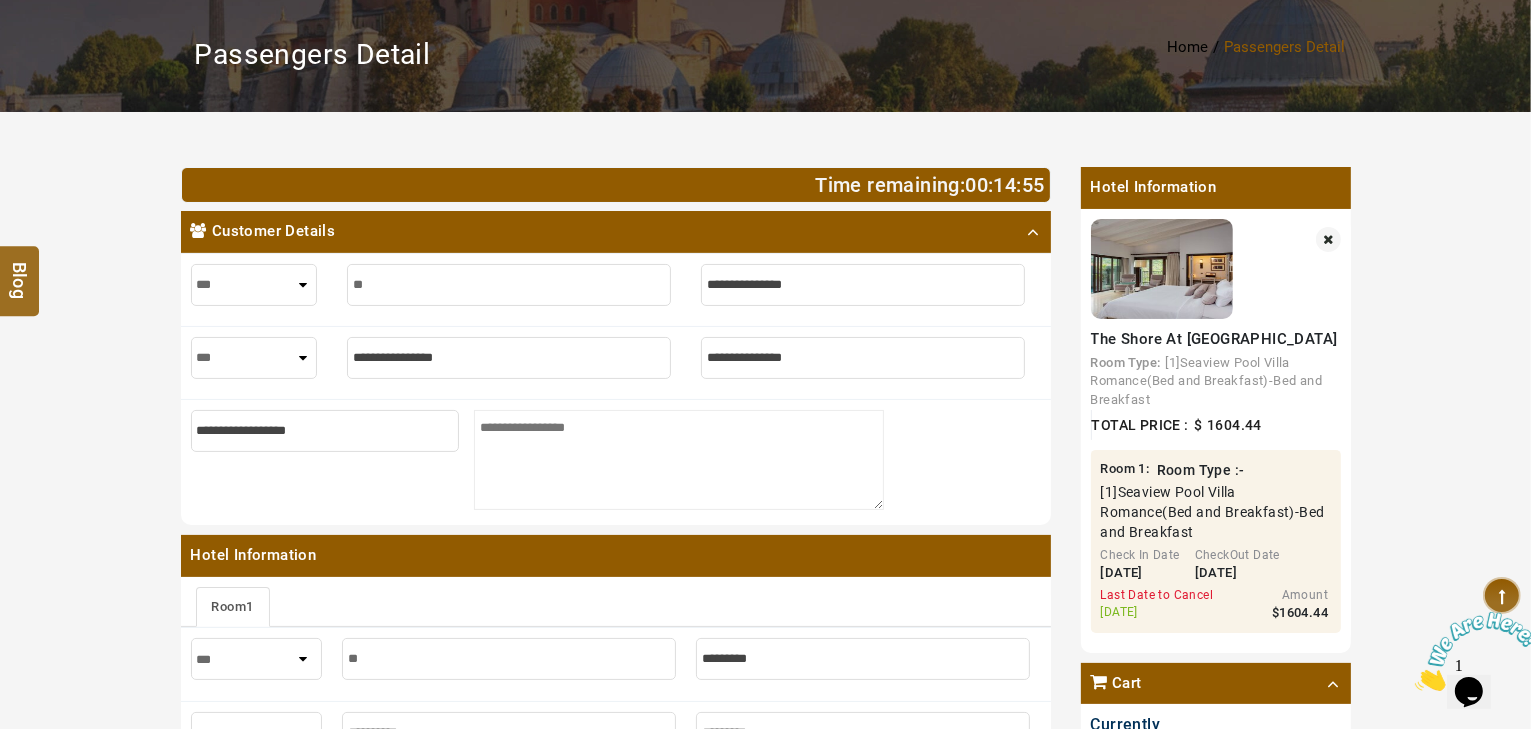 type on "**" 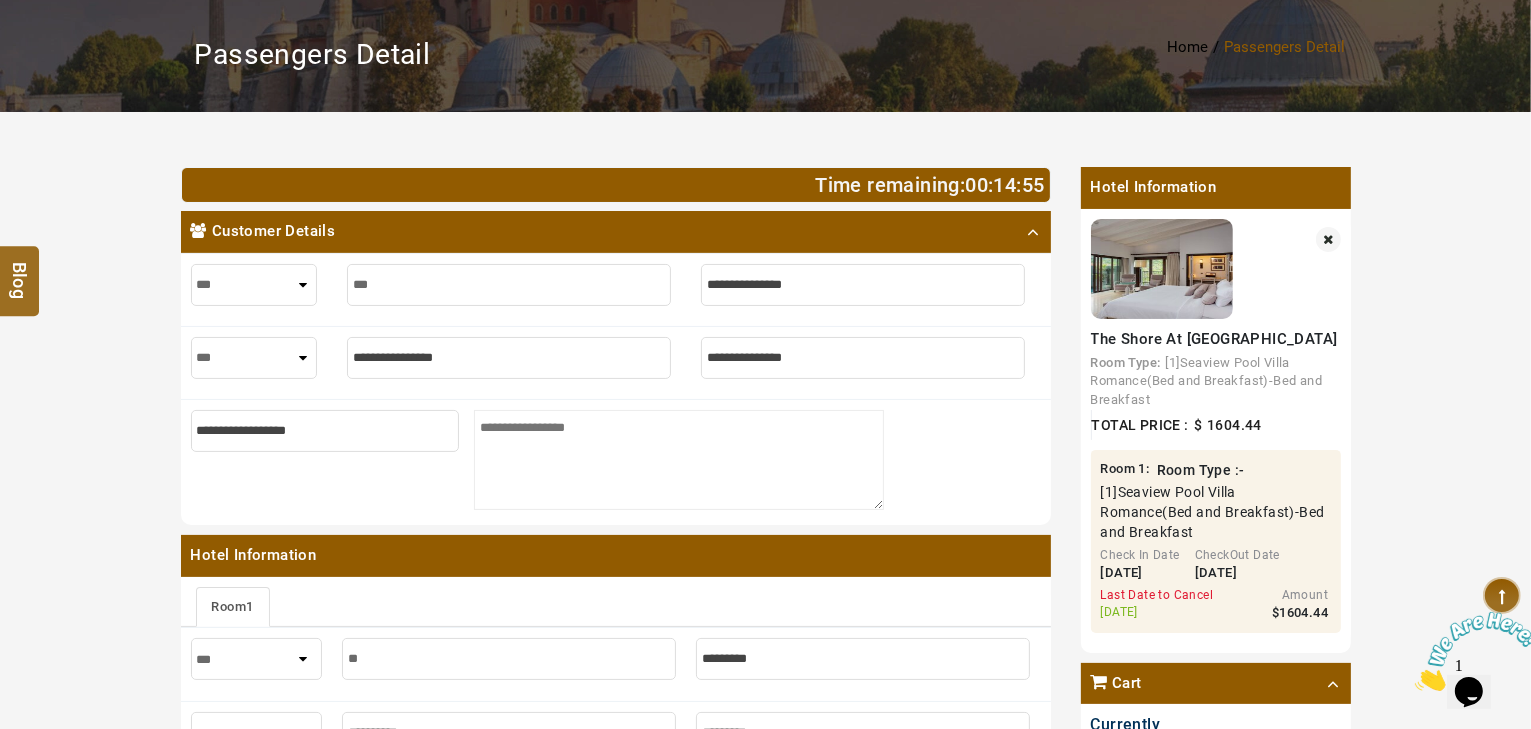 type on "**" 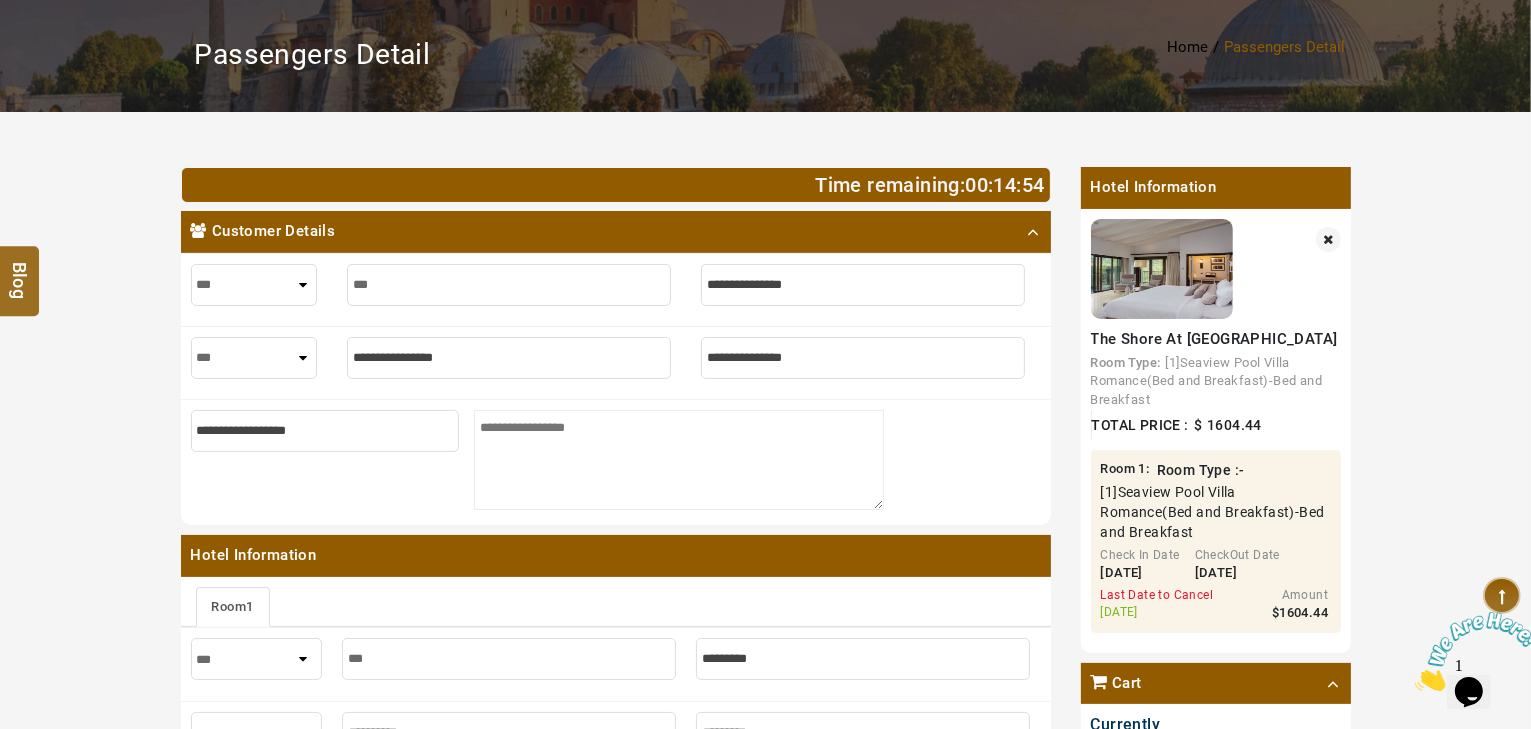 type on "**" 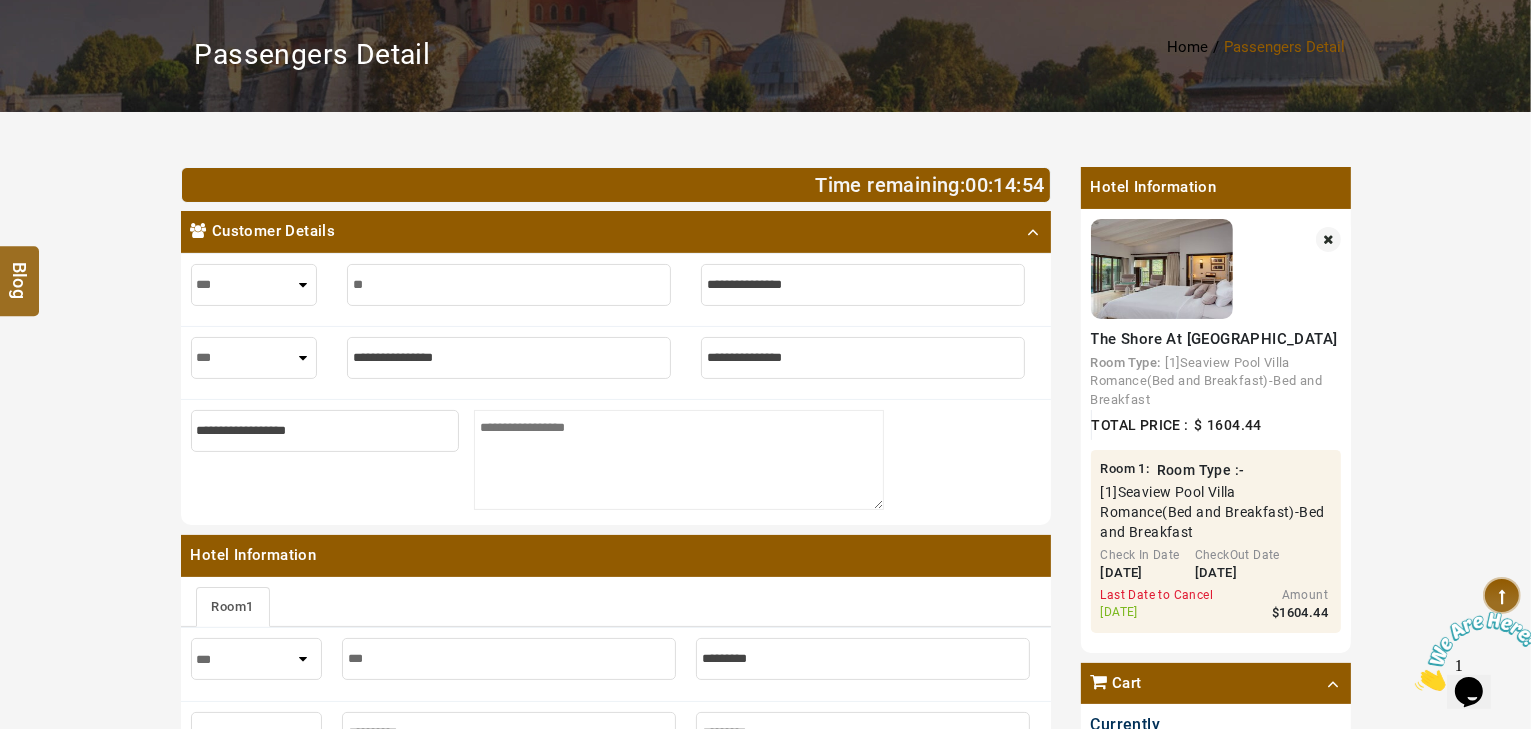 type on "**" 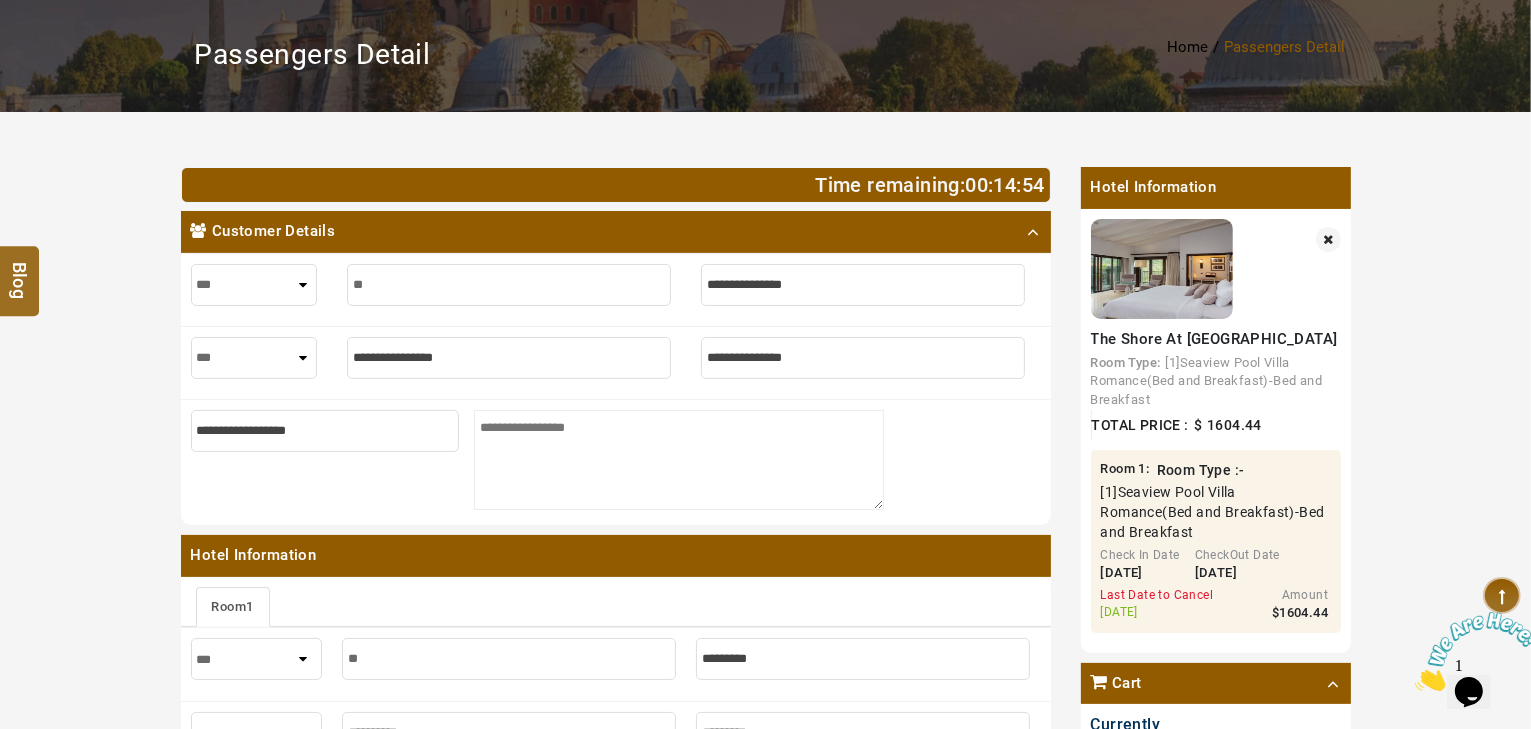 type on "*" 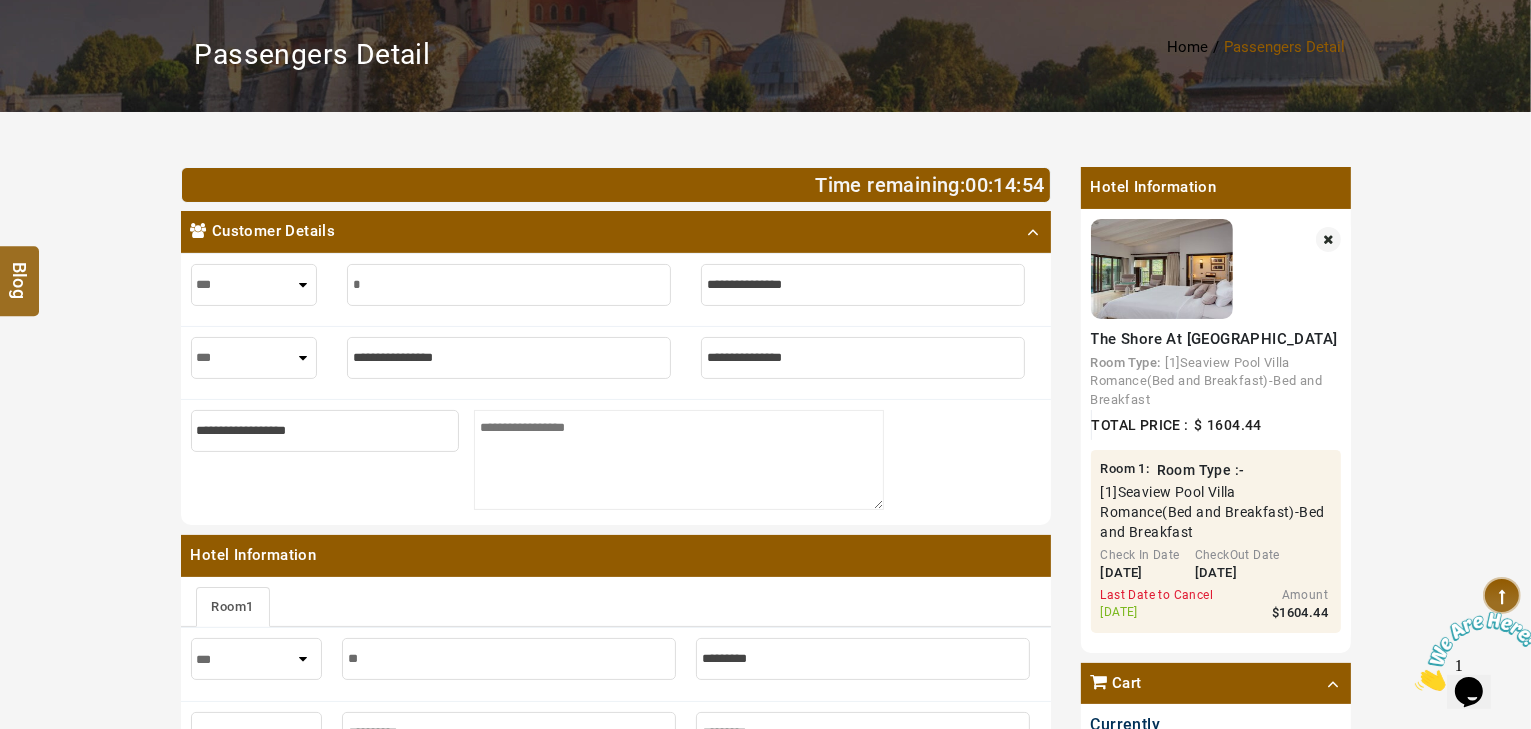 type on "*" 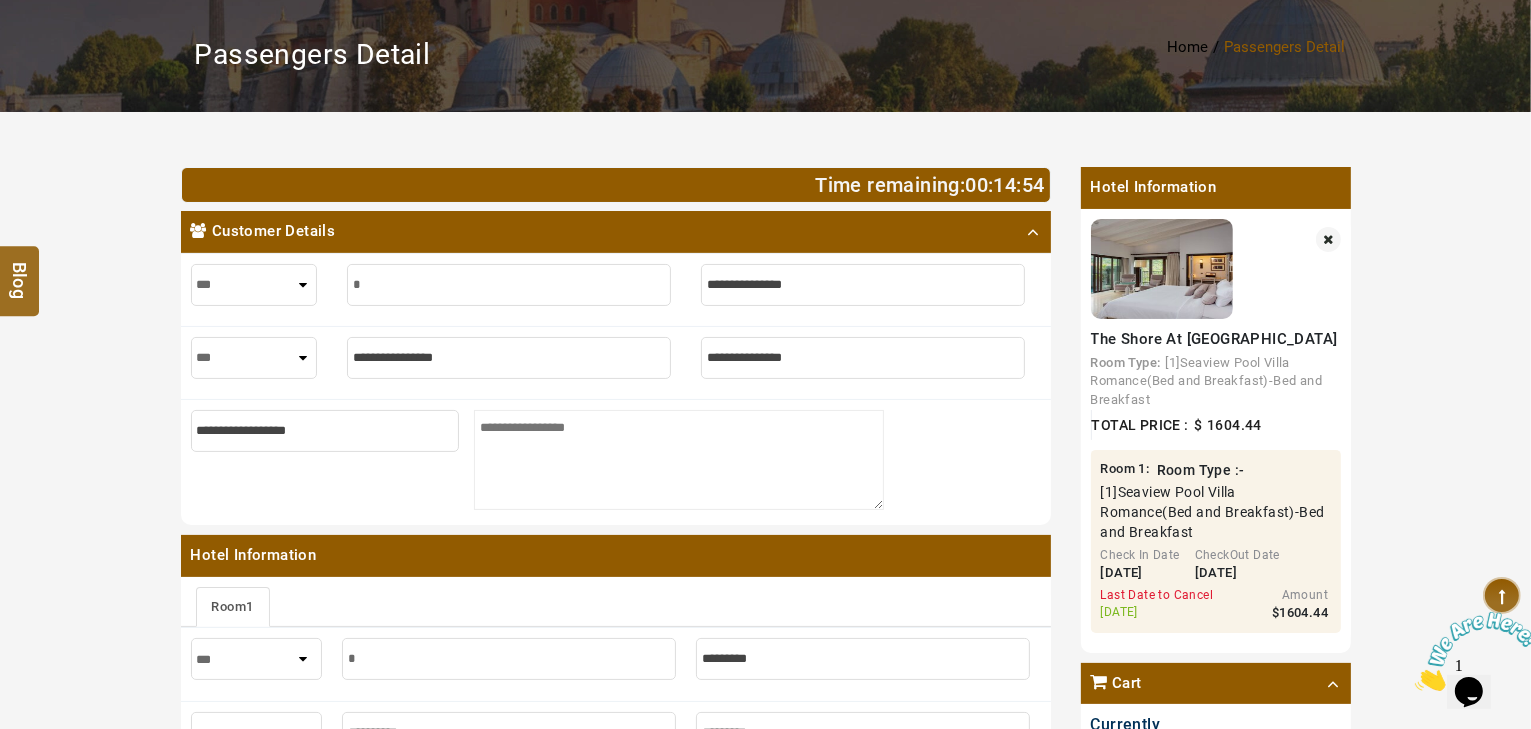 type 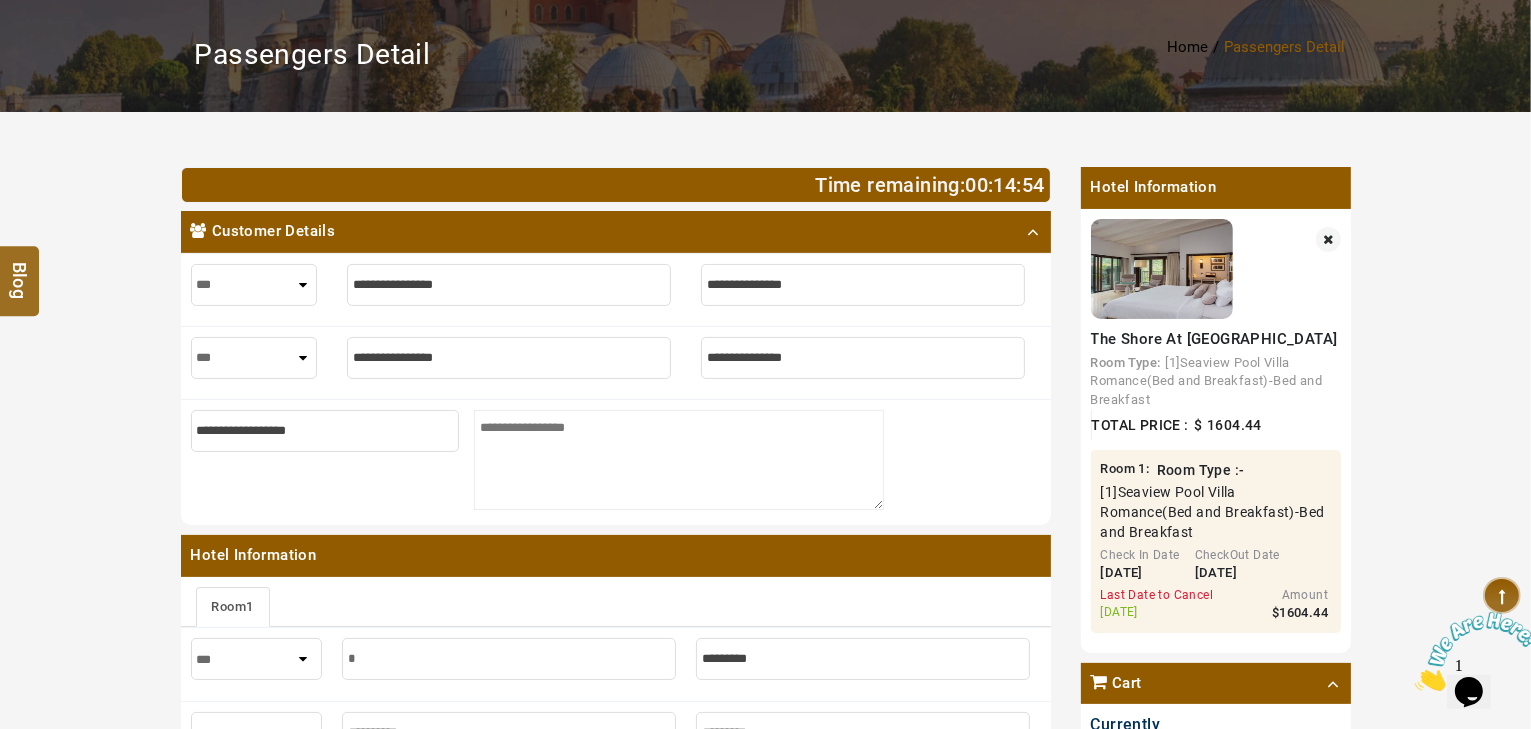 type 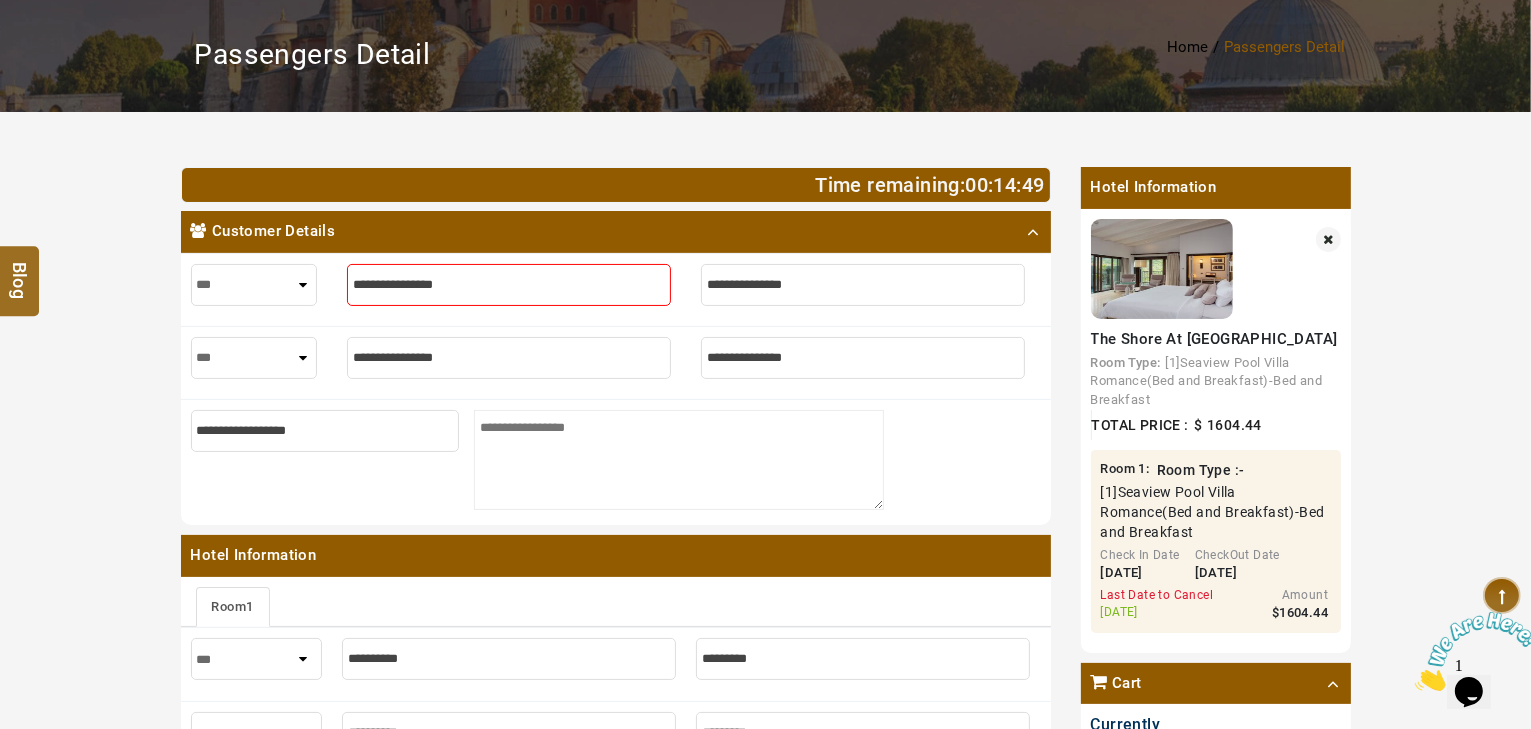 type on "*" 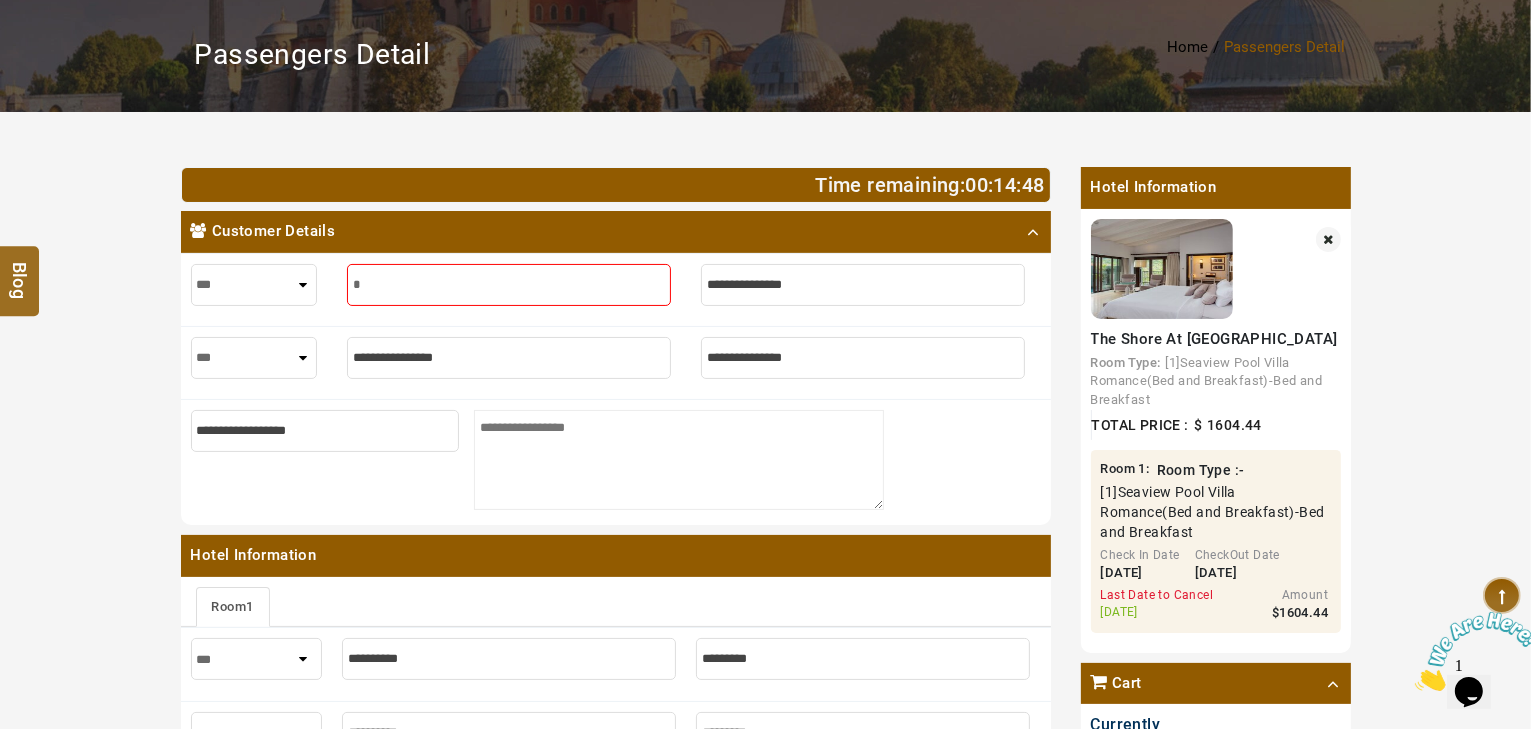 type on "*" 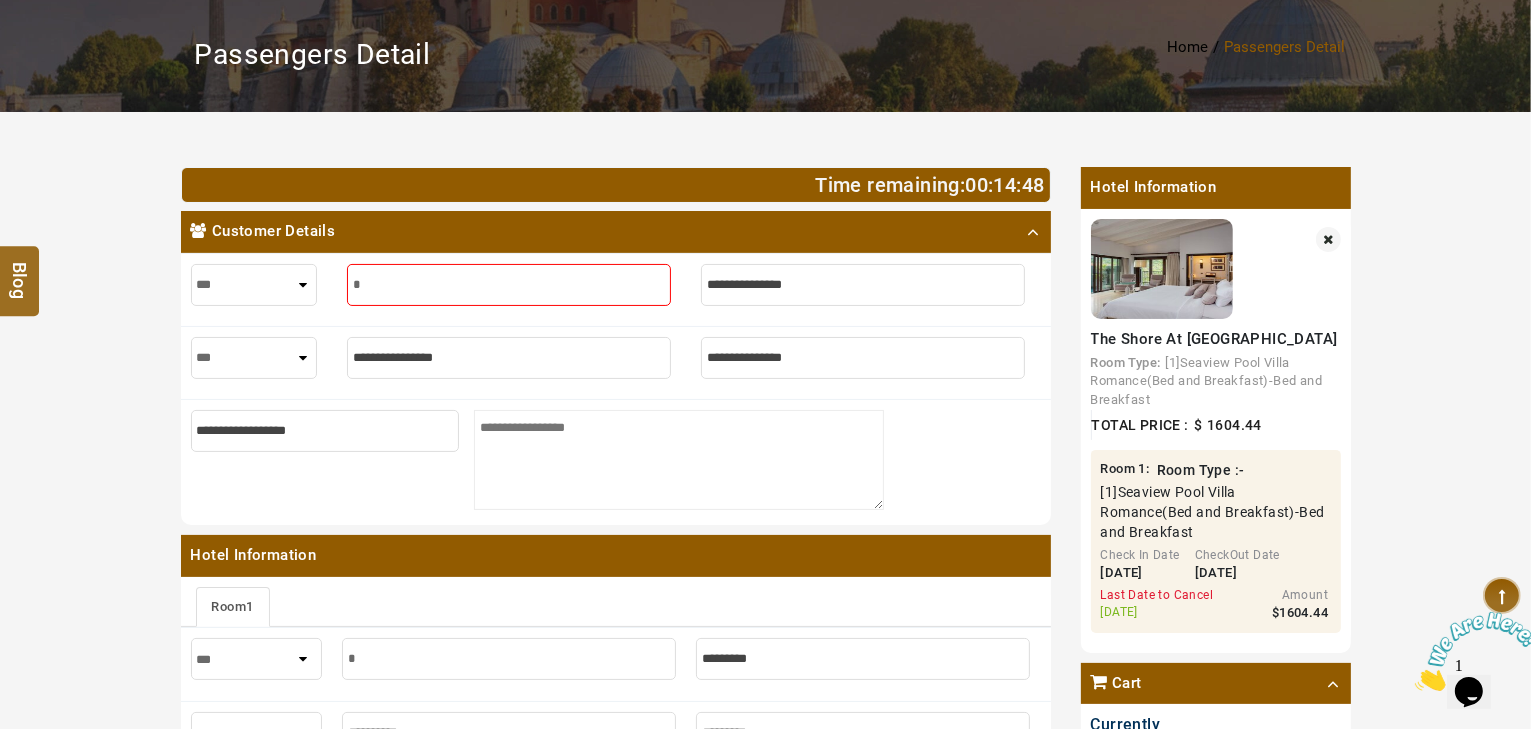 type on "**" 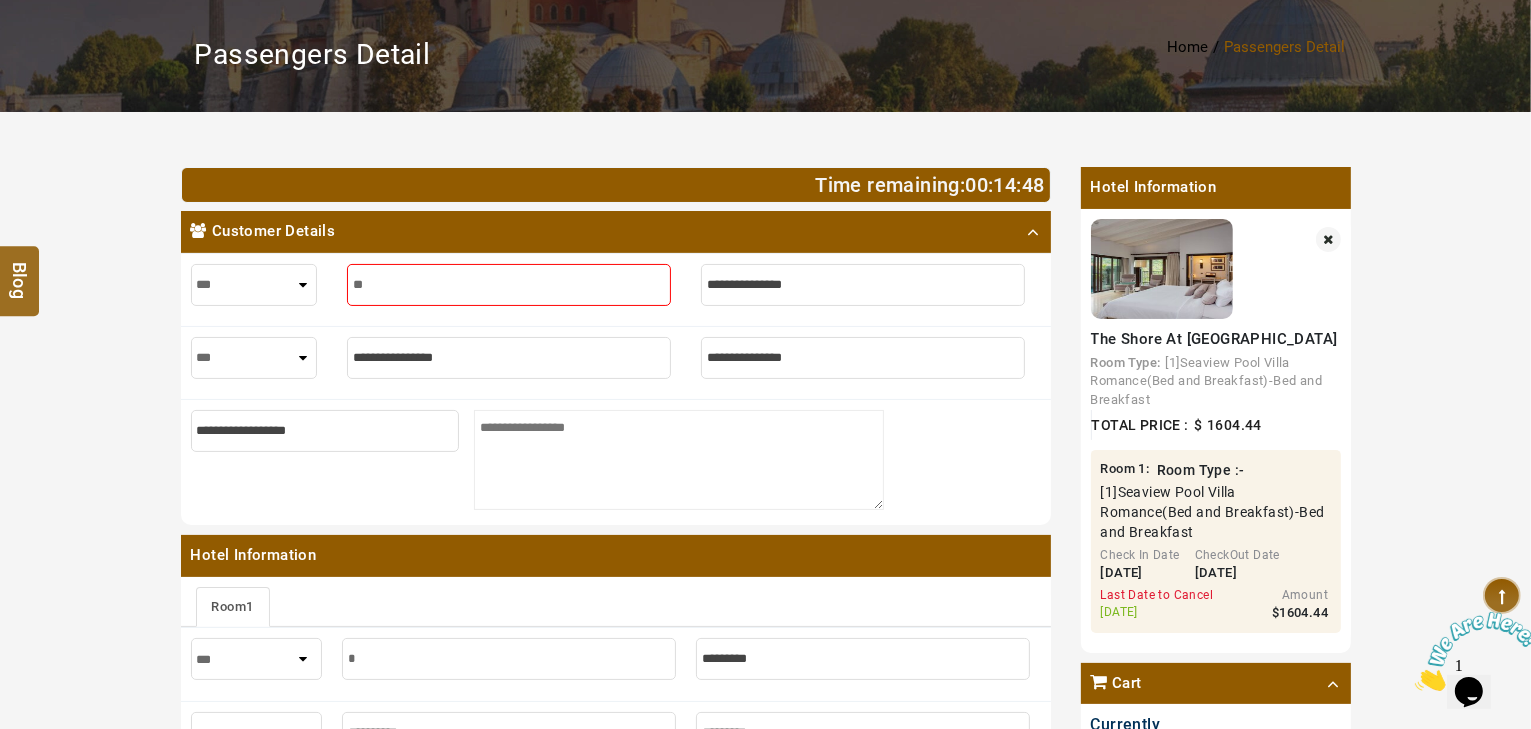 type on "**" 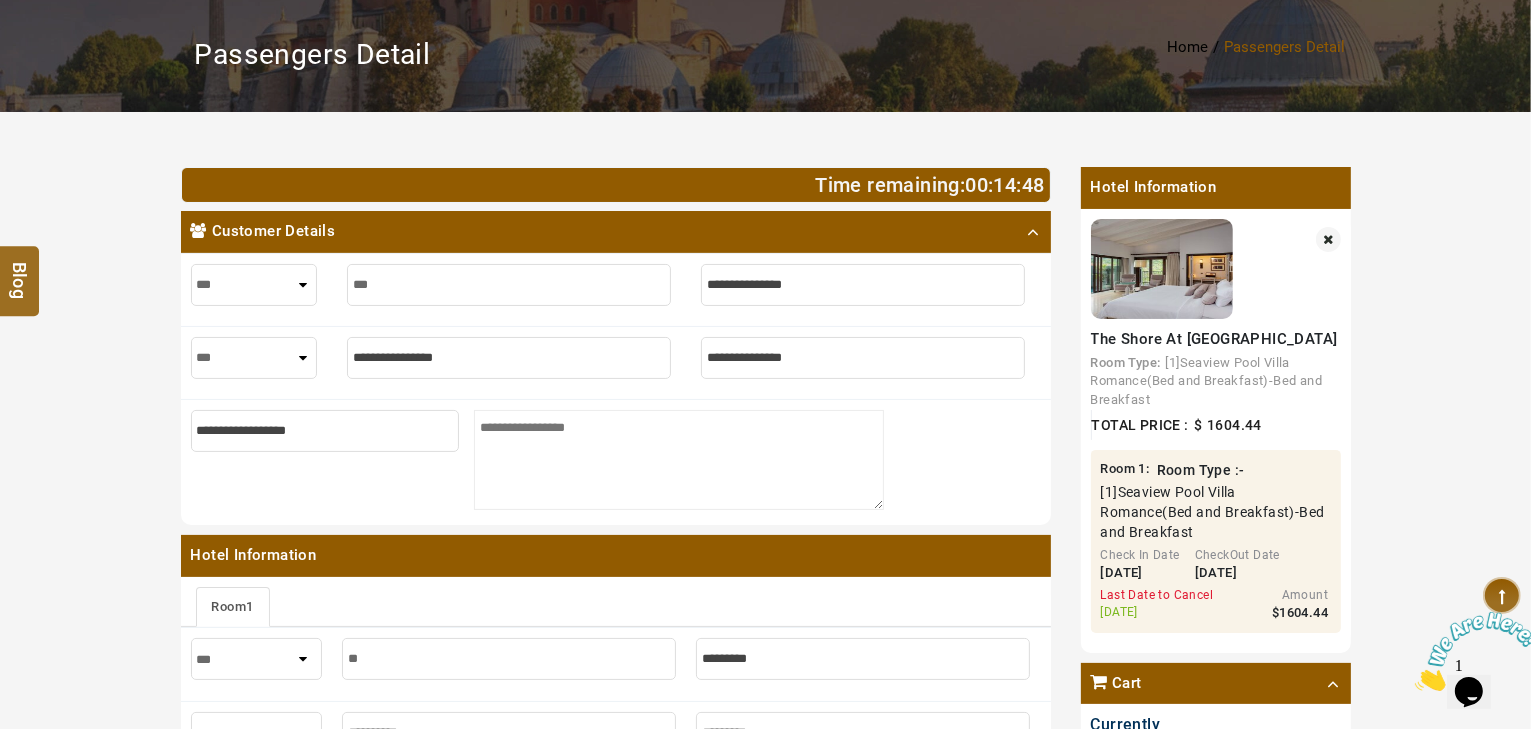 type on "****" 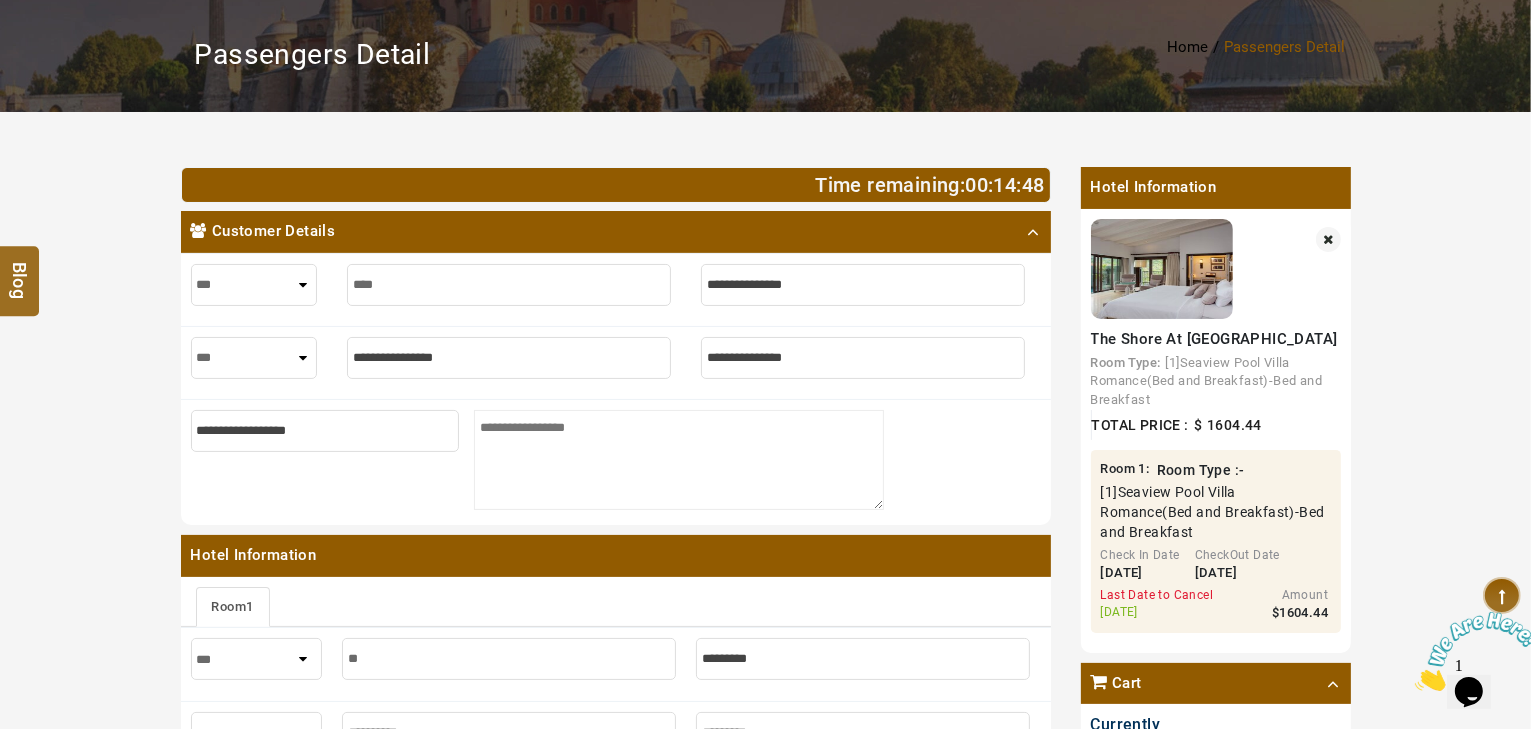type on "****" 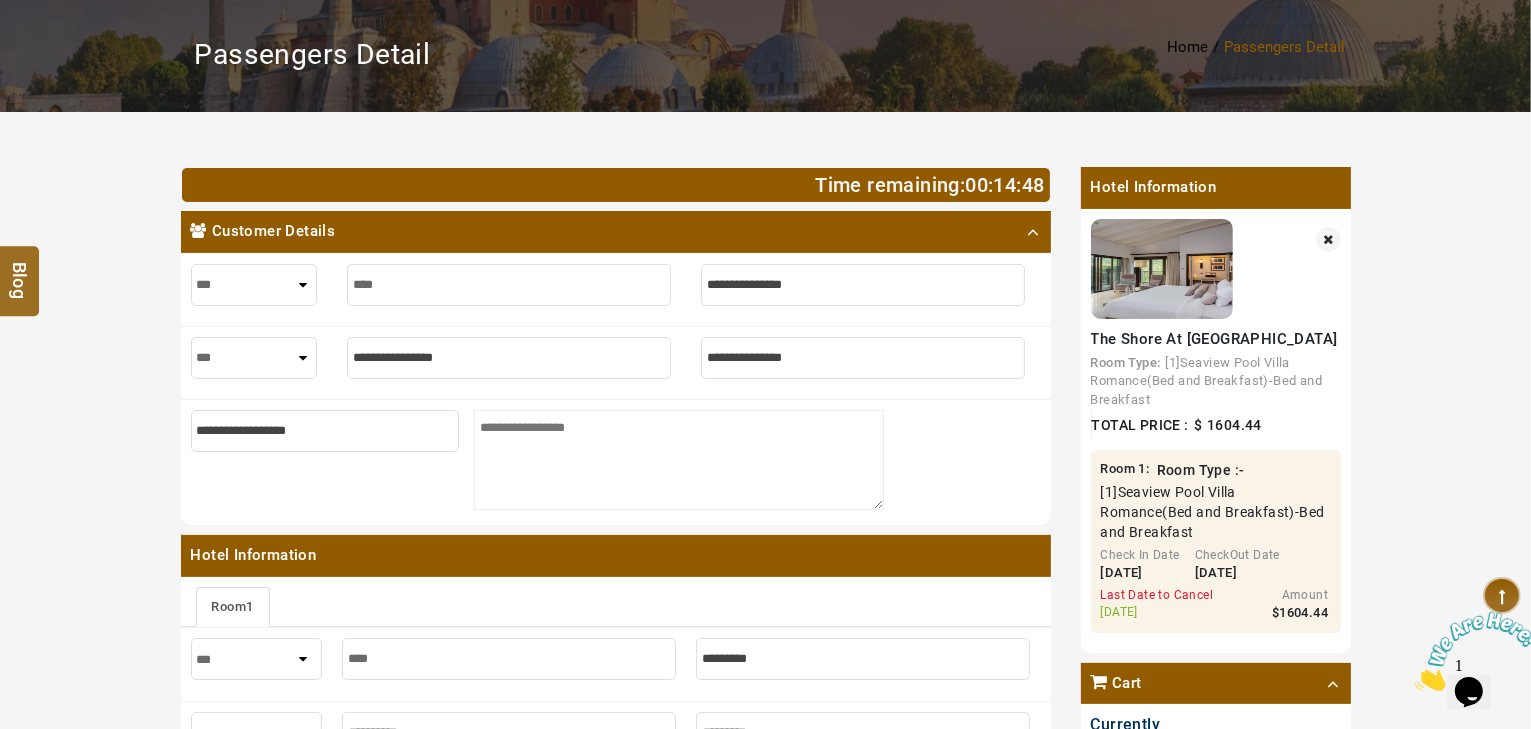 type on "*****" 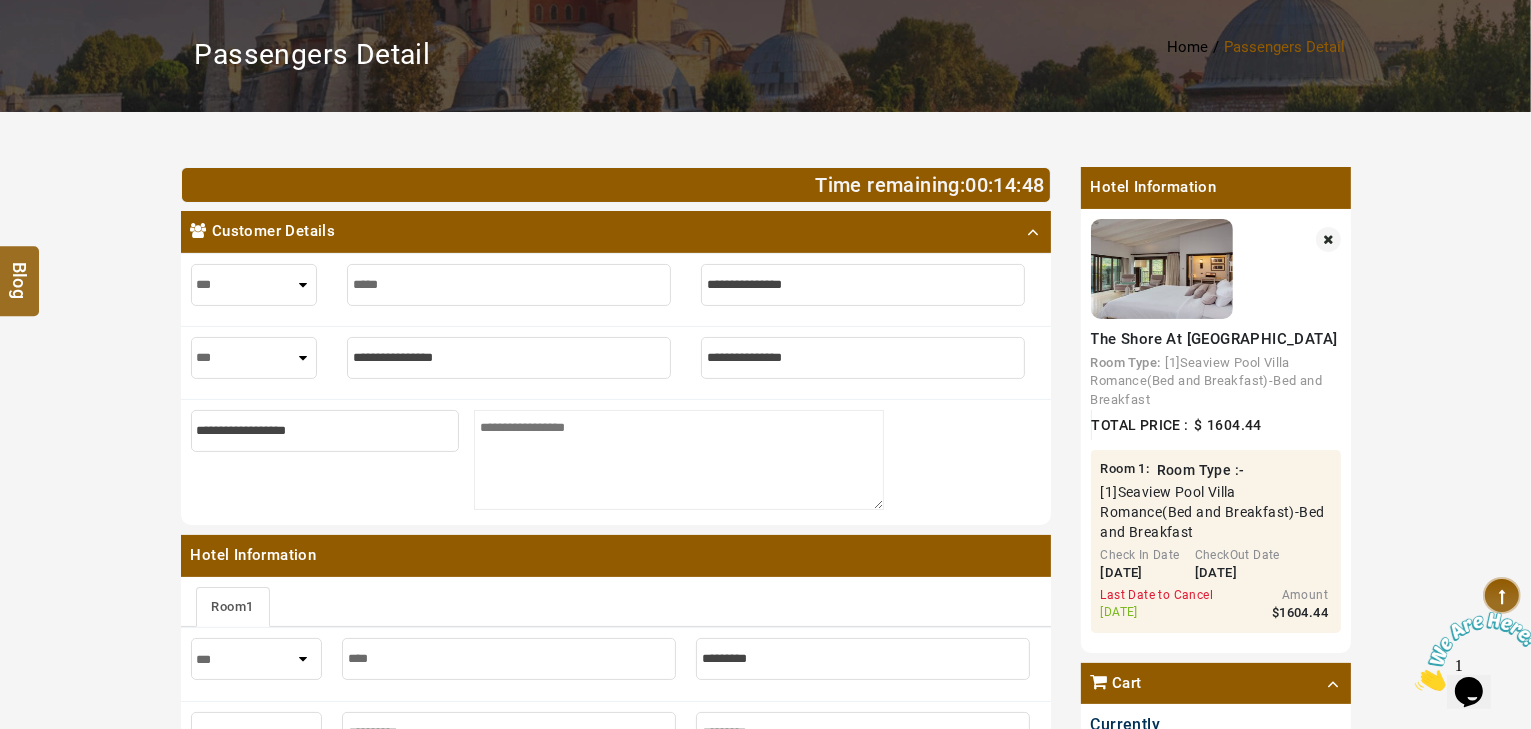 type on "*****" 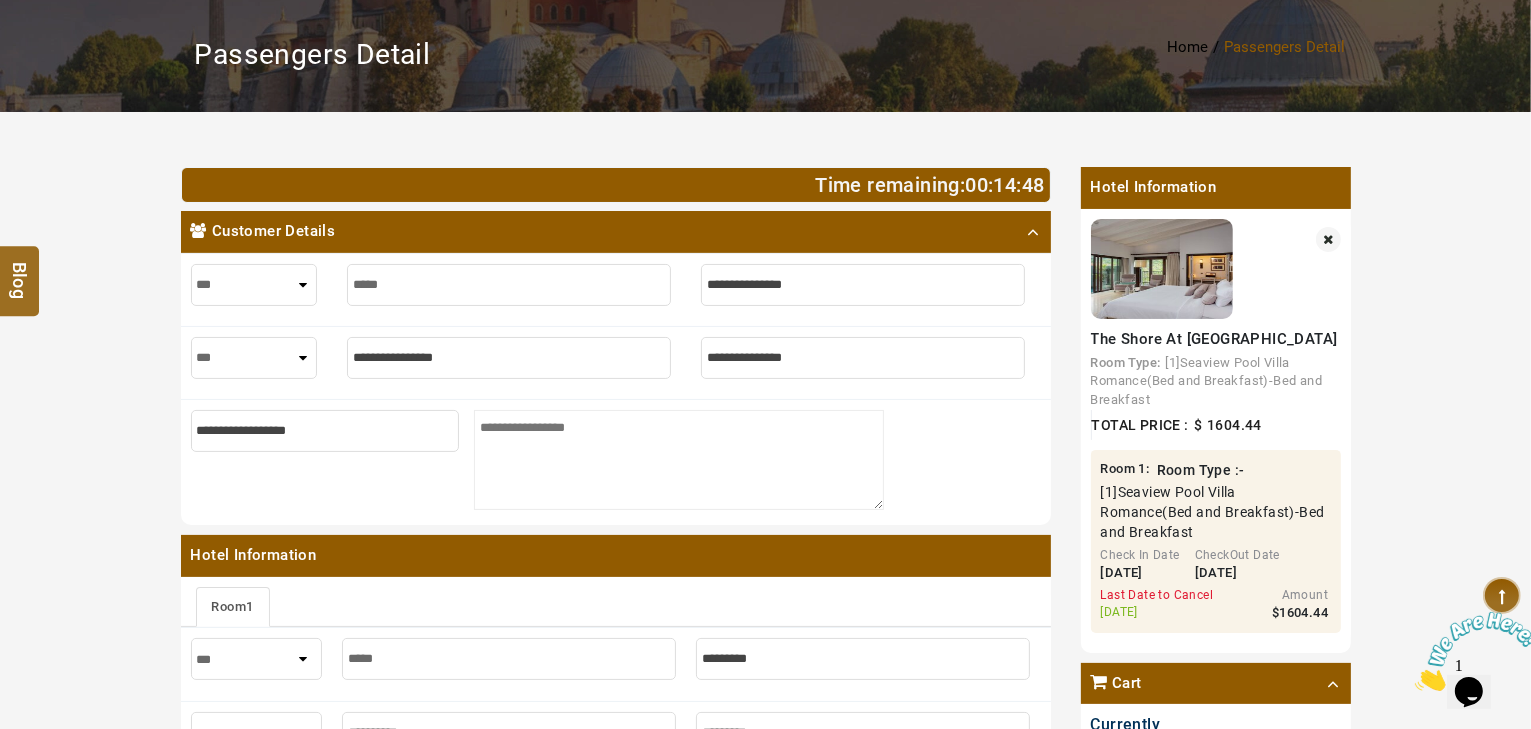type on "*****" 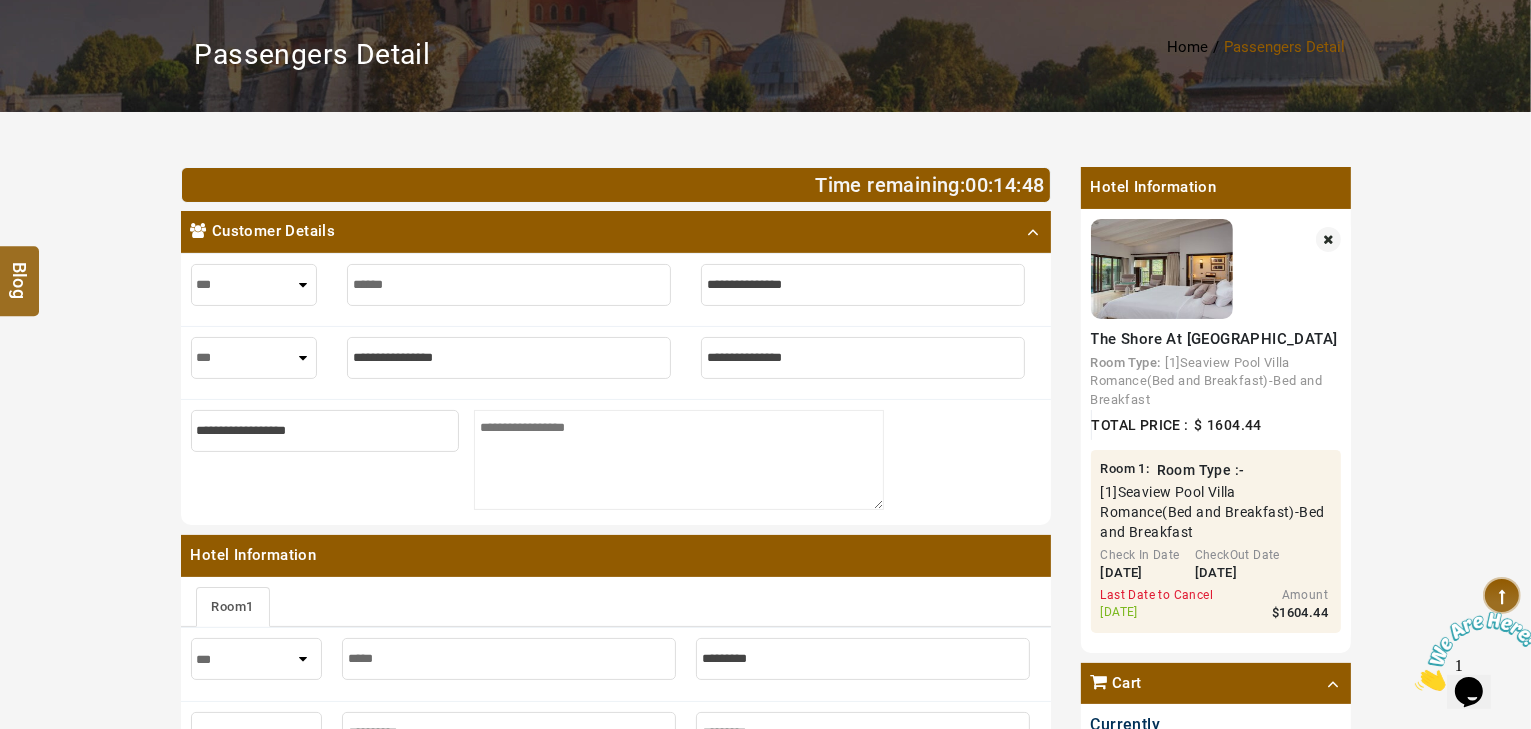 type on "*****" 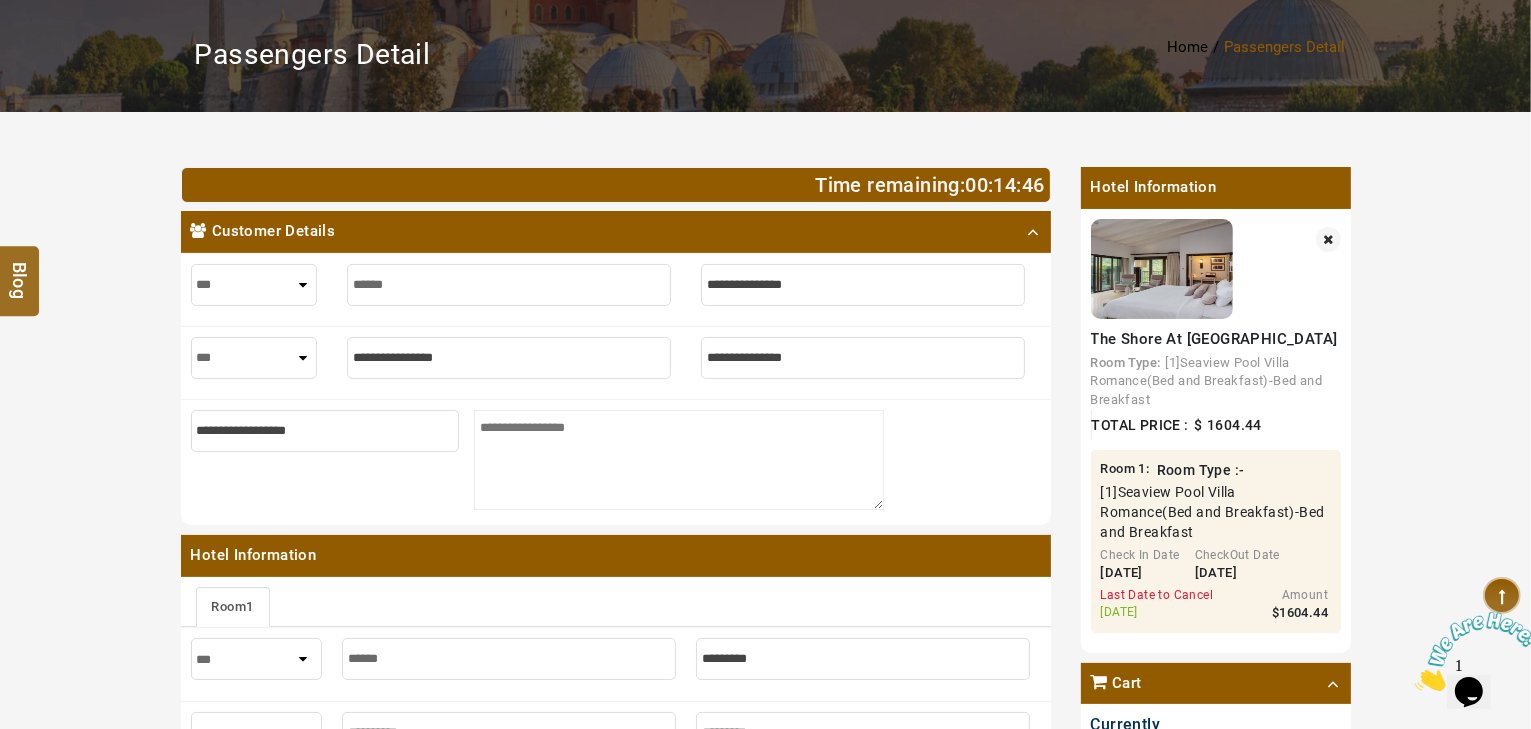 type on "*****" 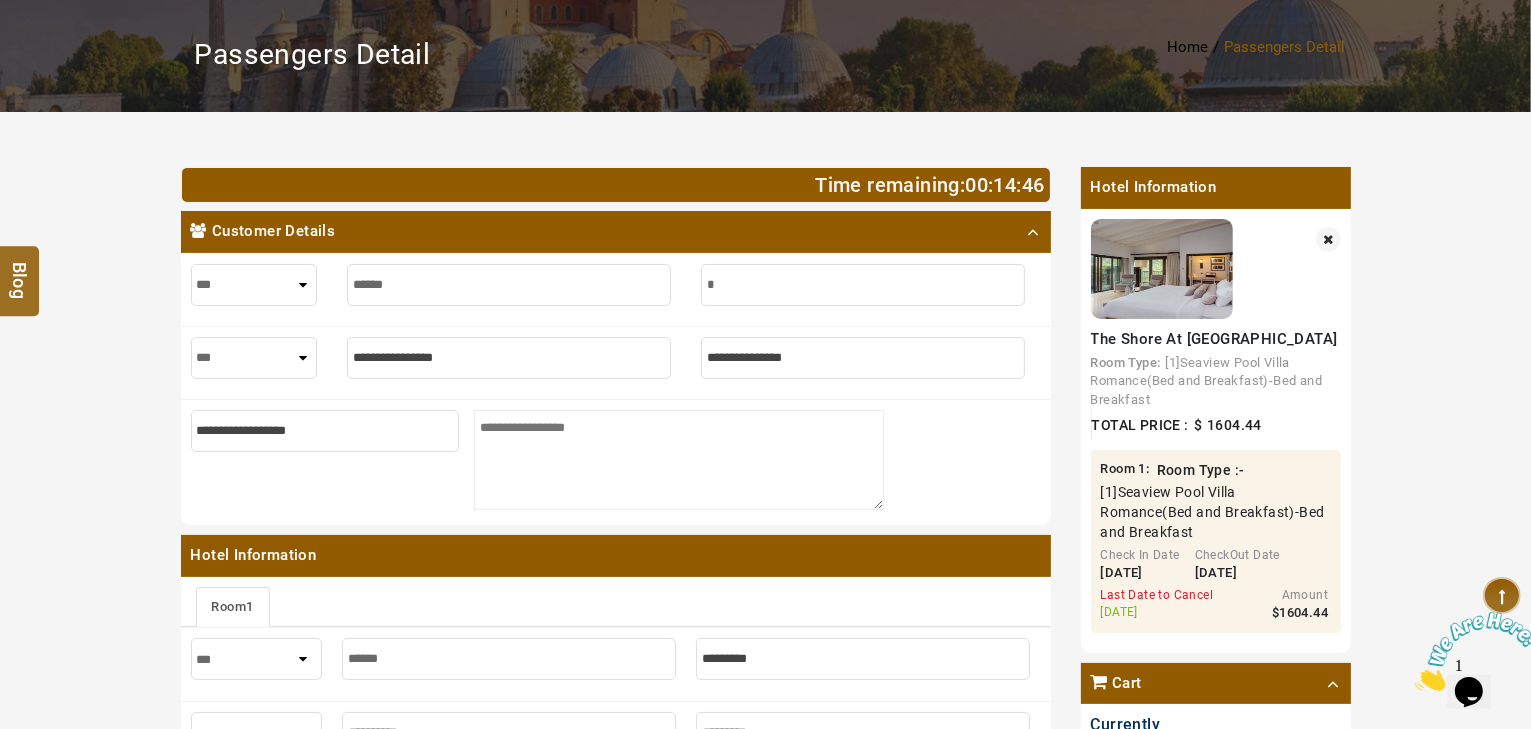 type on "*" 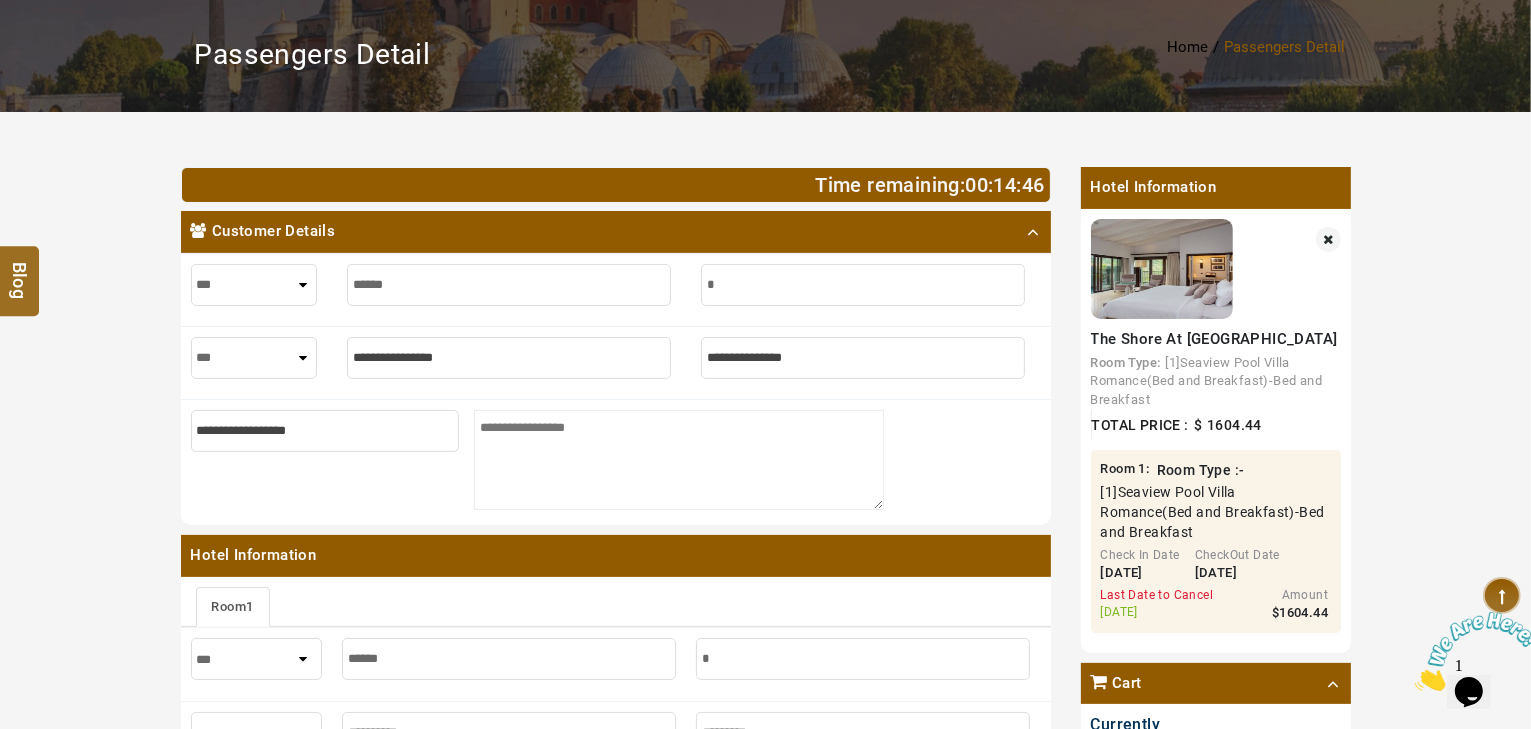type on "**" 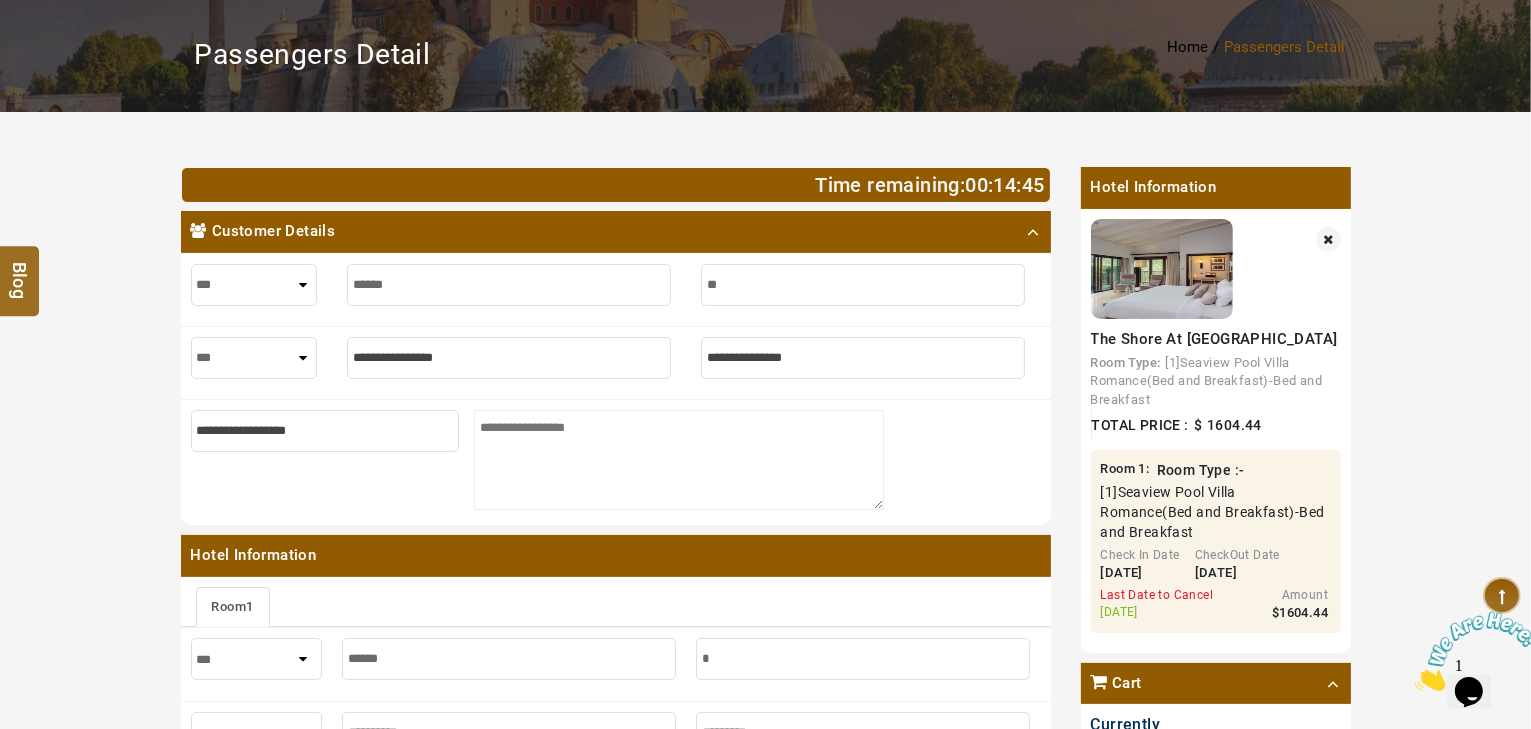 type on "**" 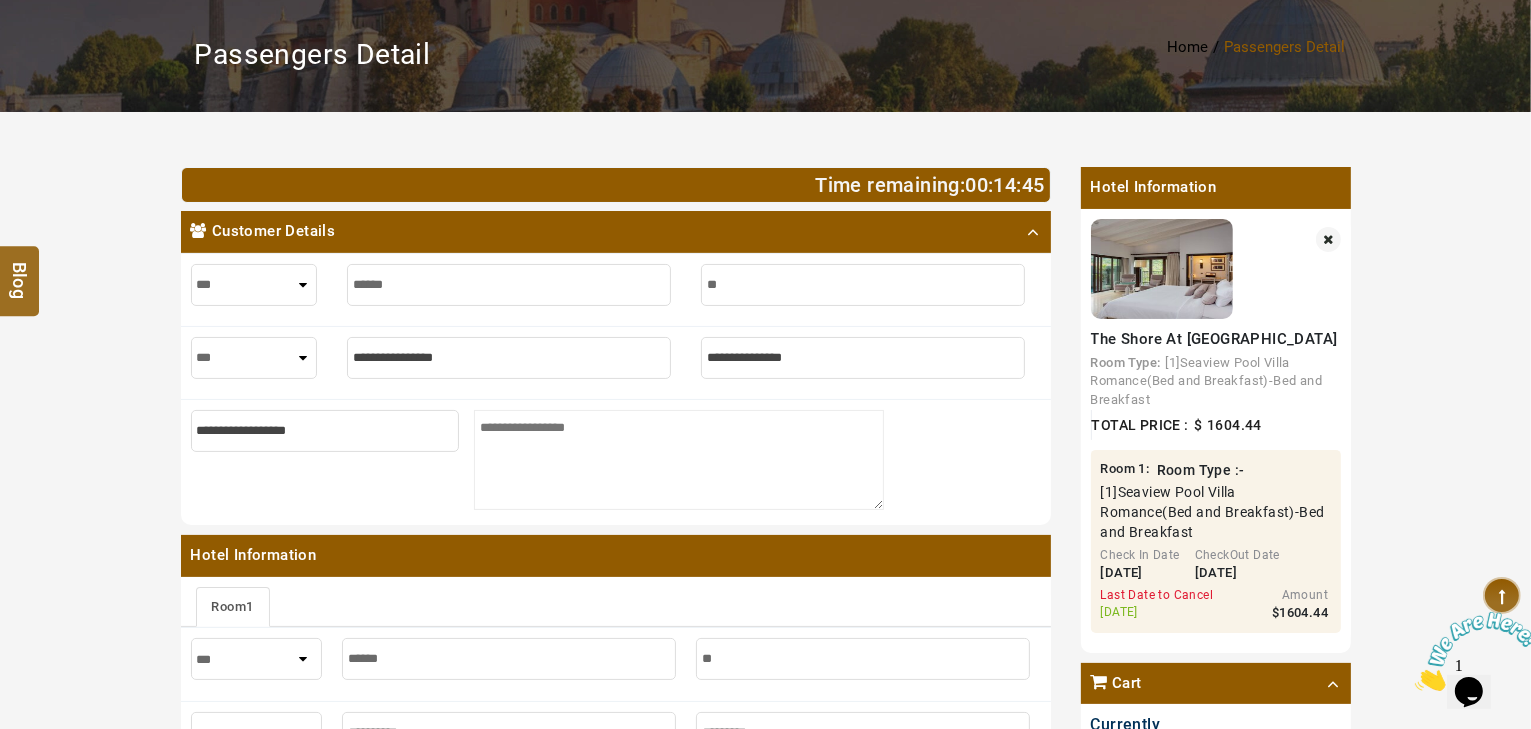 type on "***" 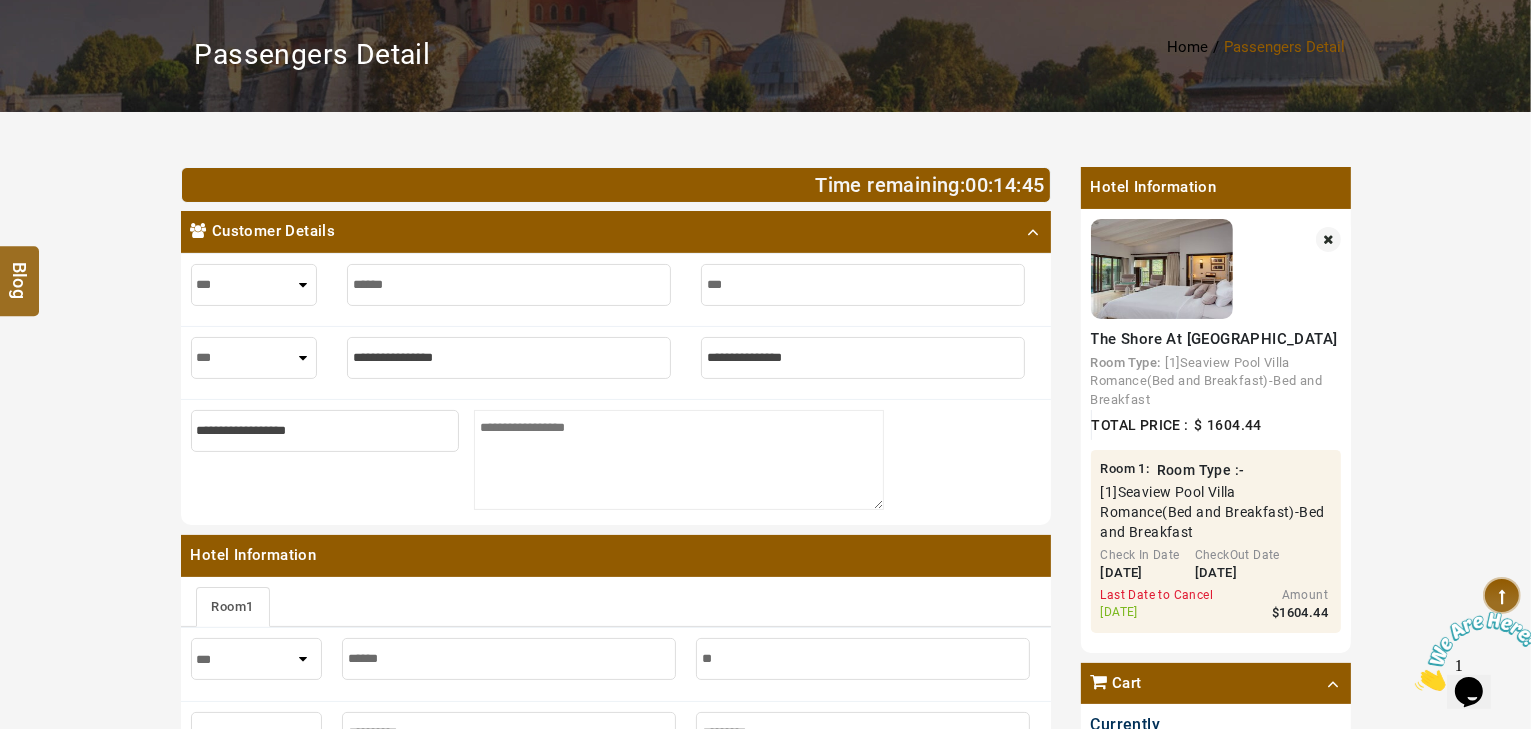 type on "***" 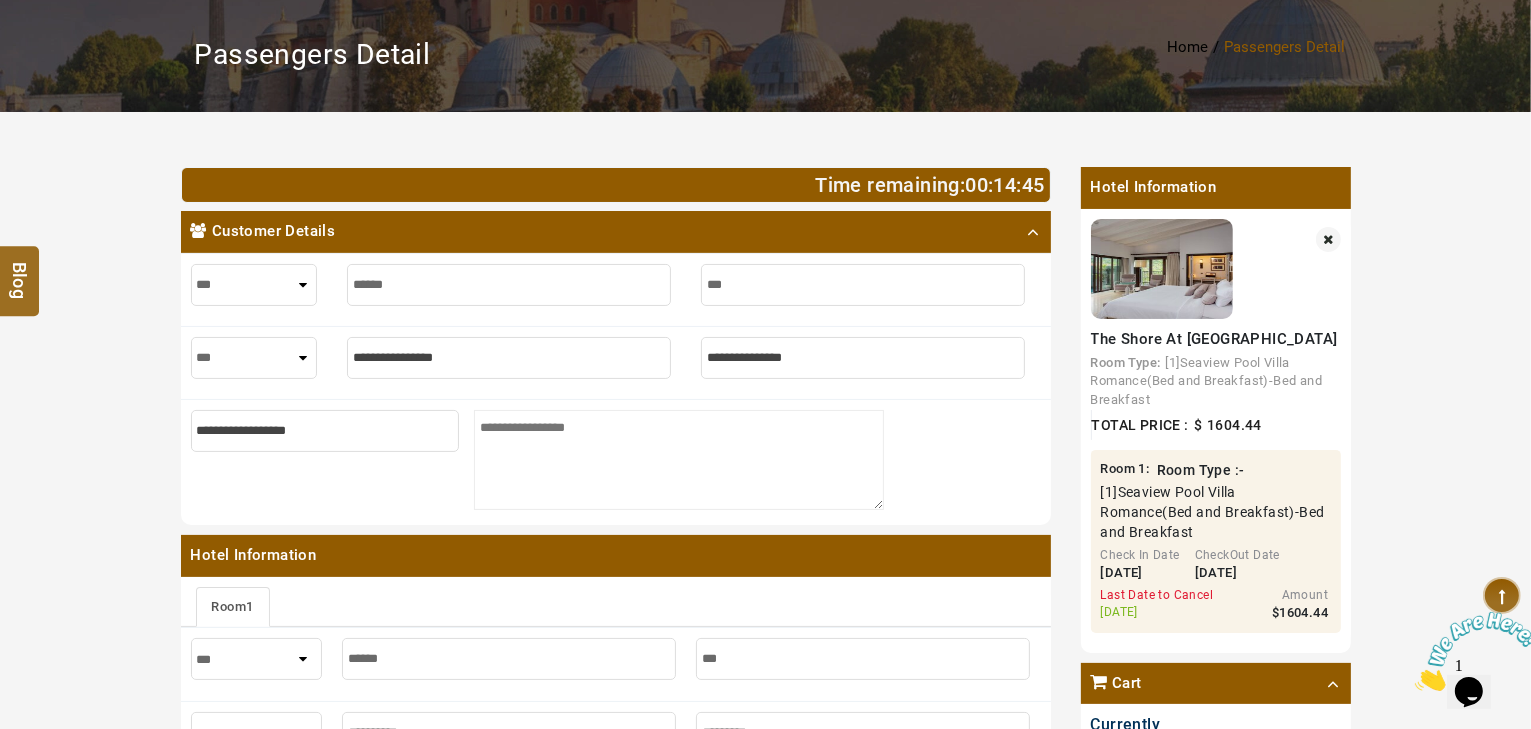type on "****" 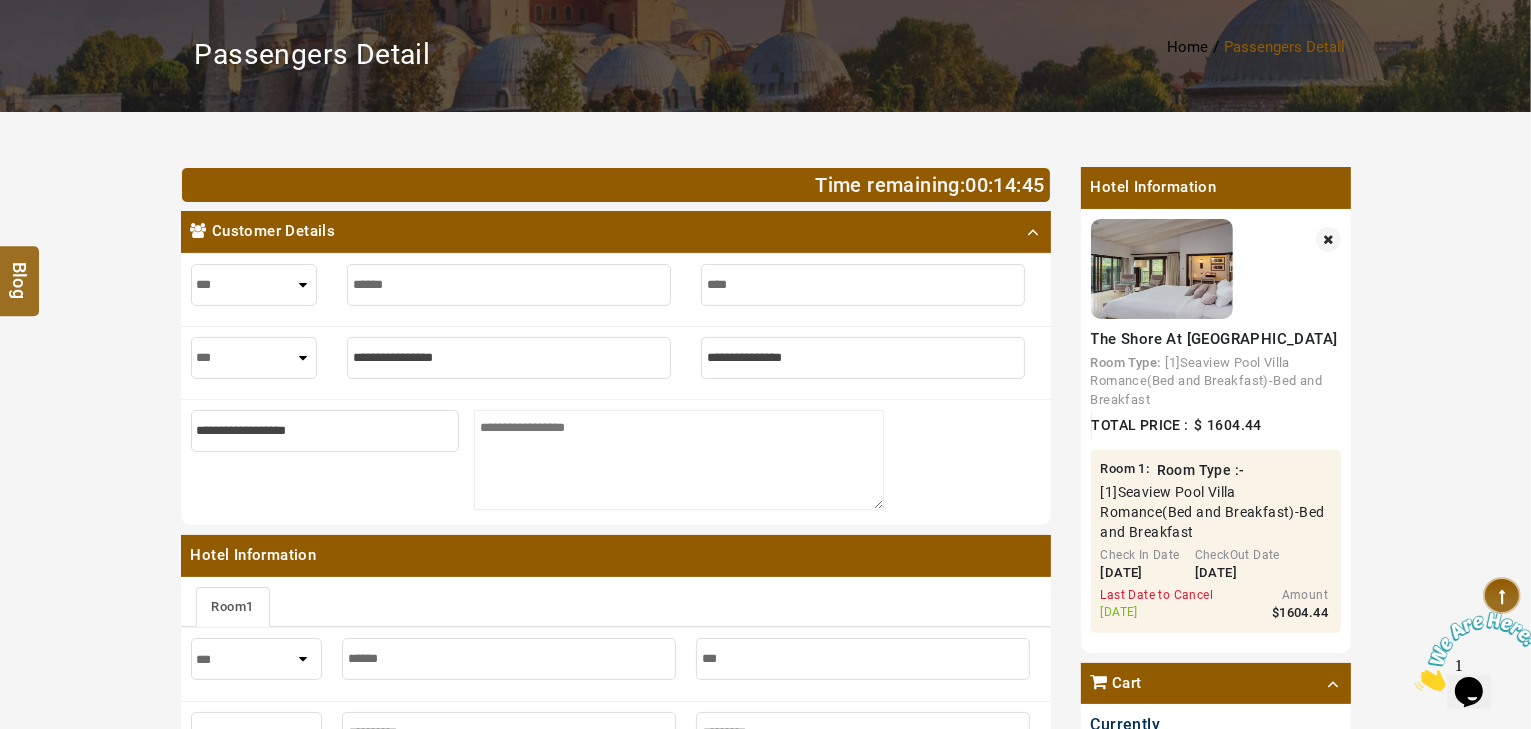 type on "****" 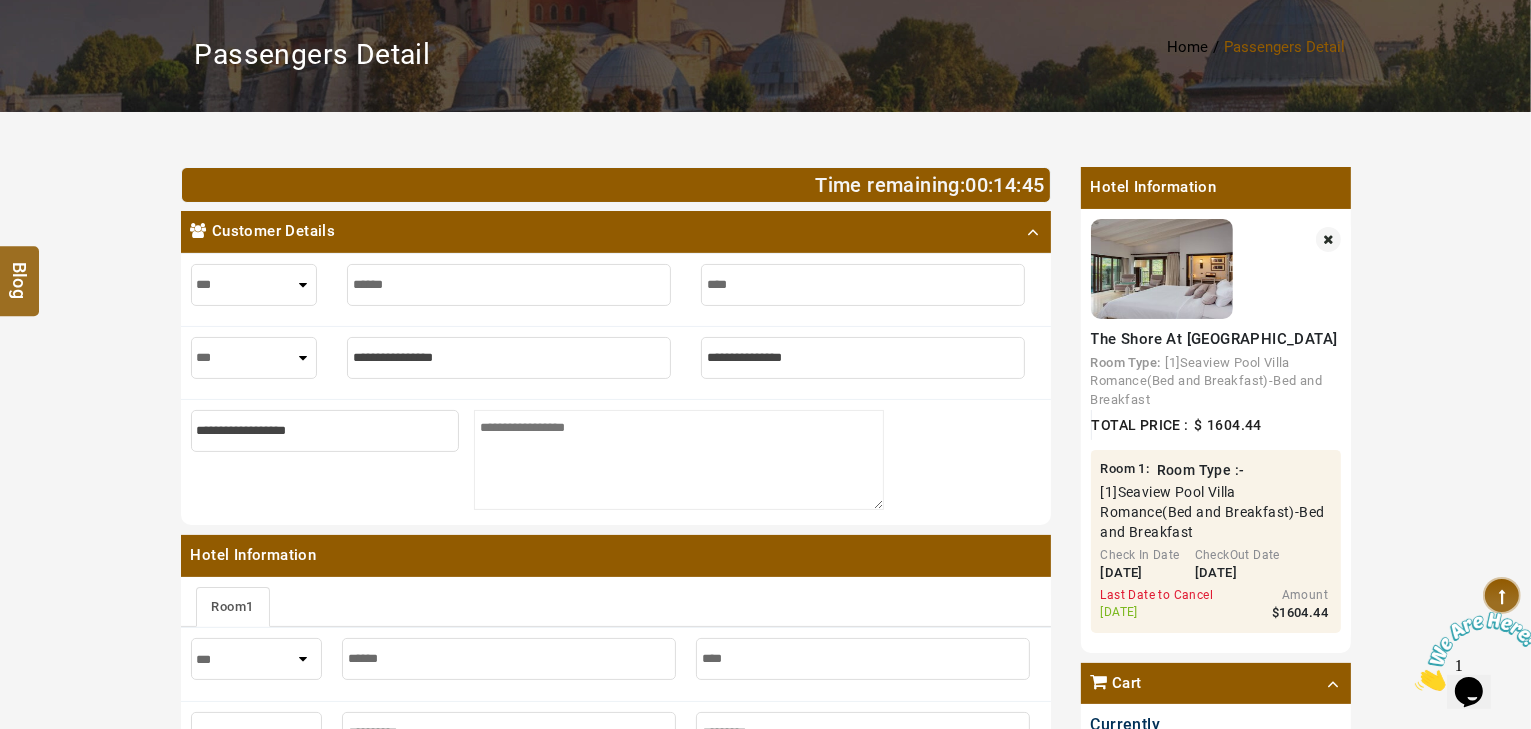 type on "*****" 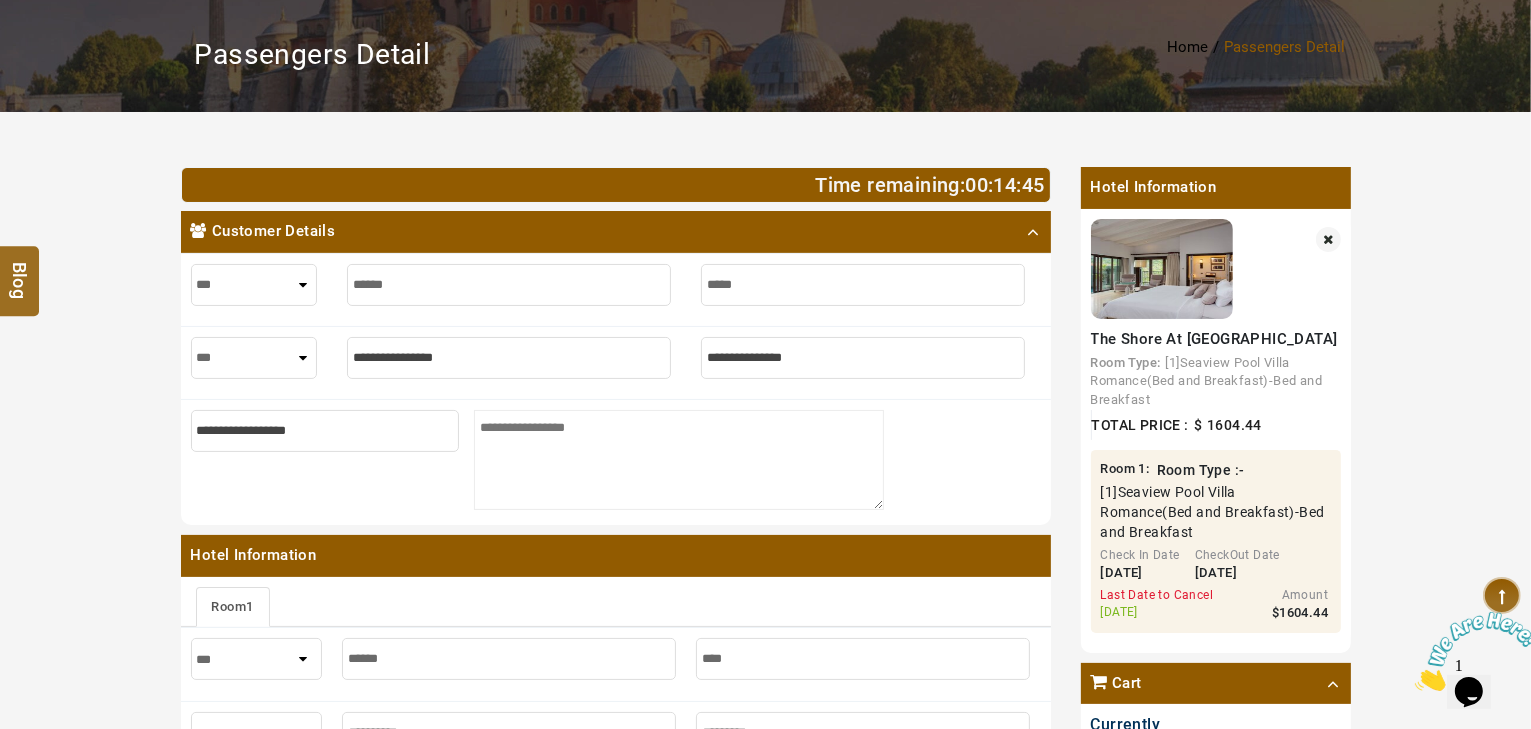 type on "*****" 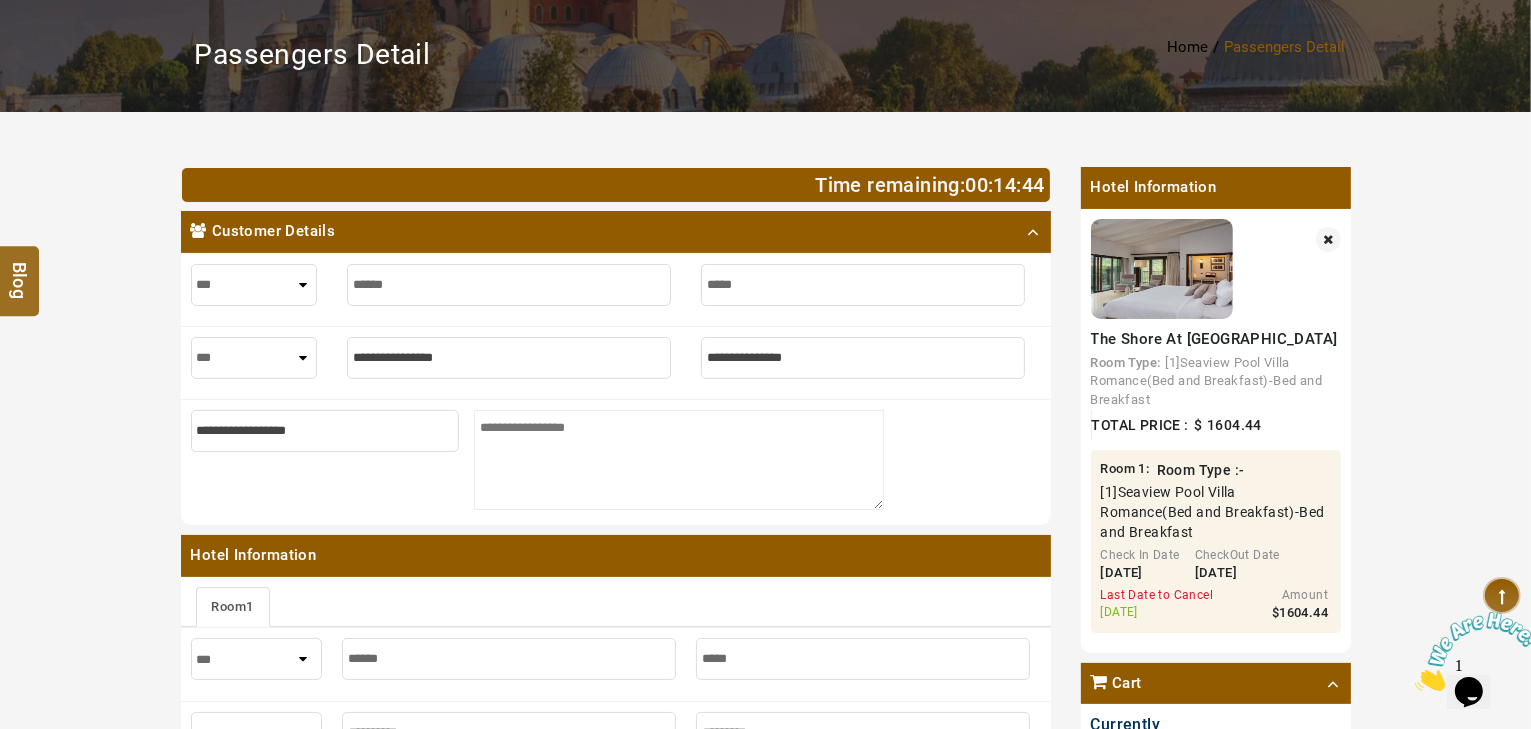 type on "*****" 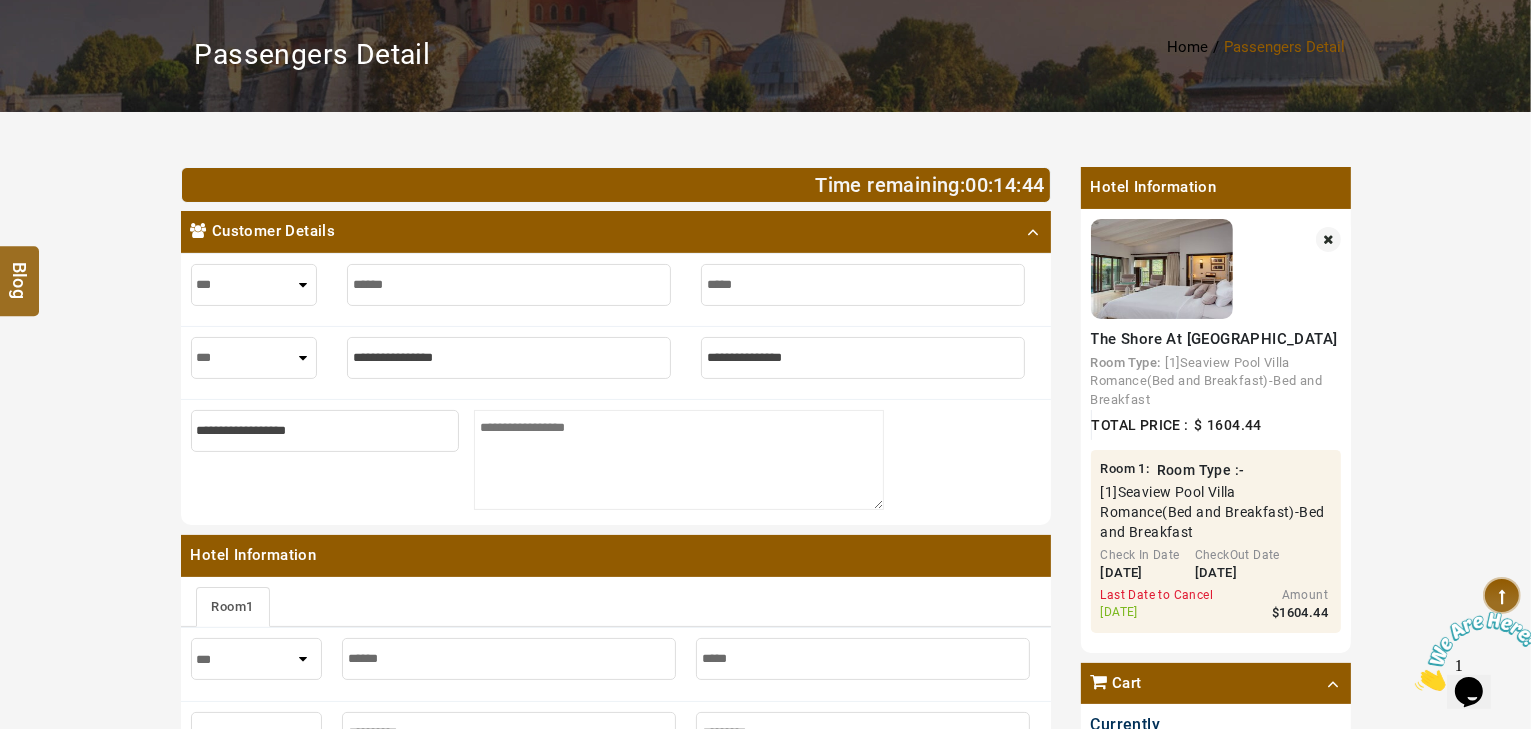 click at bounding box center [509, 358] 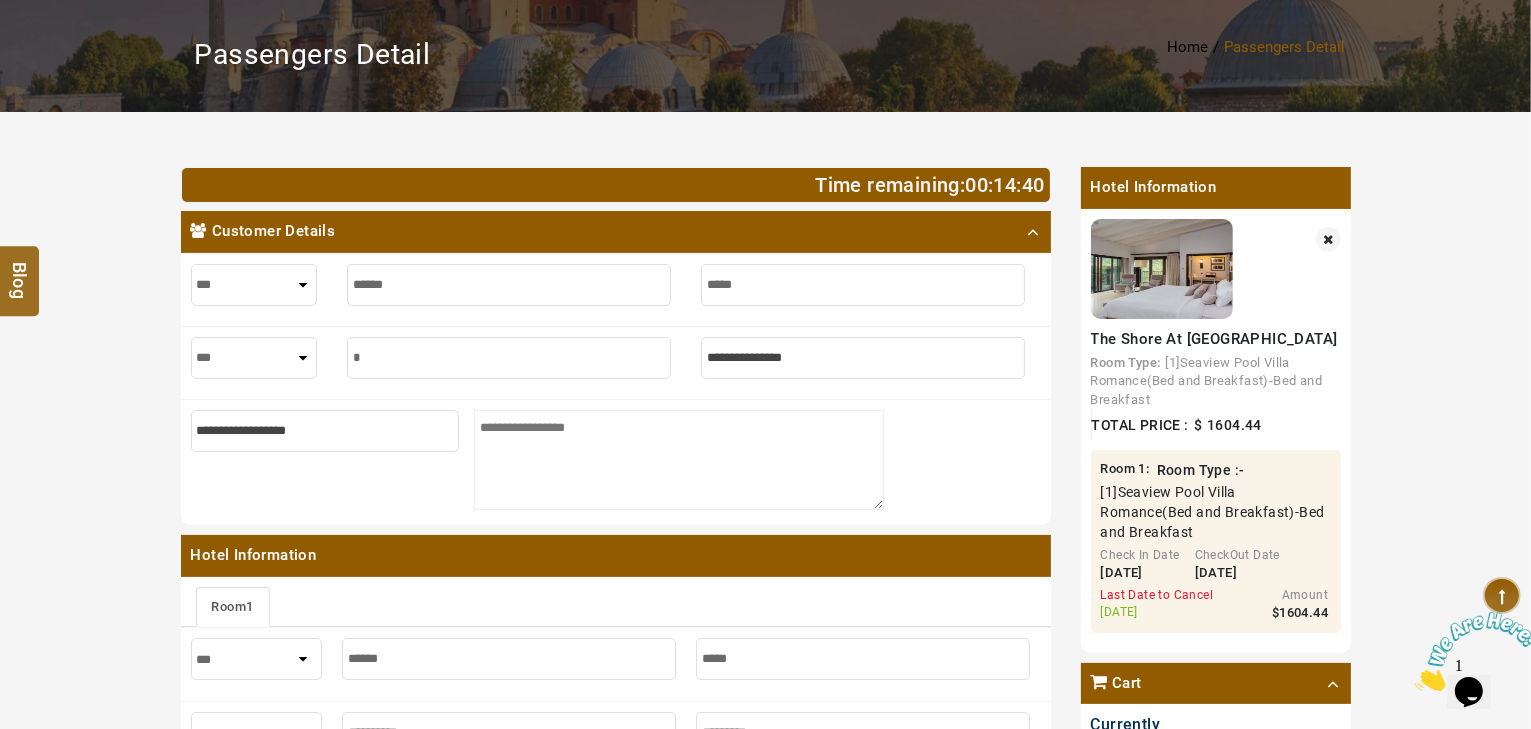 type on "**" 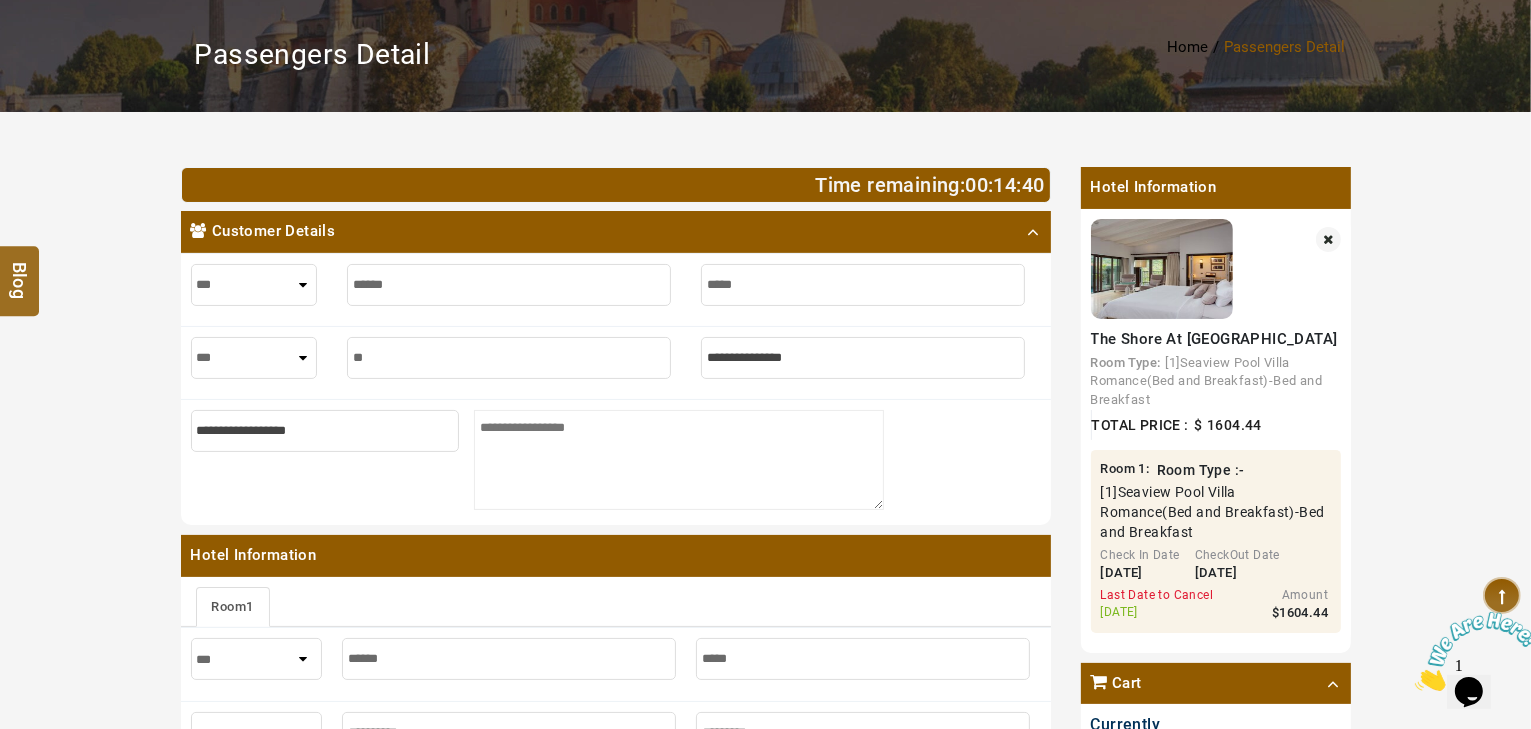 type on "**" 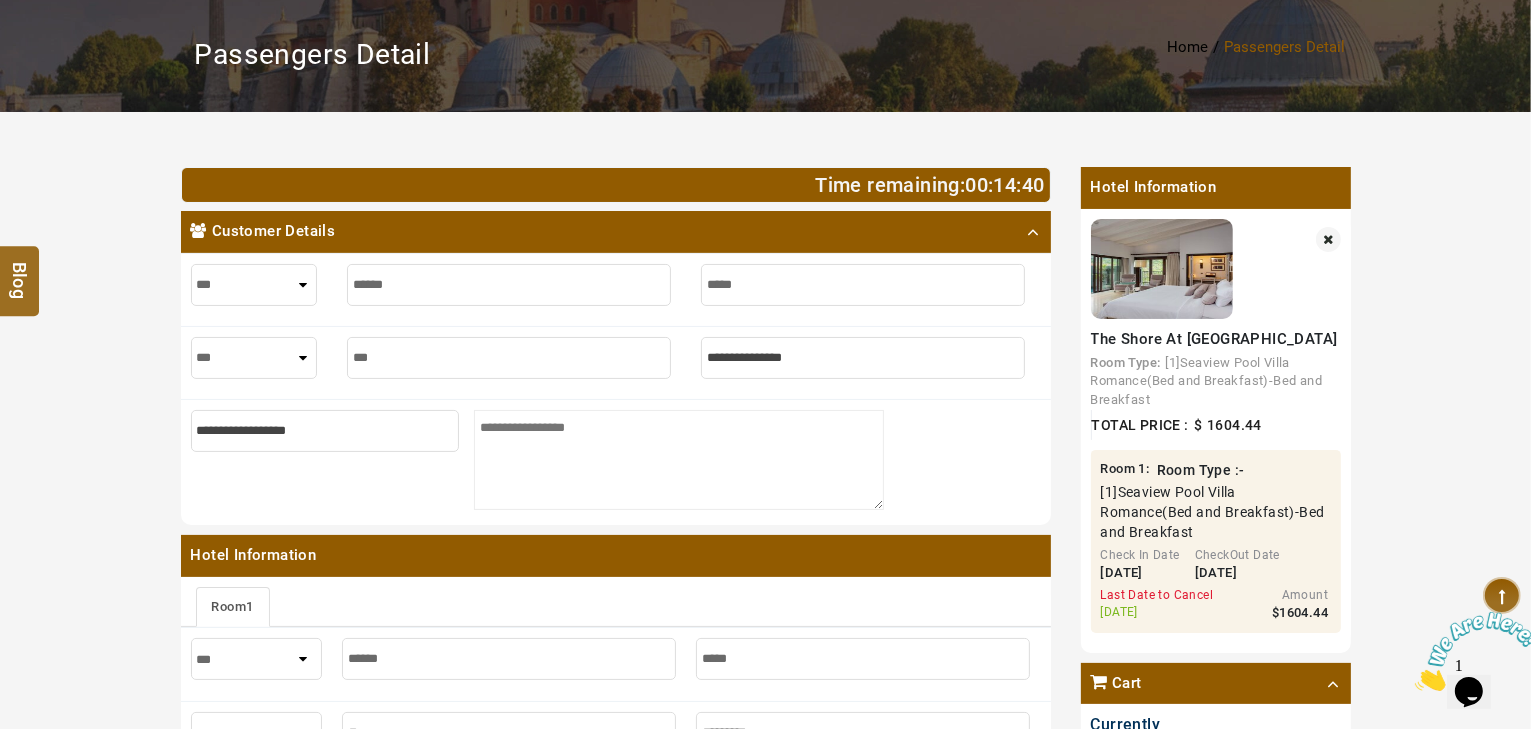 type on "****" 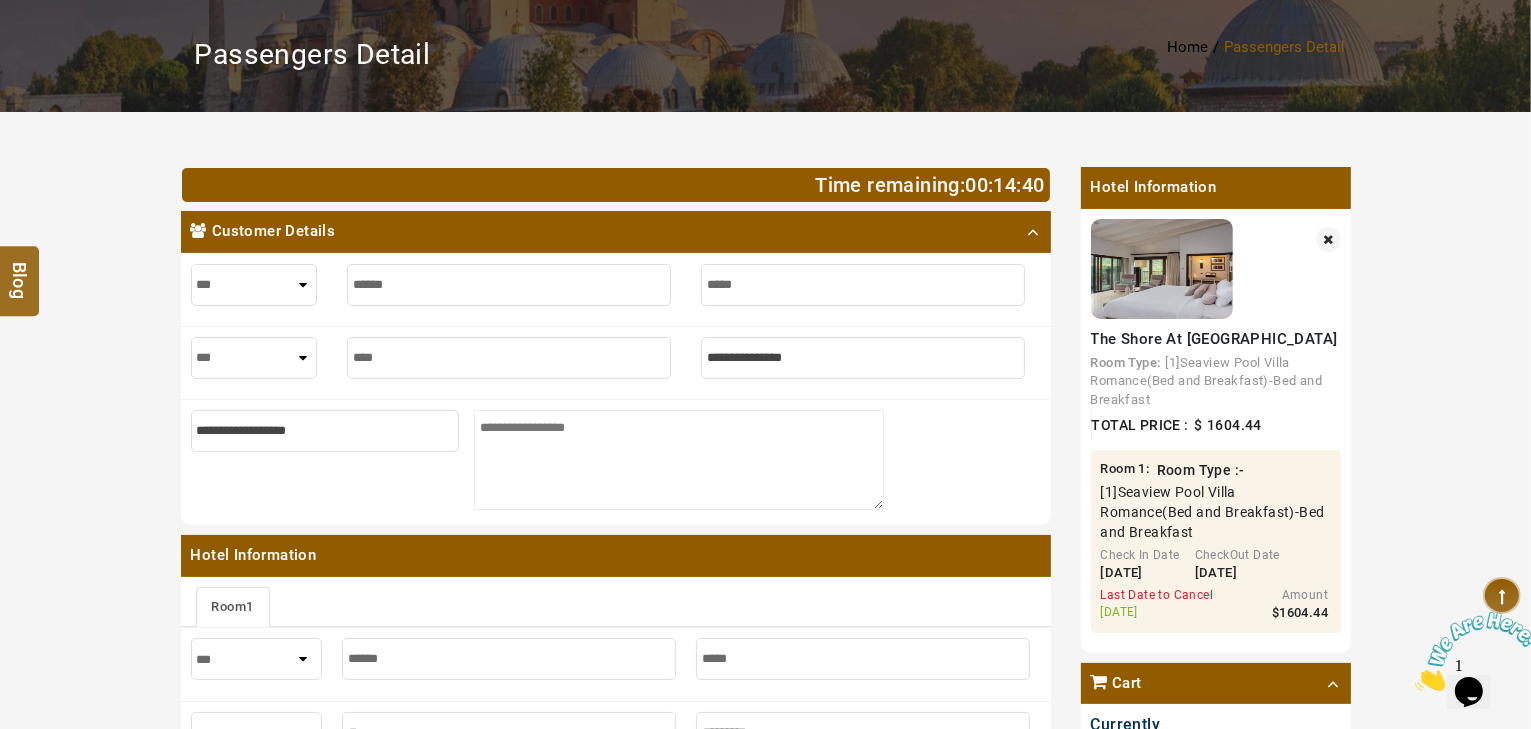 type on "****" 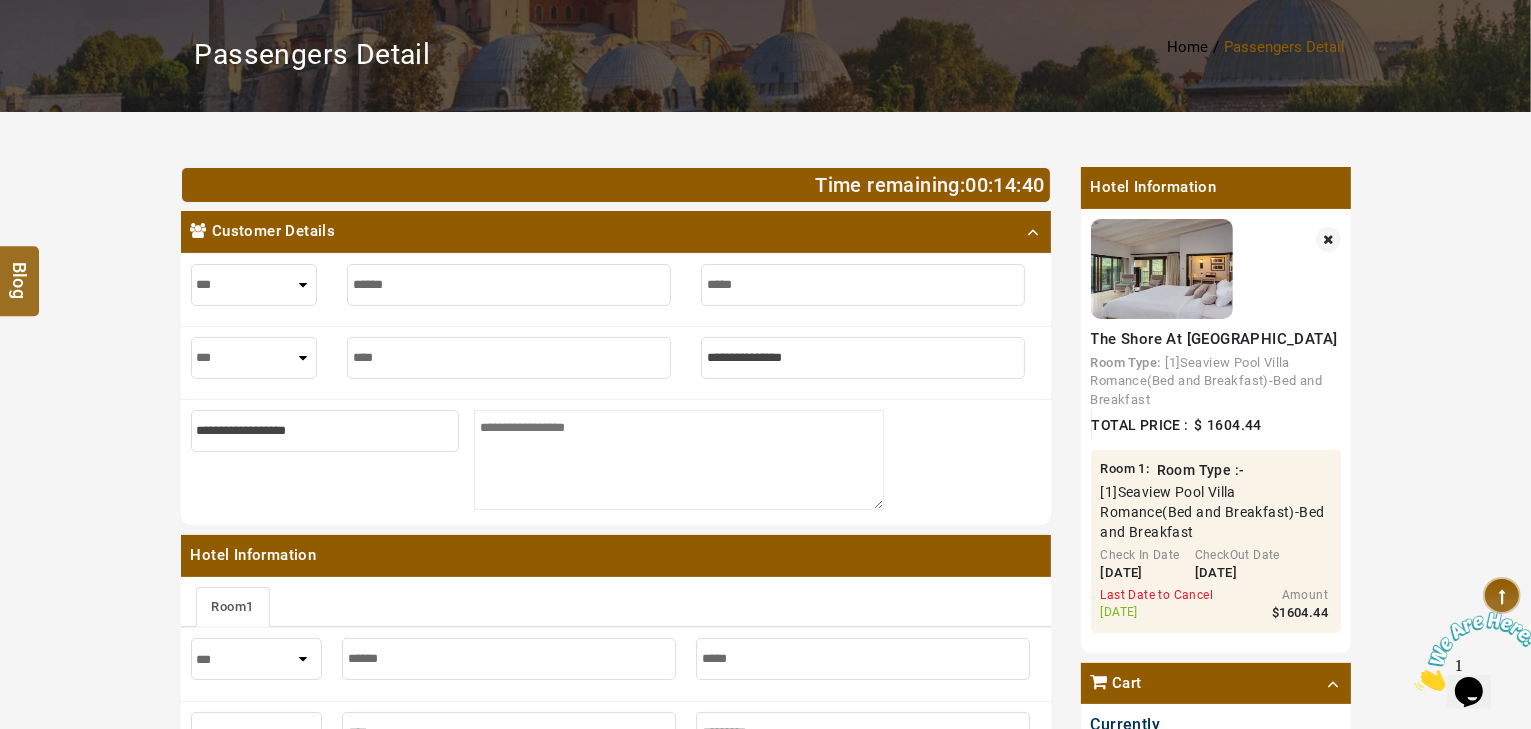 type on "*****" 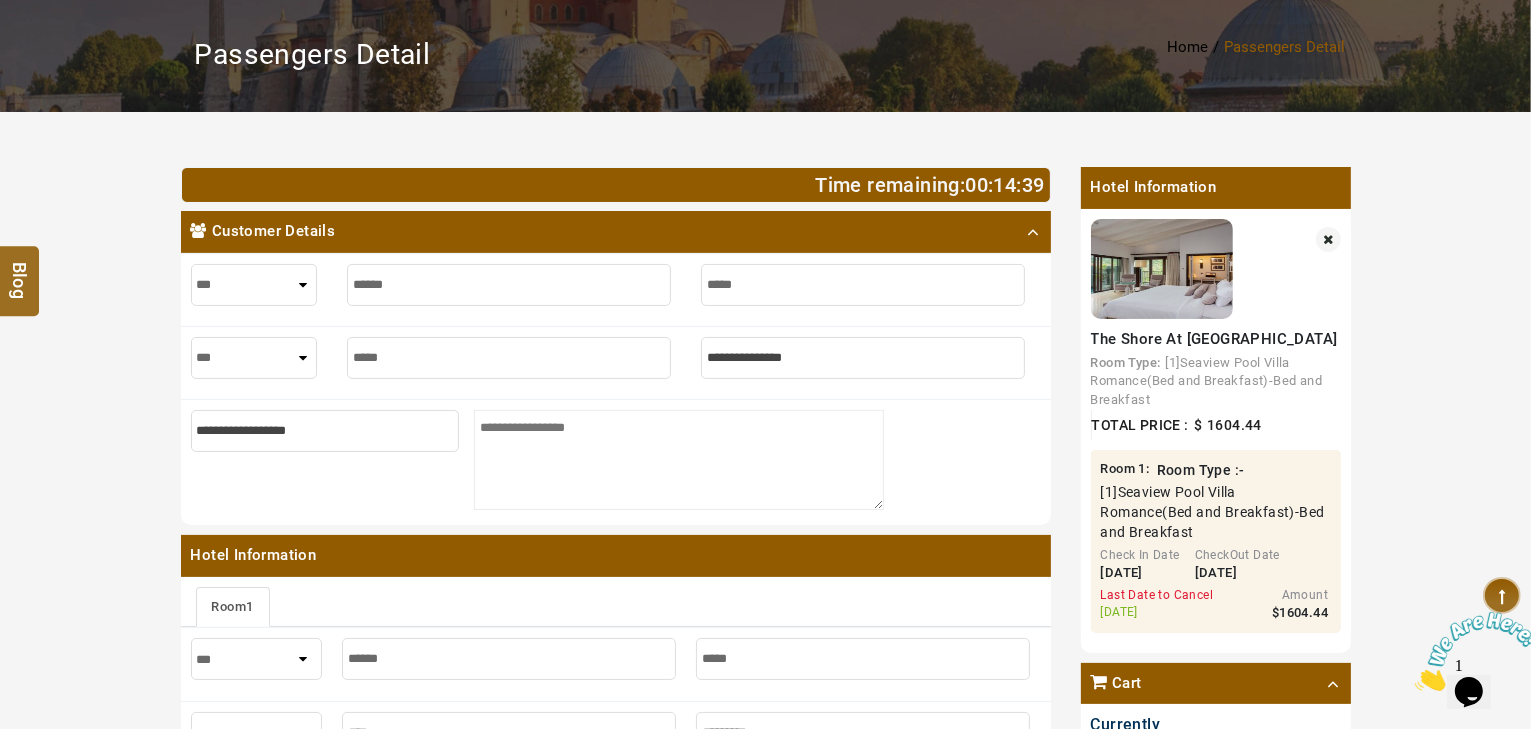 type on "*****" 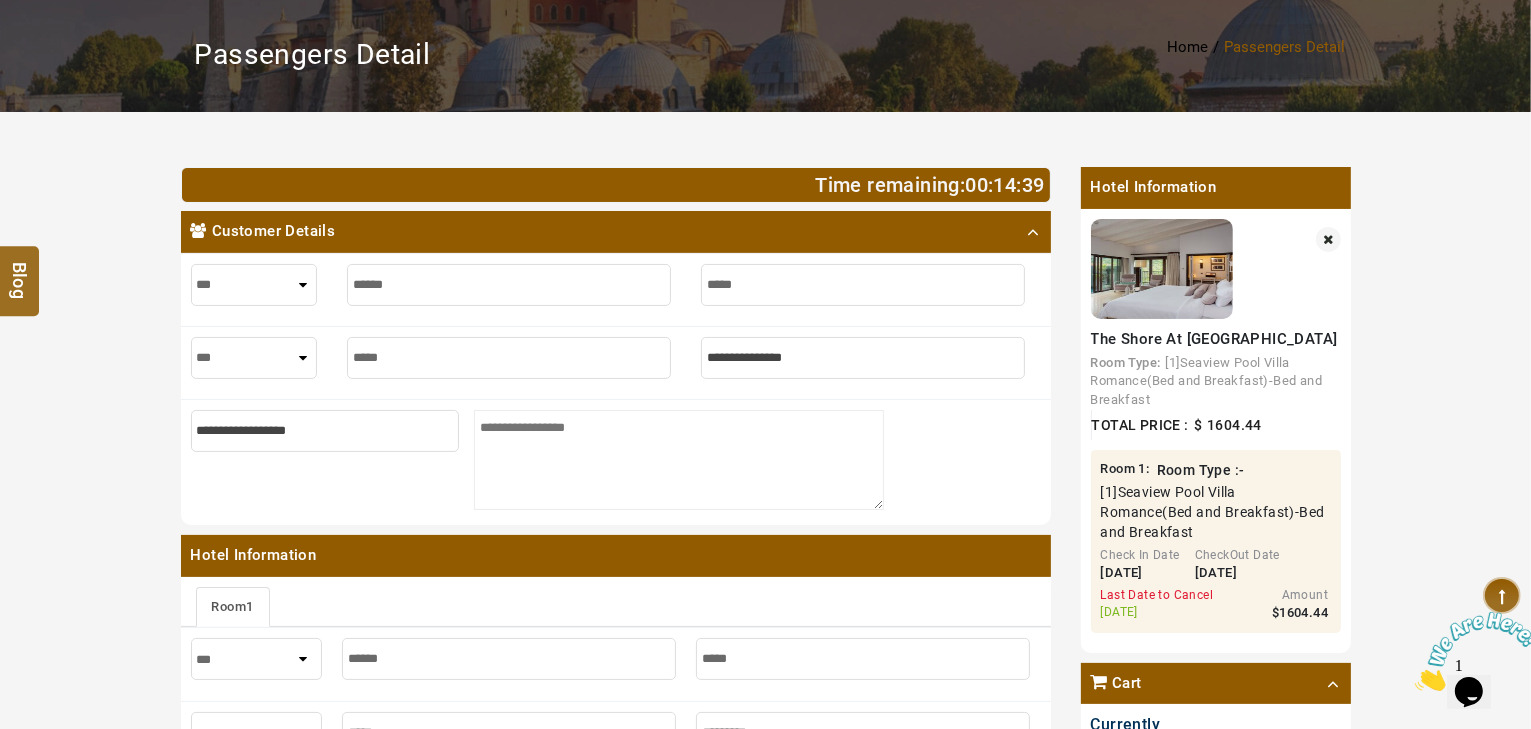 type on "*****" 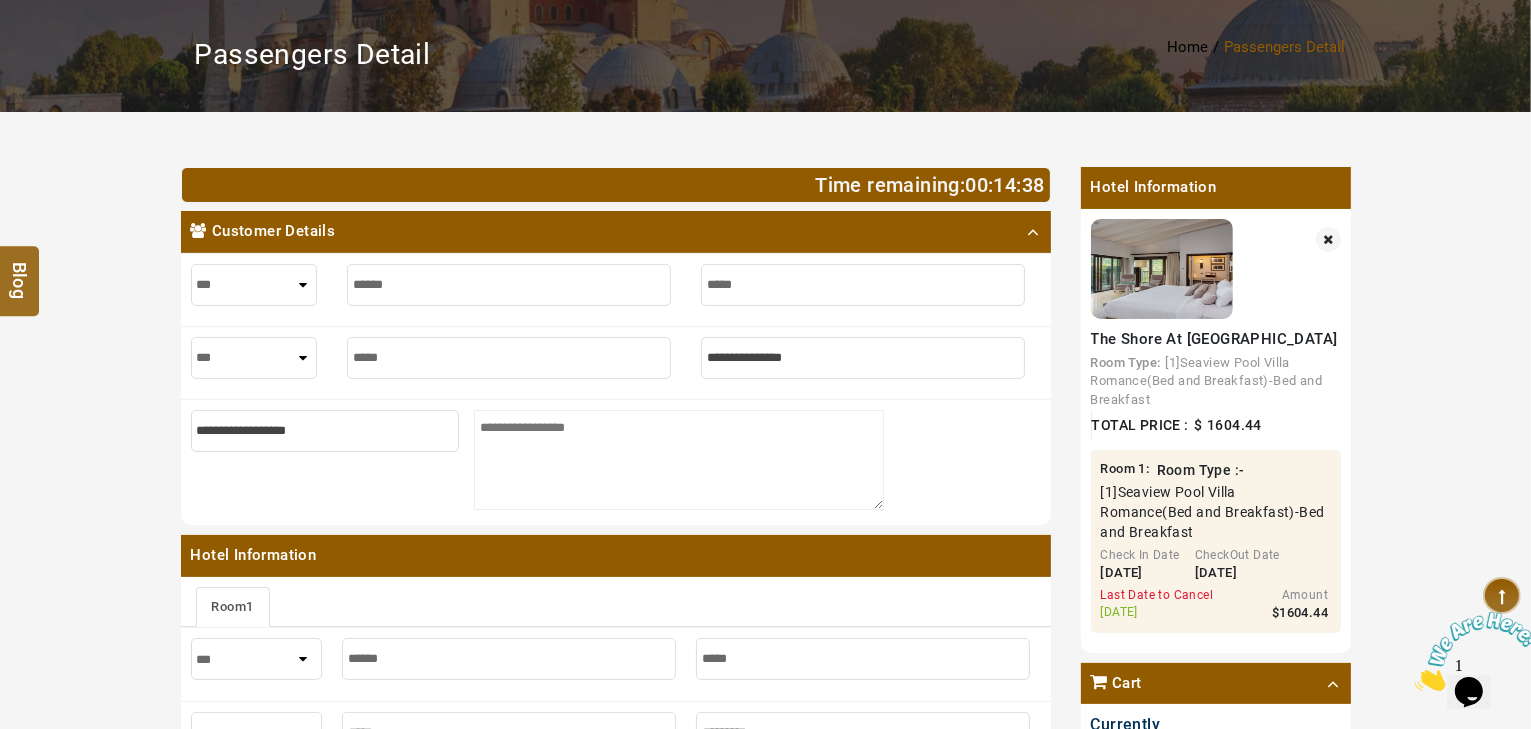 click at bounding box center [863, 358] 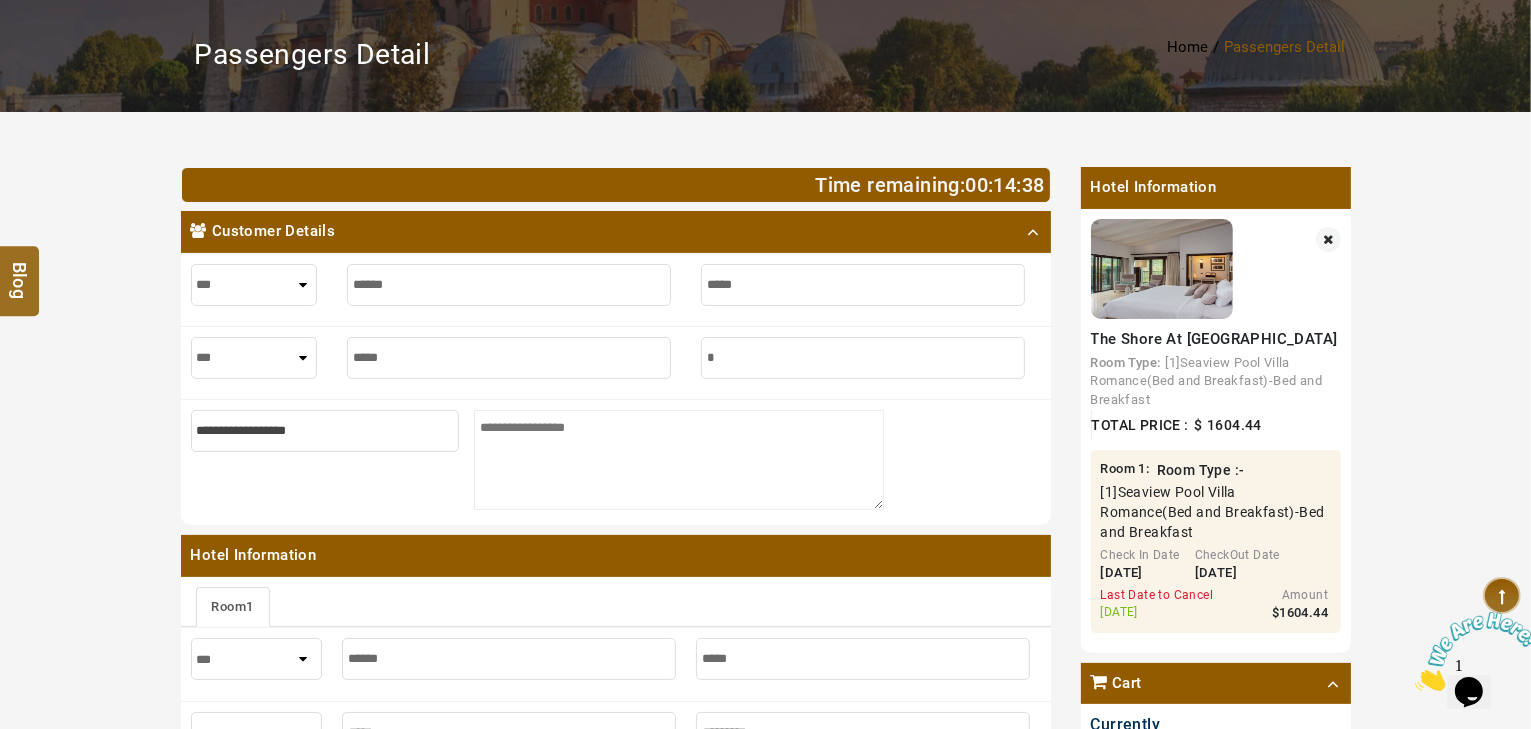 type on "*" 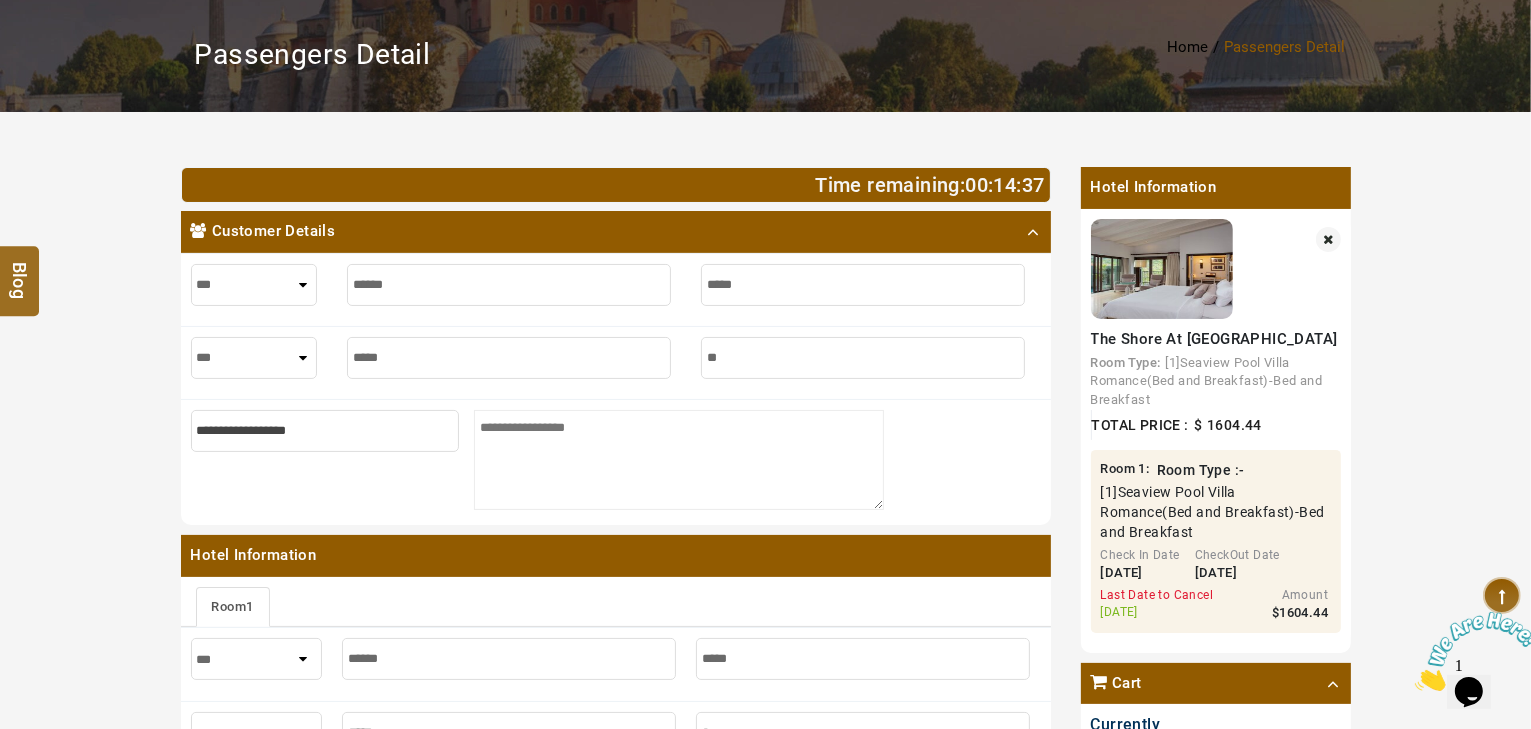 type on "***" 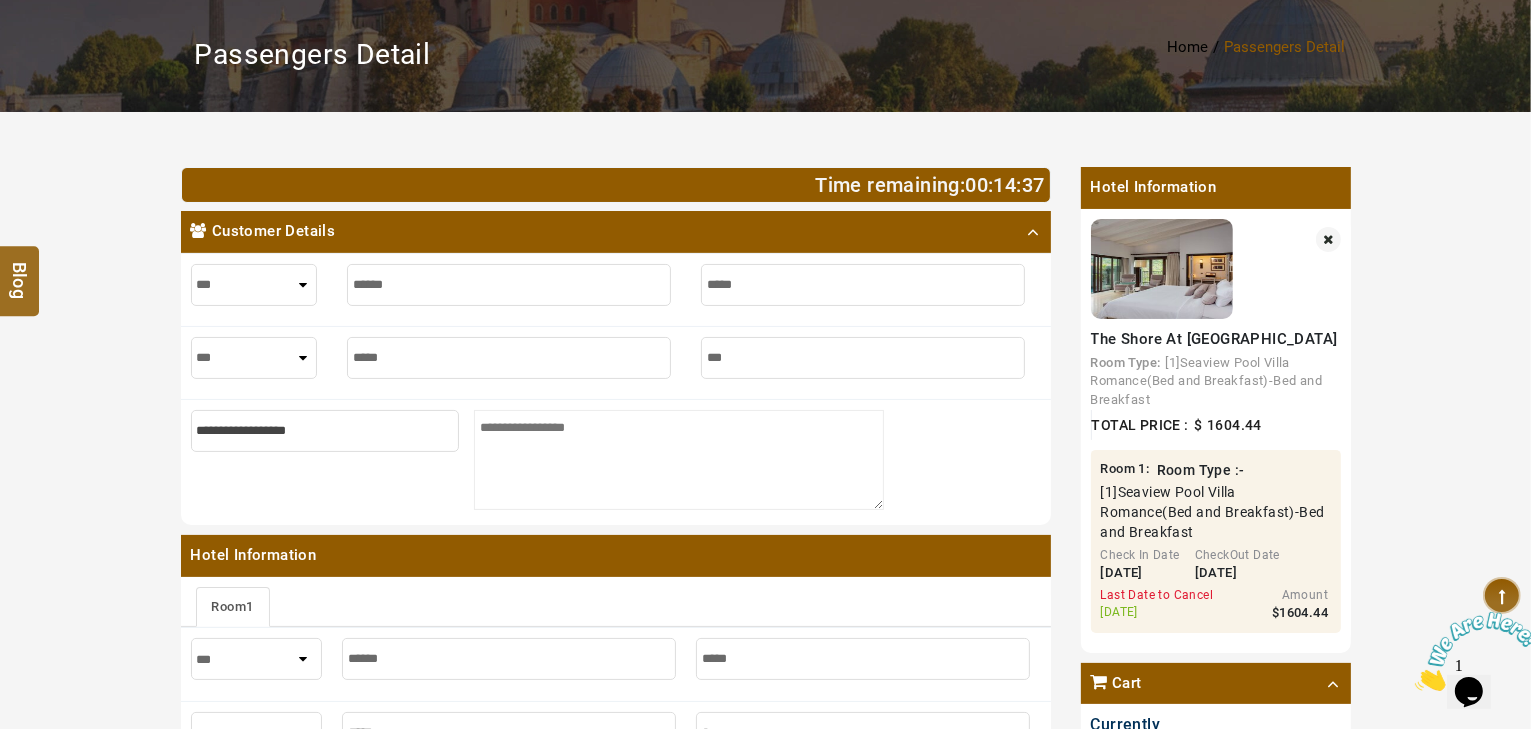 type on "***" 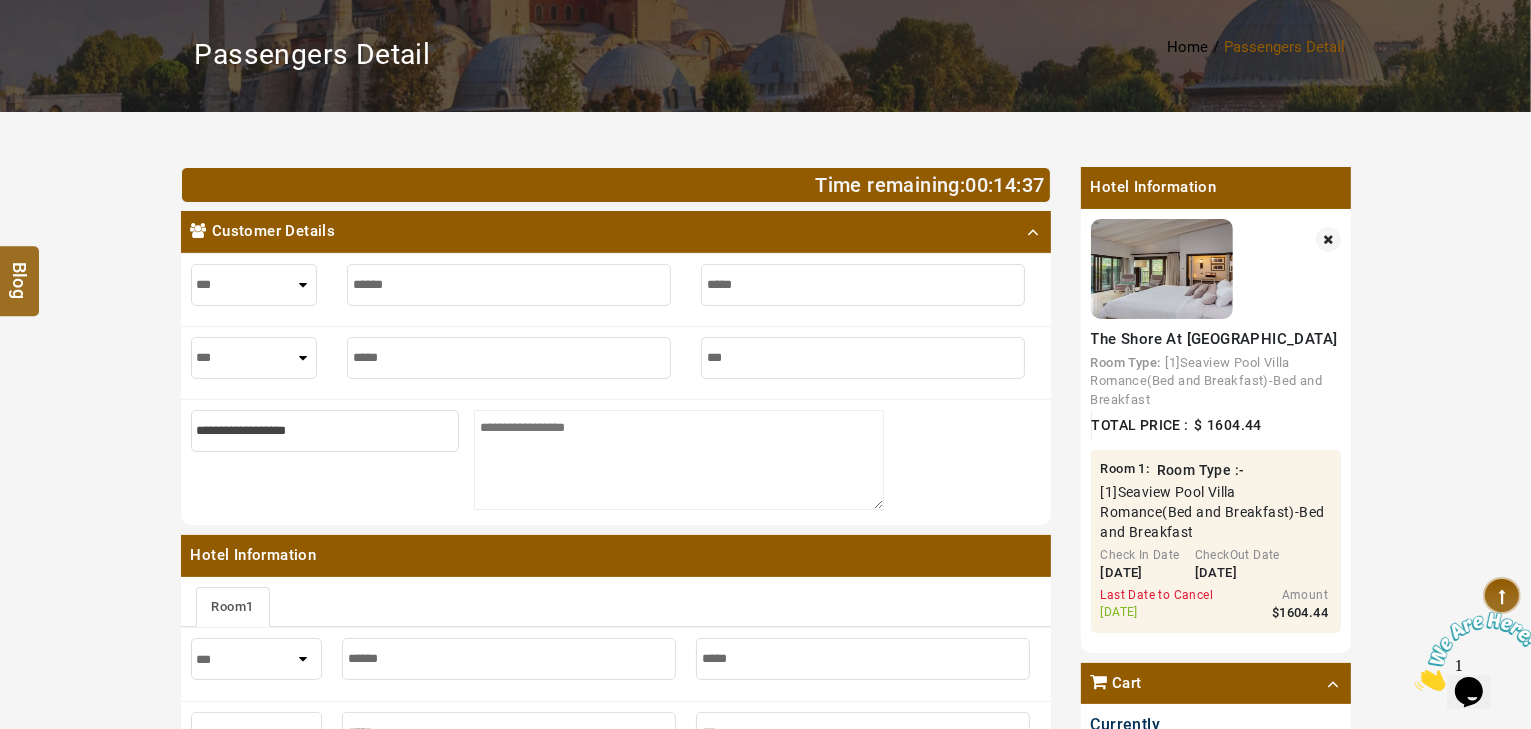 type on "****" 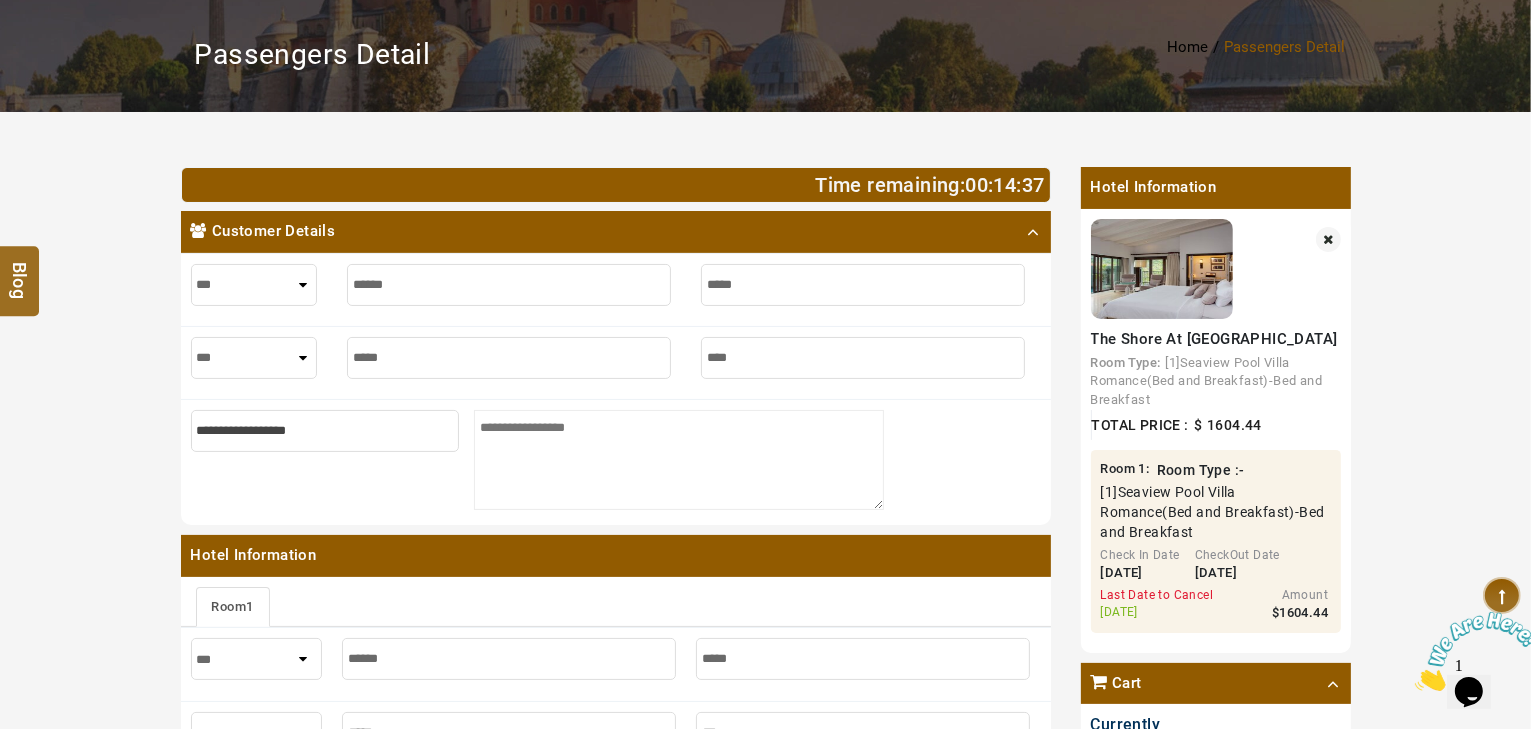 type on "****" 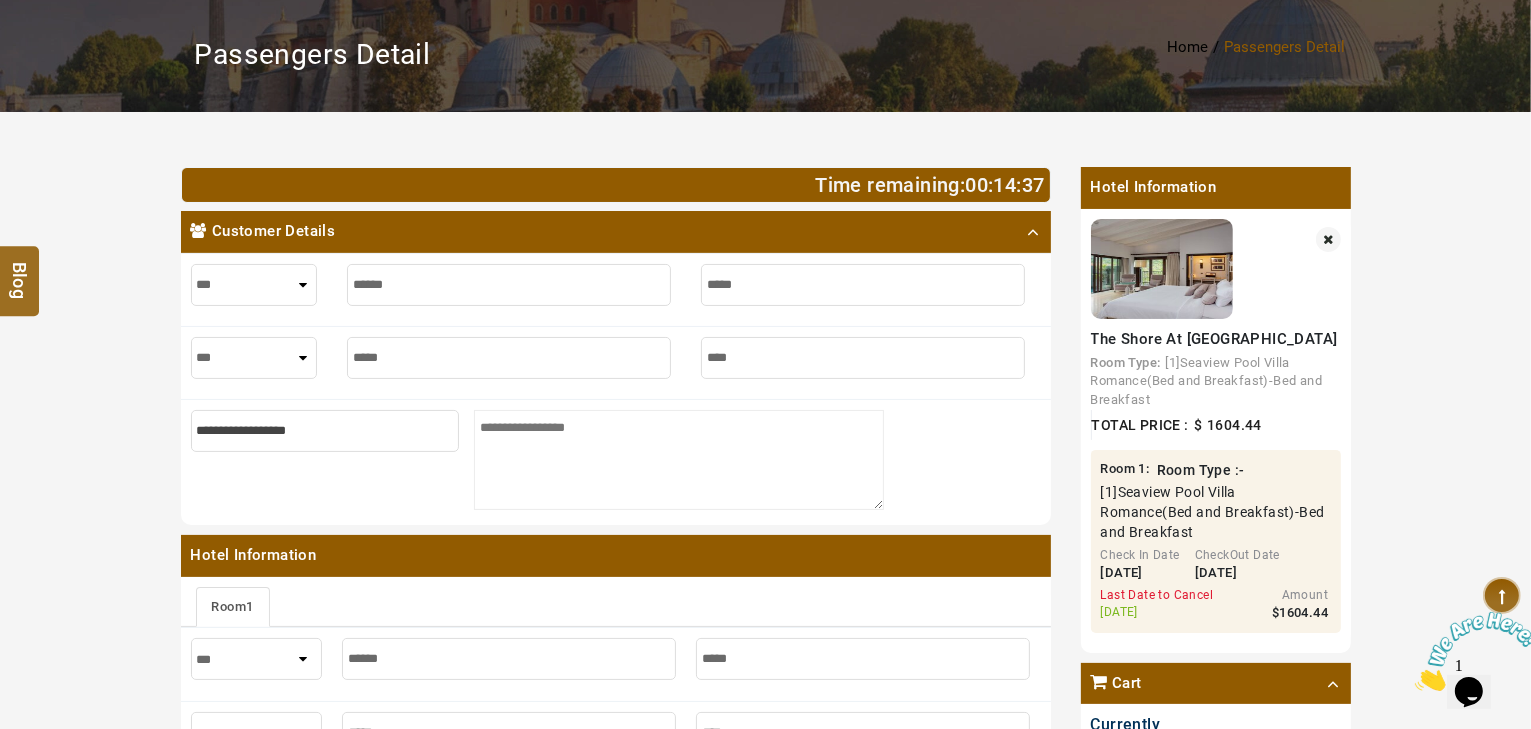 type on "*****" 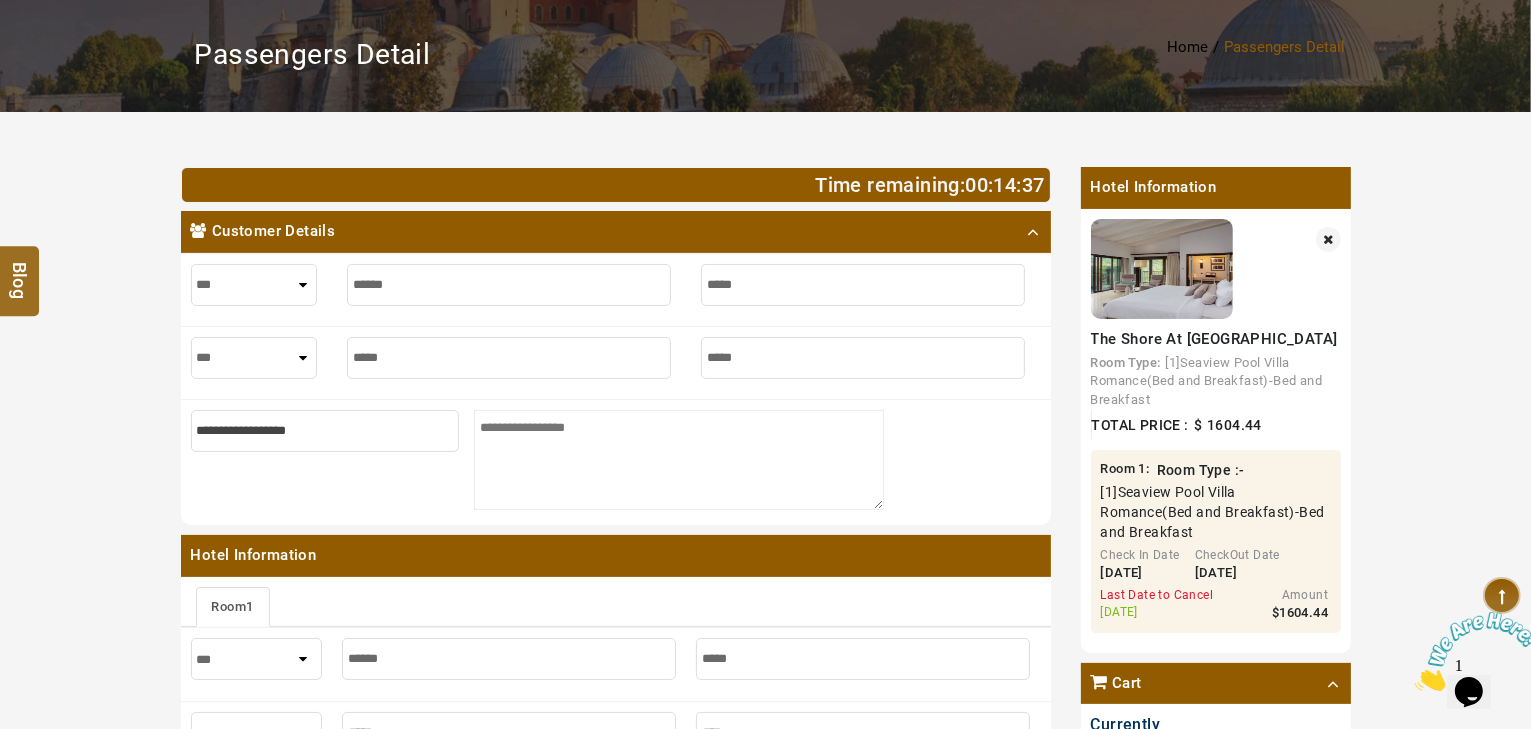 type on "*****" 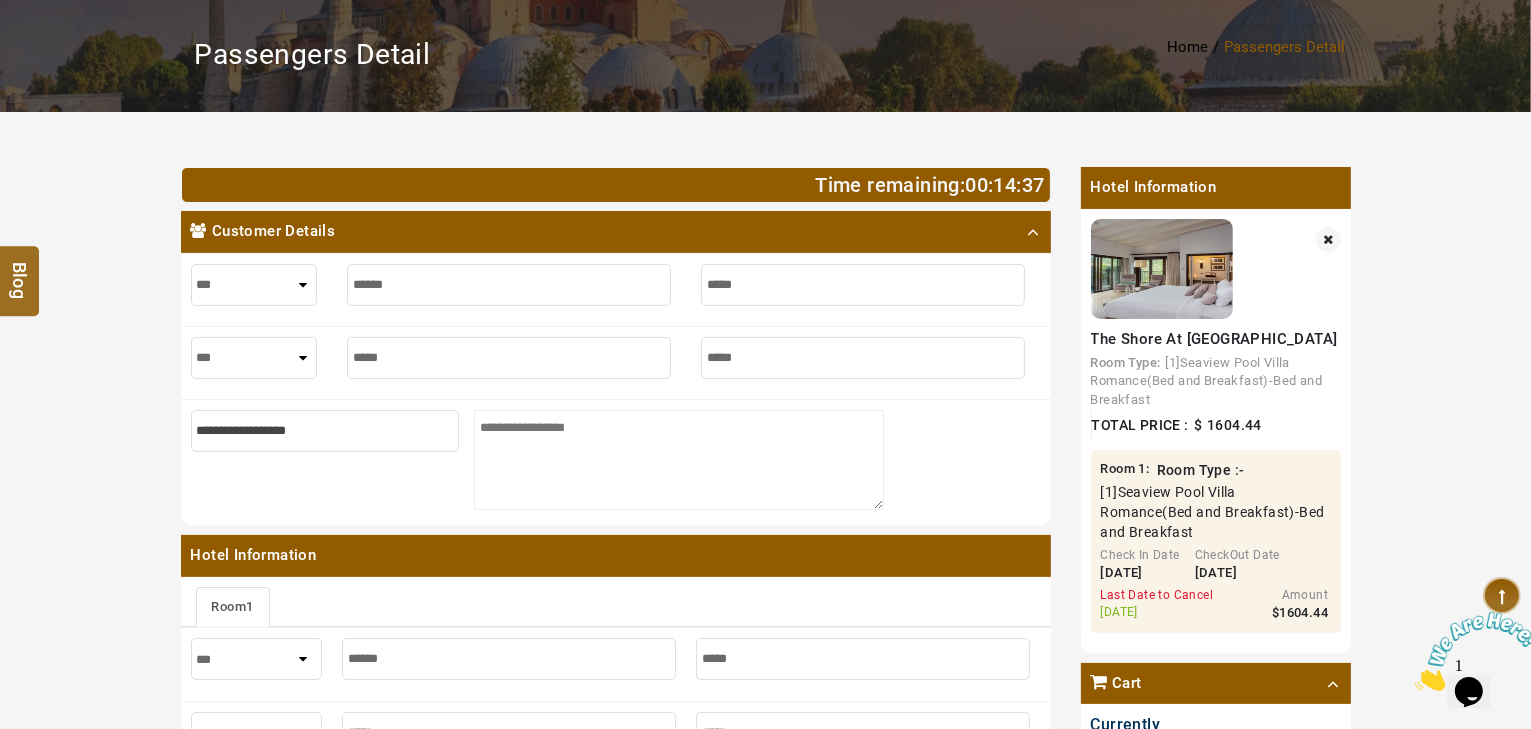 type on "******" 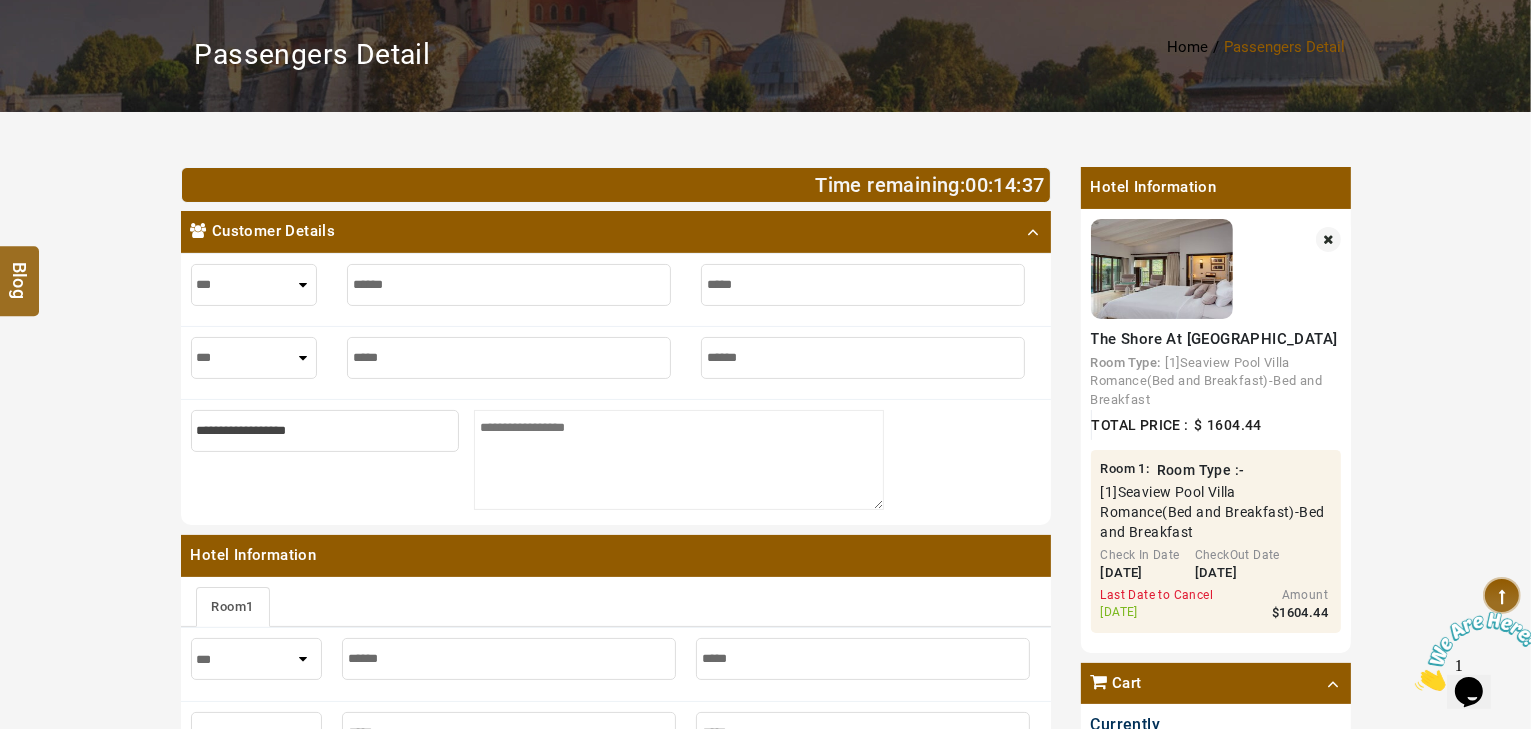type on "******" 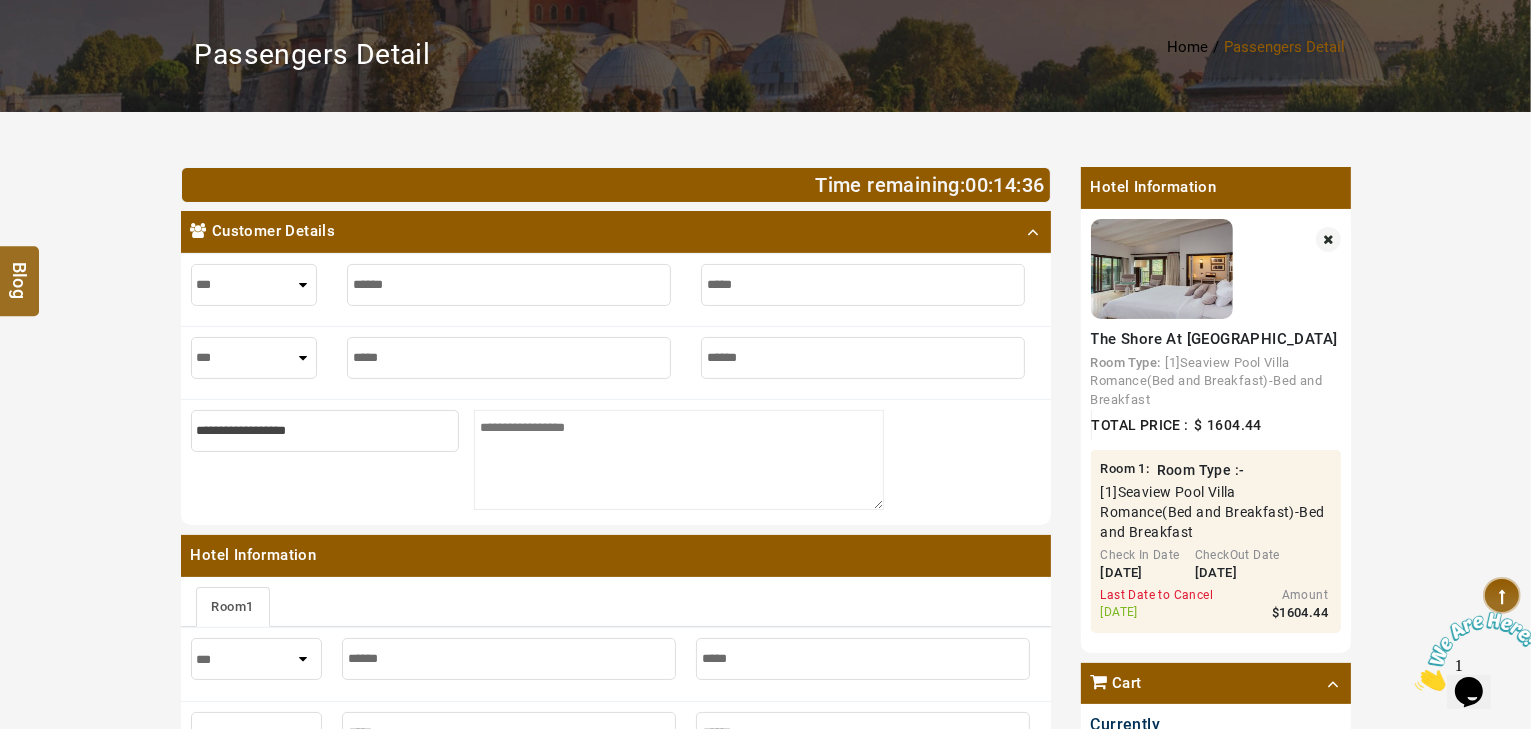 type on "*******" 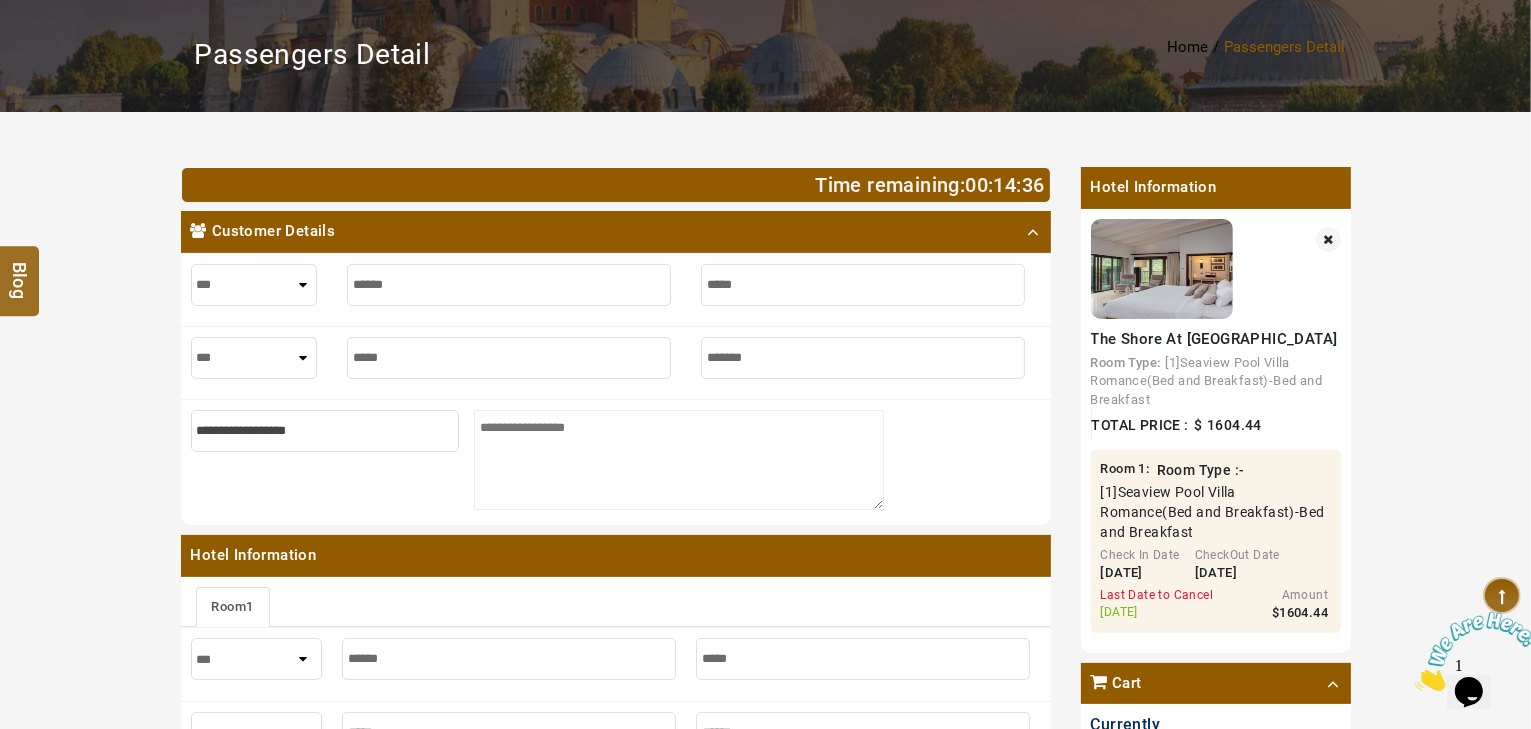 type on "*******" 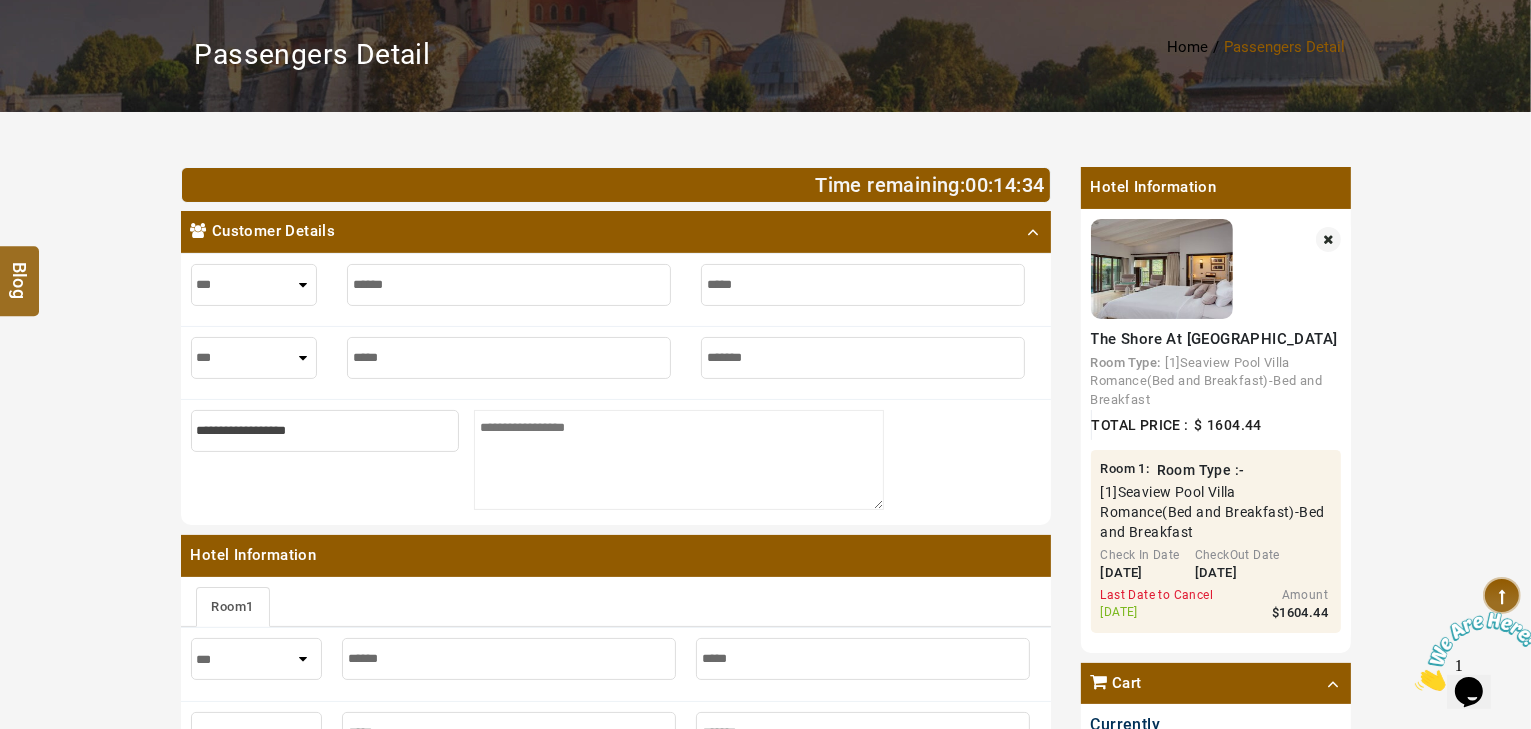 type on "*******" 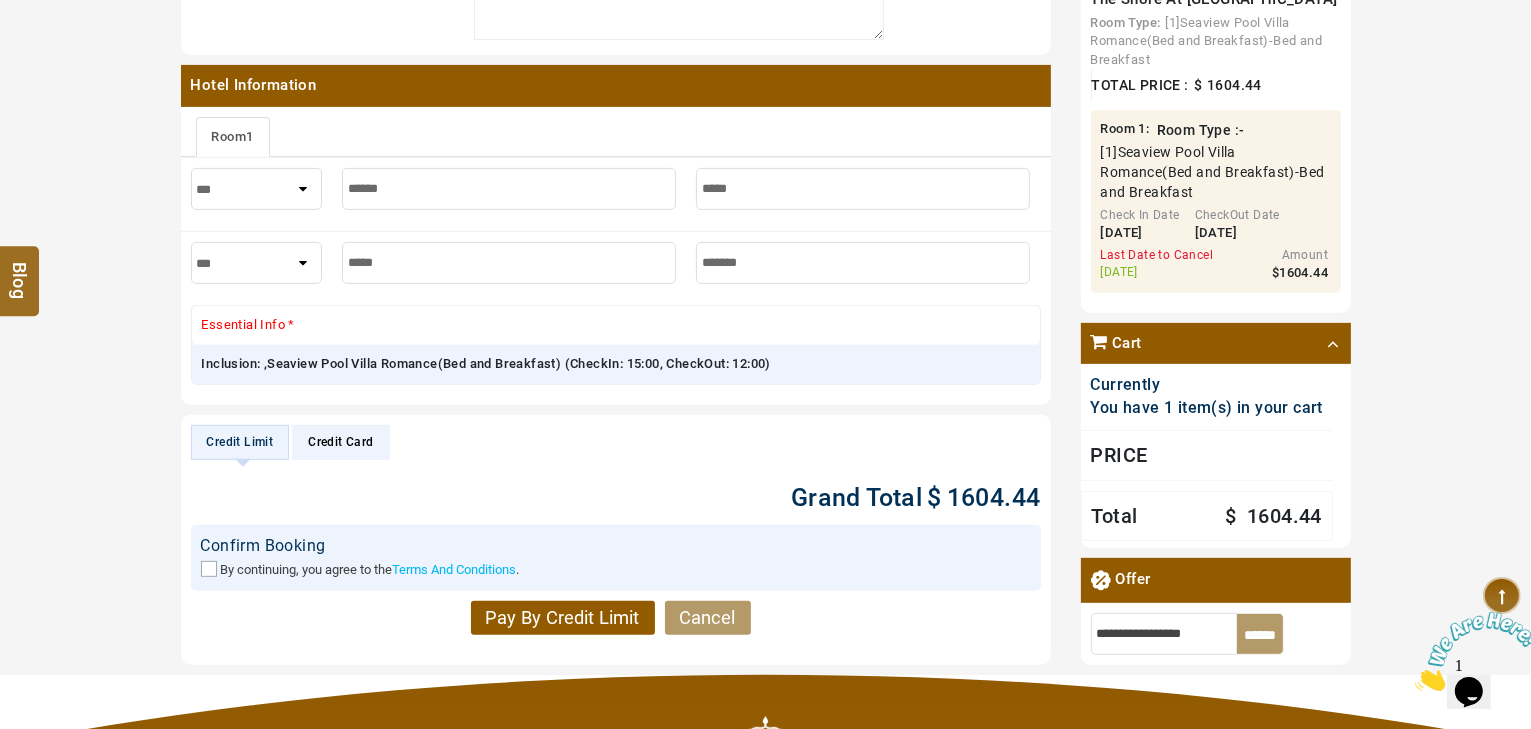 scroll, scrollTop: 732, scrollLeft: 0, axis: vertical 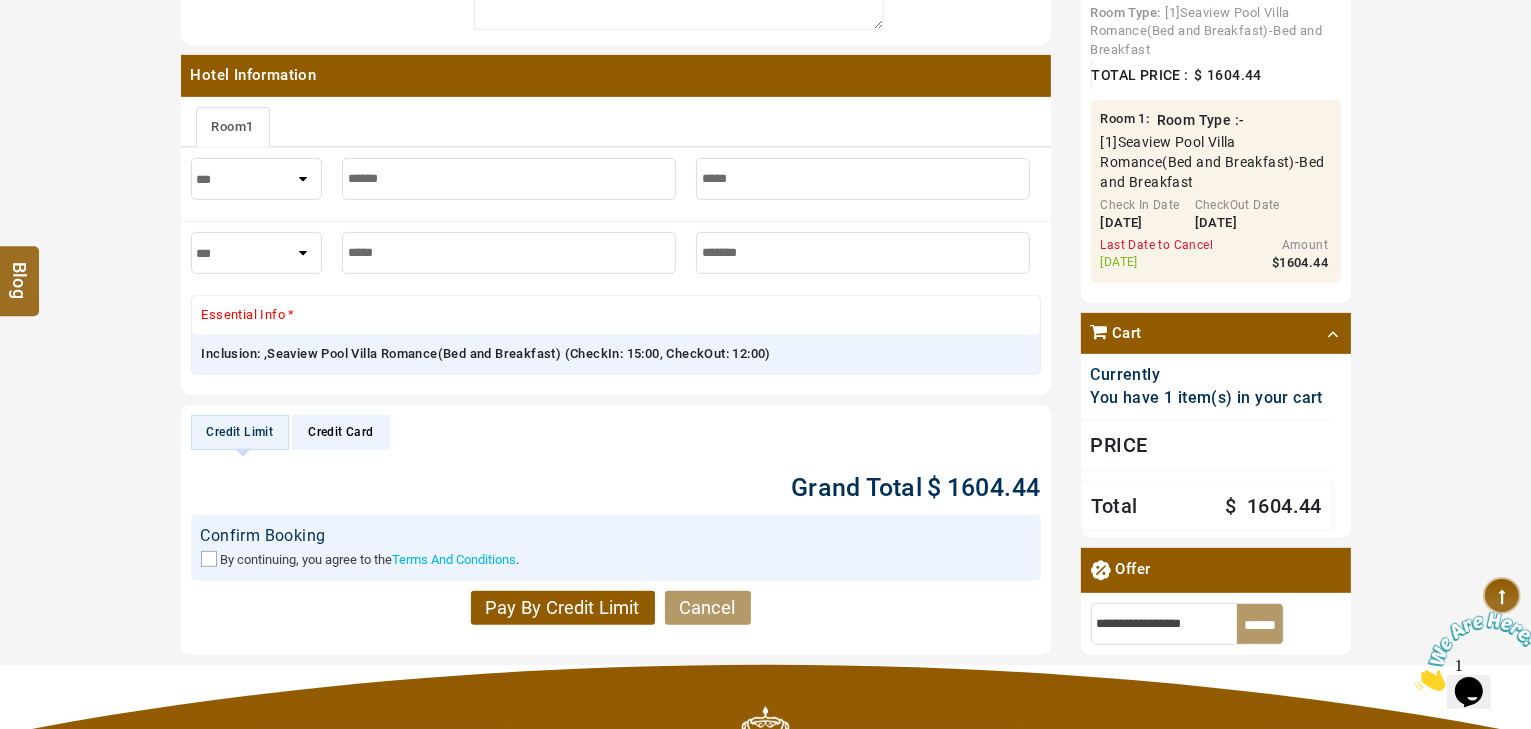 click on "*** **** ***" at bounding box center [257, 253] 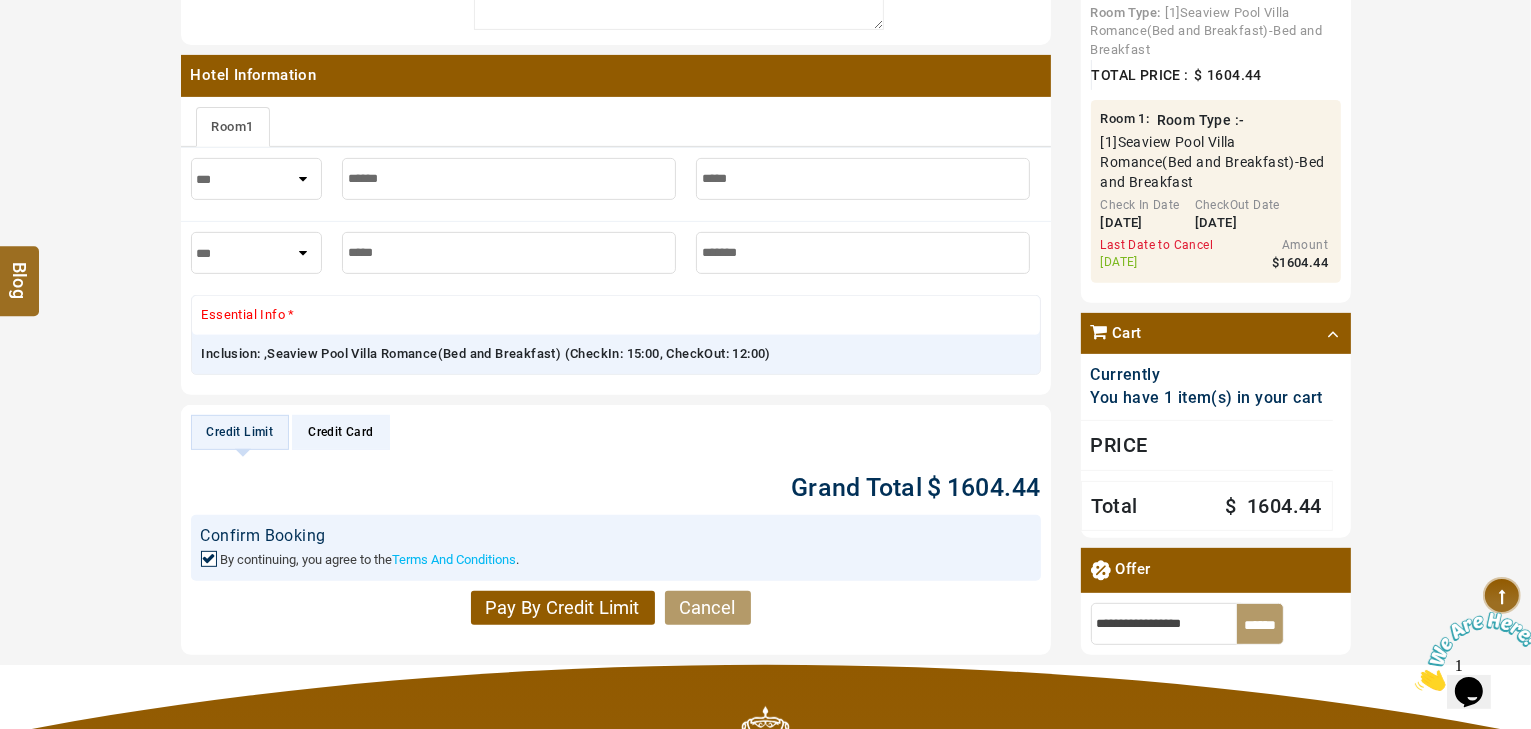 click on "Pay By Credit Limit" at bounding box center [563, 608] 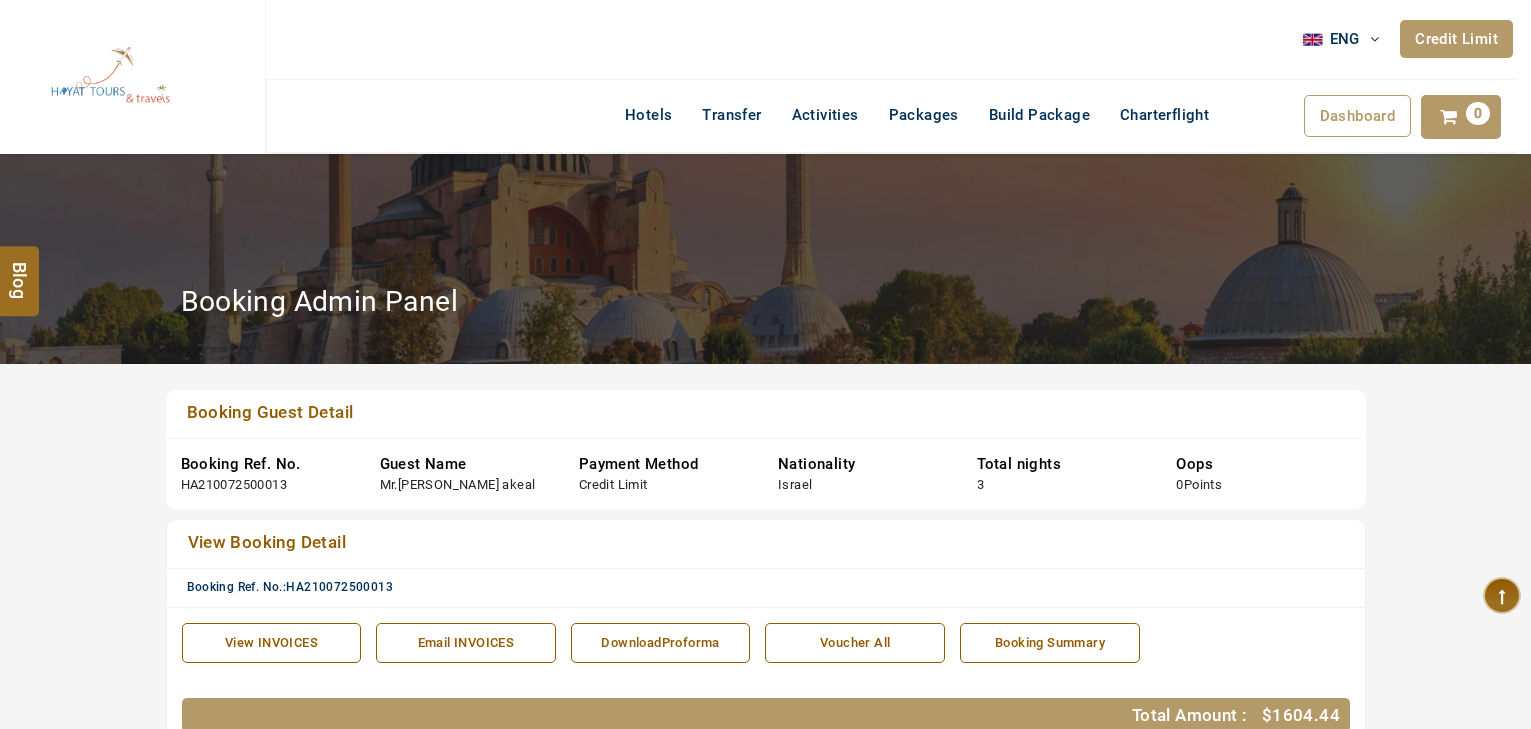 scroll, scrollTop: 0, scrollLeft: 0, axis: both 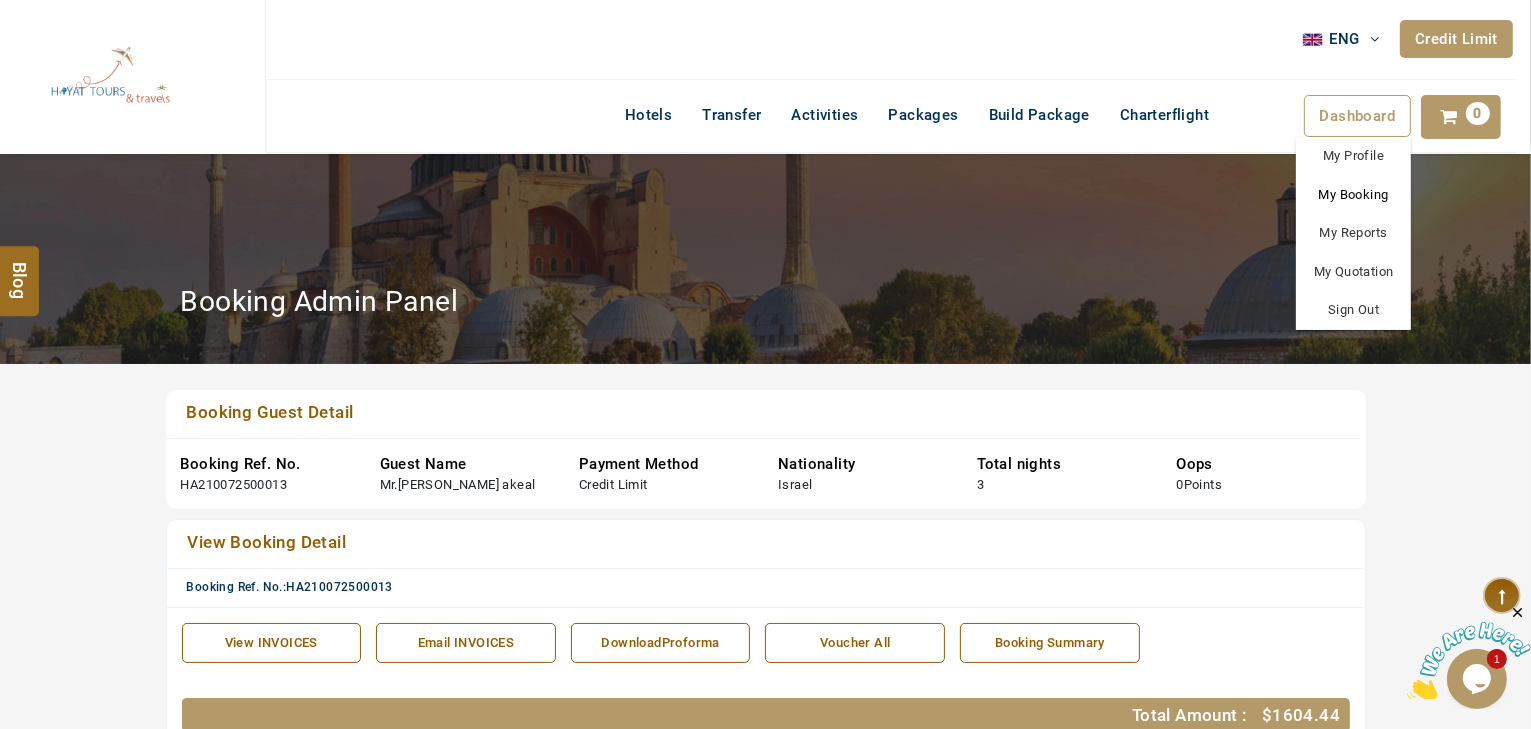click on "My Booking" at bounding box center (1353, 195) 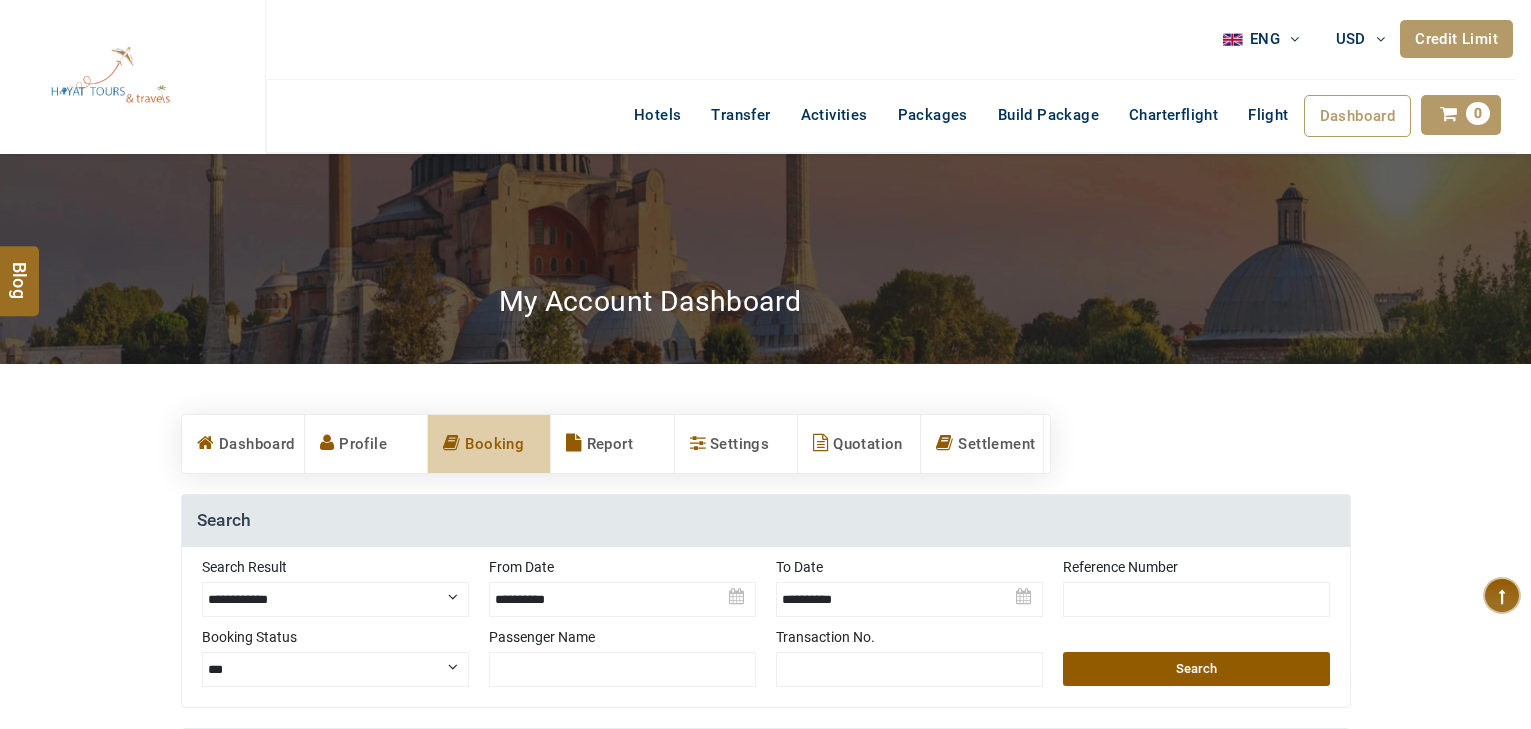 scroll, scrollTop: 320, scrollLeft: 0, axis: vertical 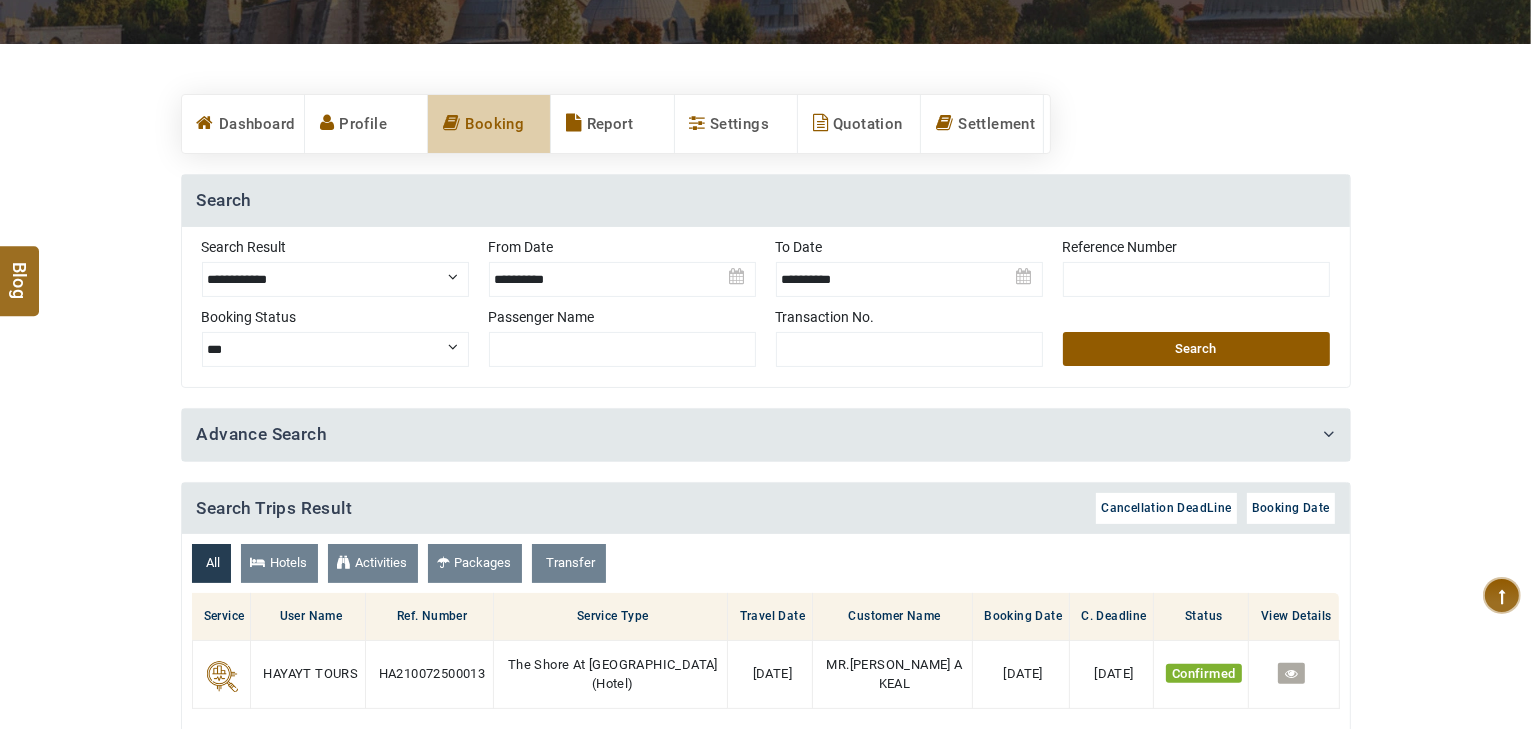 click on "**********" at bounding box center [335, 279] 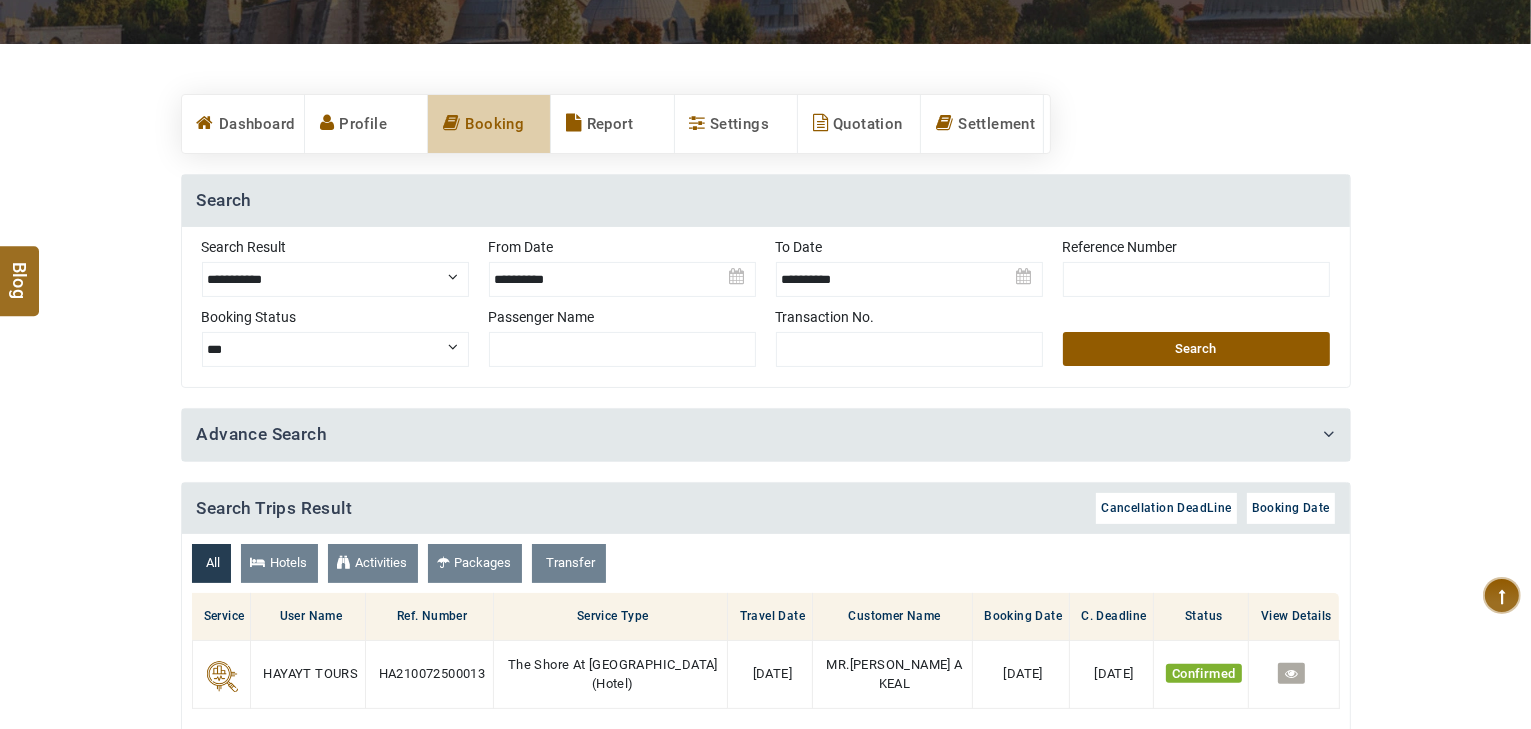click on "**********" at bounding box center [335, 279] 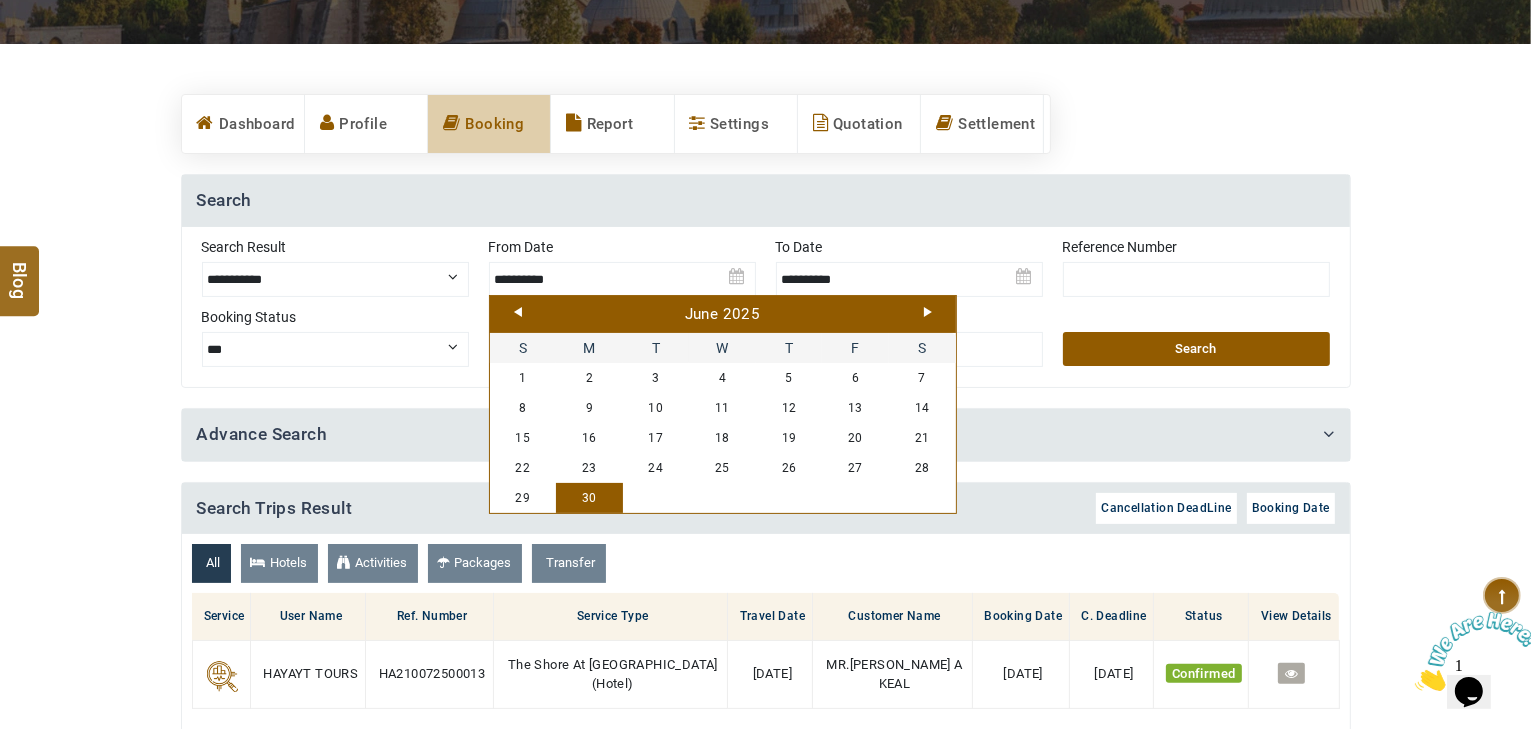 scroll, scrollTop: 0, scrollLeft: 0, axis: both 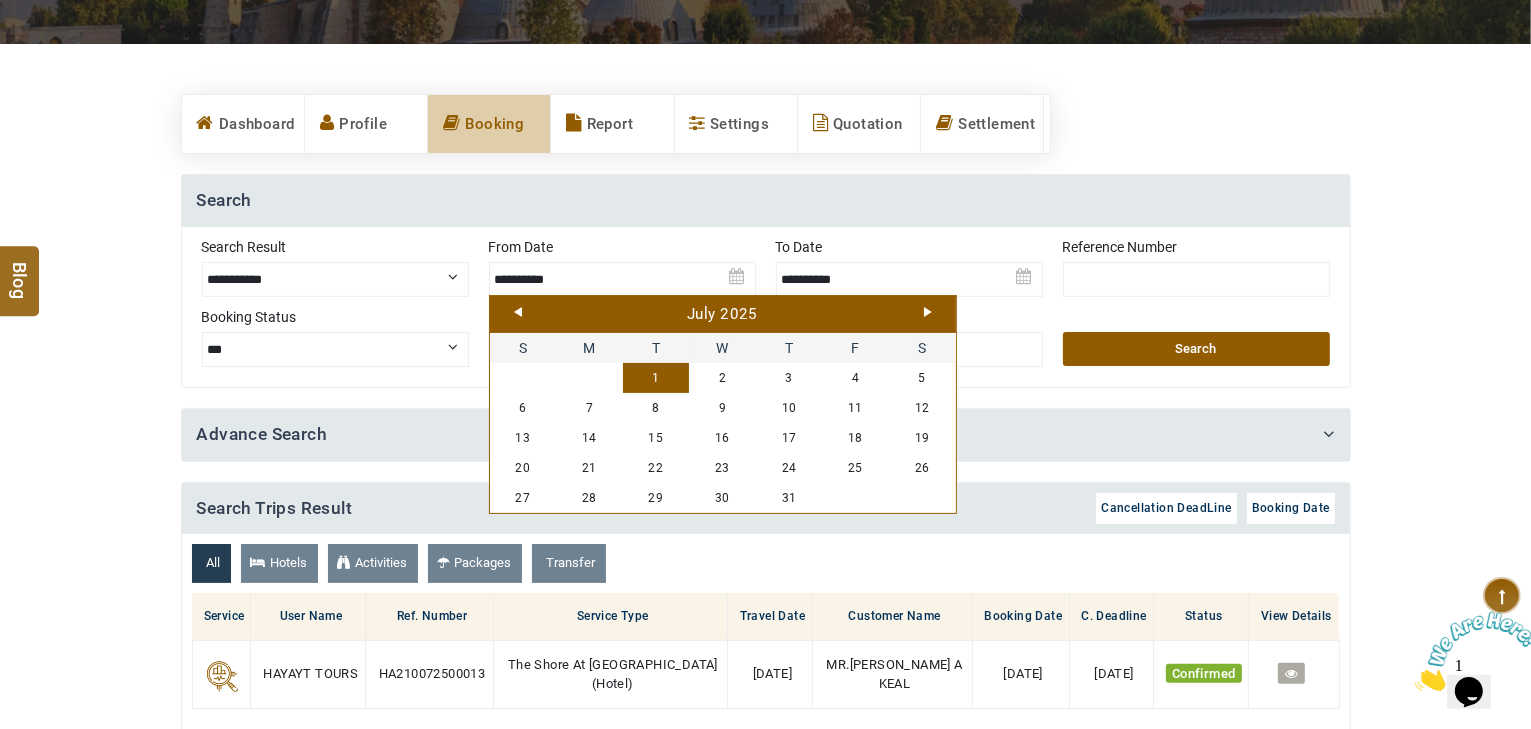 click on "1" at bounding box center (656, 378) 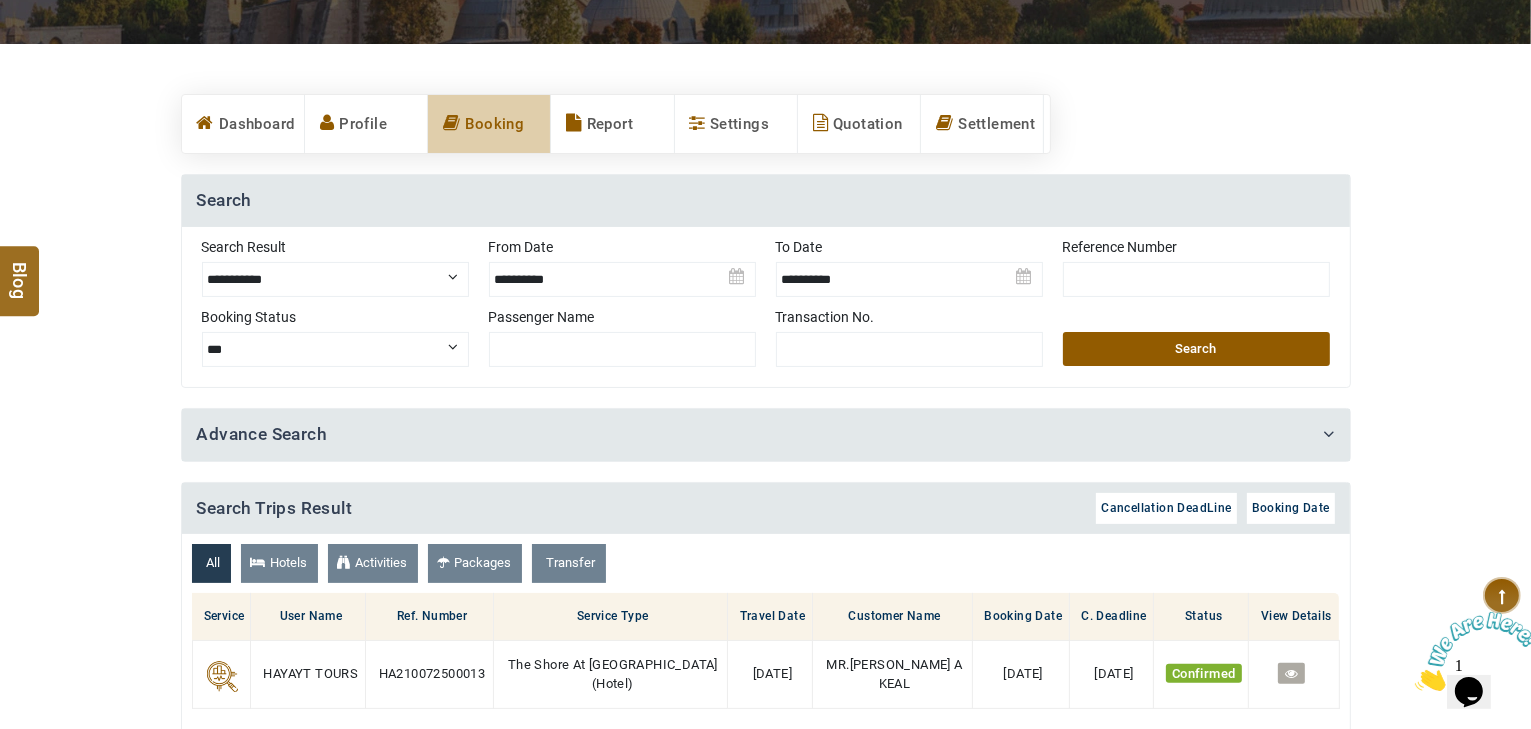 click at bounding box center [622, 272] 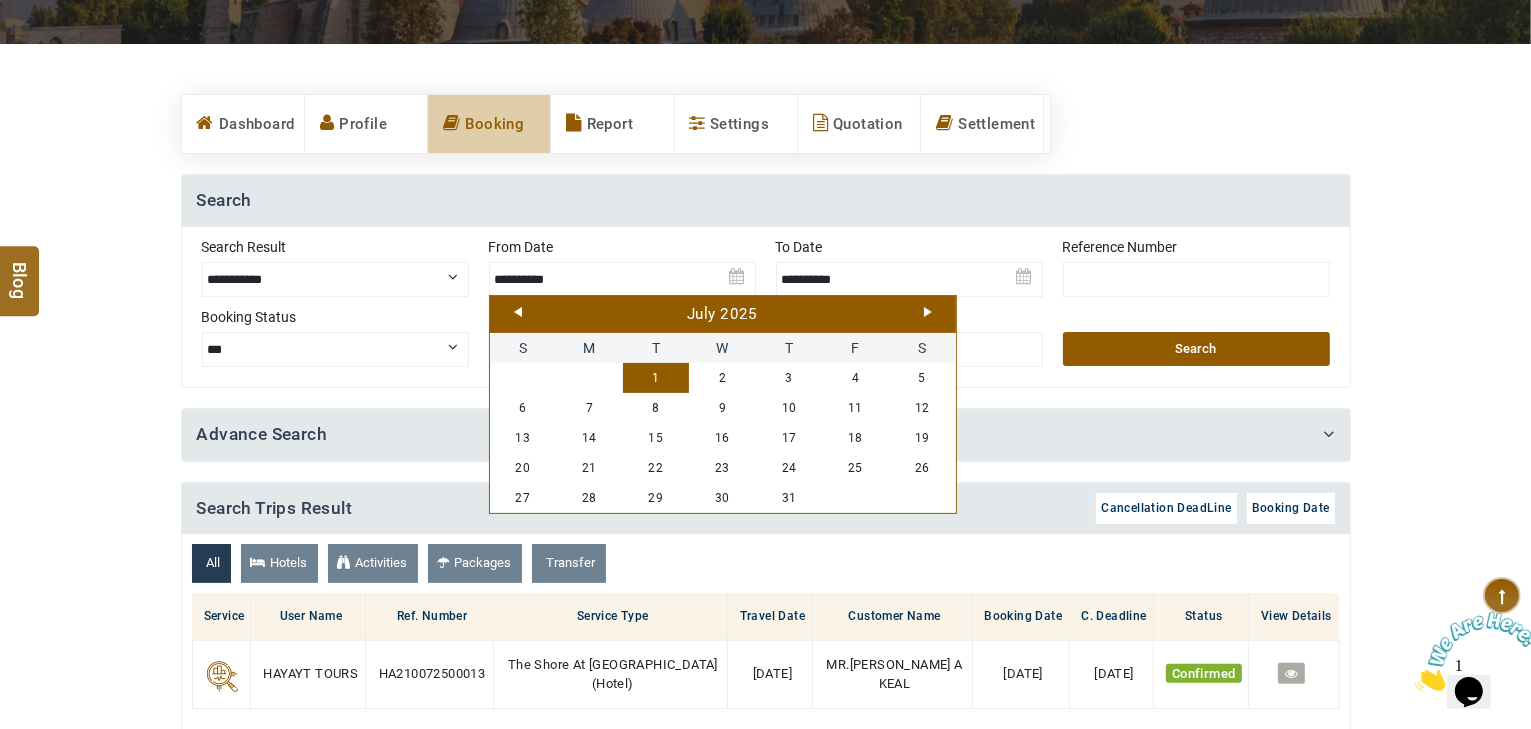 click on "[DATE]" at bounding box center [723, 315] 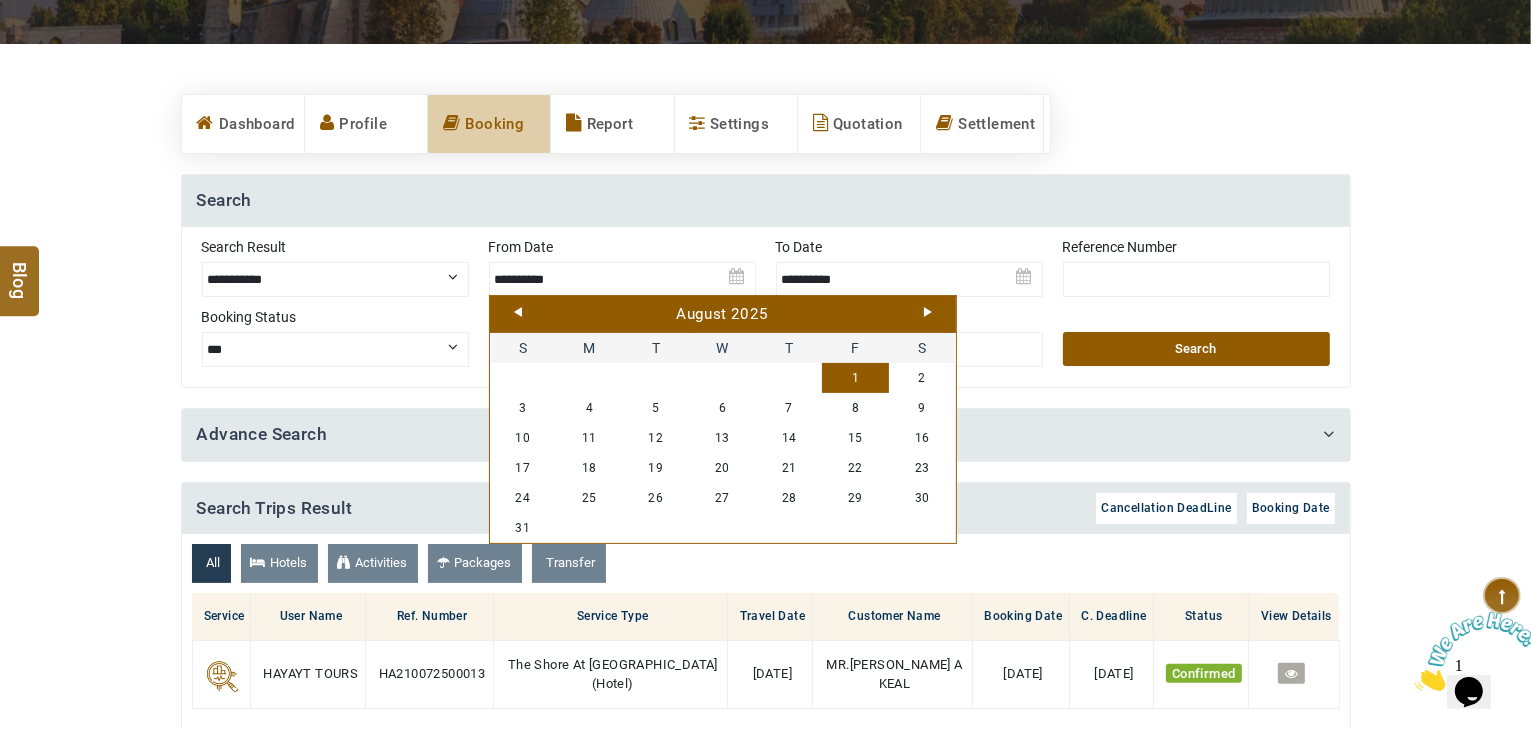 click on "1" at bounding box center (855, 378) 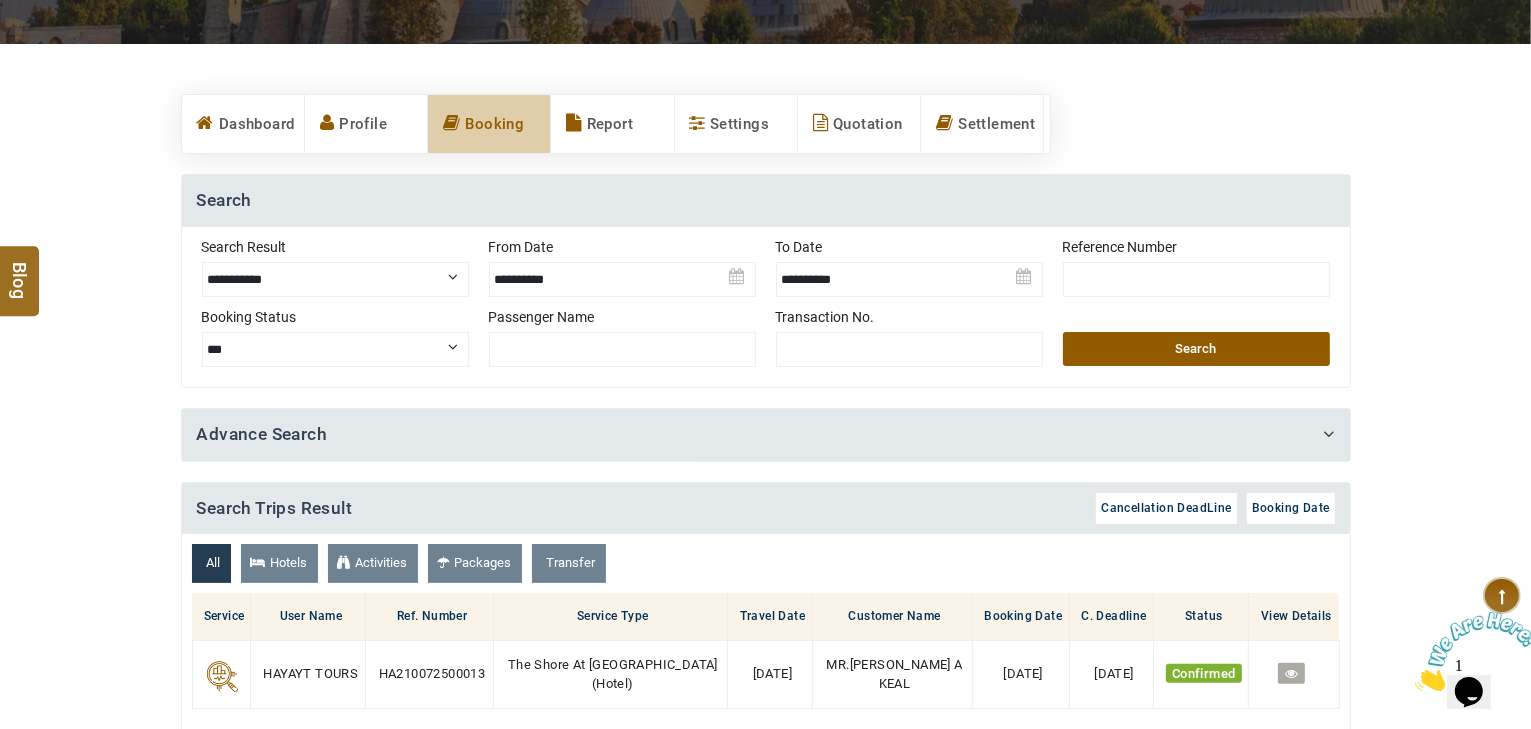 click on "Search" at bounding box center (1196, 349) 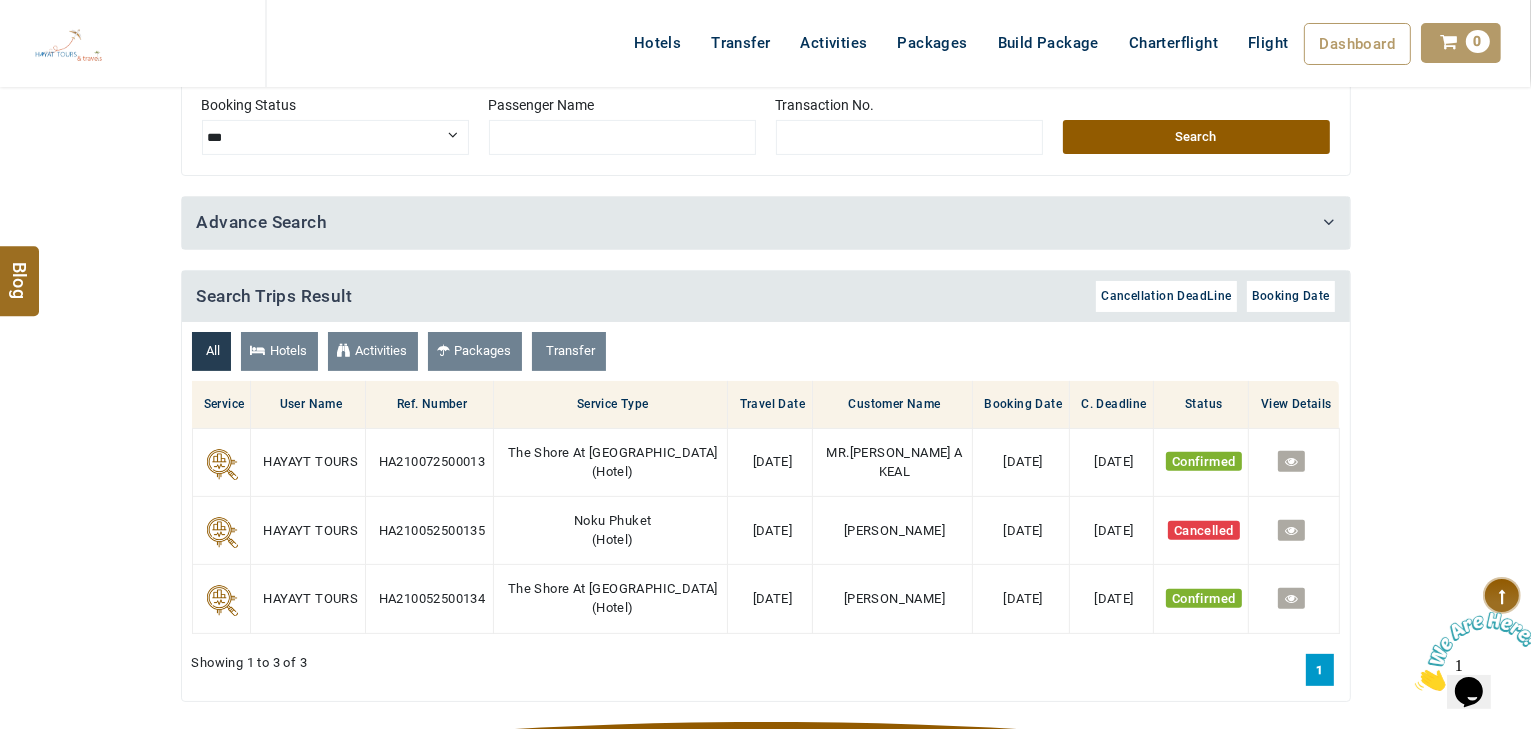 scroll, scrollTop: 560, scrollLeft: 0, axis: vertical 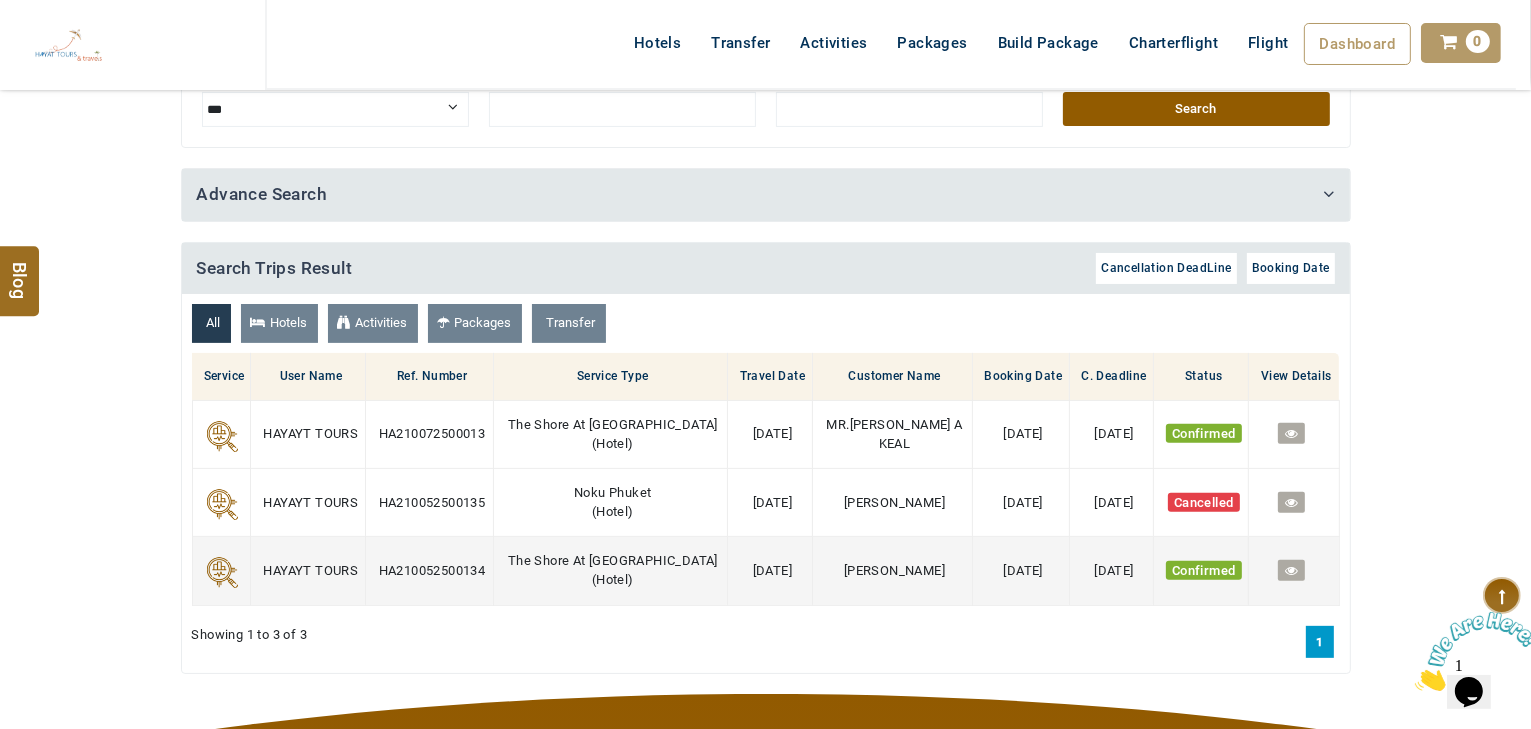 click at bounding box center (1291, 570) 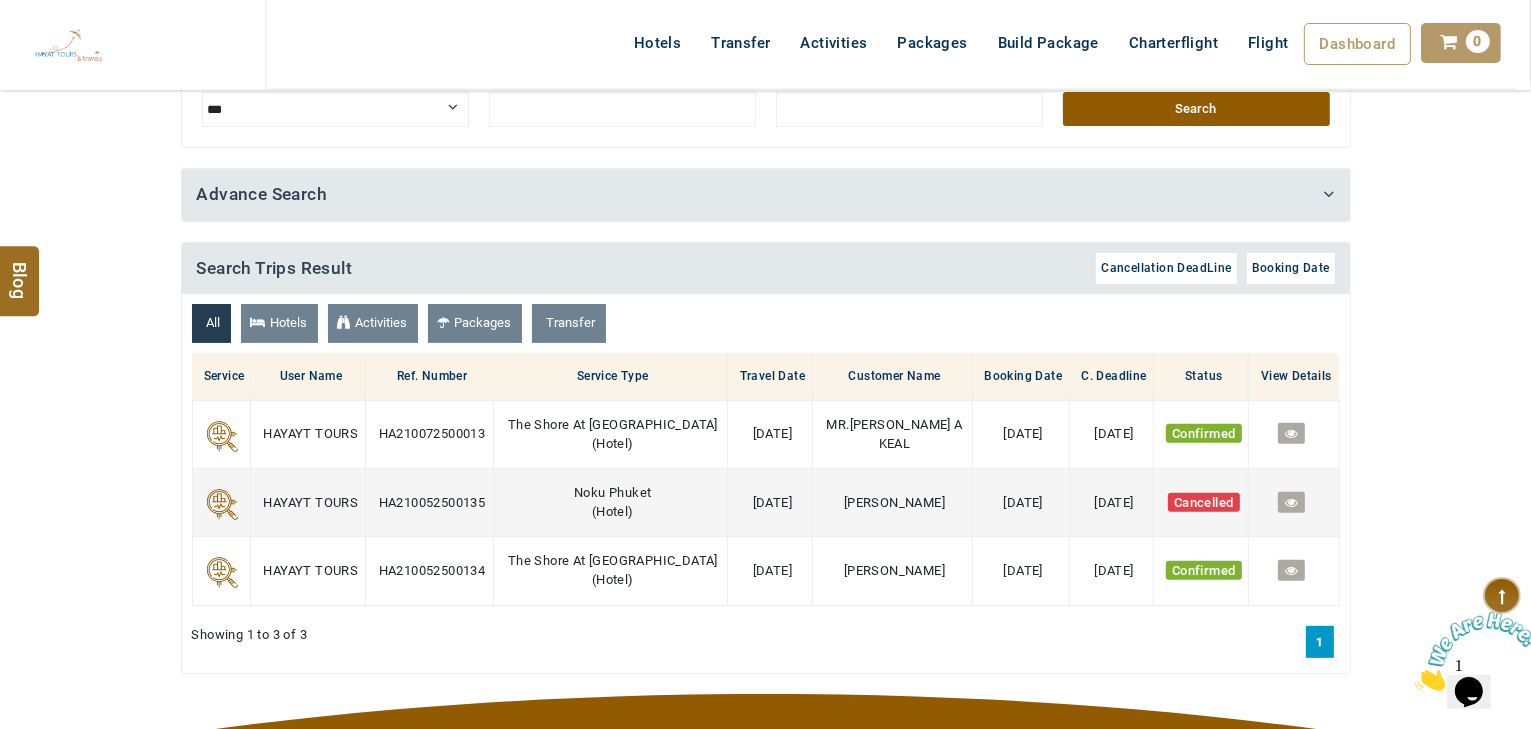 click at bounding box center [1291, 502] 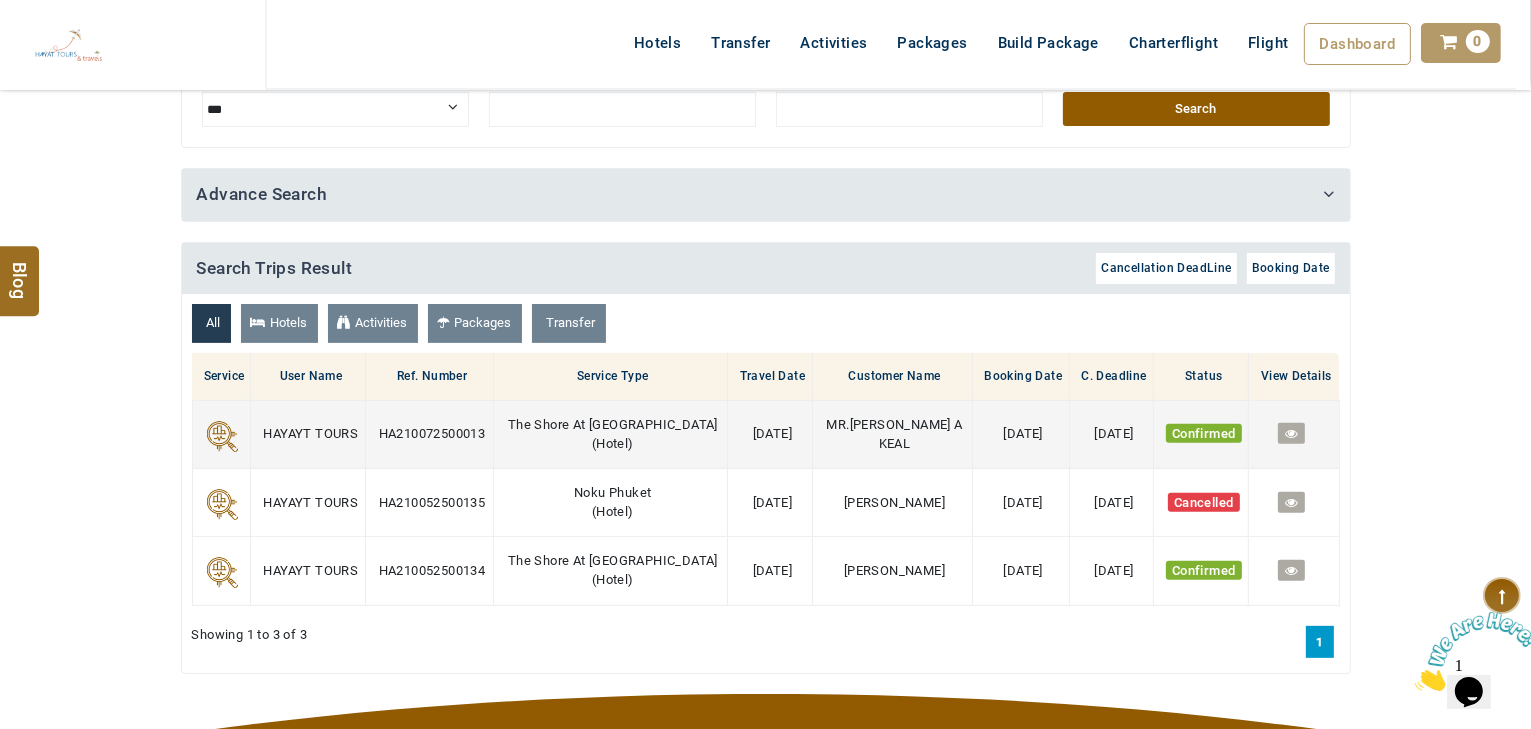 click at bounding box center [1291, 433] 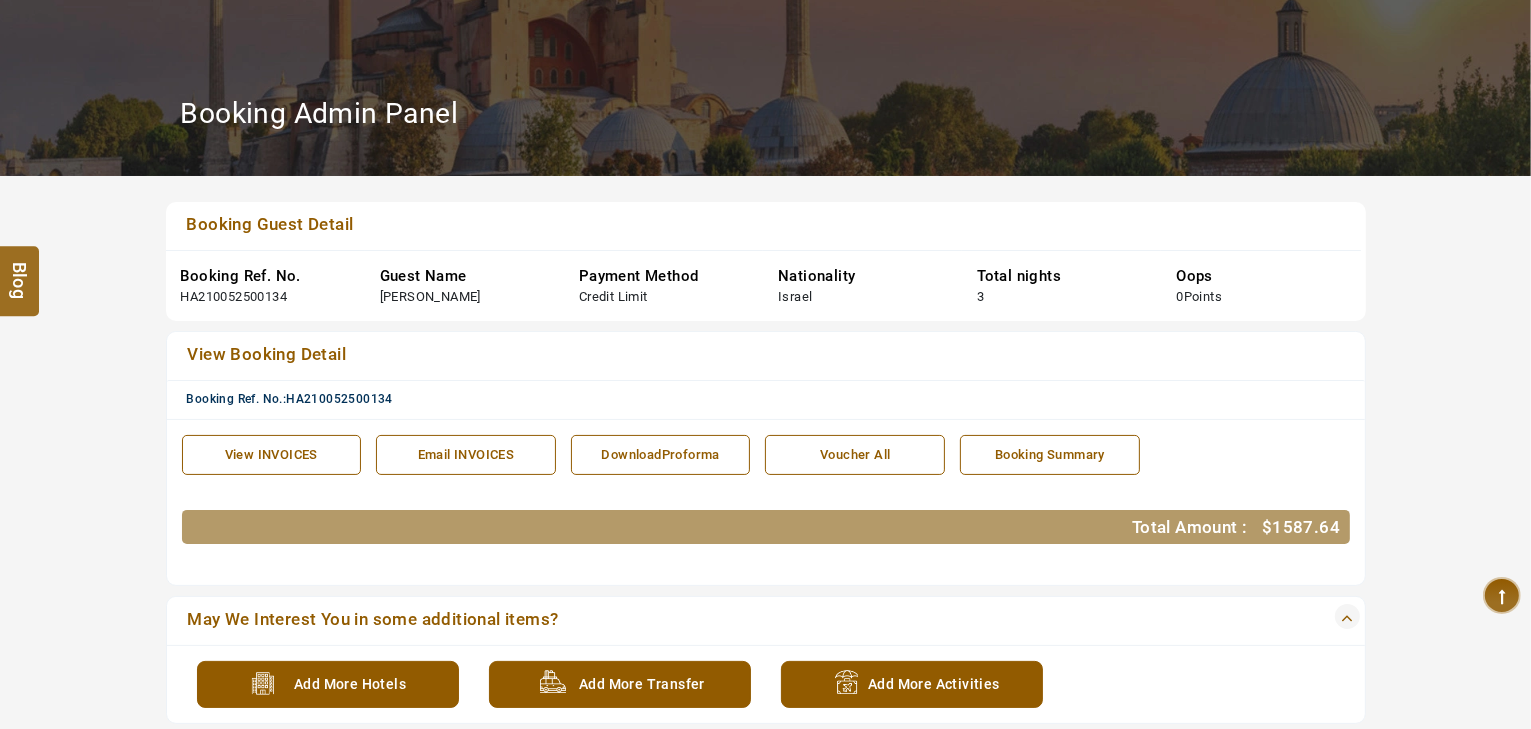 scroll, scrollTop: 320, scrollLeft: 0, axis: vertical 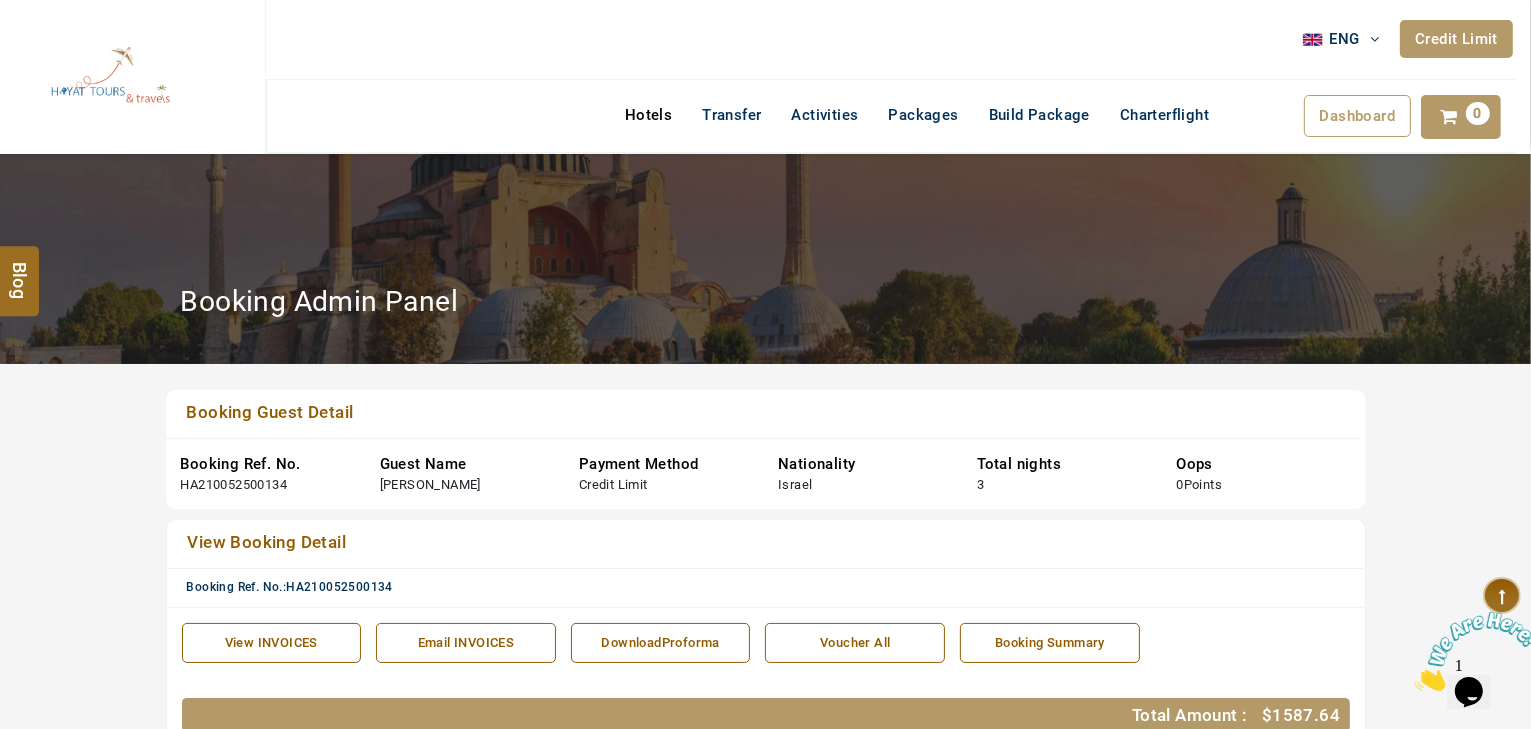 click on "Hotels" at bounding box center (648, 115) 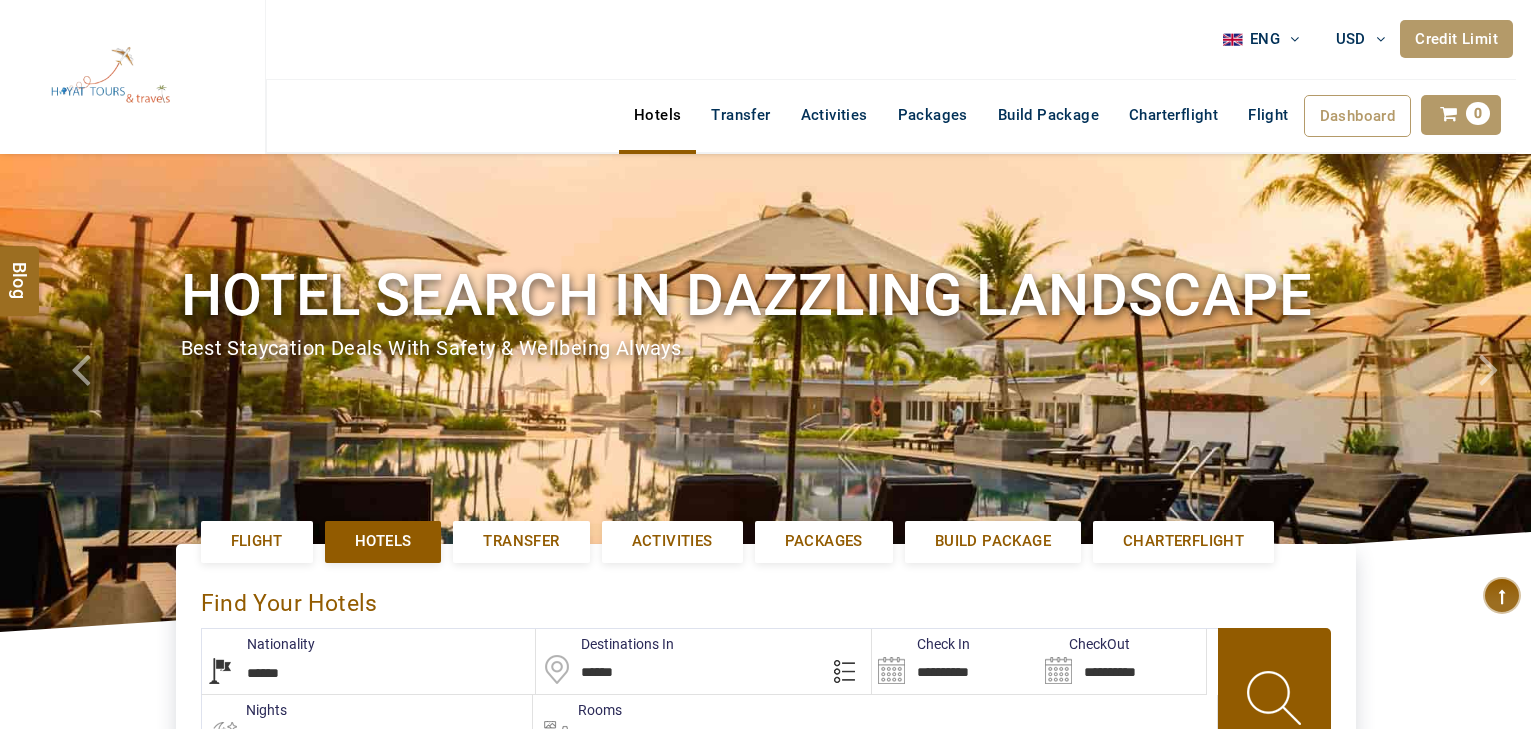select on "******" 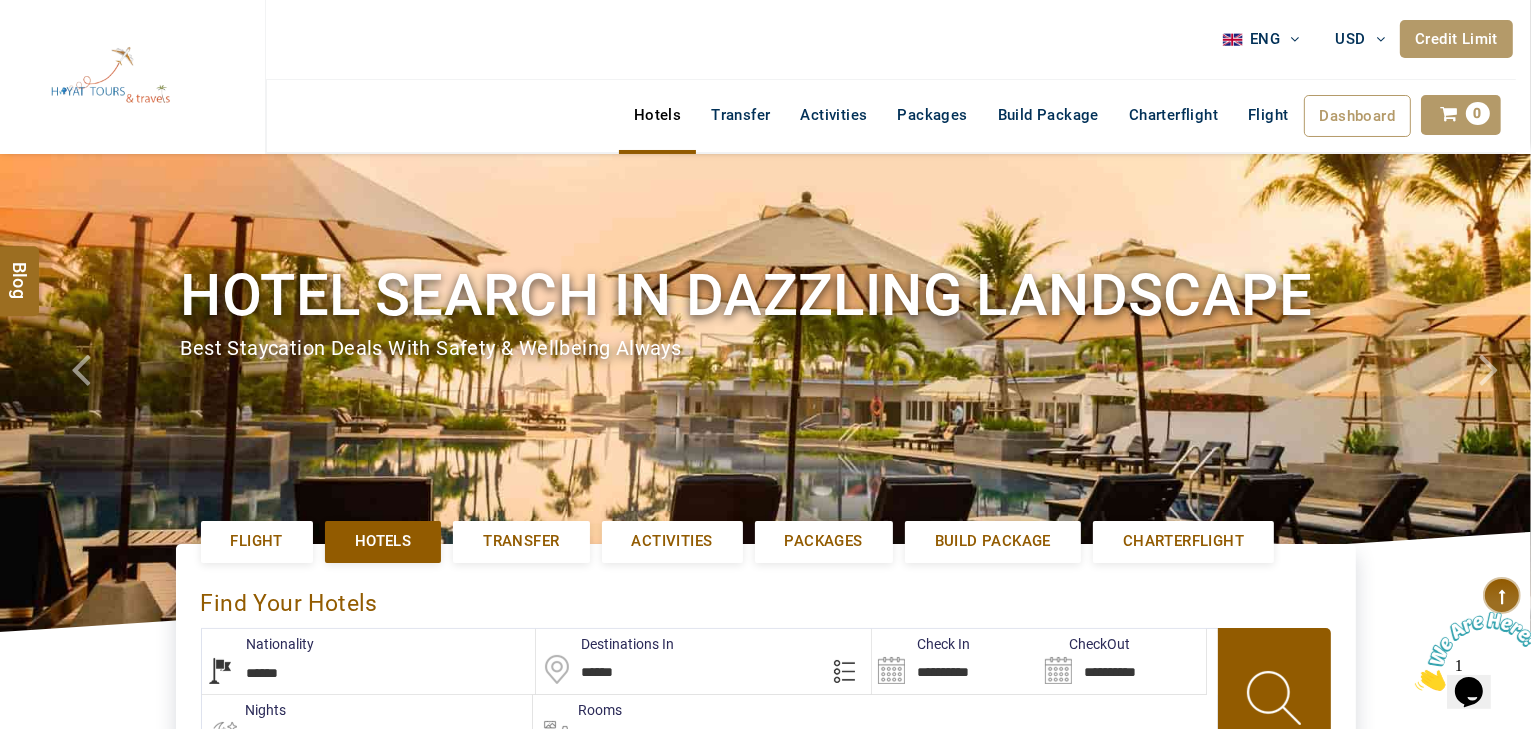 scroll, scrollTop: 0, scrollLeft: 0, axis: both 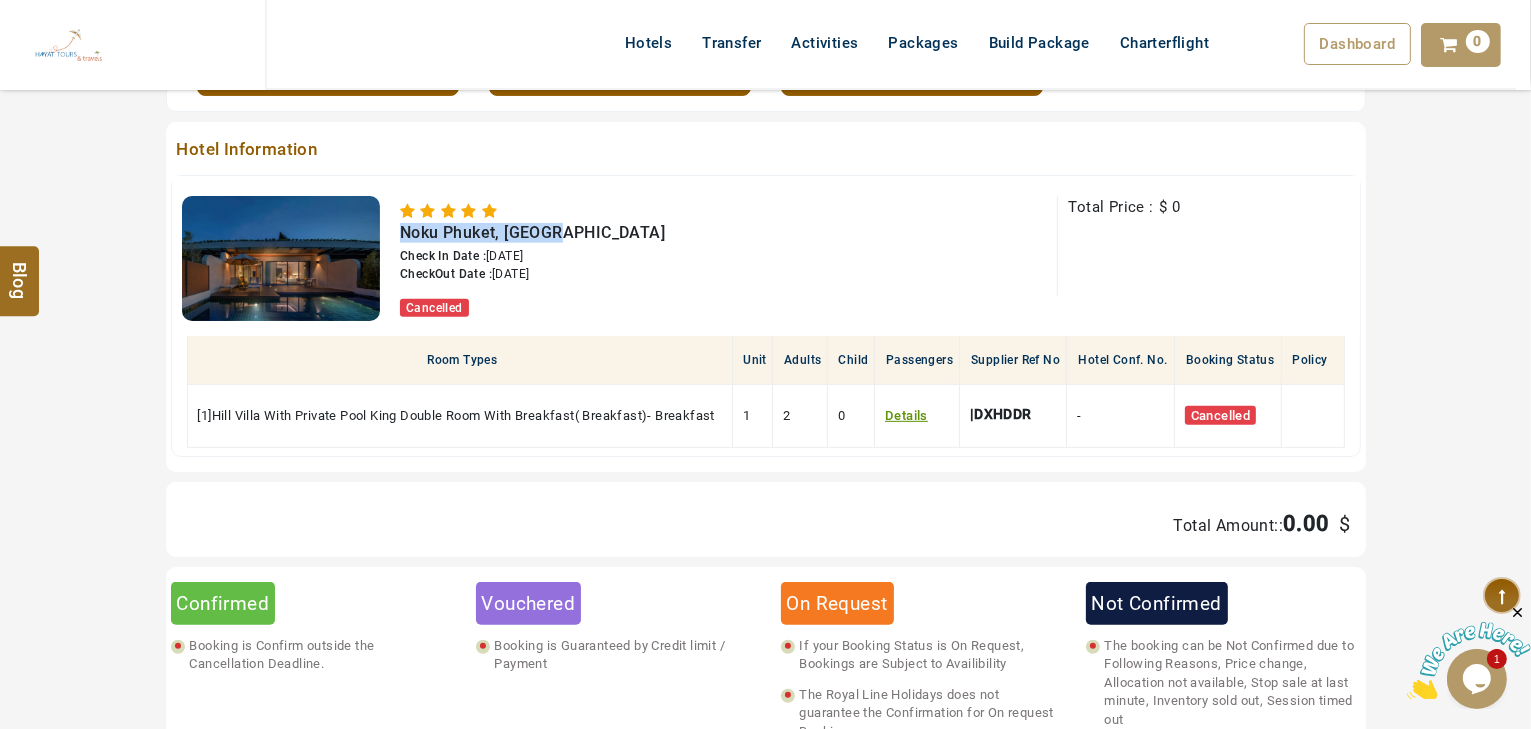 drag, startPoint x: 552, startPoint y: 231, endPoint x: 388, endPoint y: 228, distance: 164.02744 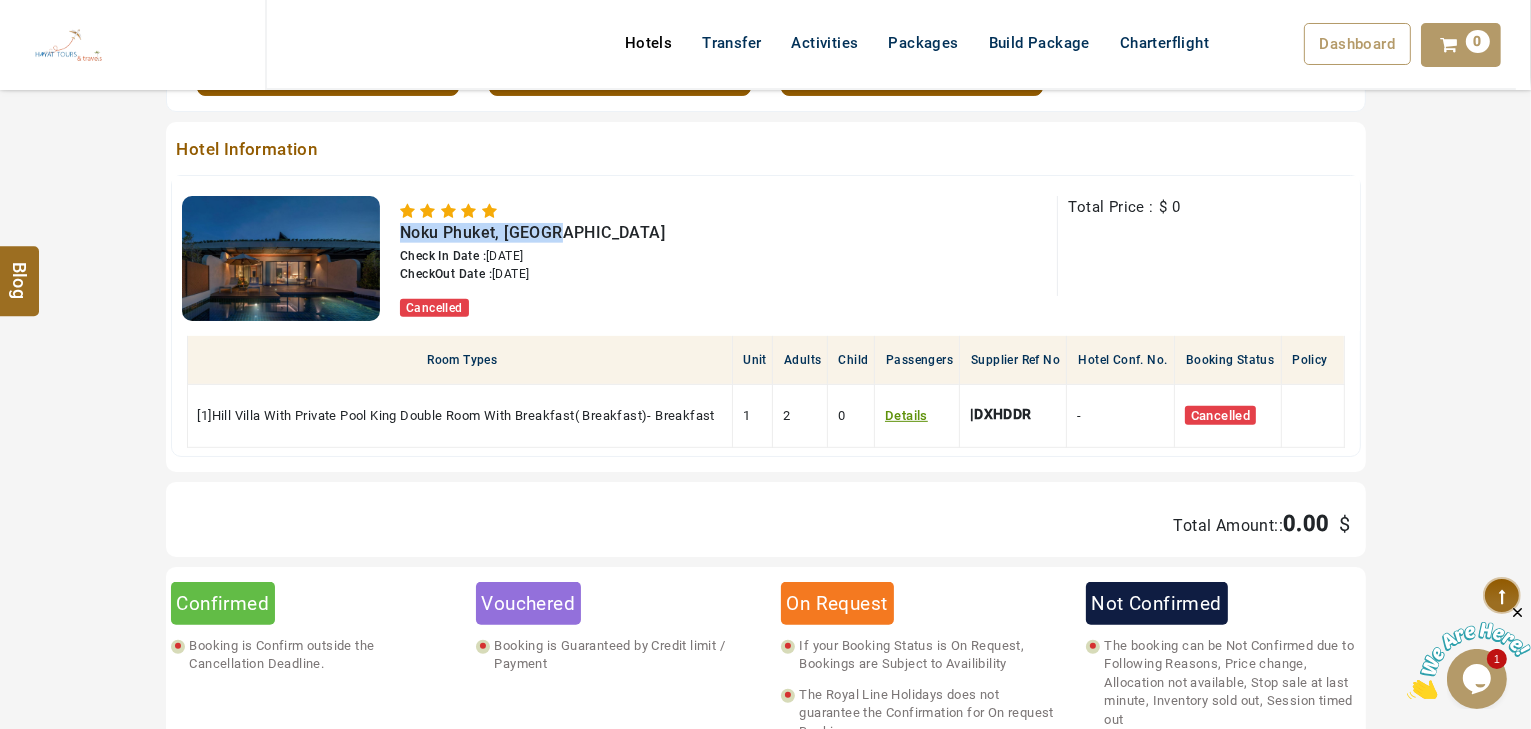 click on "Hotels" at bounding box center (648, 43) 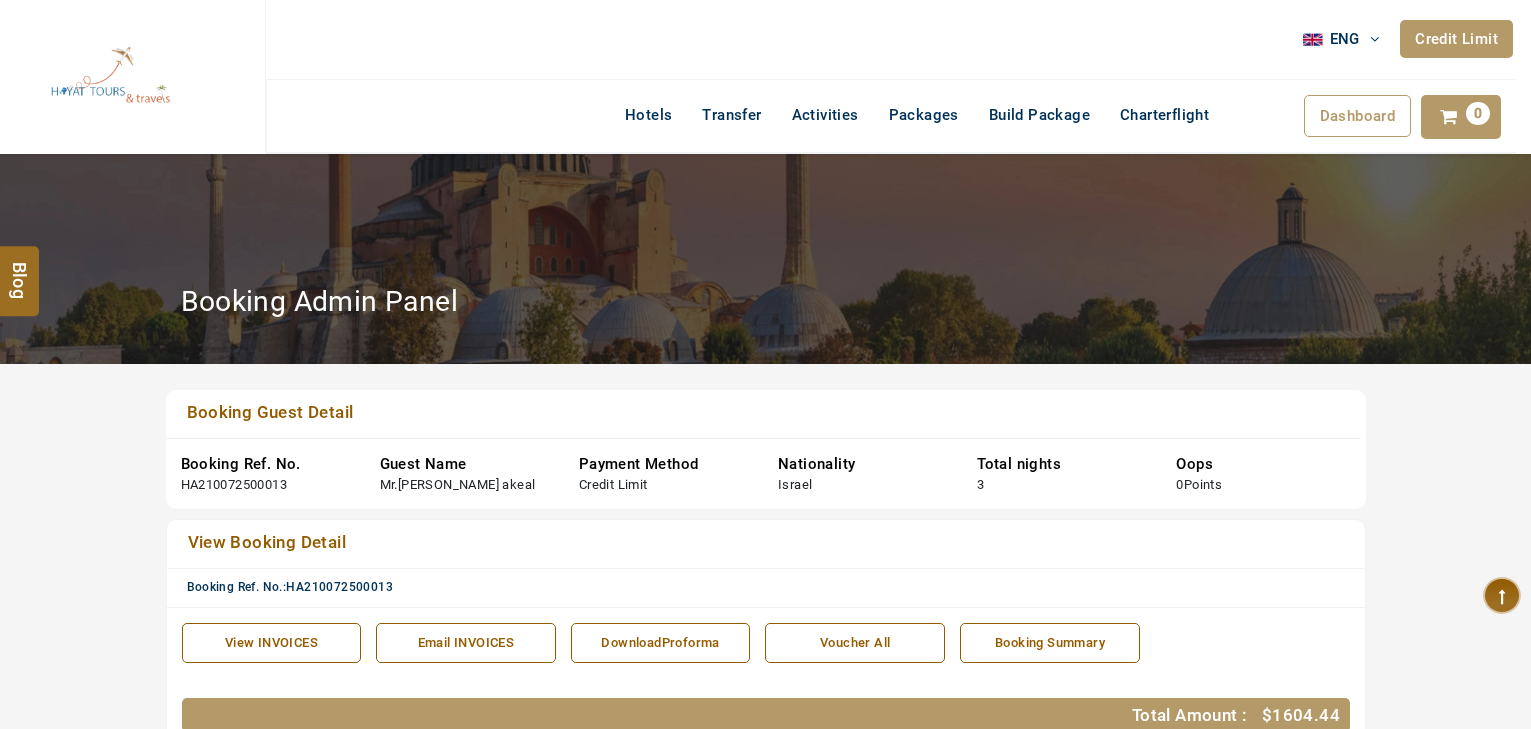 scroll, scrollTop: 0, scrollLeft: 0, axis: both 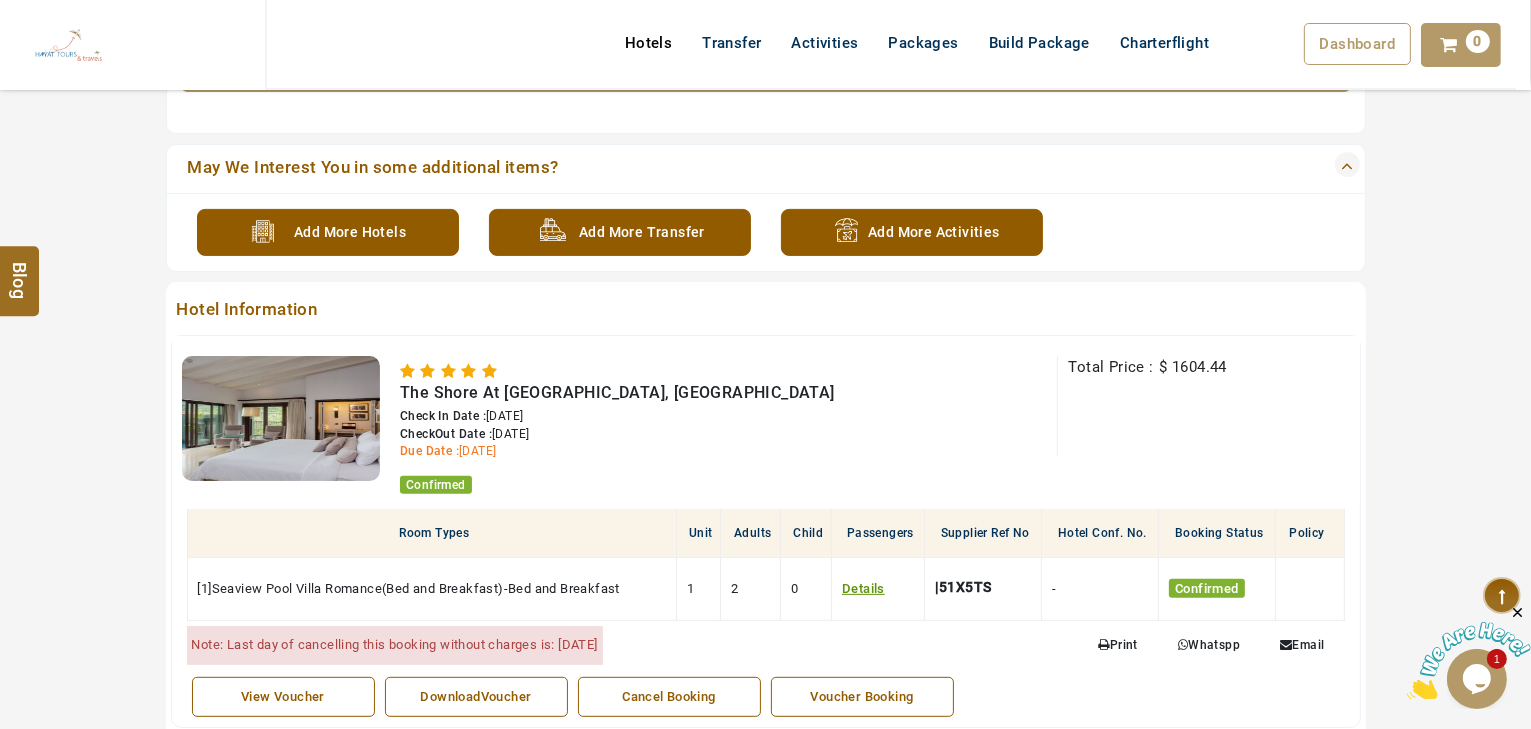 click on "Hotels" at bounding box center [648, 43] 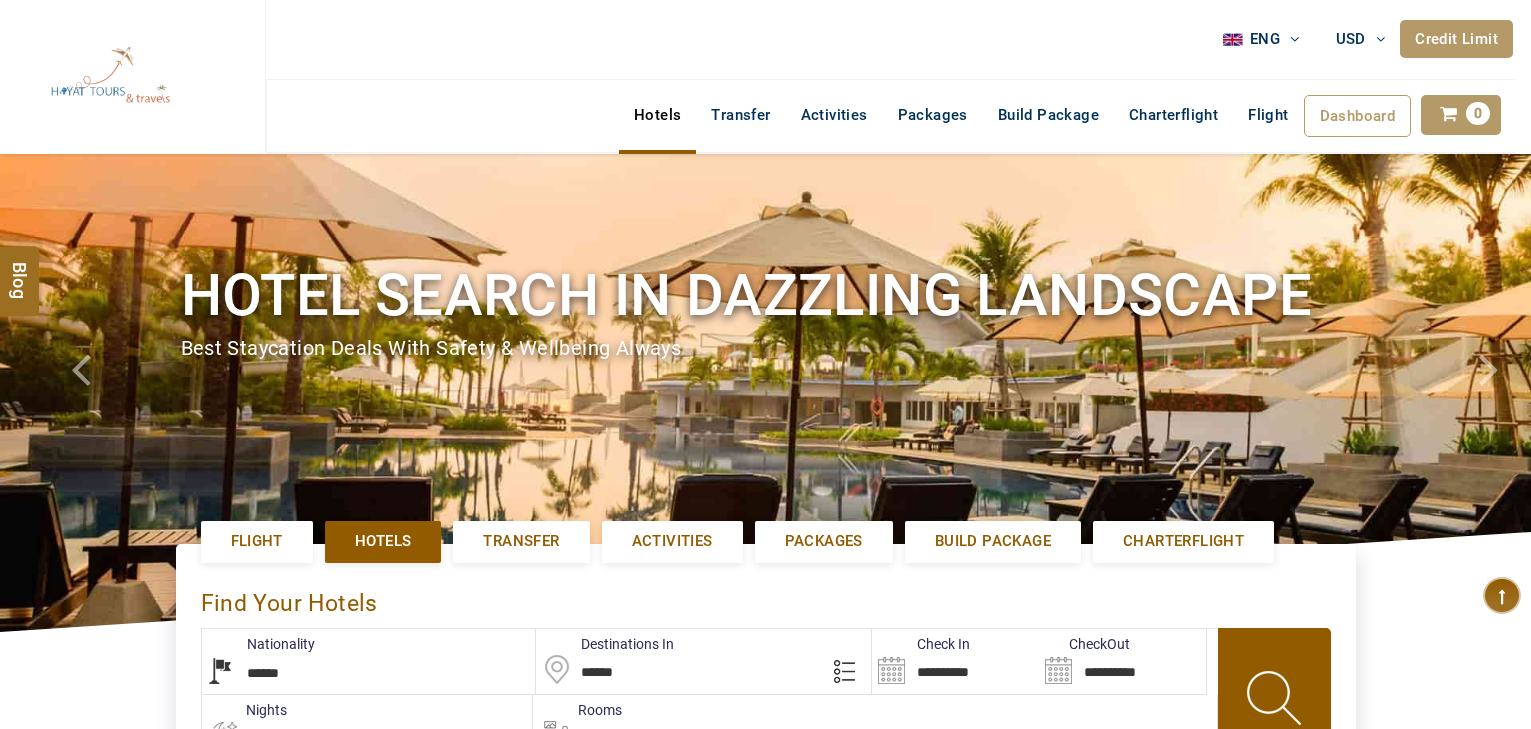 select on "******" 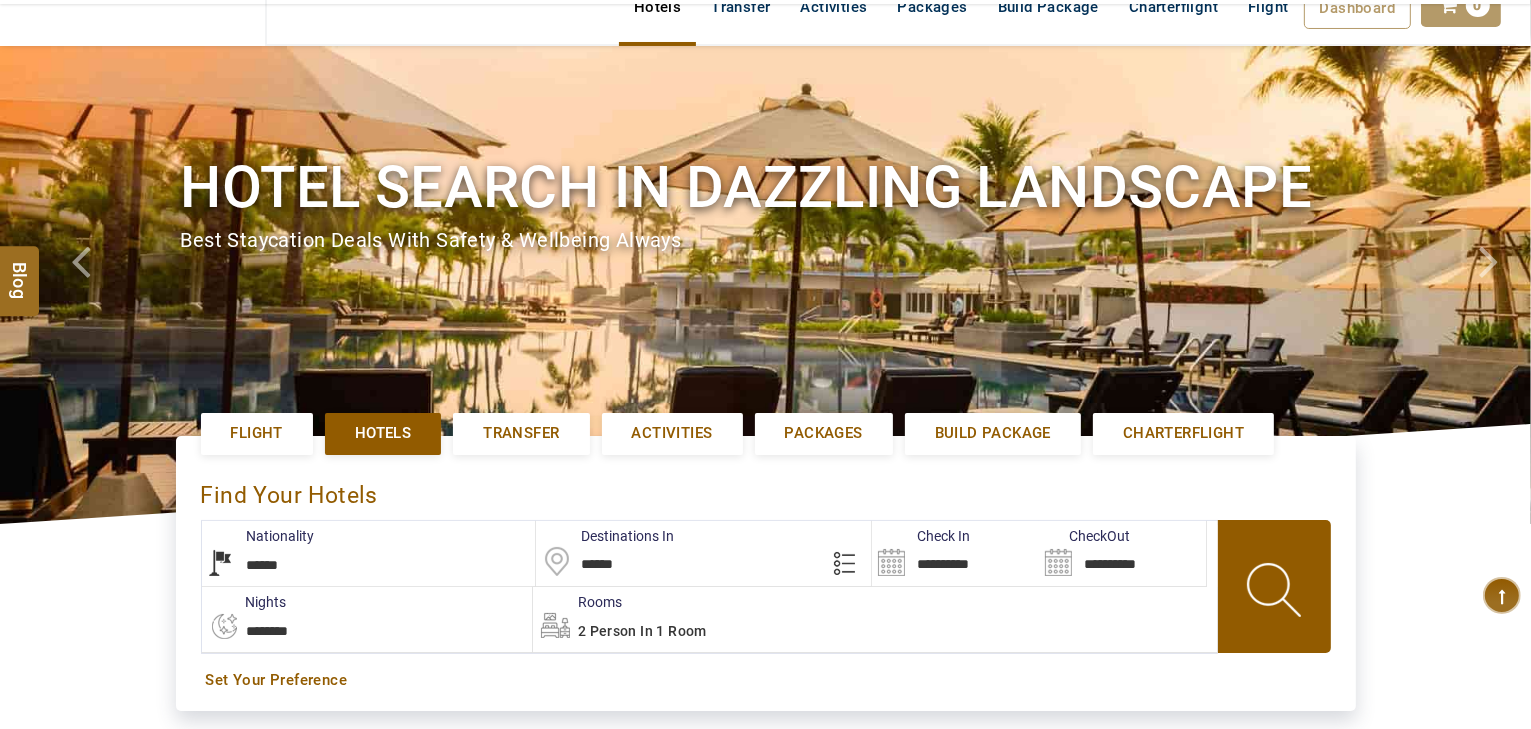 scroll, scrollTop: 160, scrollLeft: 0, axis: vertical 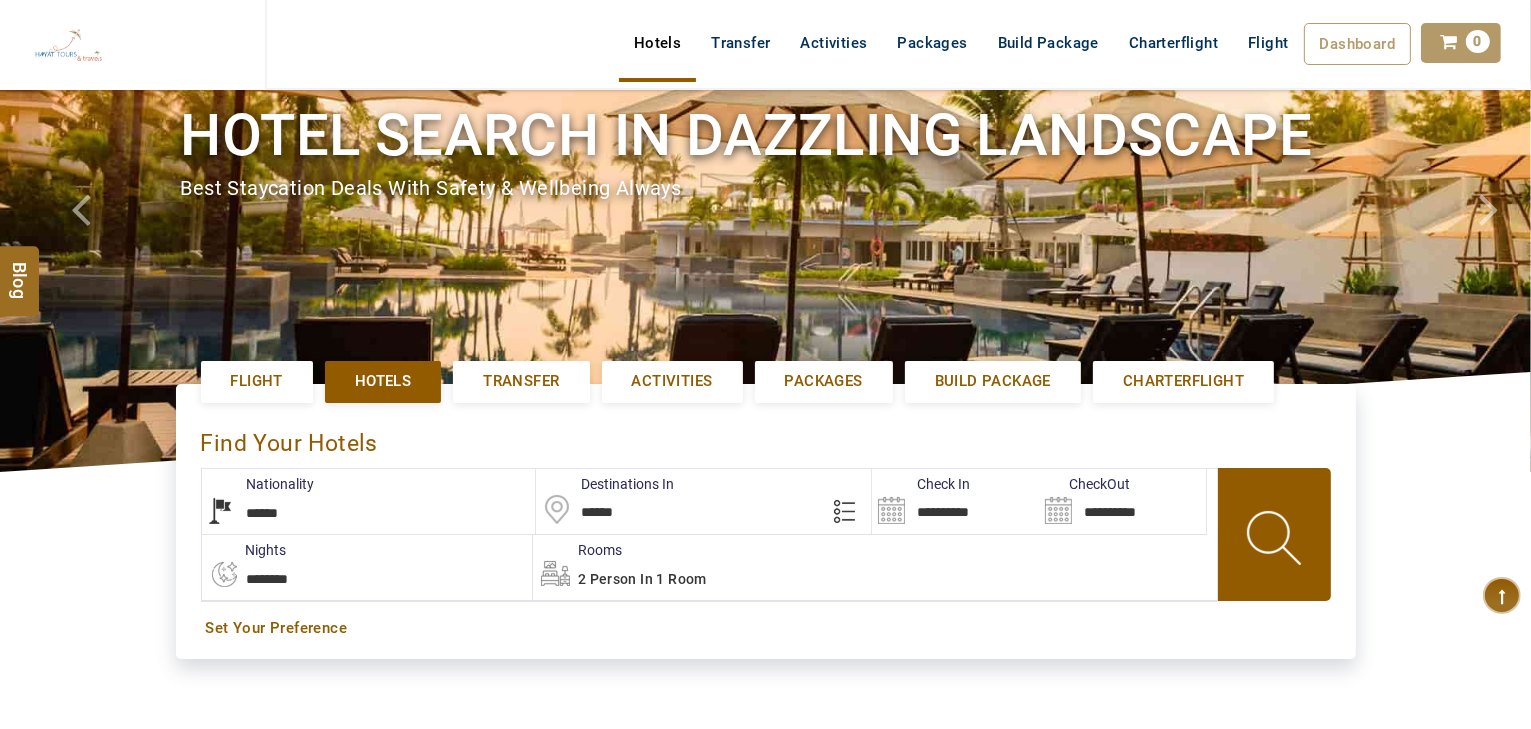 click on "******" at bounding box center (703, 501) 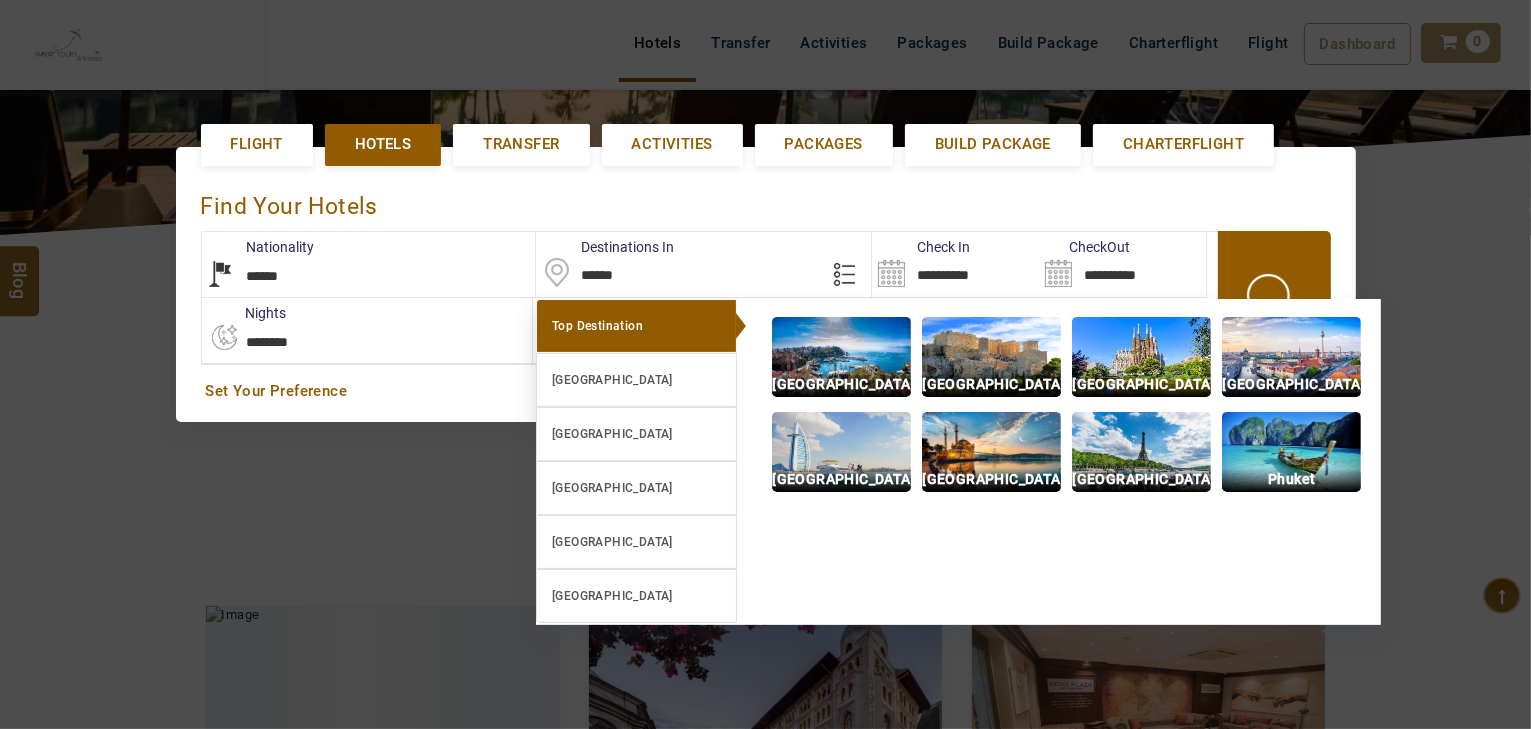 scroll, scrollTop: 452, scrollLeft: 0, axis: vertical 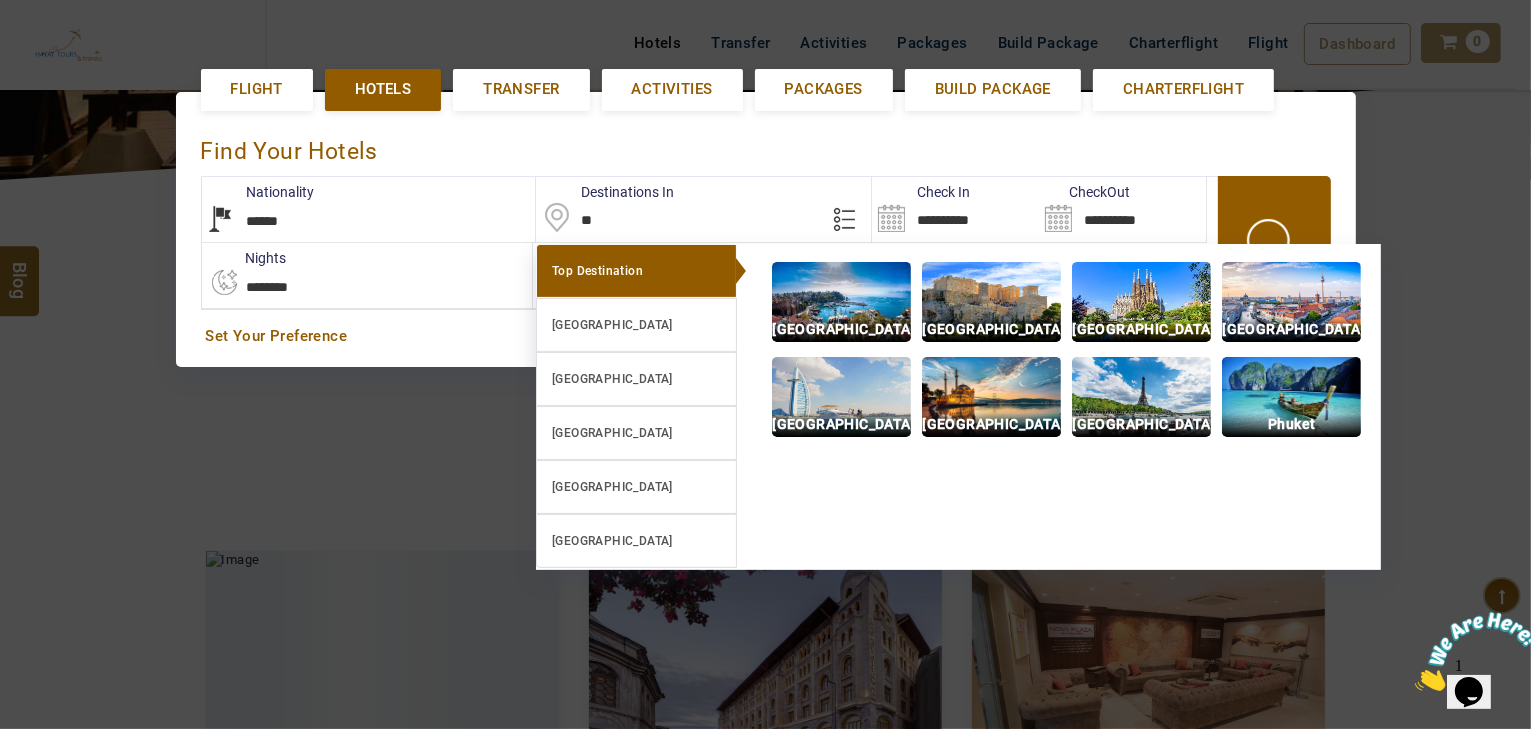 type on "*" 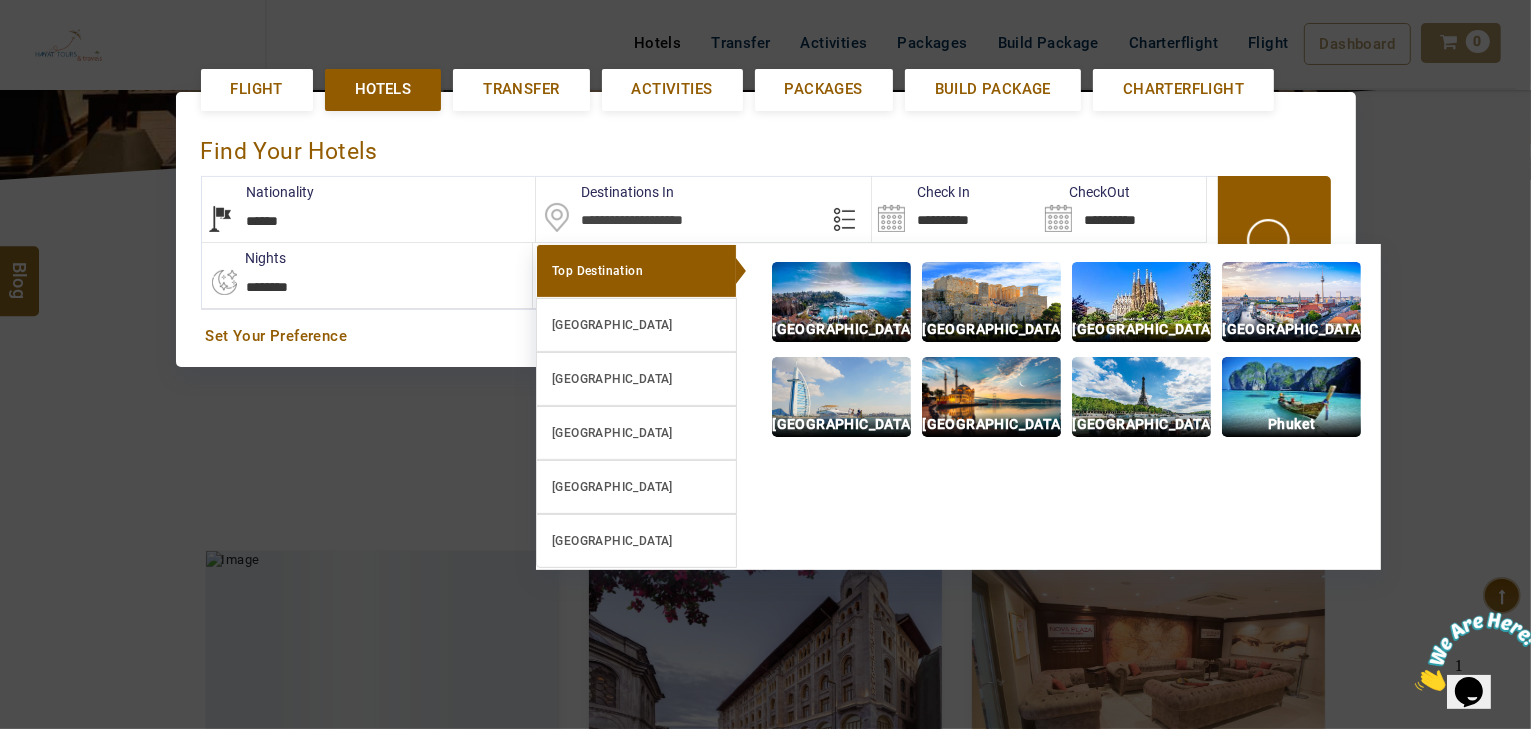 paste on "**********" 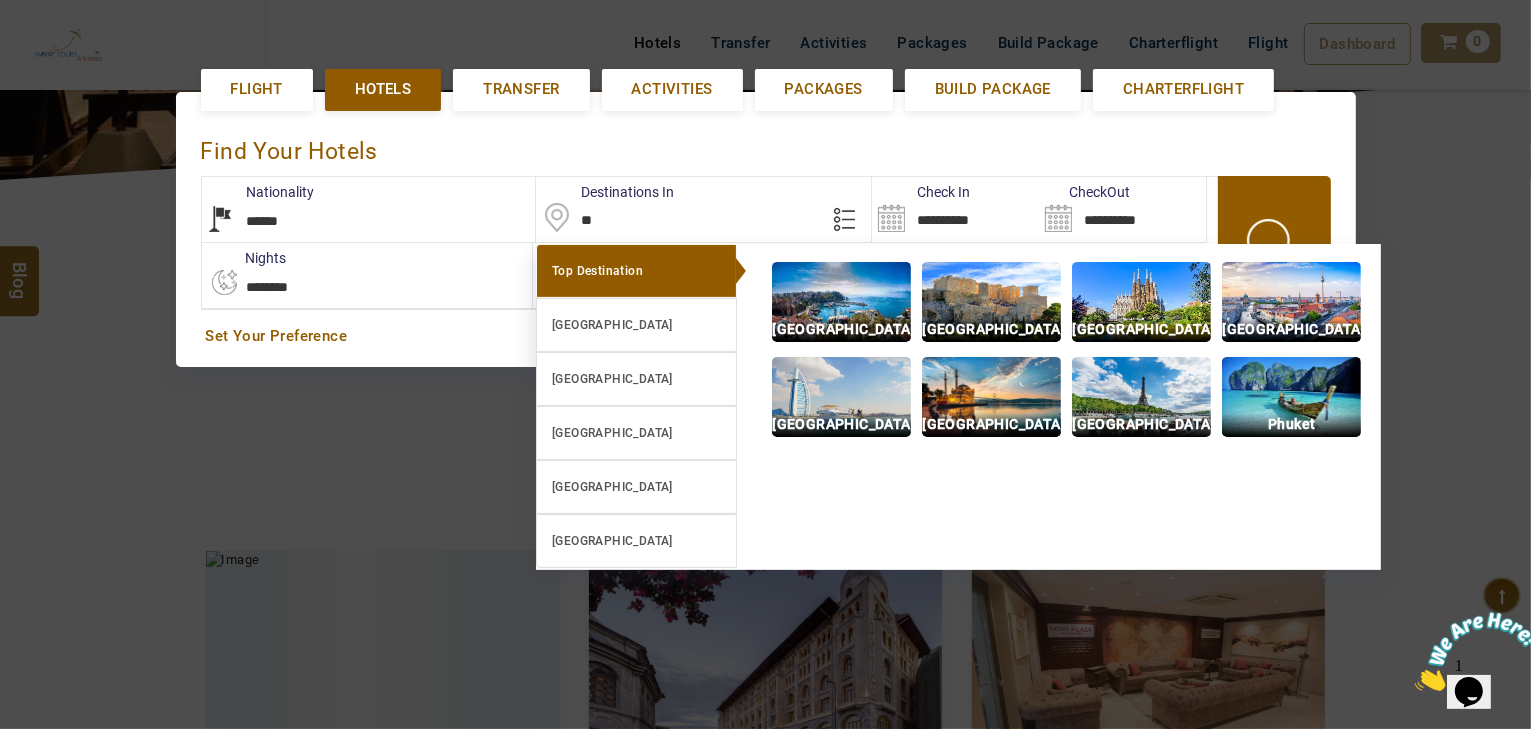 type on "*" 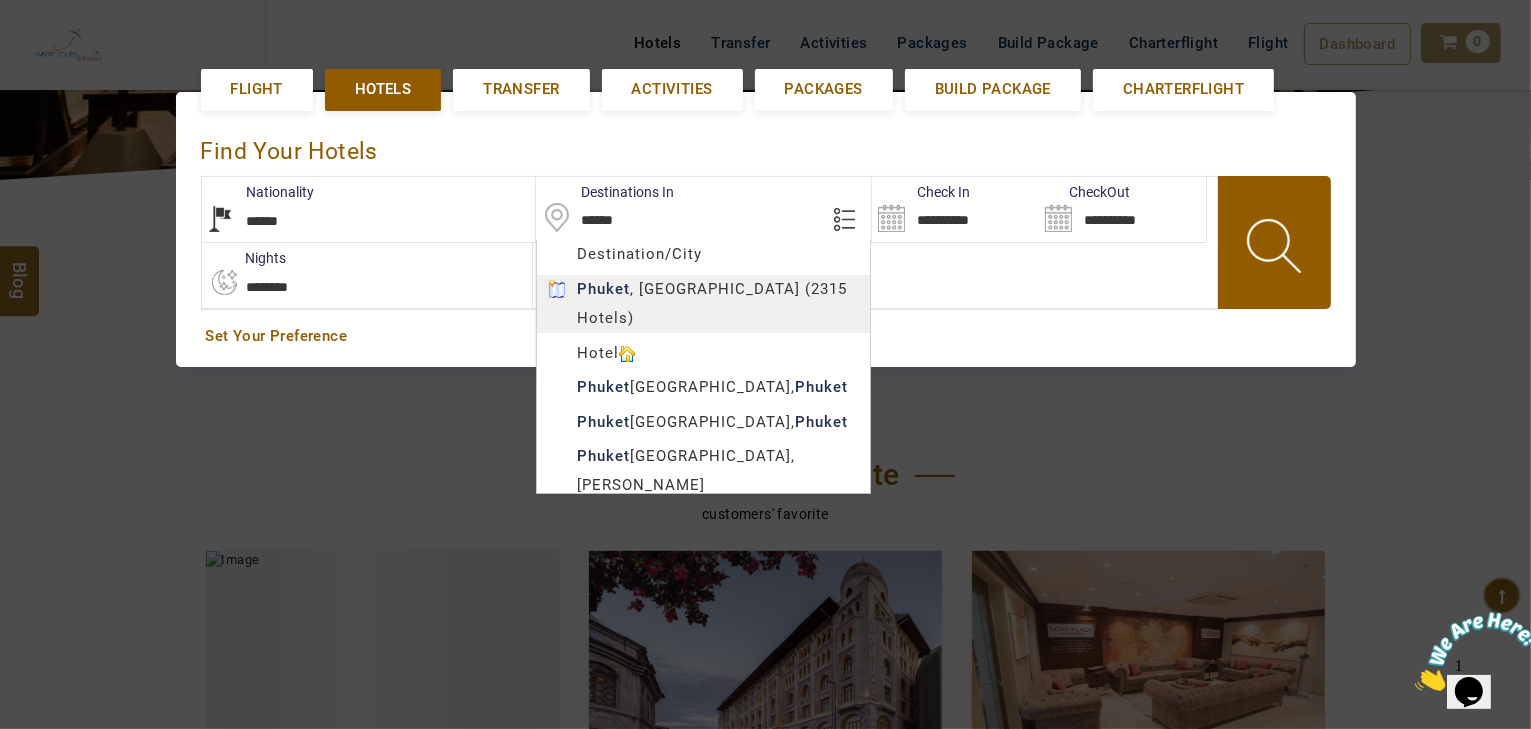 type on "******" 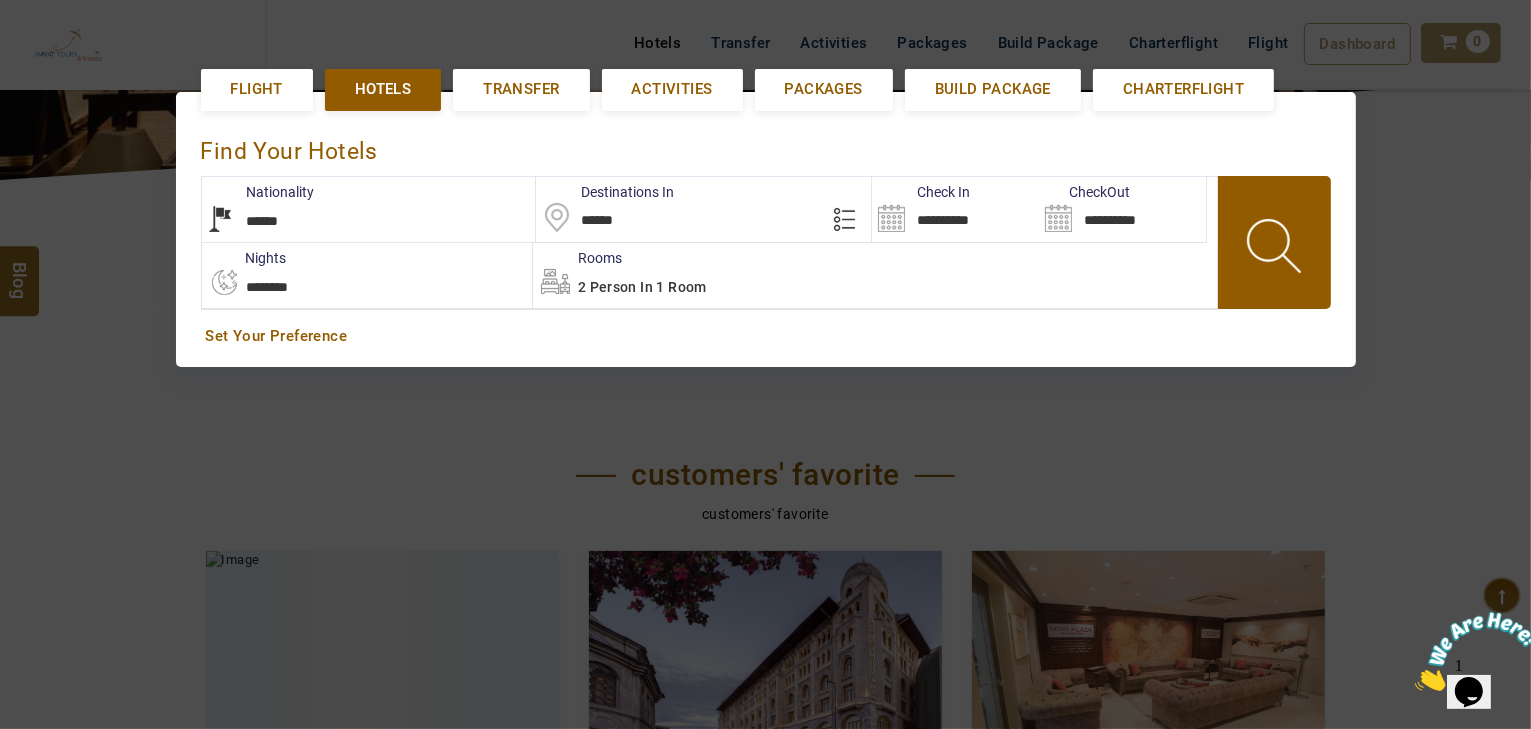 click on "**********" at bounding box center (955, 209) 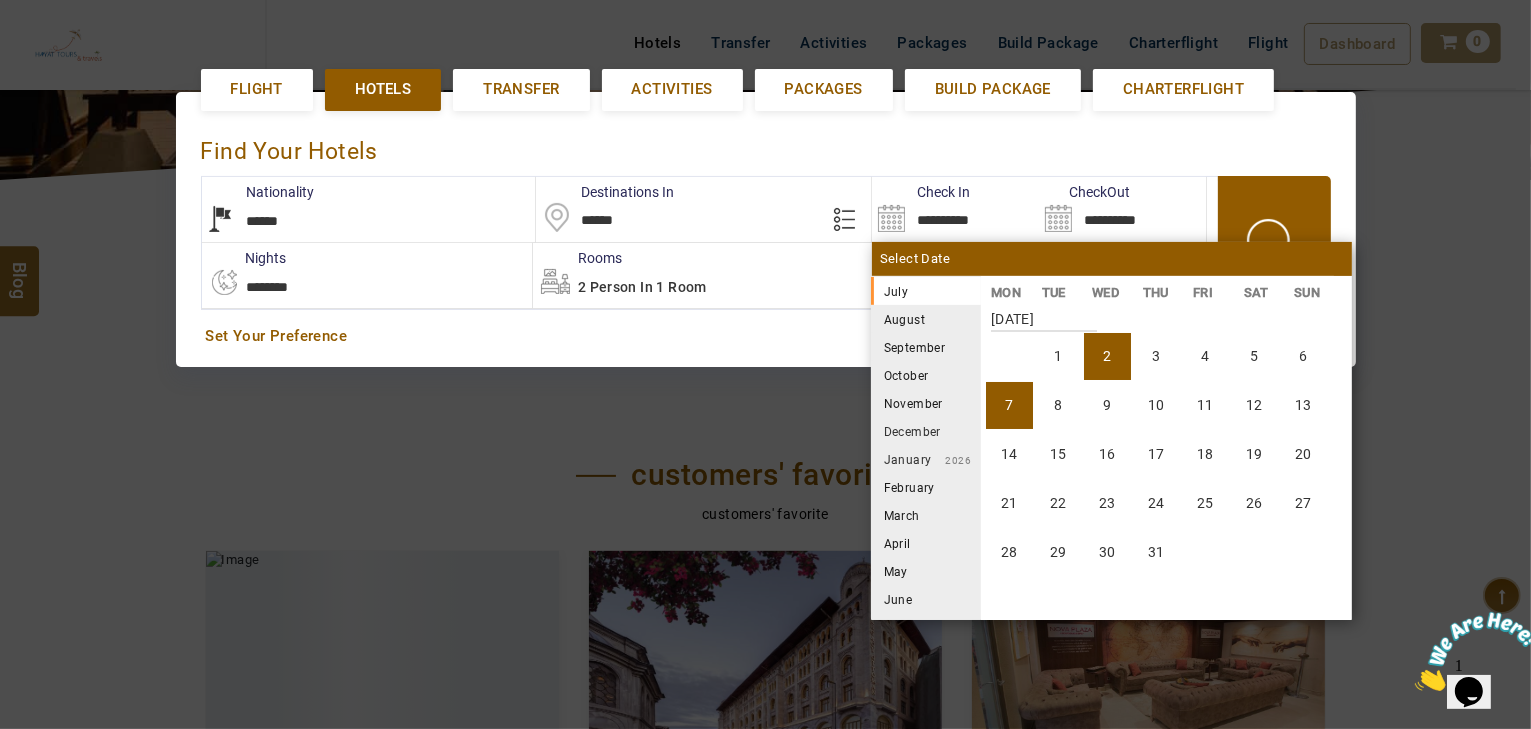 click on "7" at bounding box center [1009, 405] 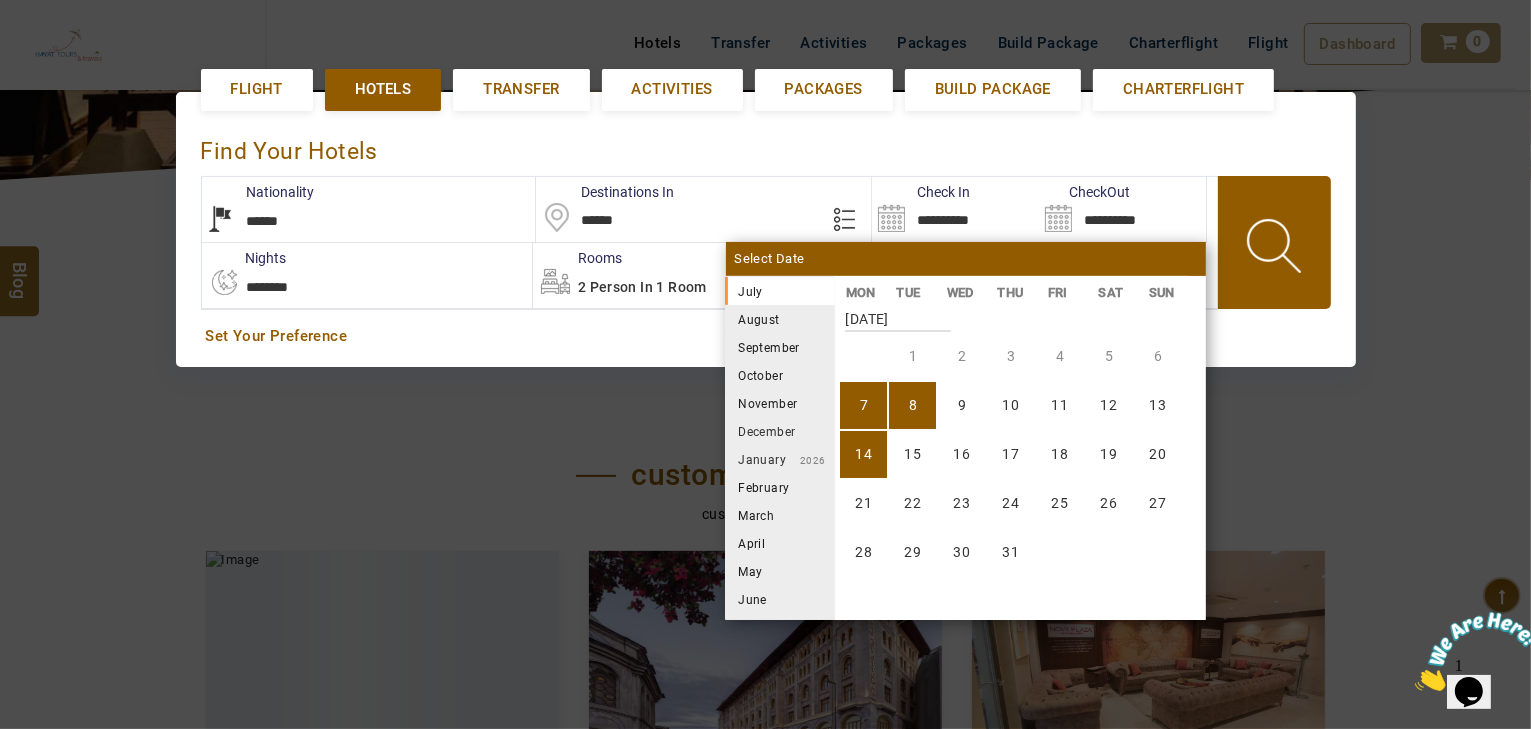 click on "14" at bounding box center [863, 454] 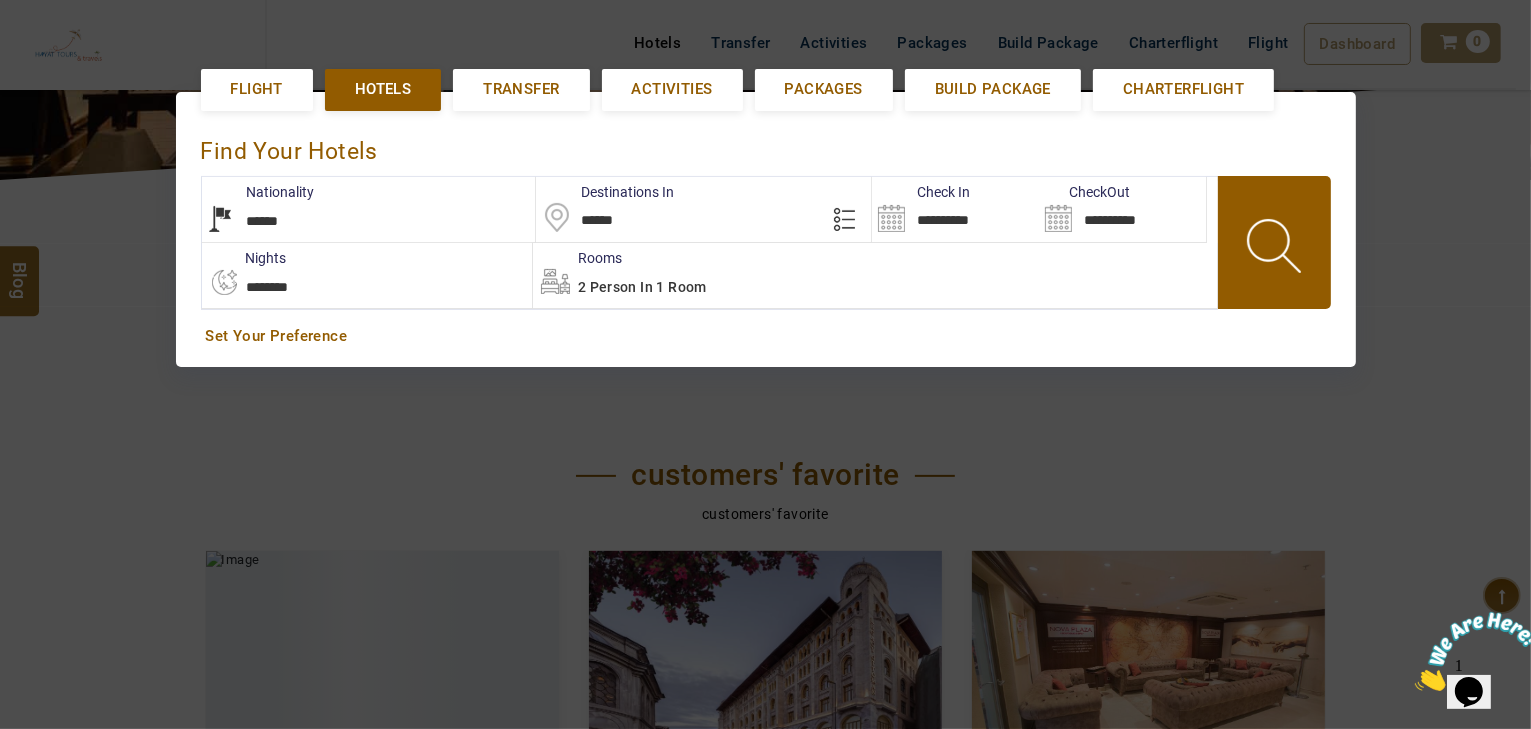 click on "**********" at bounding box center (955, 209) 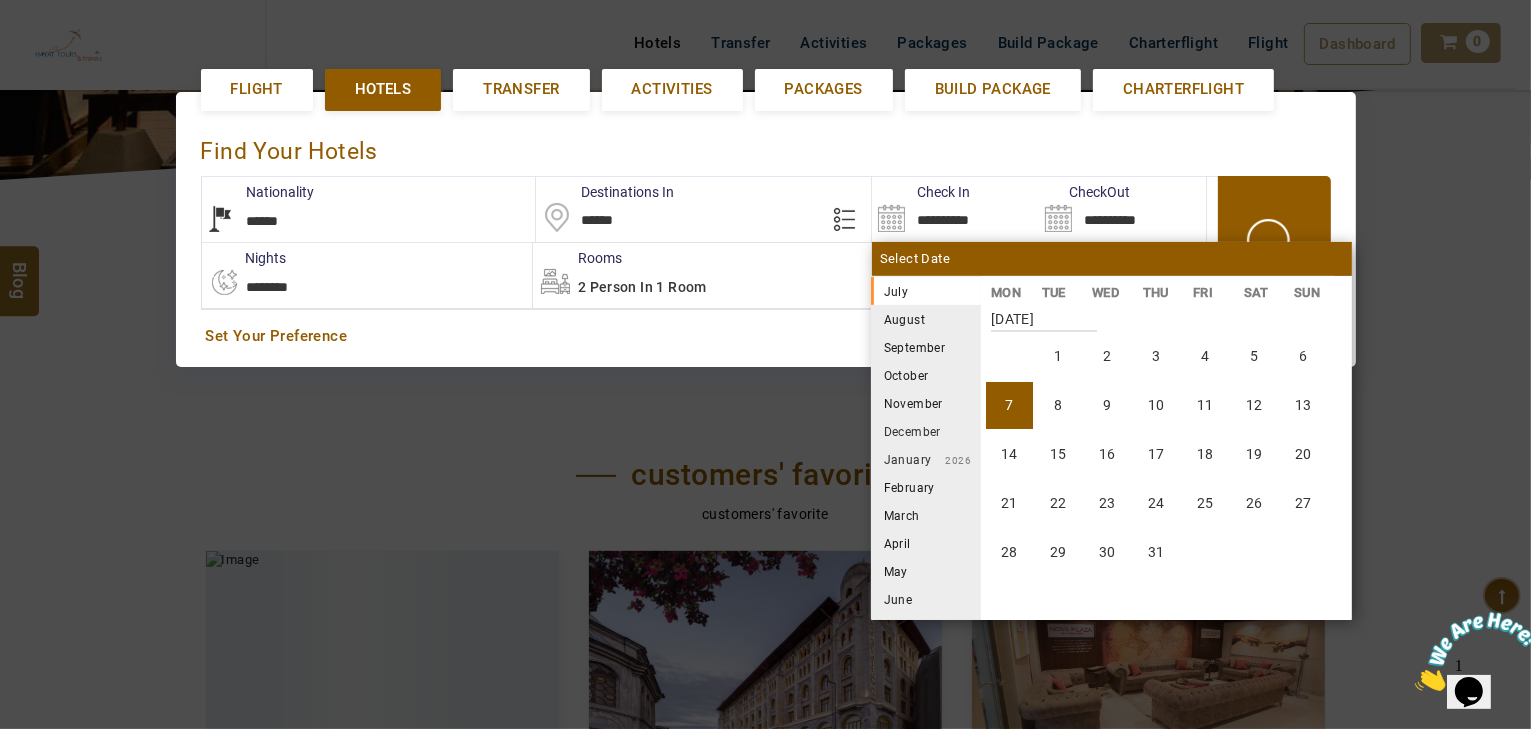 click on "August" at bounding box center (926, 319) 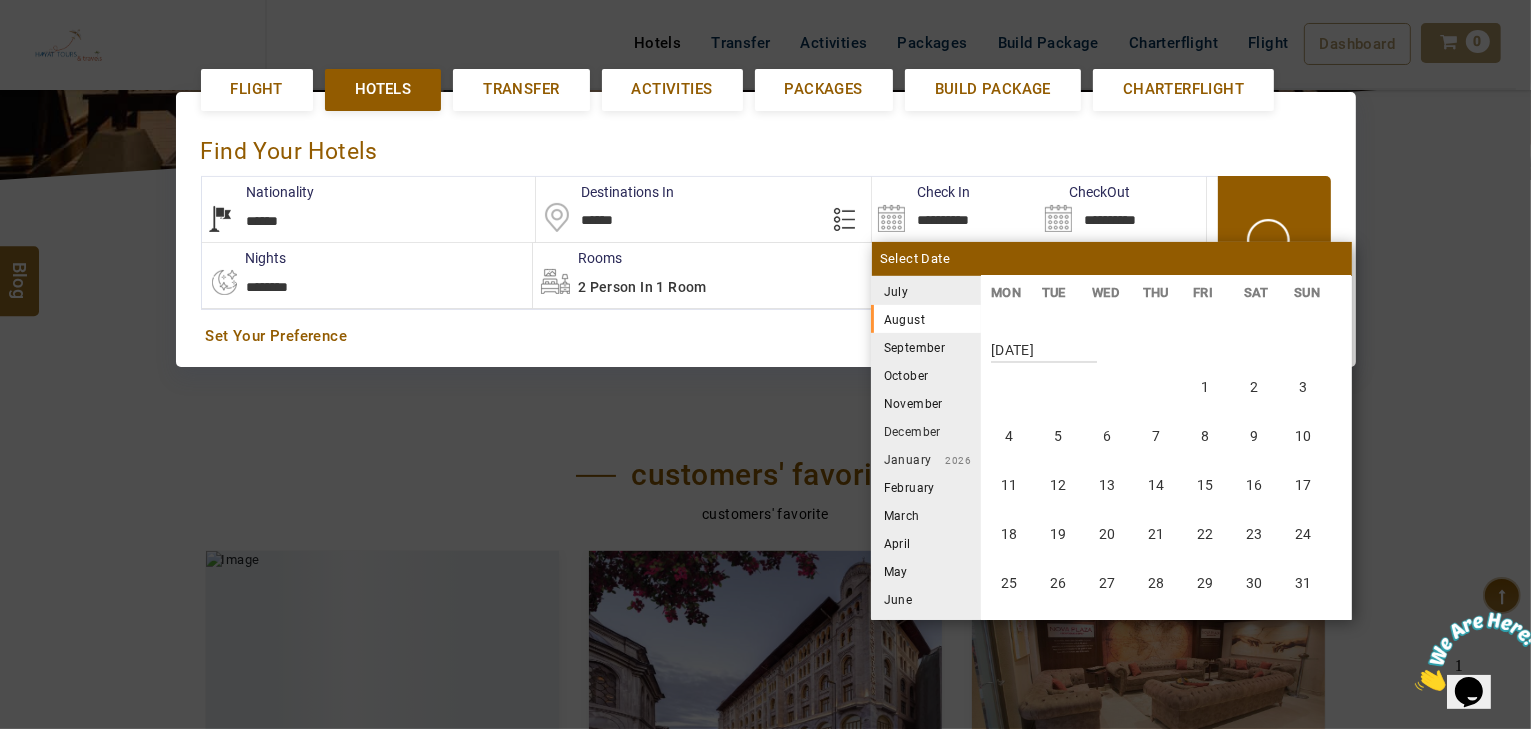 scroll, scrollTop: 370, scrollLeft: 0, axis: vertical 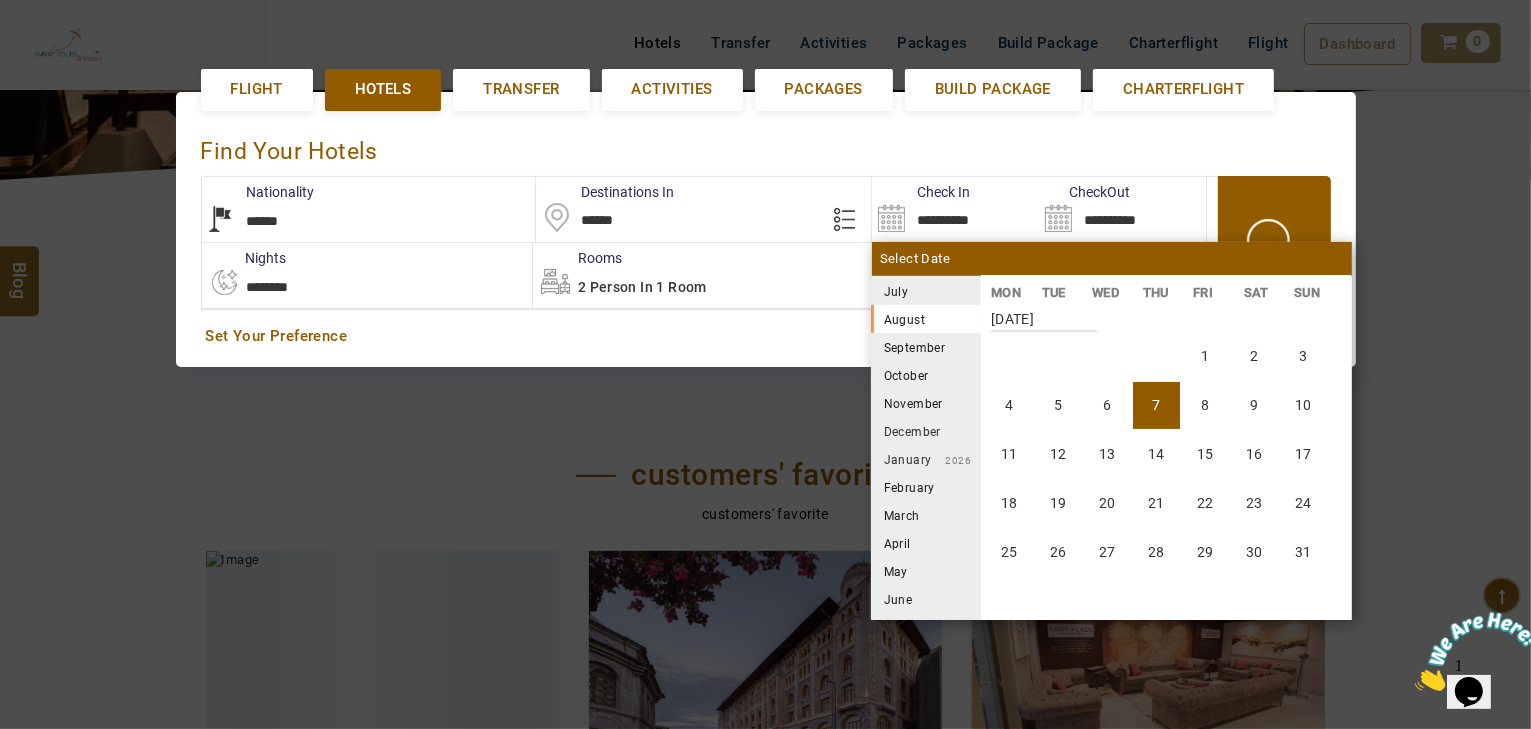 click on "7" at bounding box center (1156, 405) 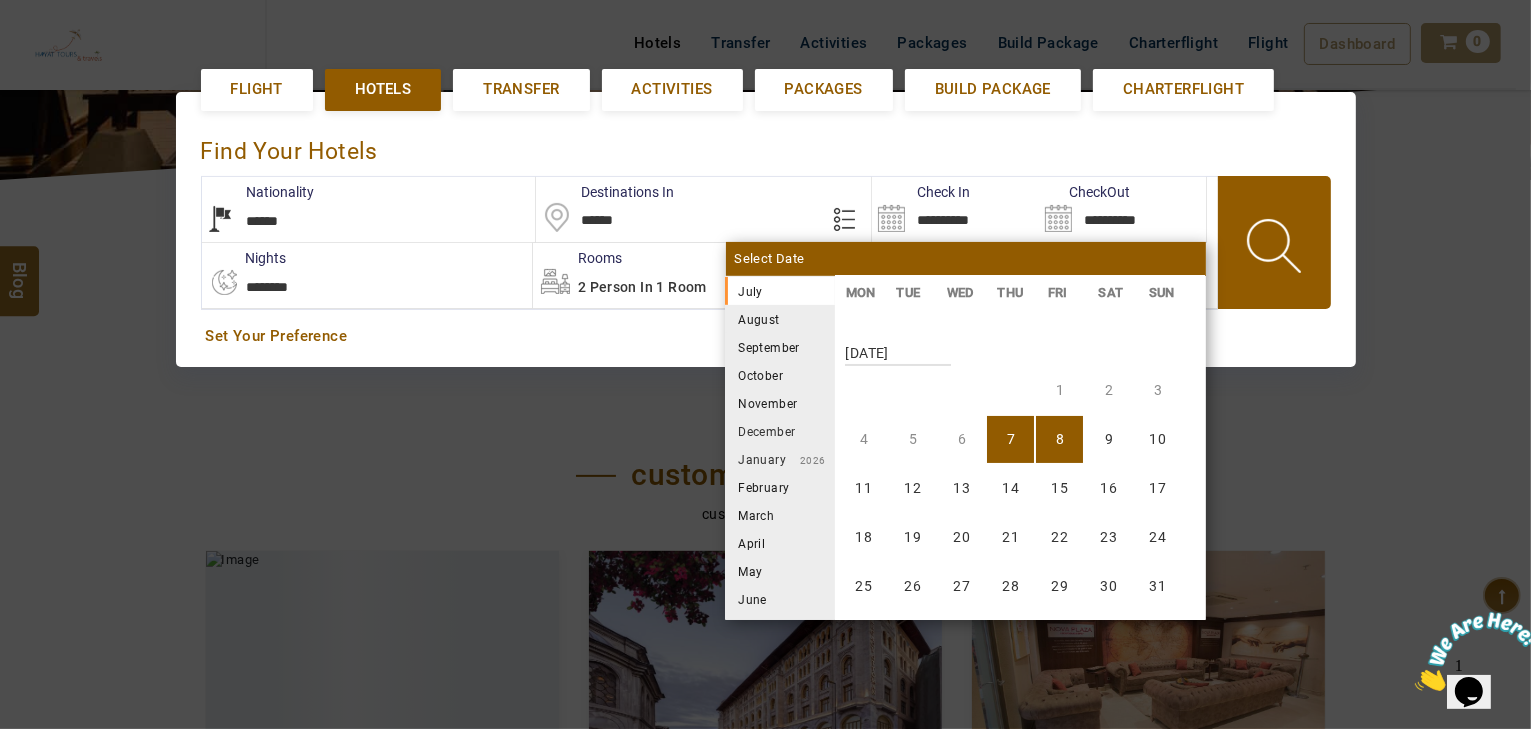 scroll, scrollTop: 370, scrollLeft: 0, axis: vertical 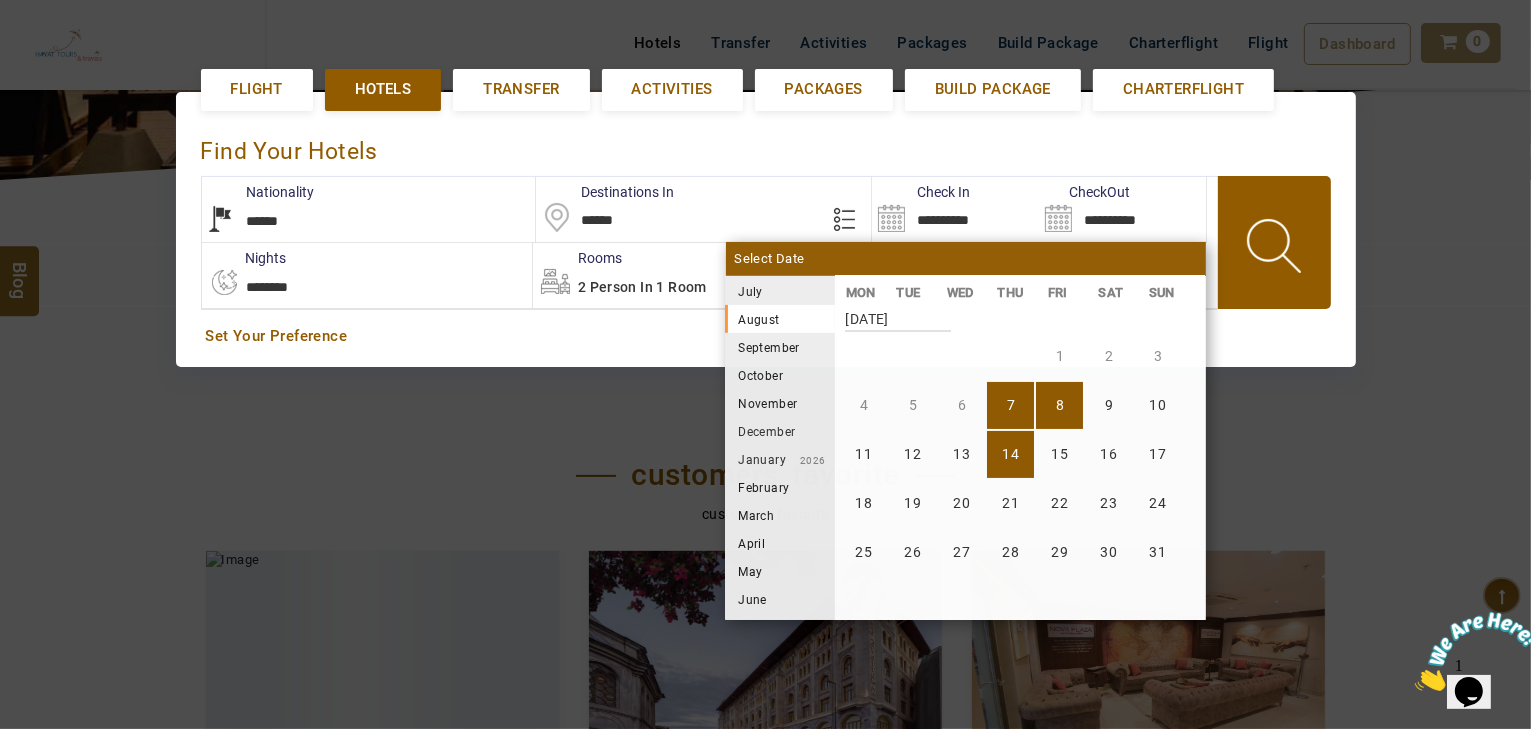 click on "14" at bounding box center [1010, 454] 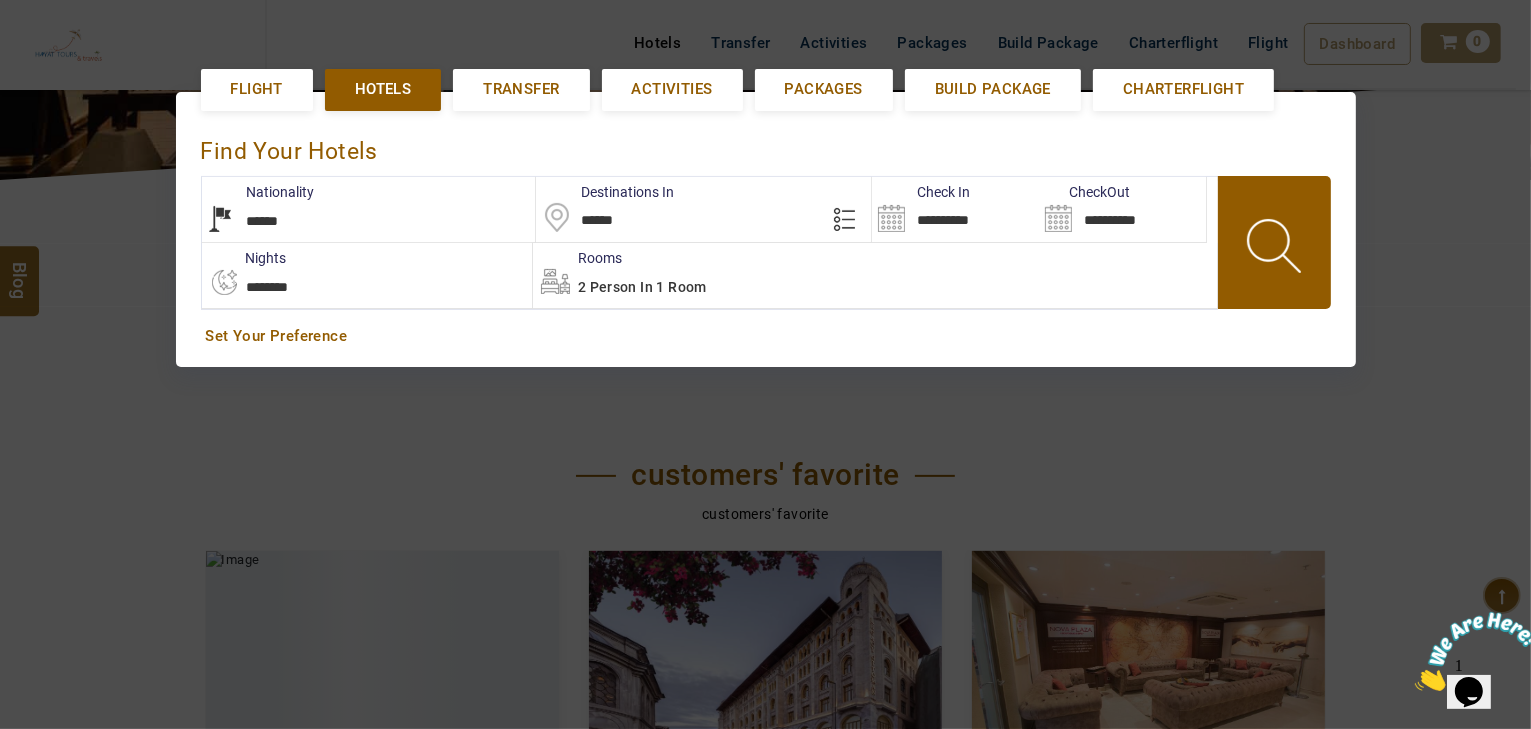 click at bounding box center (1276, 249) 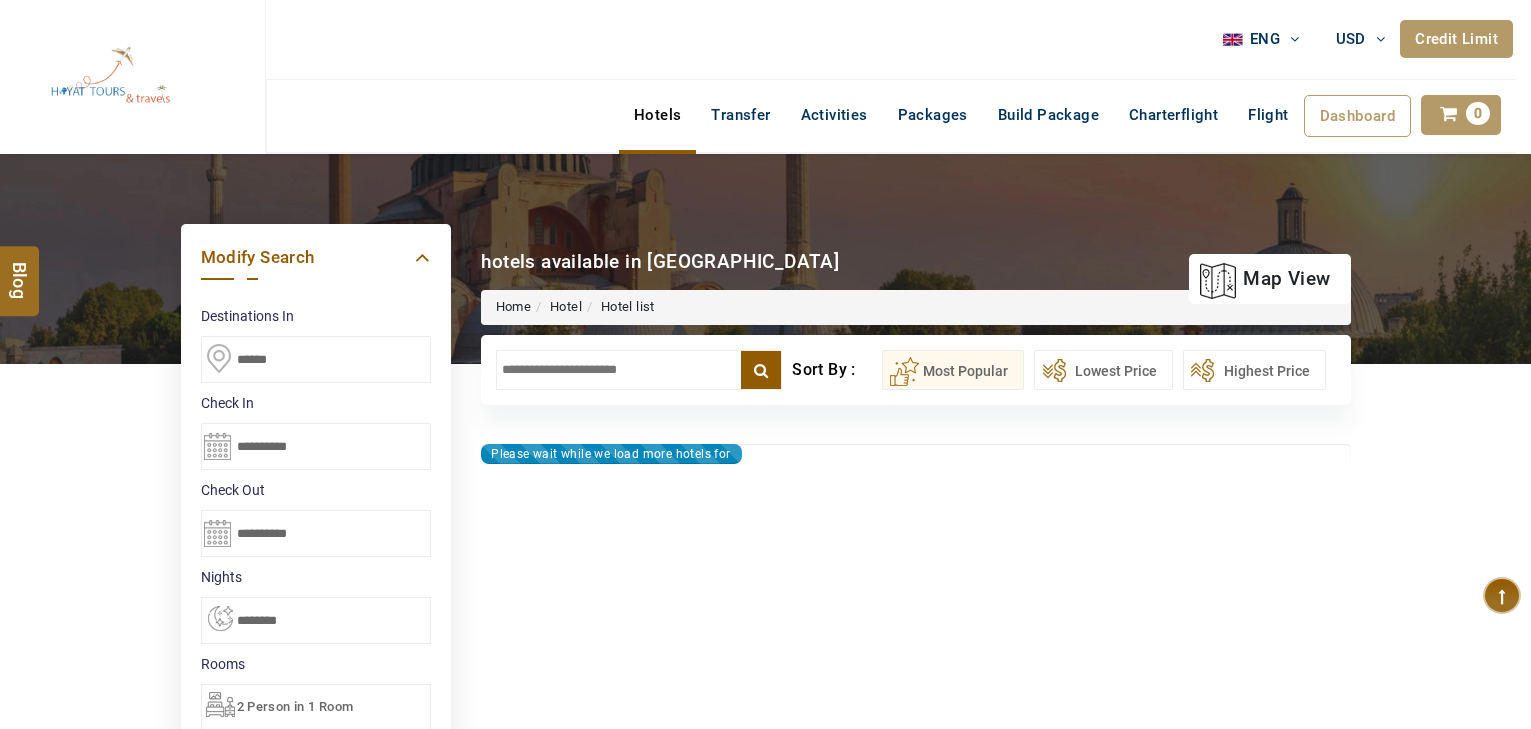 select on "*" 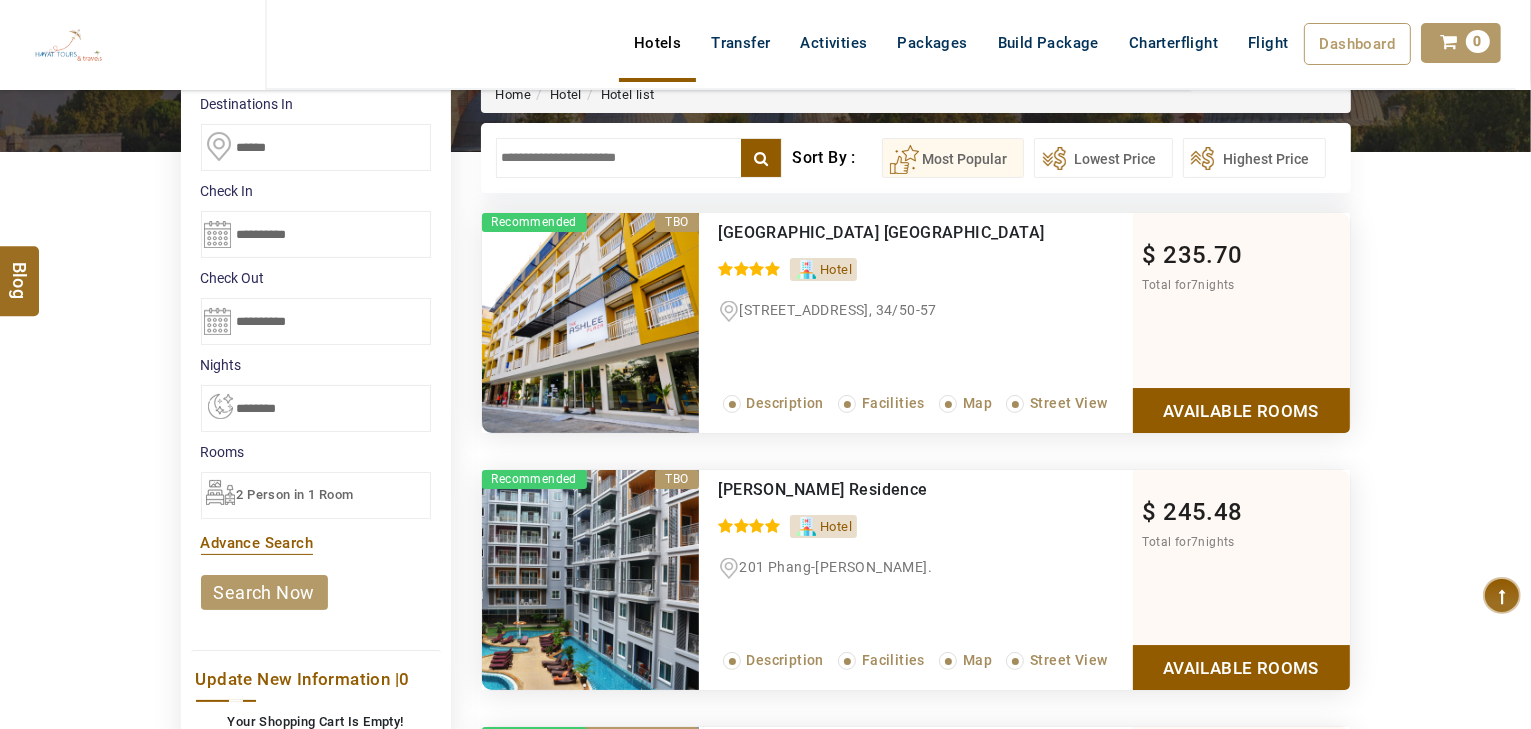 scroll, scrollTop: 240, scrollLeft: 0, axis: vertical 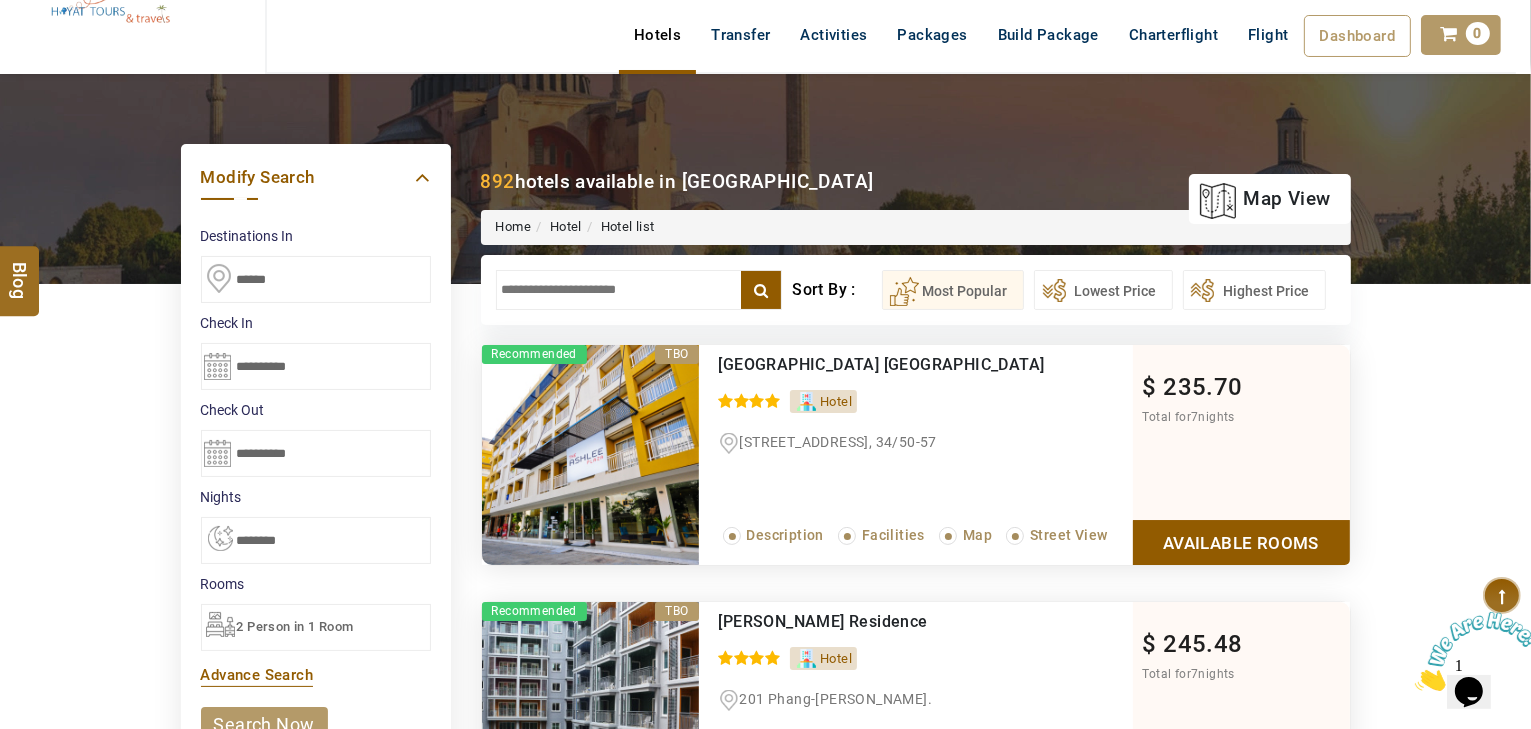 click at bounding box center [639, 290] 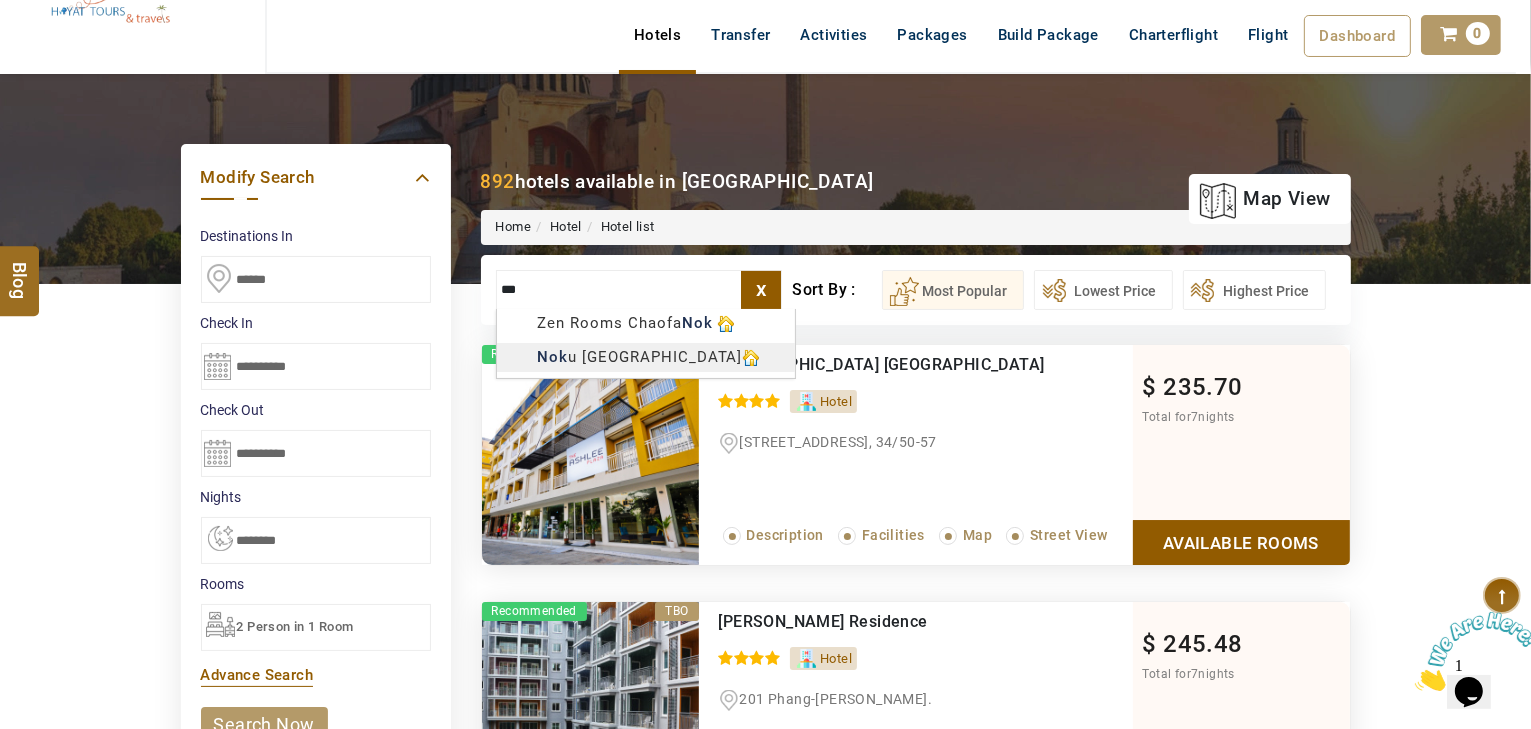 click on "HAYAYT TOURS USD AED  AED EUR  € USD  $ INR  ₹ THB  ฿ IDR  Rp BHD  BHD TRY  ₺ Credit Limit ENG English Arabic Helpline
+971 55 344 0168 Register Now +971 55 344 0168 info@royallineholidays.com About Us What we Offer Blog Why Us Contact Hotels  Transfer Activities Packages Build Package Charterflight Flight Dashboard My Profile My Booking My Reports My Quotation Sign Out 0 Points Redeem Now To Redeem 58318  Points Future Points  1074   Points Credit Limit Credit Limit USD 30000.00 70% Complete Used USD 10543.64 Available USD 19456.36 Setting  Looks like you haven't added anything to your cart yet Countinue Shopping ***** ****** Please Wait.. Blog demo
Remember me Forgot
password? LOG IN Don't have an account?   Register Now My Booking View/ Print/Cancel Your Booking without Signing in Submit Applying Filters...... Hotels For You Will Be Loading Soon demo
In A Few Moment, You Will Be Celebrating Best Hotel options galore ! Check In   CheckOut Rooms Rooms X Map Map" at bounding box center (765, 1111) 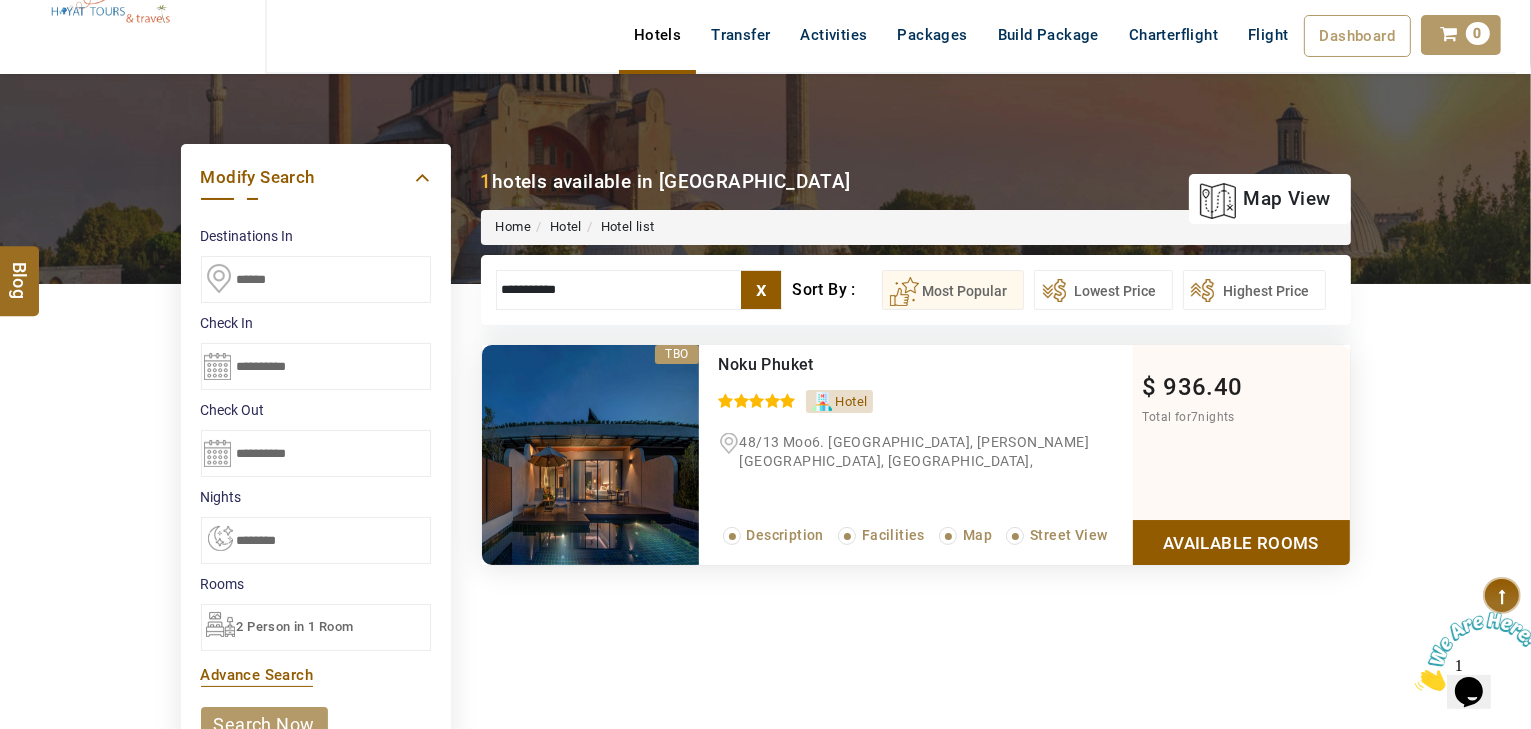 type on "**********" 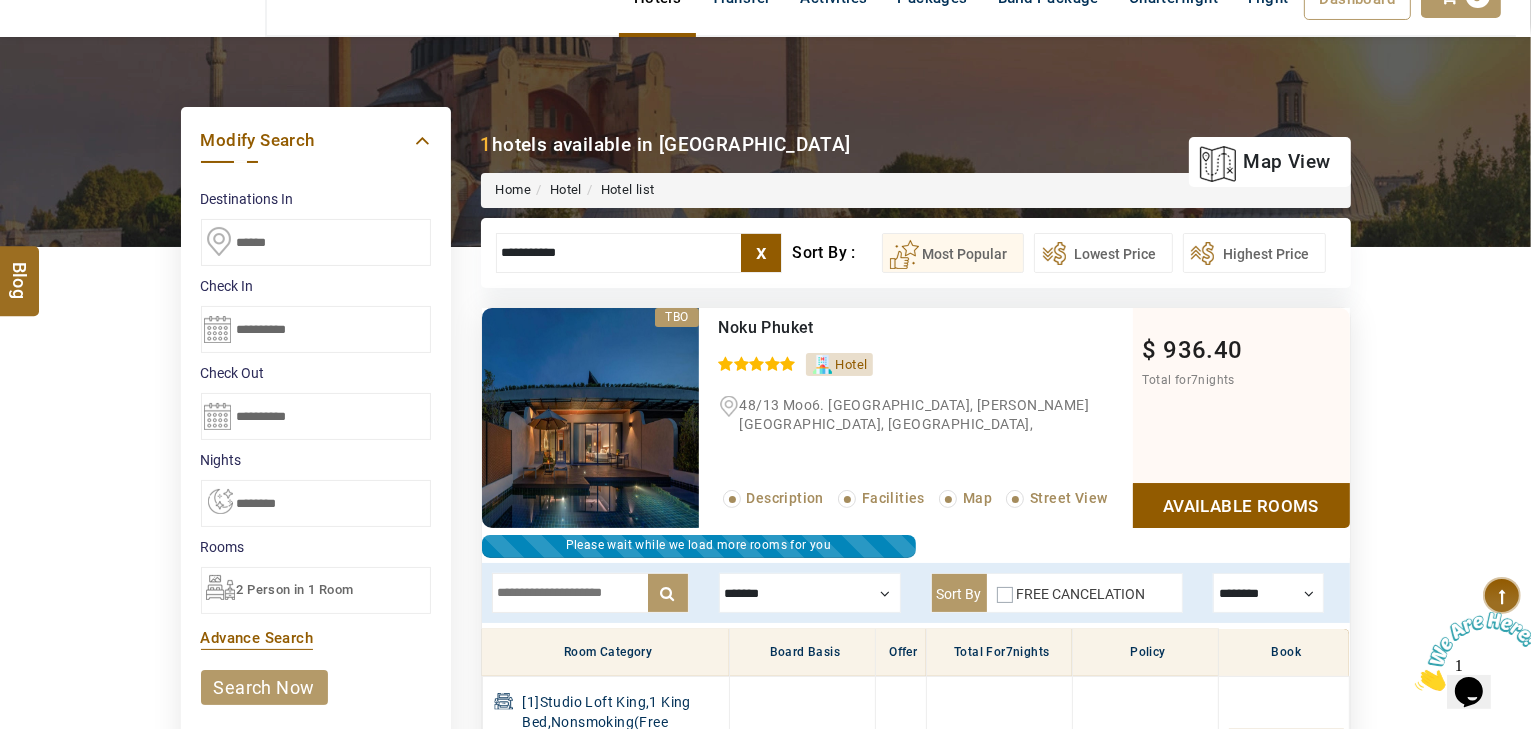 scroll, scrollTop: 213, scrollLeft: 0, axis: vertical 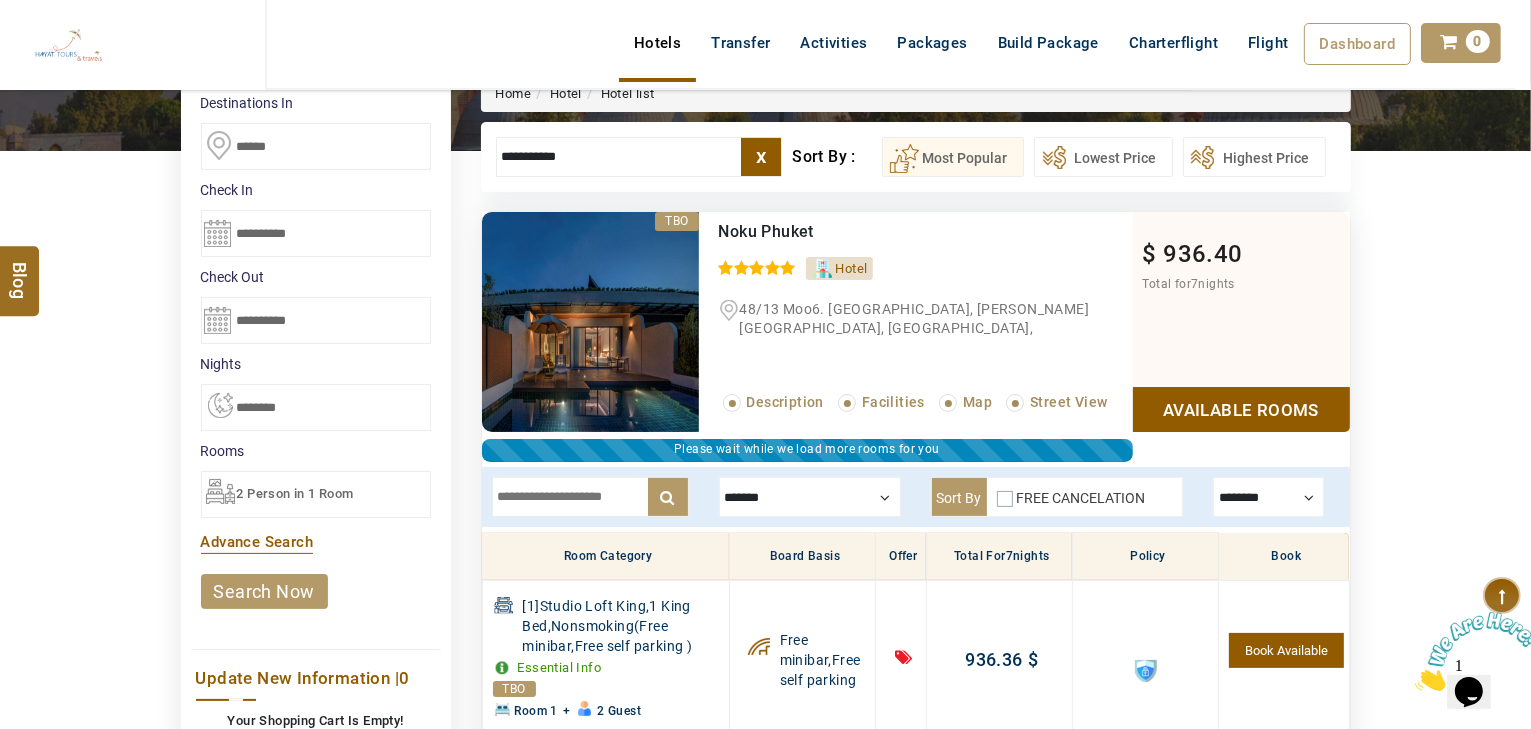 click at bounding box center [590, 497] 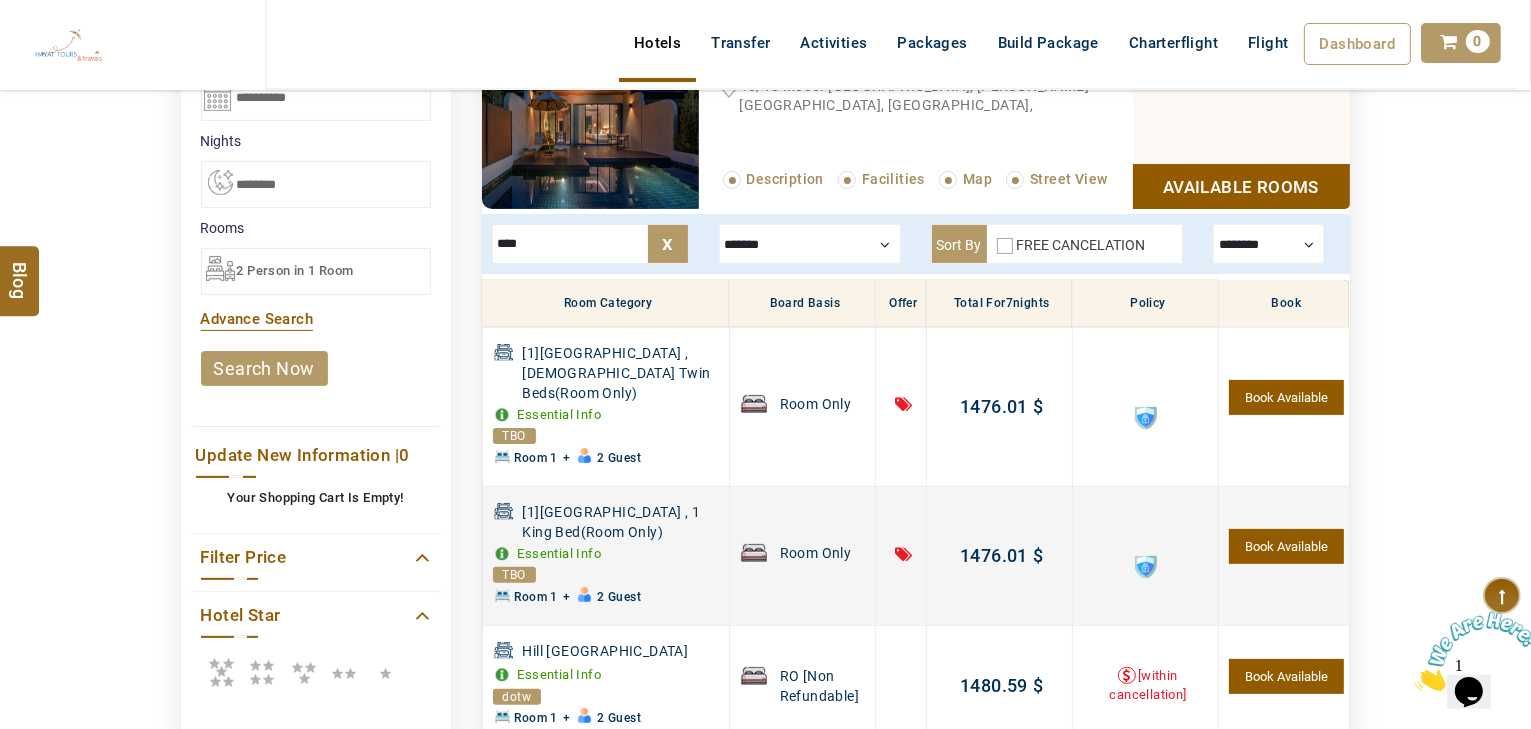 scroll, scrollTop: 453, scrollLeft: 0, axis: vertical 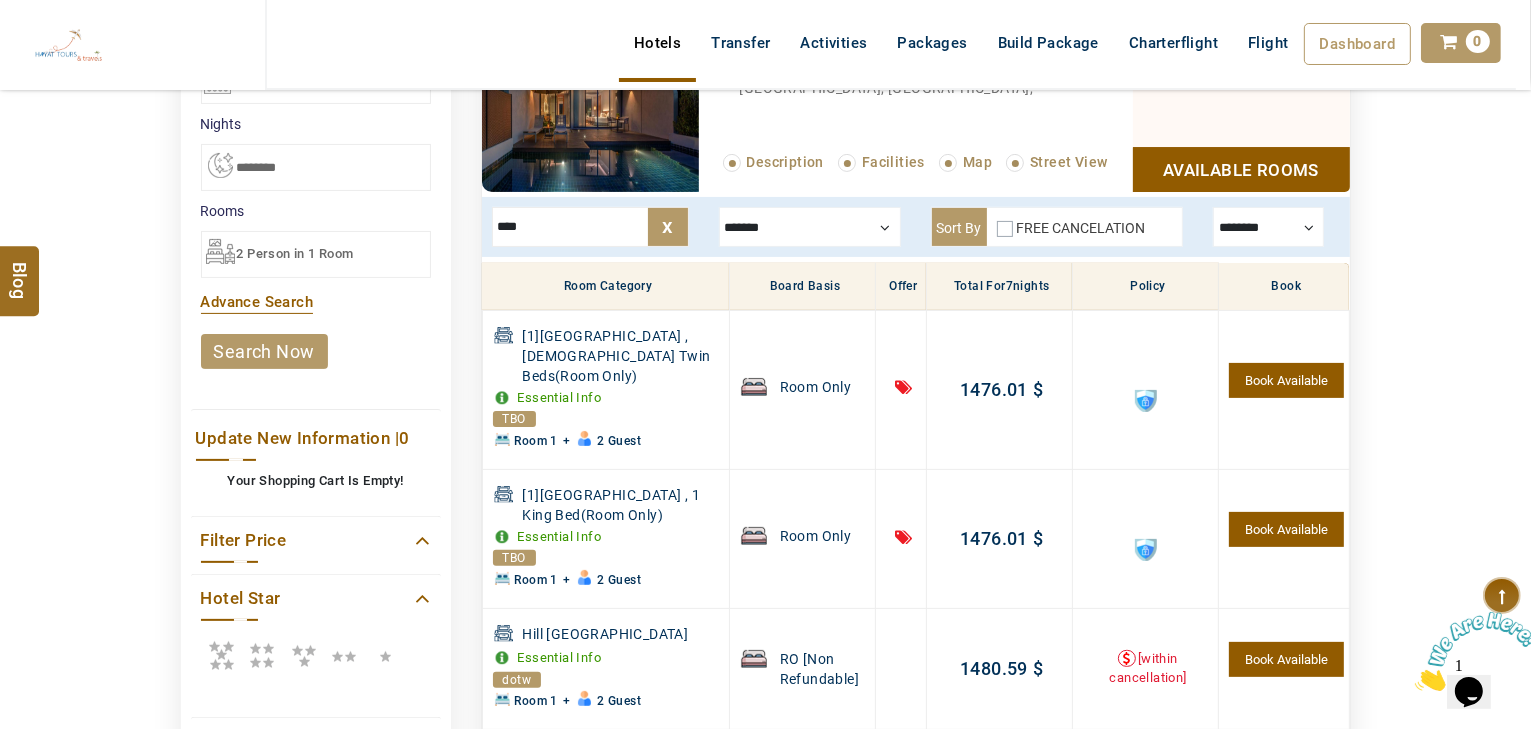 type on "****" 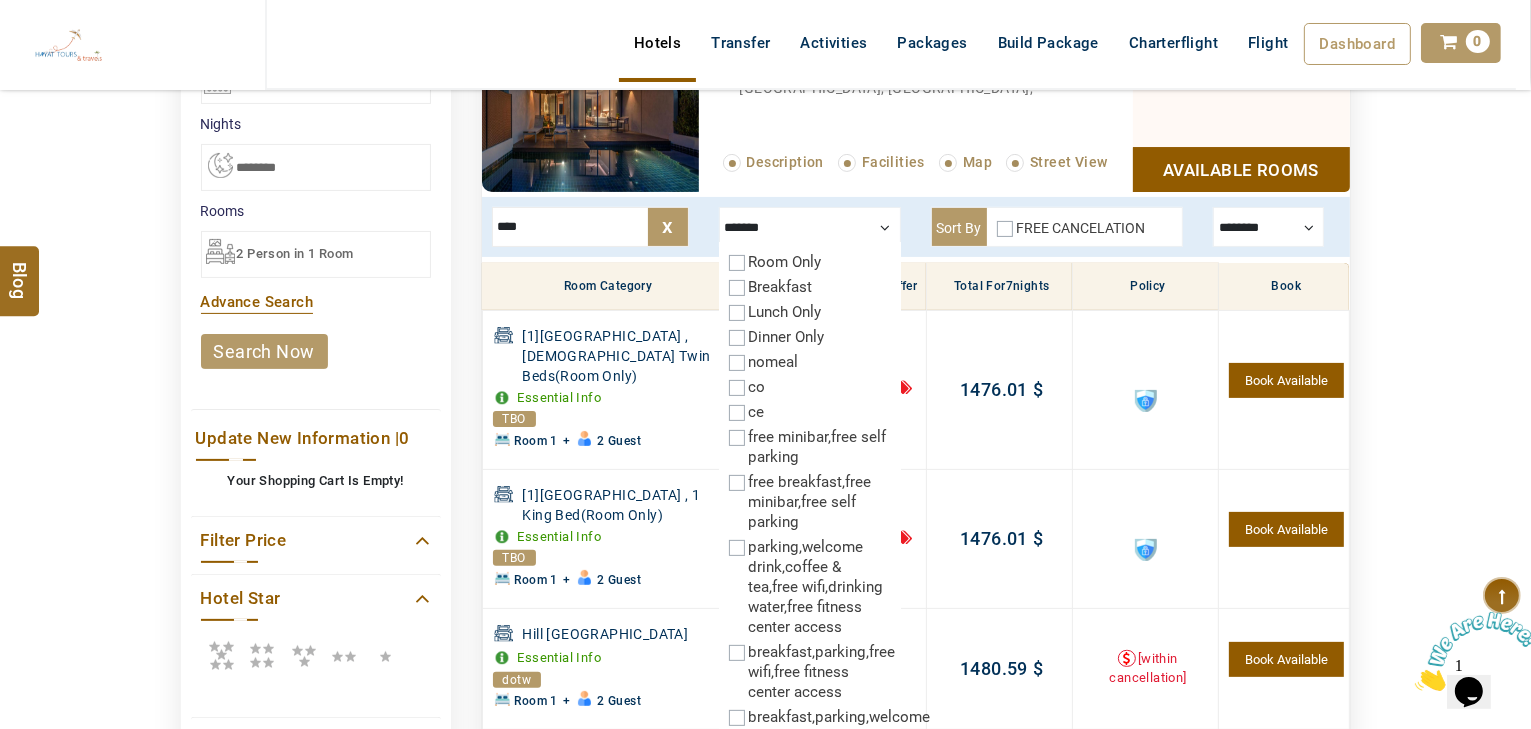 click on "Breakfast" at bounding box center (781, 287) 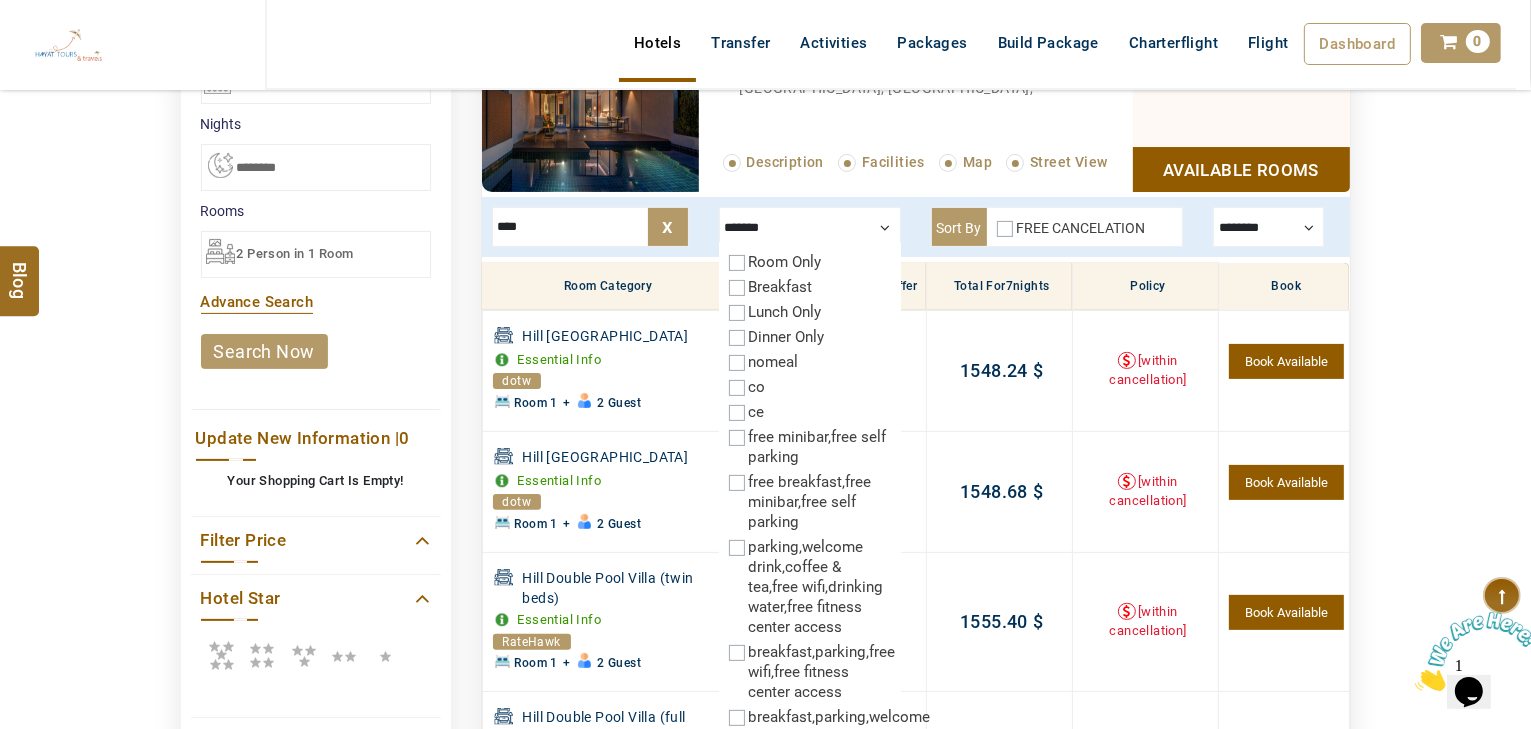 click on "****" at bounding box center (590, 227) 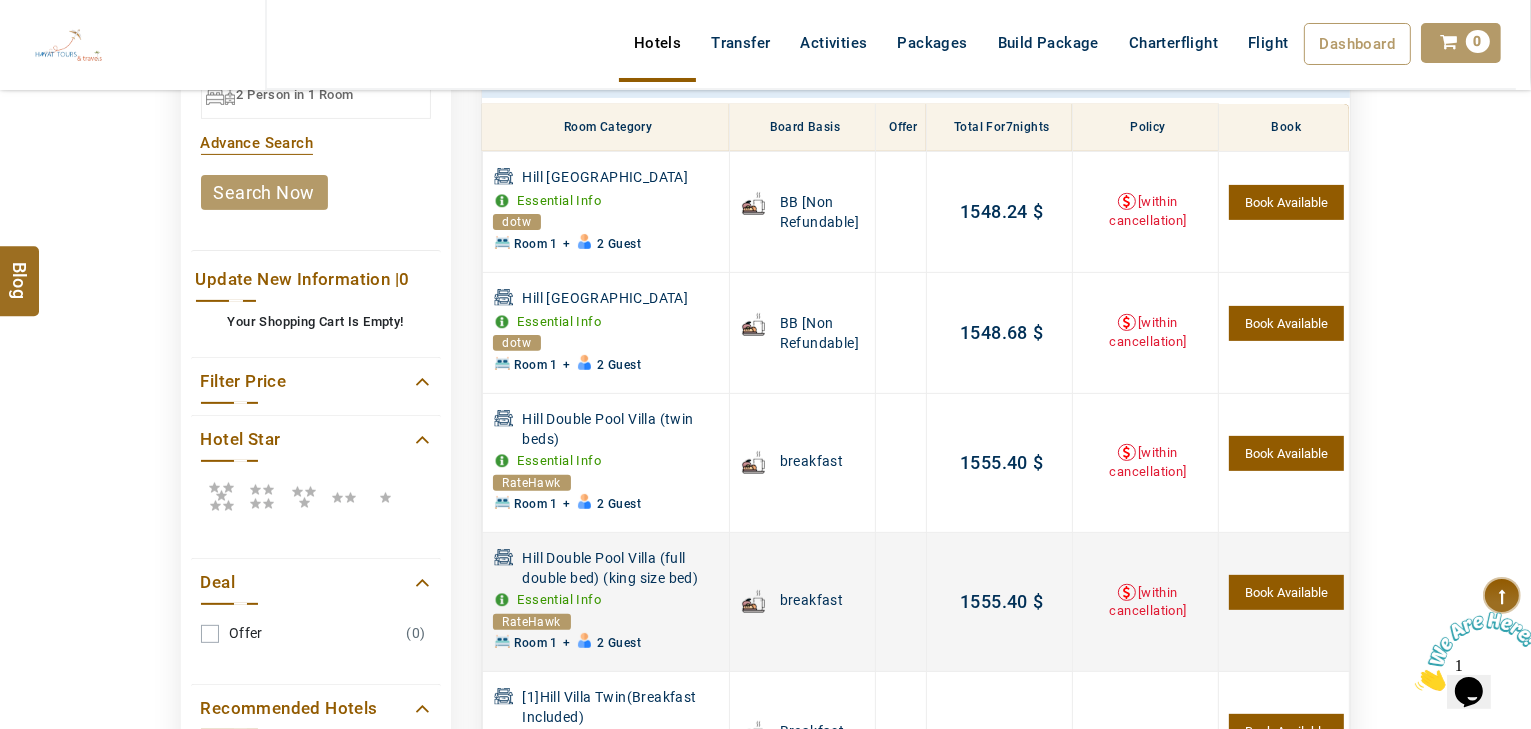 scroll, scrollTop: 613, scrollLeft: 0, axis: vertical 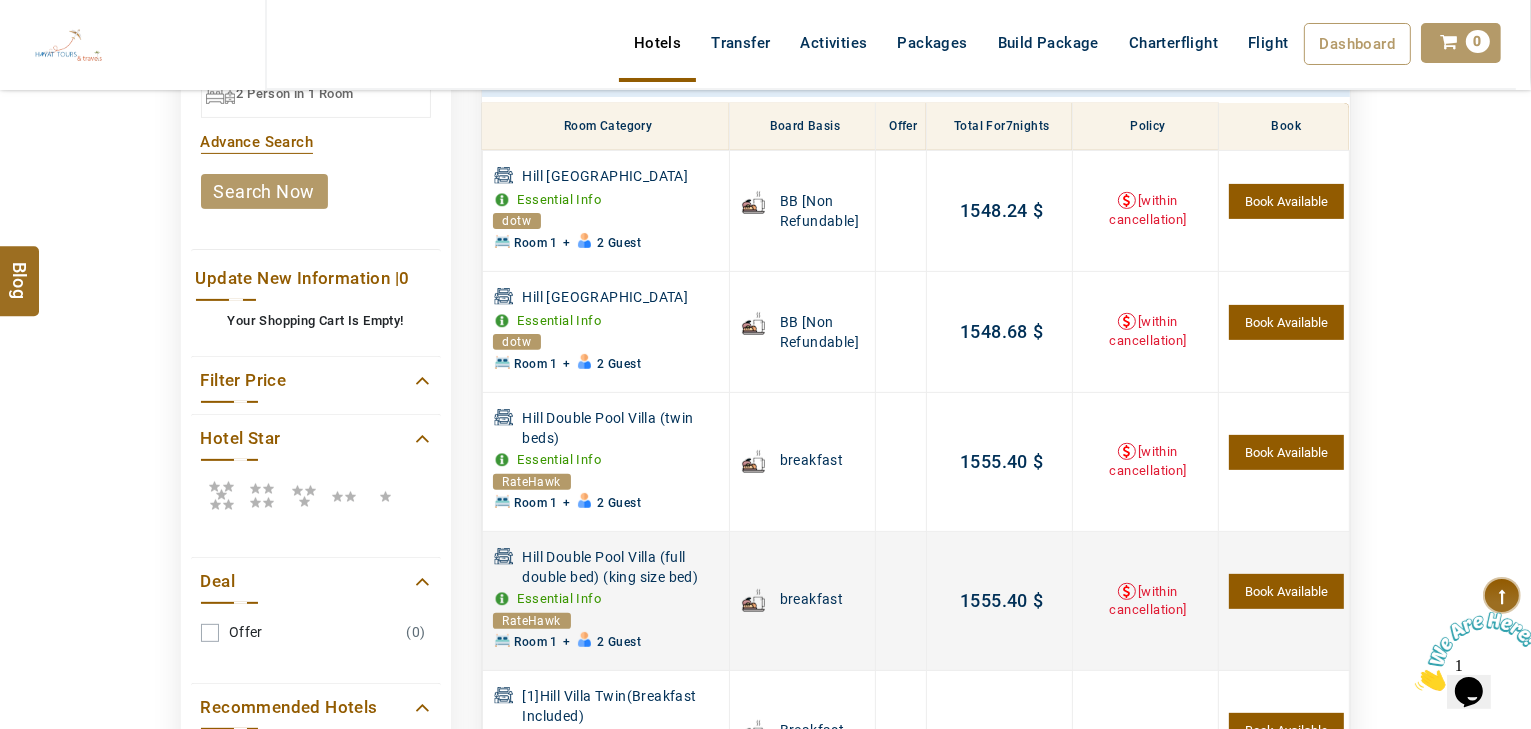 click on "[within cancellation]" at bounding box center [1147, 601] 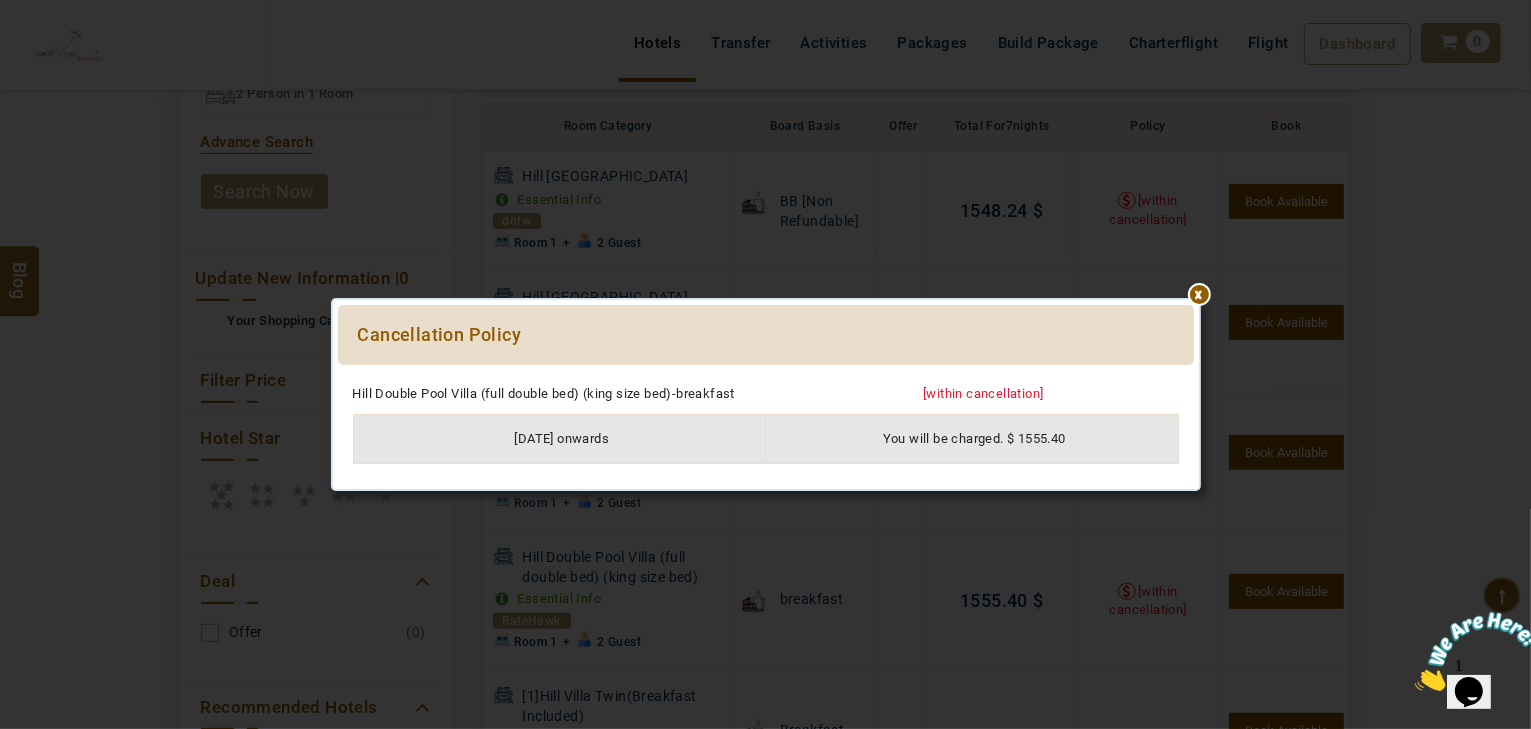 click at bounding box center (766, 375) 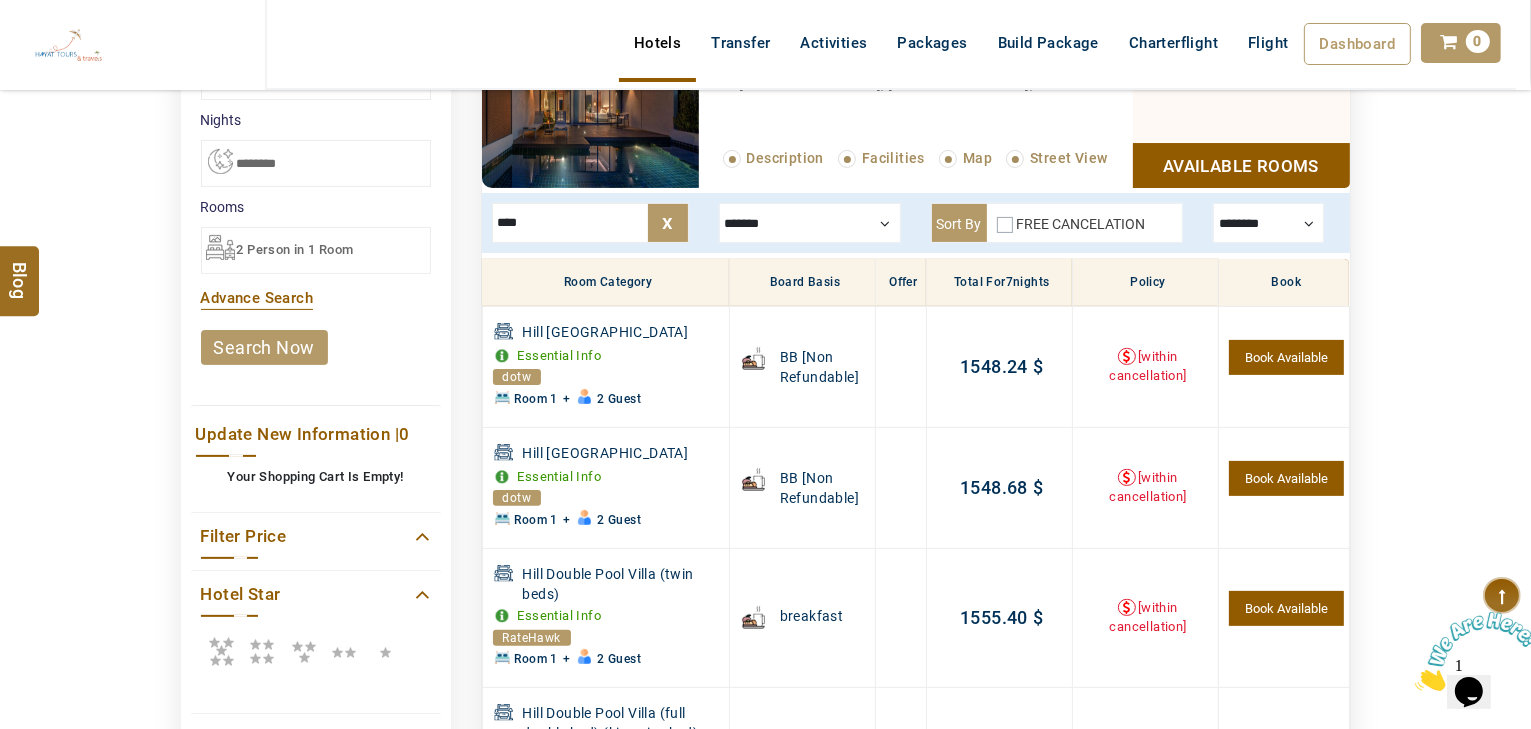 scroll, scrollTop: 453, scrollLeft: 0, axis: vertical 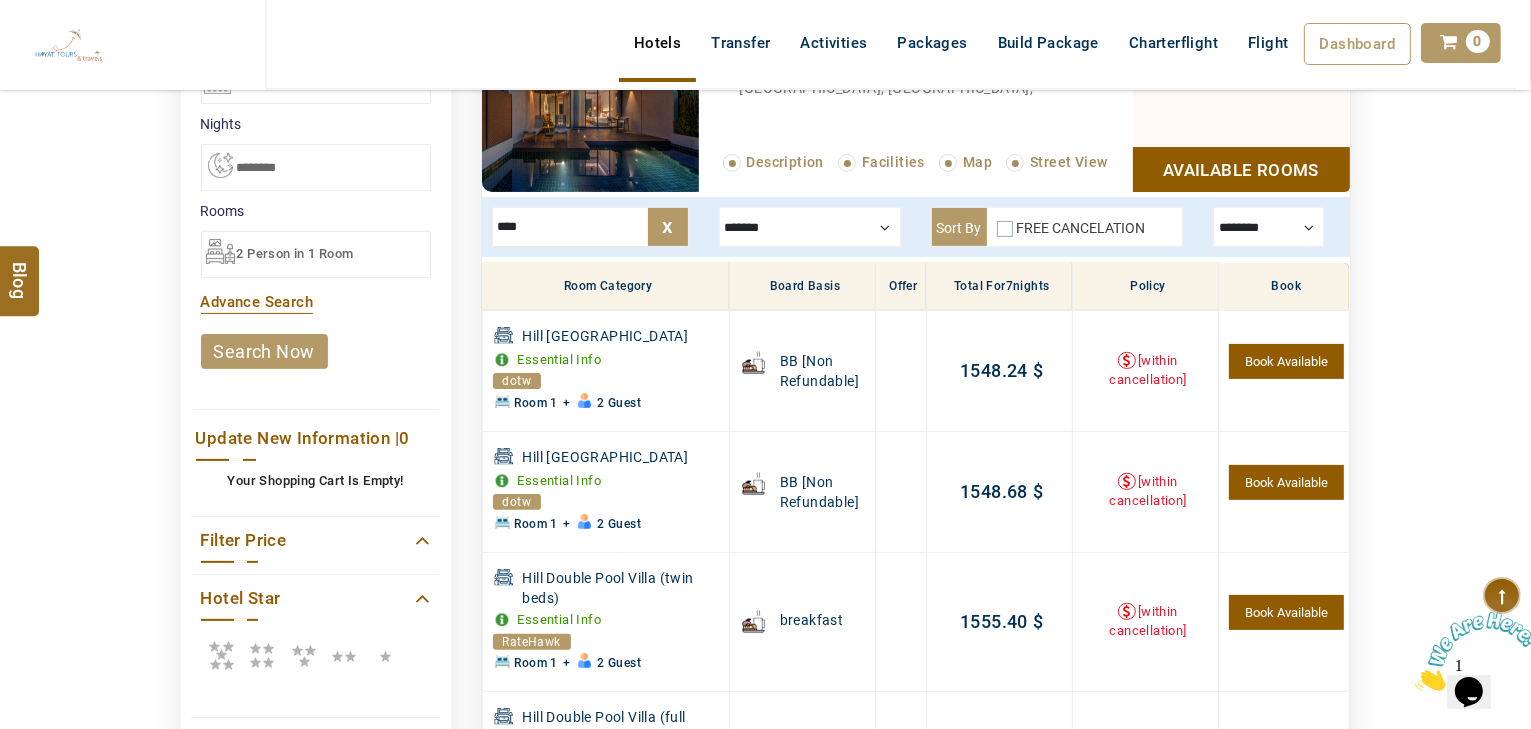 click on "FREE CANCELATION" at bounding box center (1081, 228) 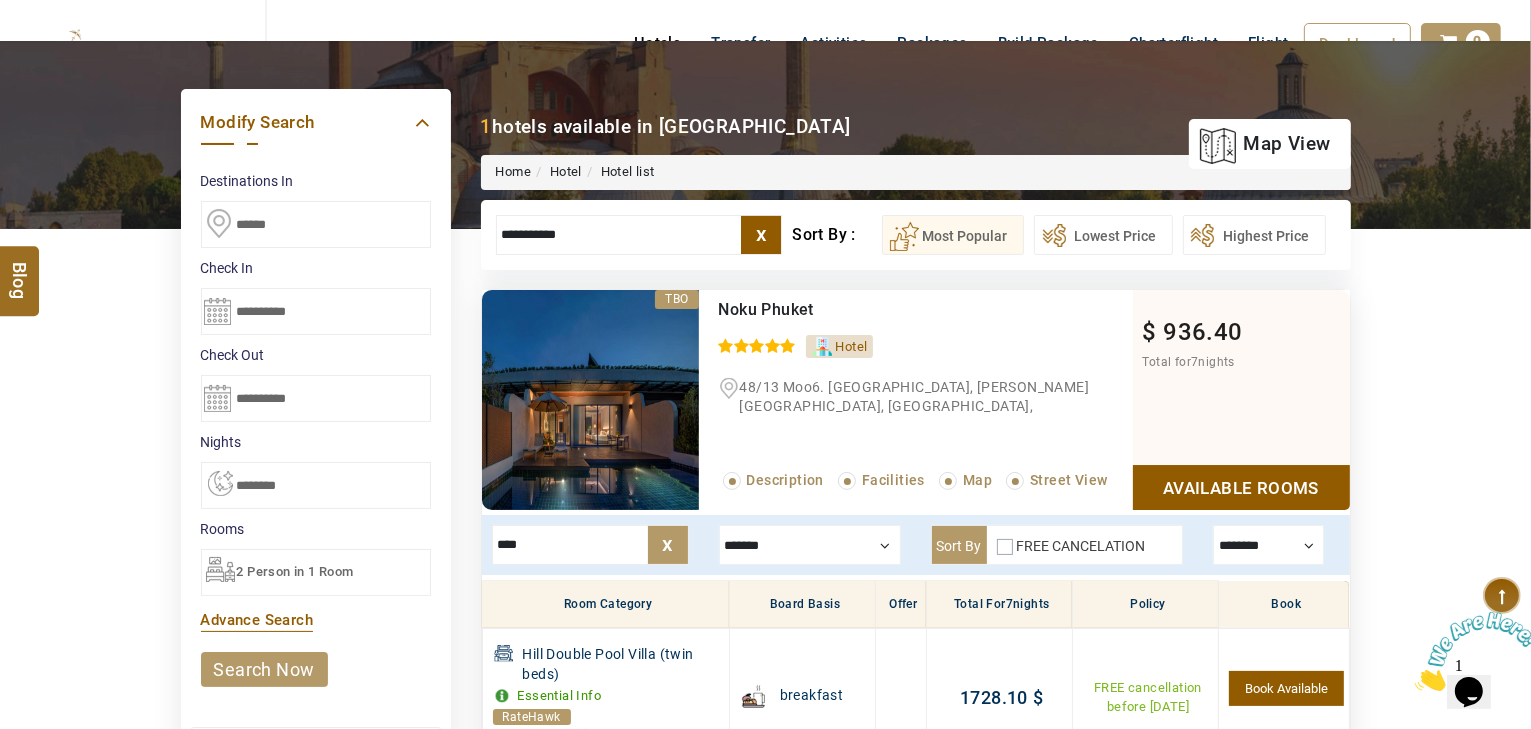scroll, scrollTop: 133, scrollLeft: 0, axis: vertical 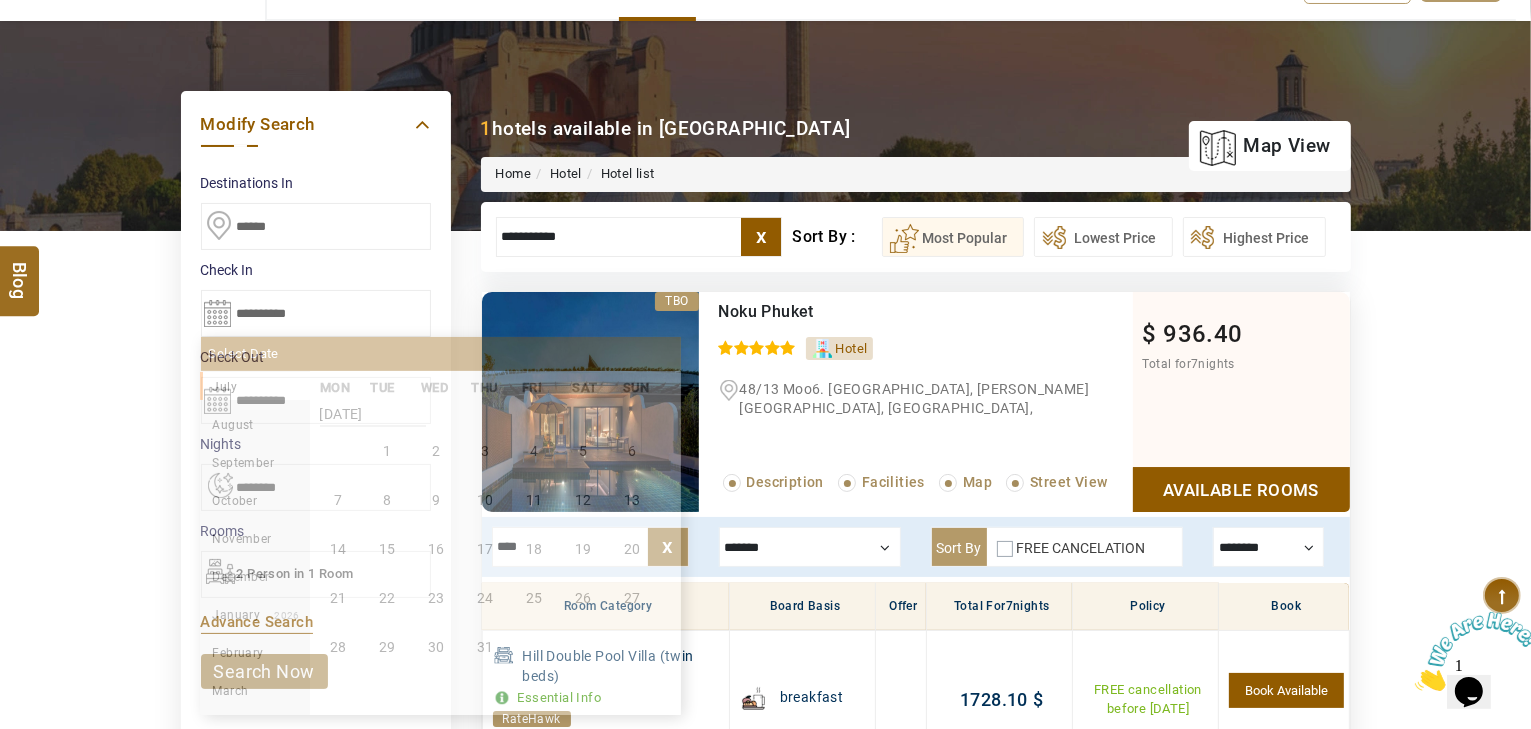 click on "**********" at bounding box center [316, 313] 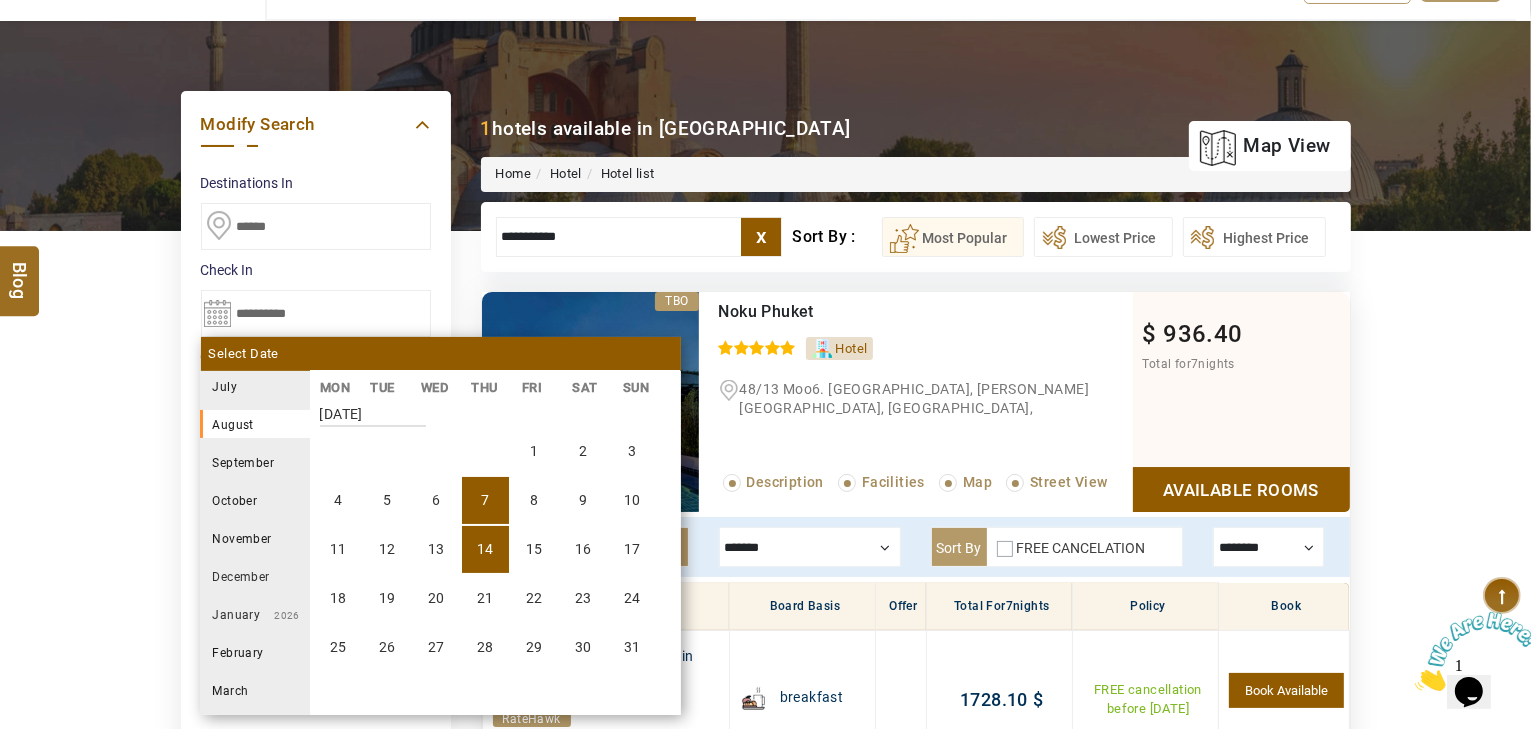 click on "14" at bounding box center [485, 549] 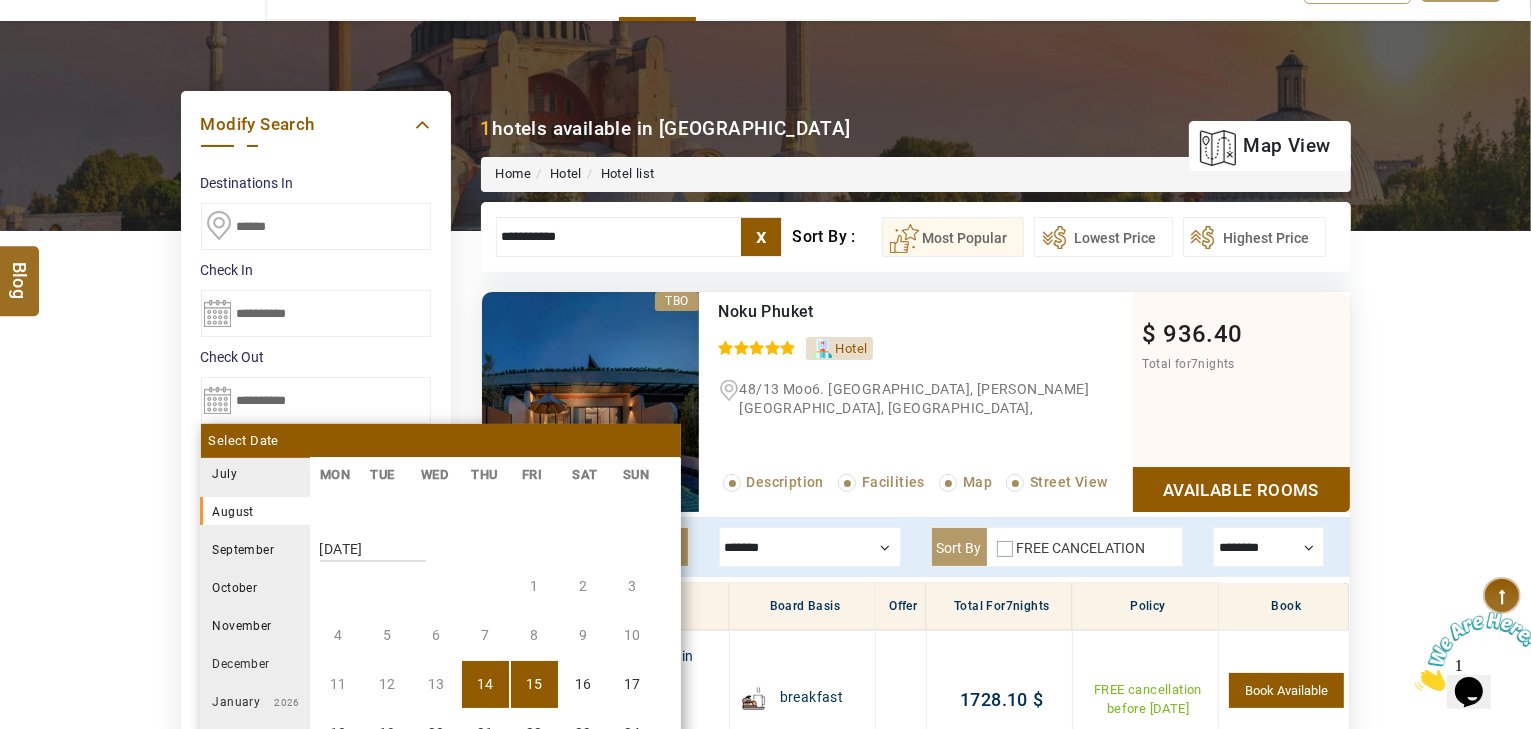 scroll, scrollTop: 370, scrollLeft: 0, axis: vertical 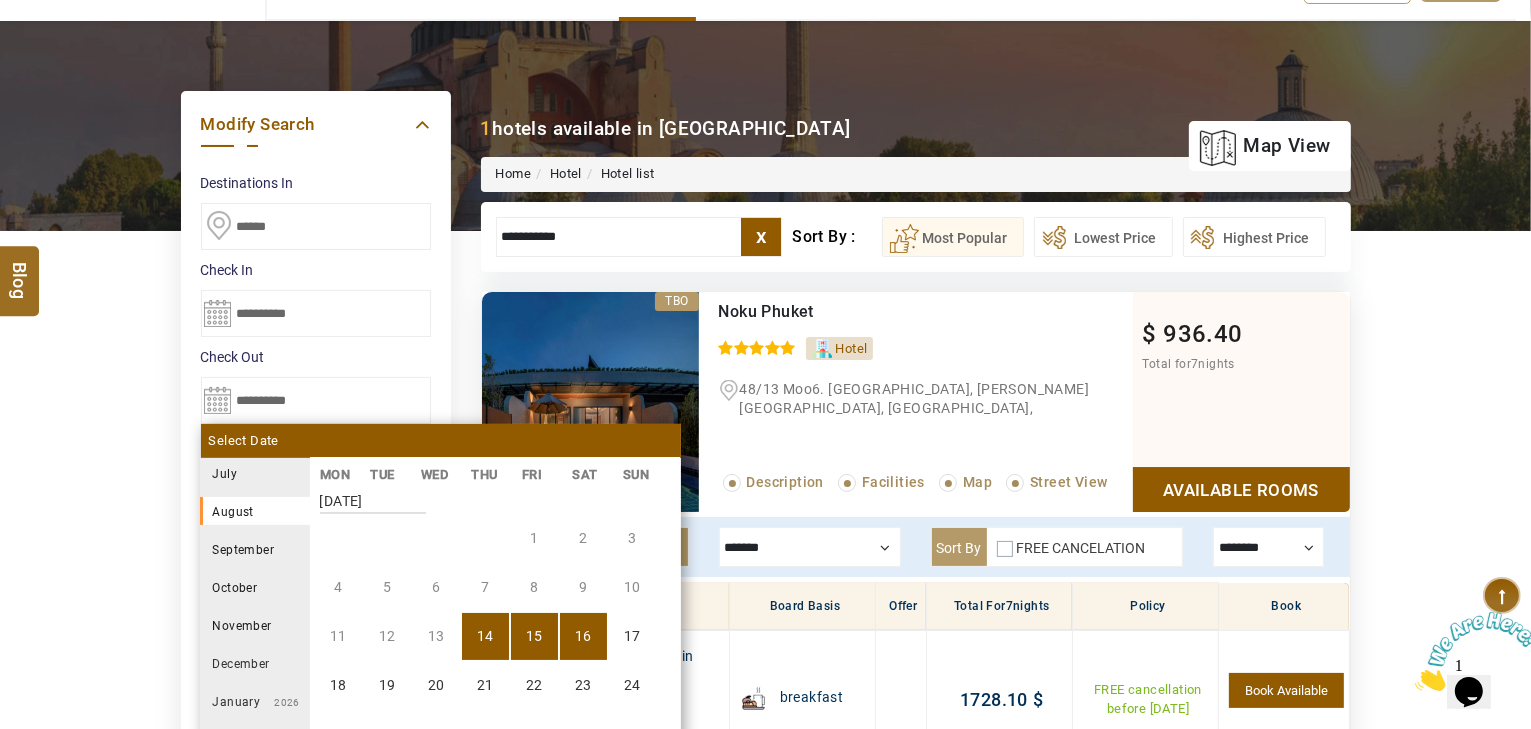 click on "16" at bounding box center [583, 636] 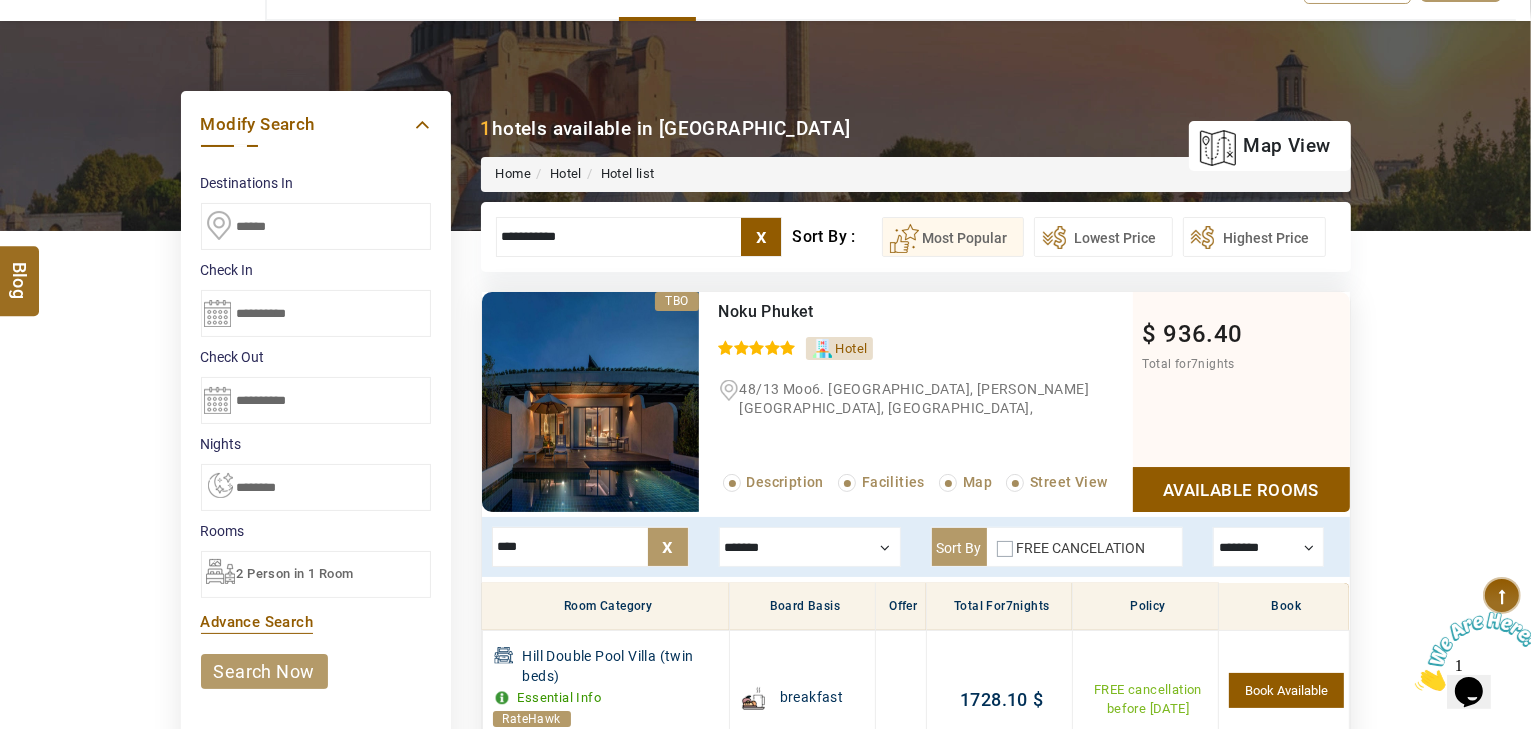 click on "search now" at bounding box center [264, 671] 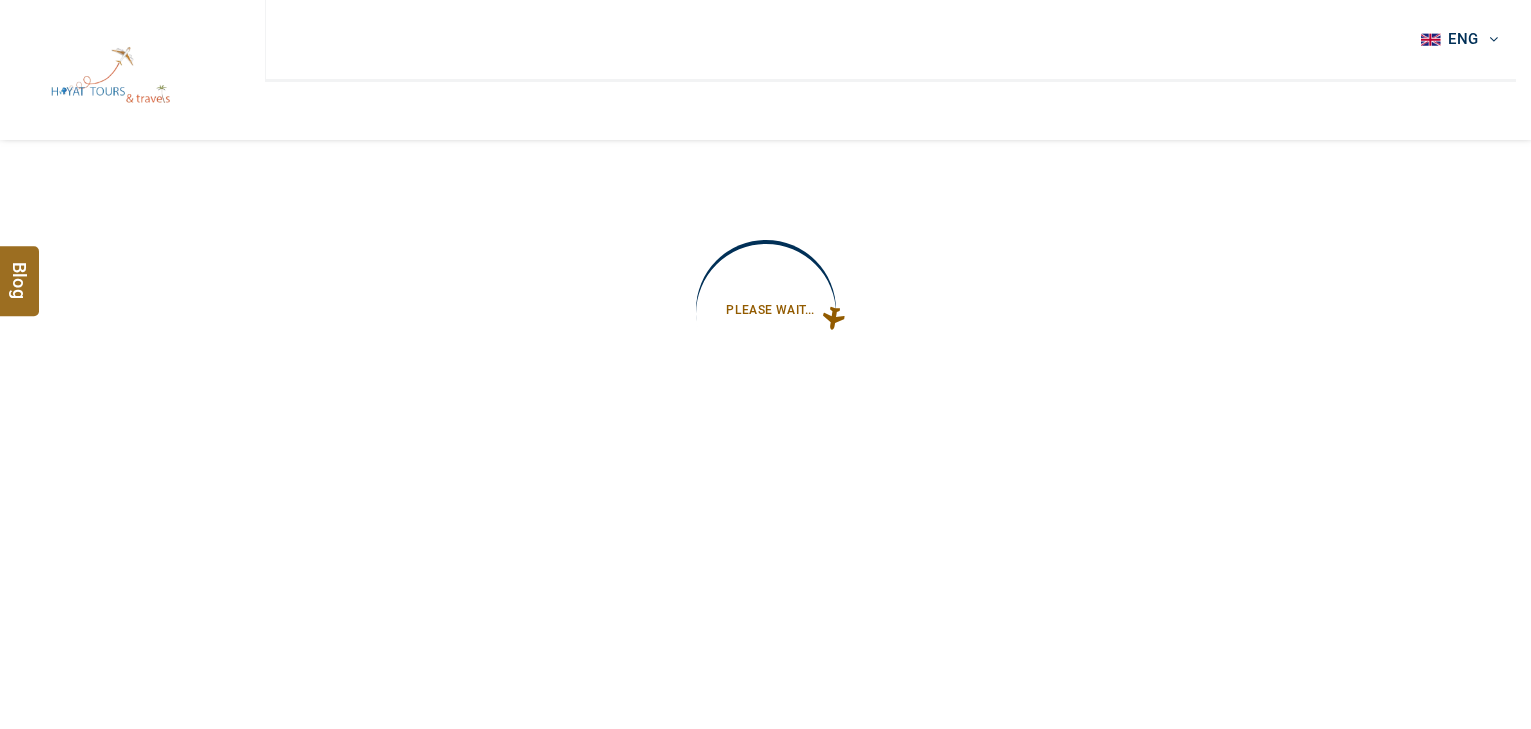 type on "**********" 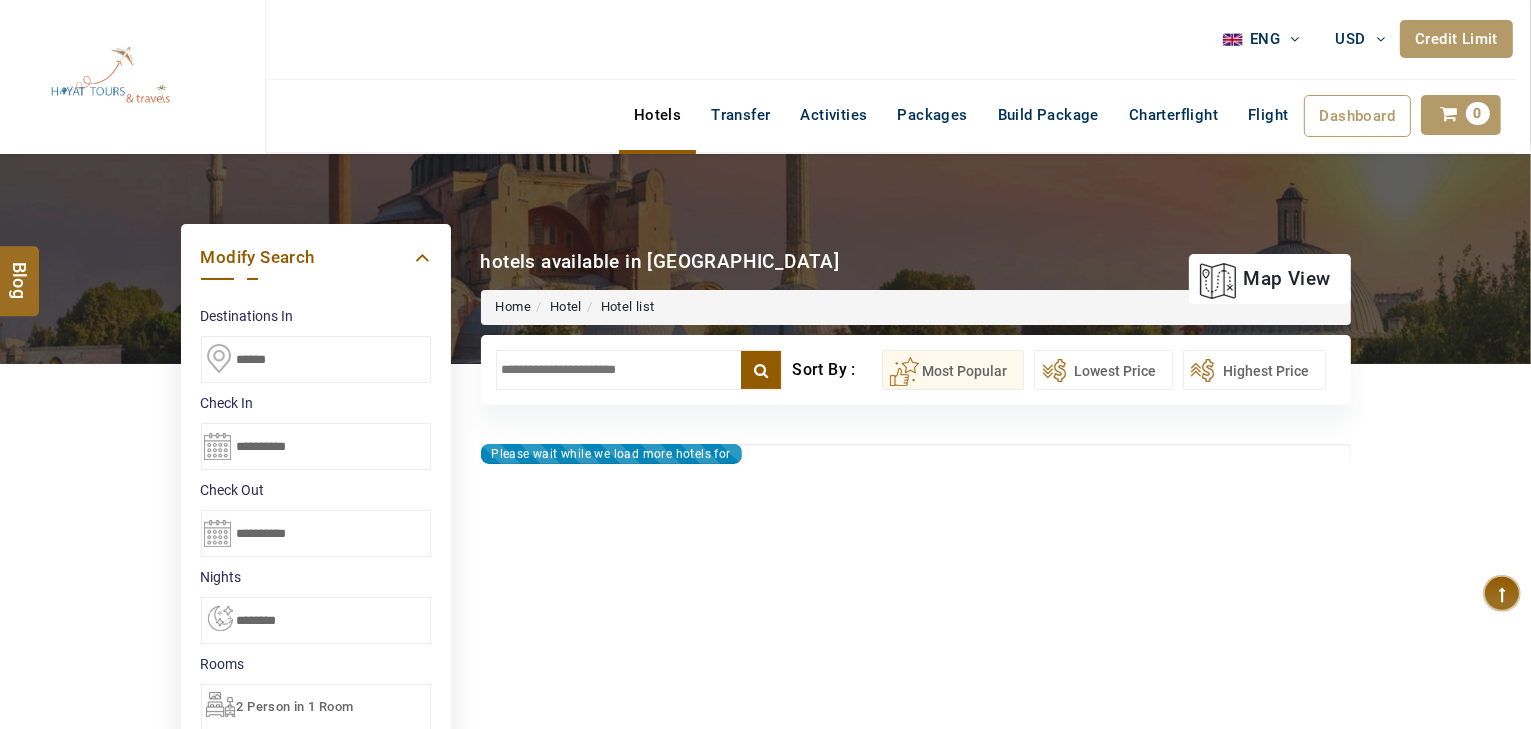 type on "**********" 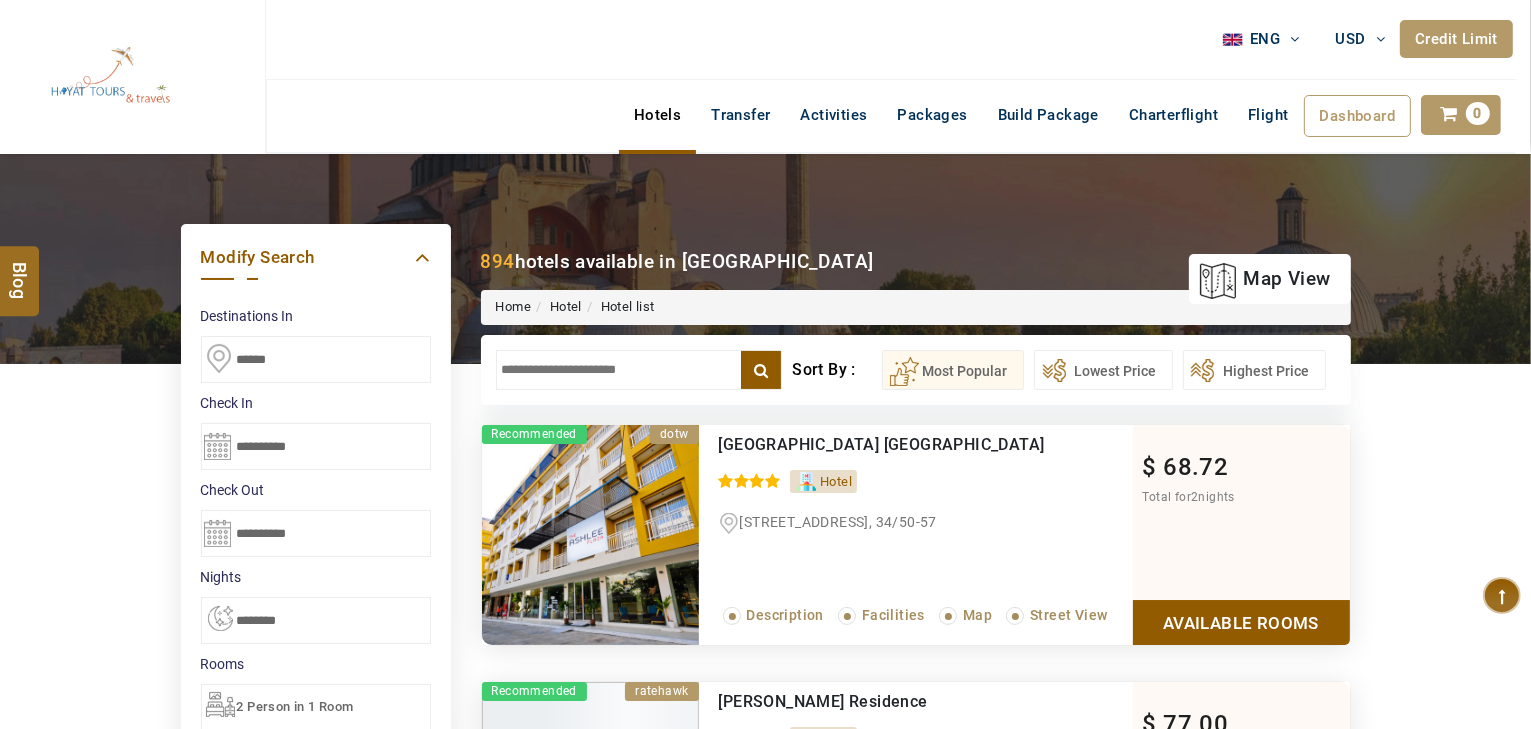 click at bounding box center [639, 370] 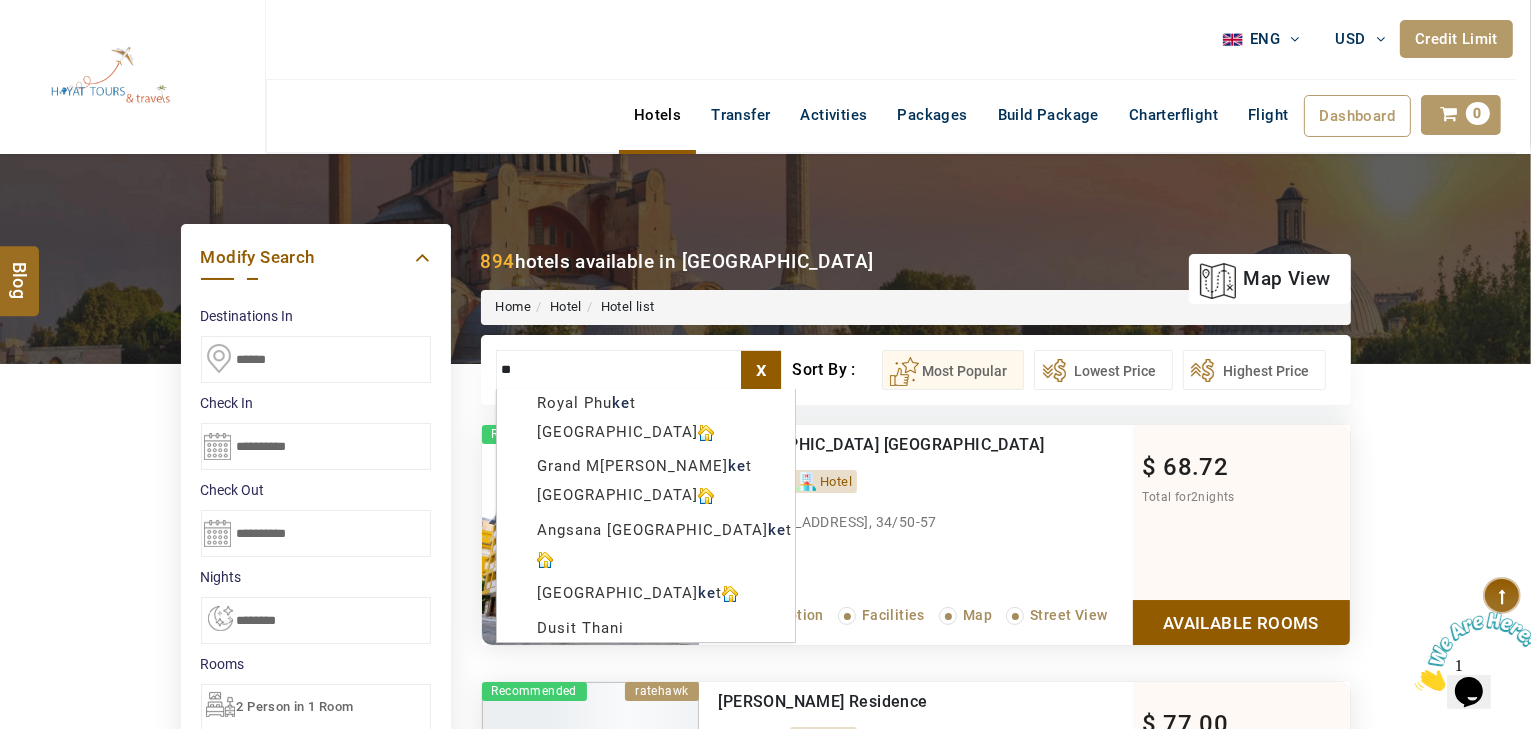 scroll, scrollTop: 0, scrollLeft: 0, axis: both 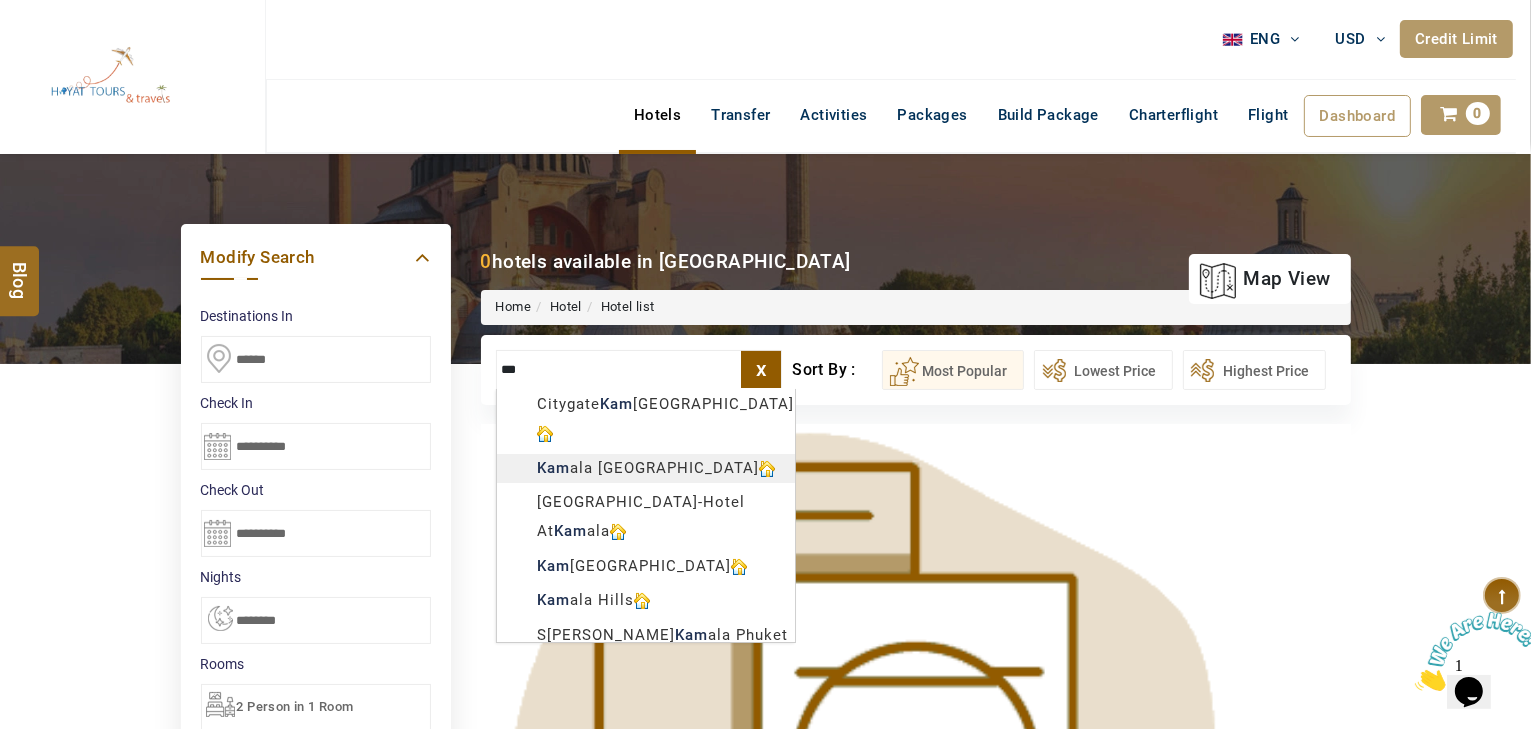 click on "HAYAYT TOURS USD AED  AED EUR  € USD  $ INR  ₹ THB  ฿ IDR  Rp BHD  BHD TRY  ₺ Credit Limit ENG English Arabic Helpline
+971 55 344 0168 Register Now +971 55 344 0168 info@royallineholidays.com About Us What we Offer Blog Why Us Contact Hotels  Transfer Activities Packages Build Package Charterflight Flight Dashboard My Profile My Booking My Reports My Quotation Sign Out 0 Points Redeem Now To Redeem 58318  Points Future Points  1074   Points Credit Limit Credit Limit USD 30000.00 70% Complete Used USD 10543.64 Available USD 19456.36 Setting  Looks like you haven't added anything to your cart yet Countinue Shopping ***** ****** Please Wait.. Blog demo
Remember me Forgot
password? LOG IN Don't have an account?   Register Now My Booking View/ Print/Cancel Your Booking without Signing in Submit Applying Filters...... Hotels For You Will Be Loading Soon demo
In A Few Moment, You Will Be Celebrating Best Hotel options galore ! Check In   CheckOut Rooms Rooms X Map Map" at bounding box center (765, 1191) 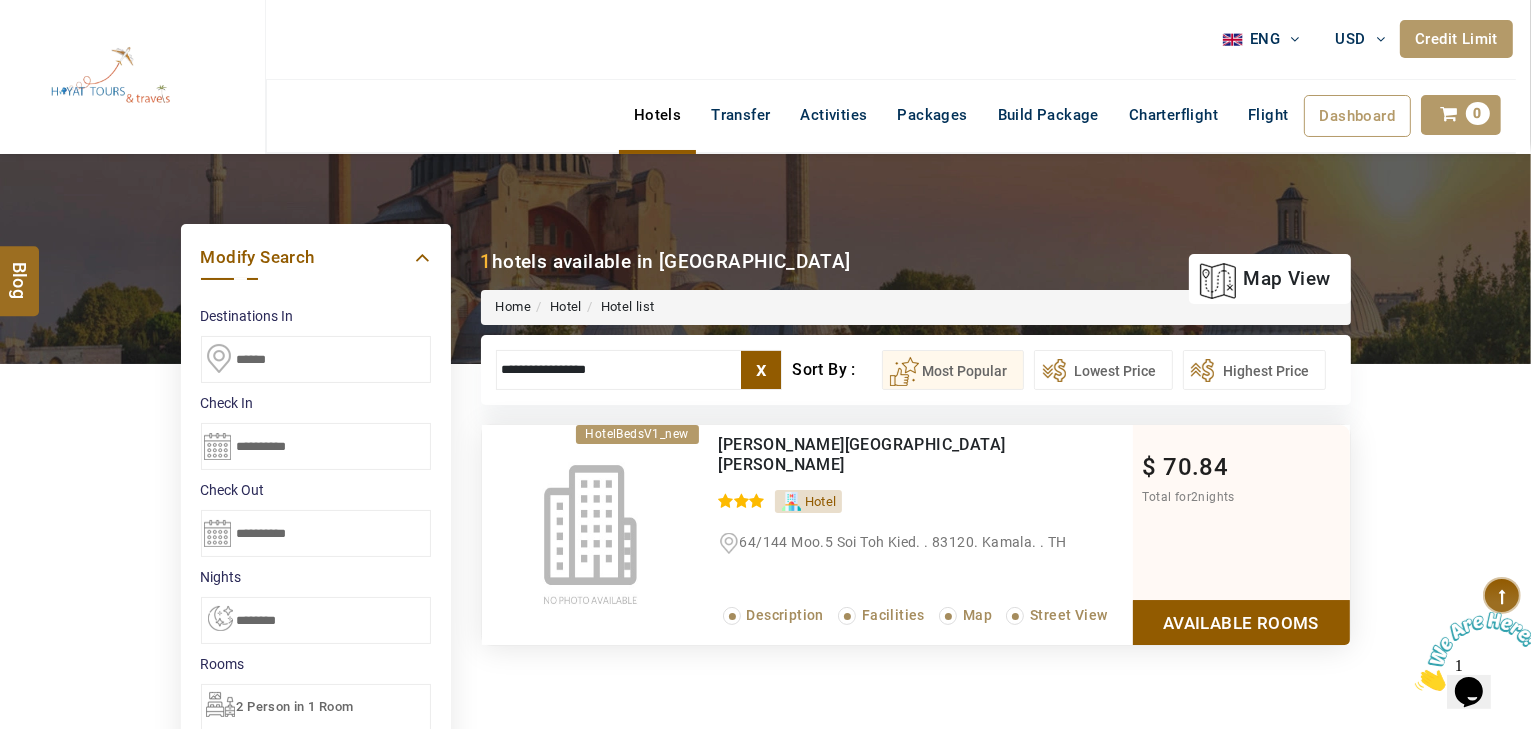 drag, startPoint x: 630, startPoint y: 378, endPoint x: 552, endPoint y: 375, distance: 78.05767 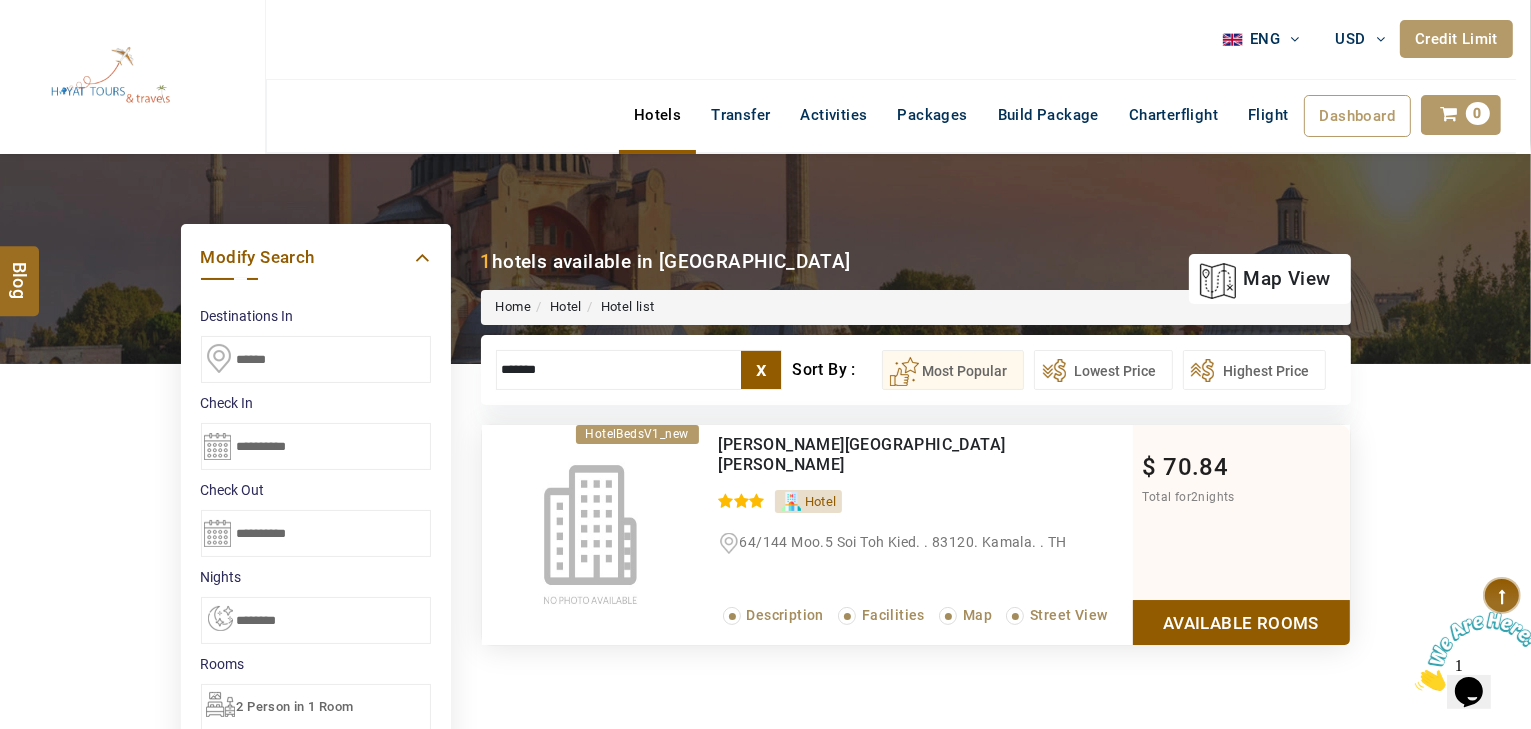 scroll, scrollTop: 0, scrollLeft: 0, axis: both 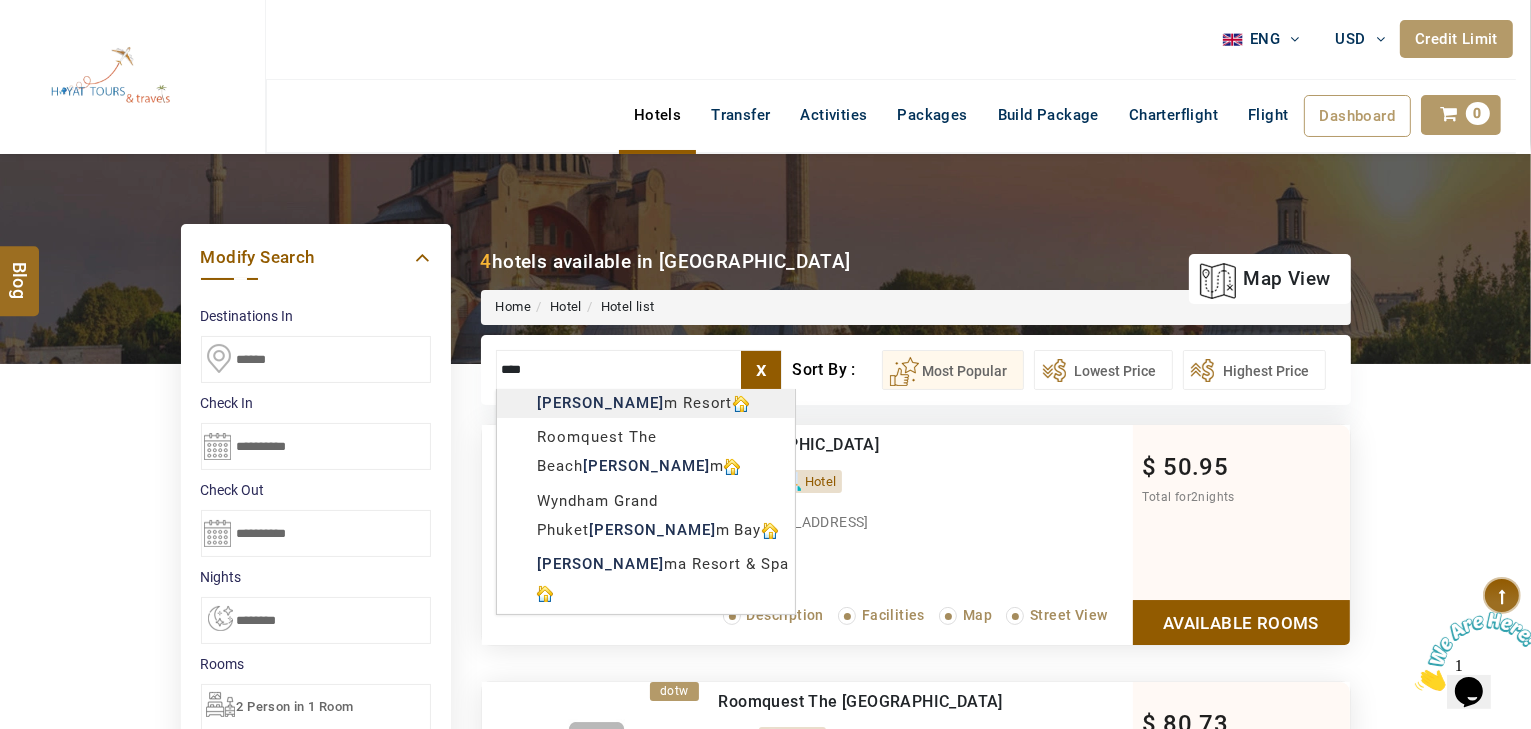 click on "HAYAYT TOURS USD AED  AED EUR  € USD  $ INR  ₹ THB  ฿ IDR  Rp BHD  BHD TRY  ₺ Credit Limit ENG English Arabic Helpline
+971 55 344 0168 Register Now +971 55 344 0168 info@royallineholidays.com About Us What we Offer Blog Why Us Contact Hotels  Transfer Activities Packages Build Package Charterflight Flight Dashboard My Profile My Booking My Reports My Quotation Sign Out 0 Points Redeem Now To Redeem 58318  Points Future Points  1074   Points Credit Limit Credit Limit USD 30000.00 70% Complete Used USD 10543.64 Available USD 19456.36 Setting  Looks like you haven't added anything to your cart yet Countinue Shopping ***** ****** Please Wait.. Blog demo
Remember me Forgot
password? LOG IN Don't have an account?   Register Now My Booking View/ Print/Cancel Your Booking without Signing in Submit Applying Filters...... Hotels For You Will Be Loading Soon demo
In A Few Moment, You Will Be Celebrating Best Hotel options galore ! Check In   CheckOut Rooms Rooms X Map Map" at bounding box center [765, 1191] 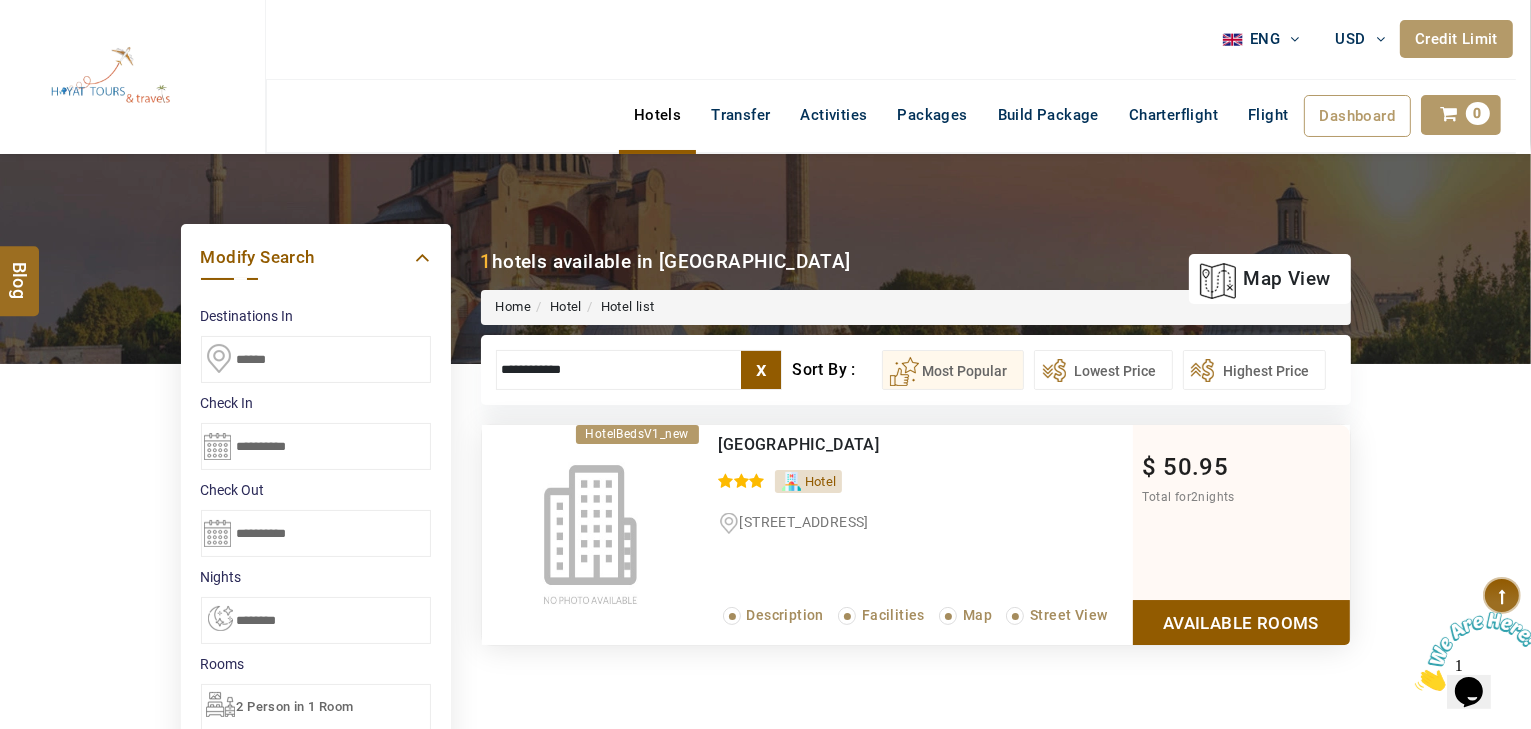 click on "**********" at bounding box center [639, 370] 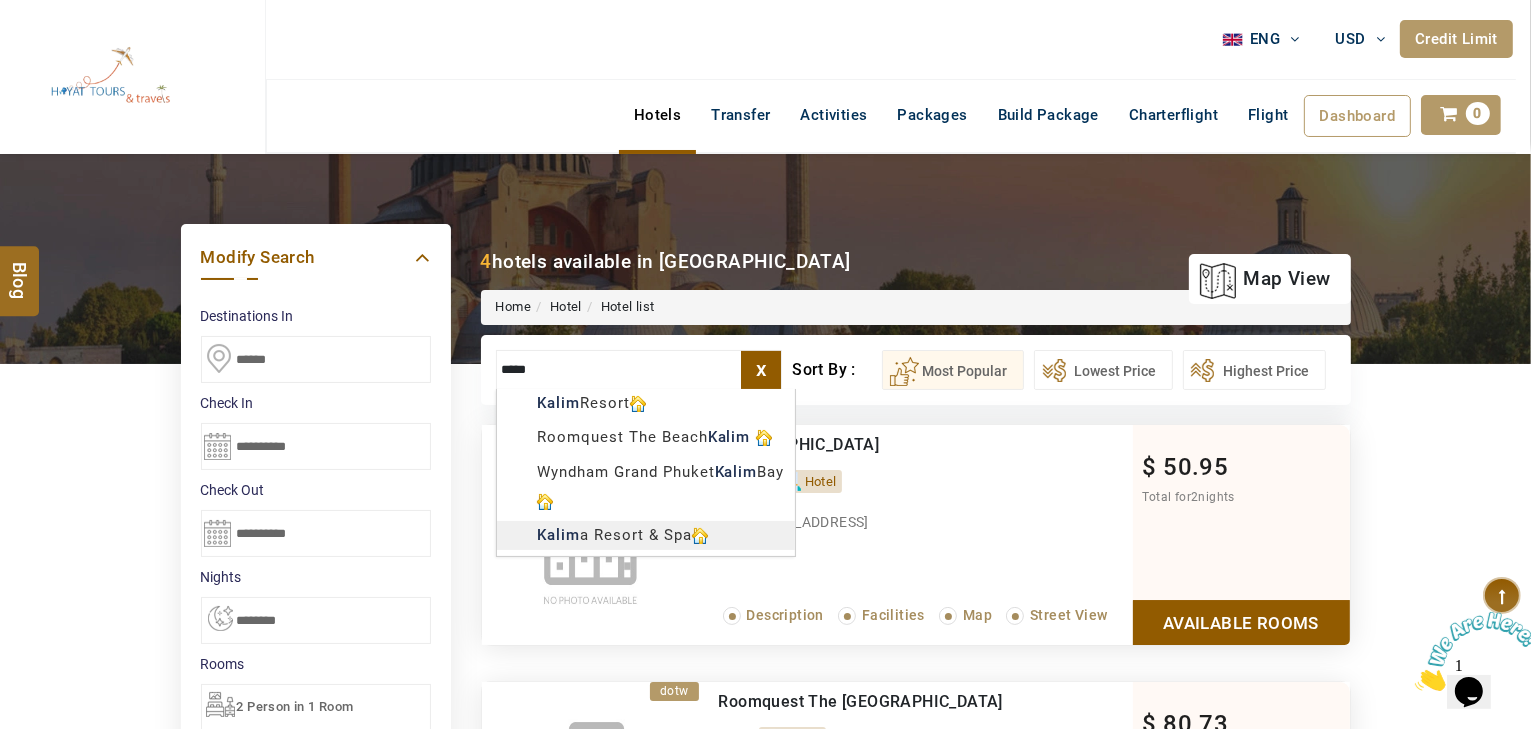 click on "HAYAYT TOURS USD AED  AED EUR  € USD  $ INR  ₹ THB  ฿ IDR  Rp BHD  BHD TRY  ₺ Credit Limit ENG English Arabic Helpline
+971 55 344 0168 Register Now +971 55 344 0168 info@royallineholidays.com About Us What we Offer Blog Why Us Contact Hotels  Transfer Activities Packages Build Package Charterflight Flight Dashboard My Profile My Booking My Reports My Quotation Sign Out 0 Points Redeem Now To Redeem 58318  Points Future Points  1074   Points Credit Limit Credit Limit USD 30000.00 70% Complete Used USD 10543.64 Available USD 19456.36 Setting  Looks like you haven't added anything to your cart yet Countinue Shopping ***** ****** Please Wait.. Blog demo
Remember me Forgot
password? LOG IN Don't have an account?   Register Now My Booking View/ Print/Cancel Your Booking without Signing in Submit Applying Filters...... Hotels For You Will Be Loading Soon demo
In A Few Moment, You Will Be Celebrating Best Hotel options galore ! Check In   CheckOut Rooms Rooms X Map Map" at bounding box center (765, 1191) 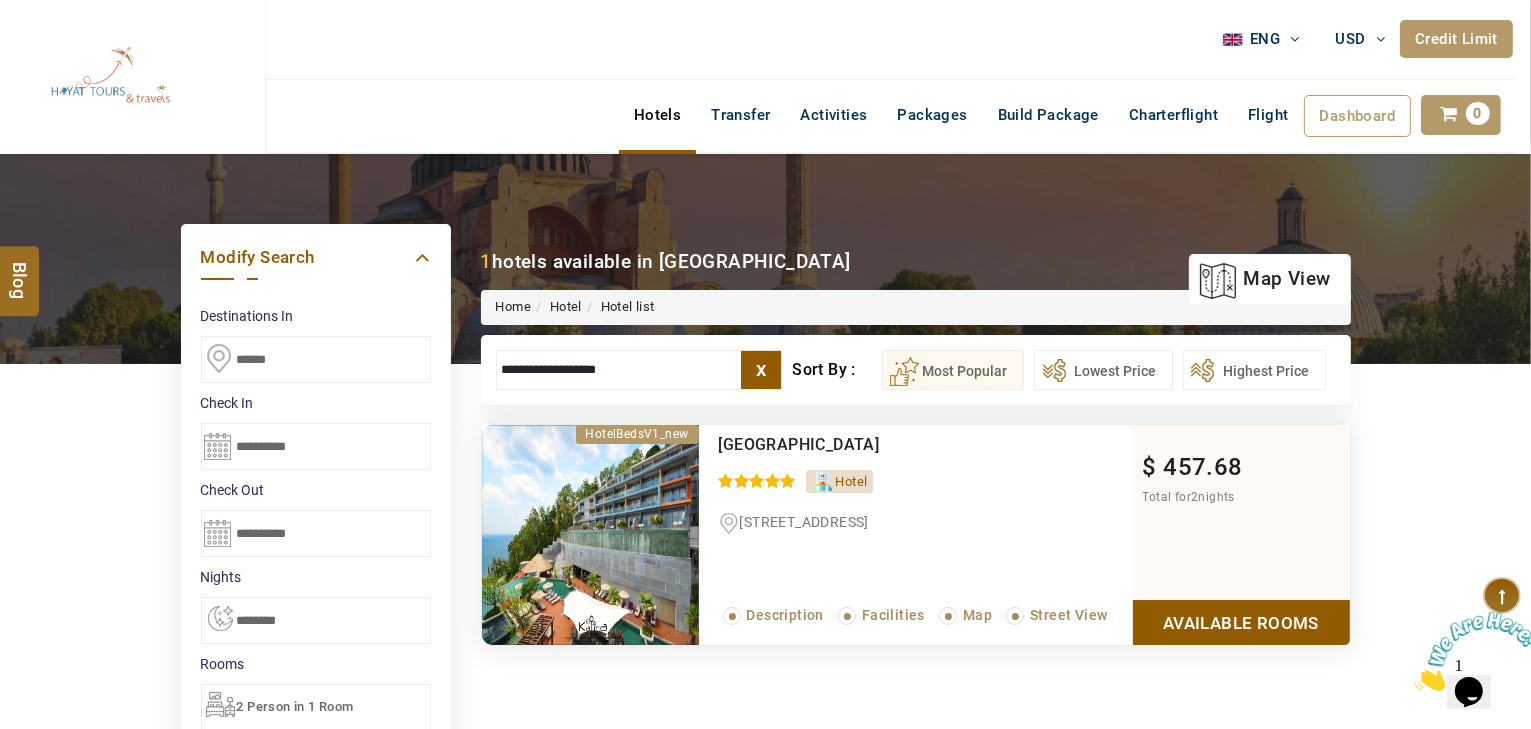 drag, startPoint x: 864, startPoint y: 439, endPoint x: 712, endPoint y: 443, distance: 152.05263 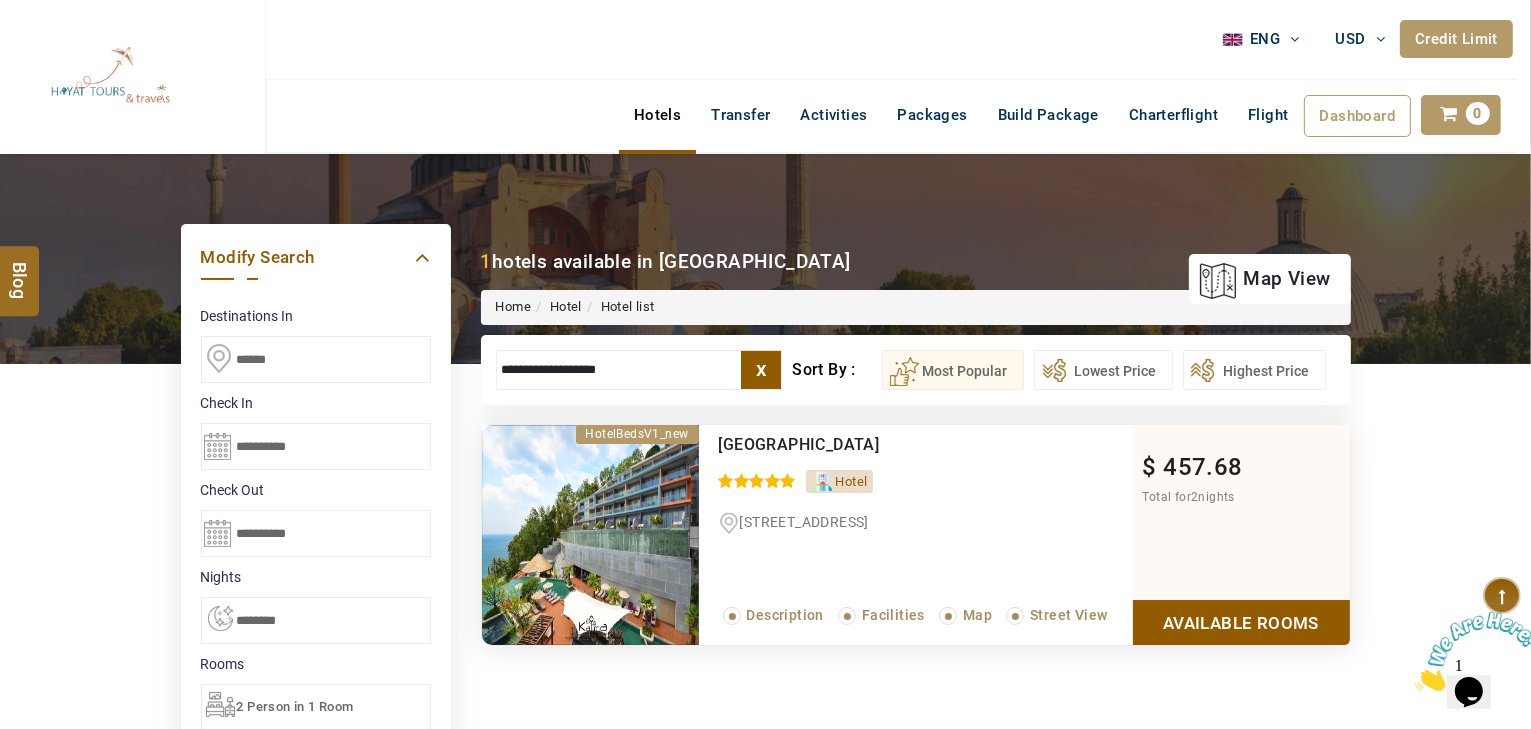 drag, startPoint x: 624, startPoint y: 382, endPoint x: 167, endPoint y: 380, distance: 457.00436 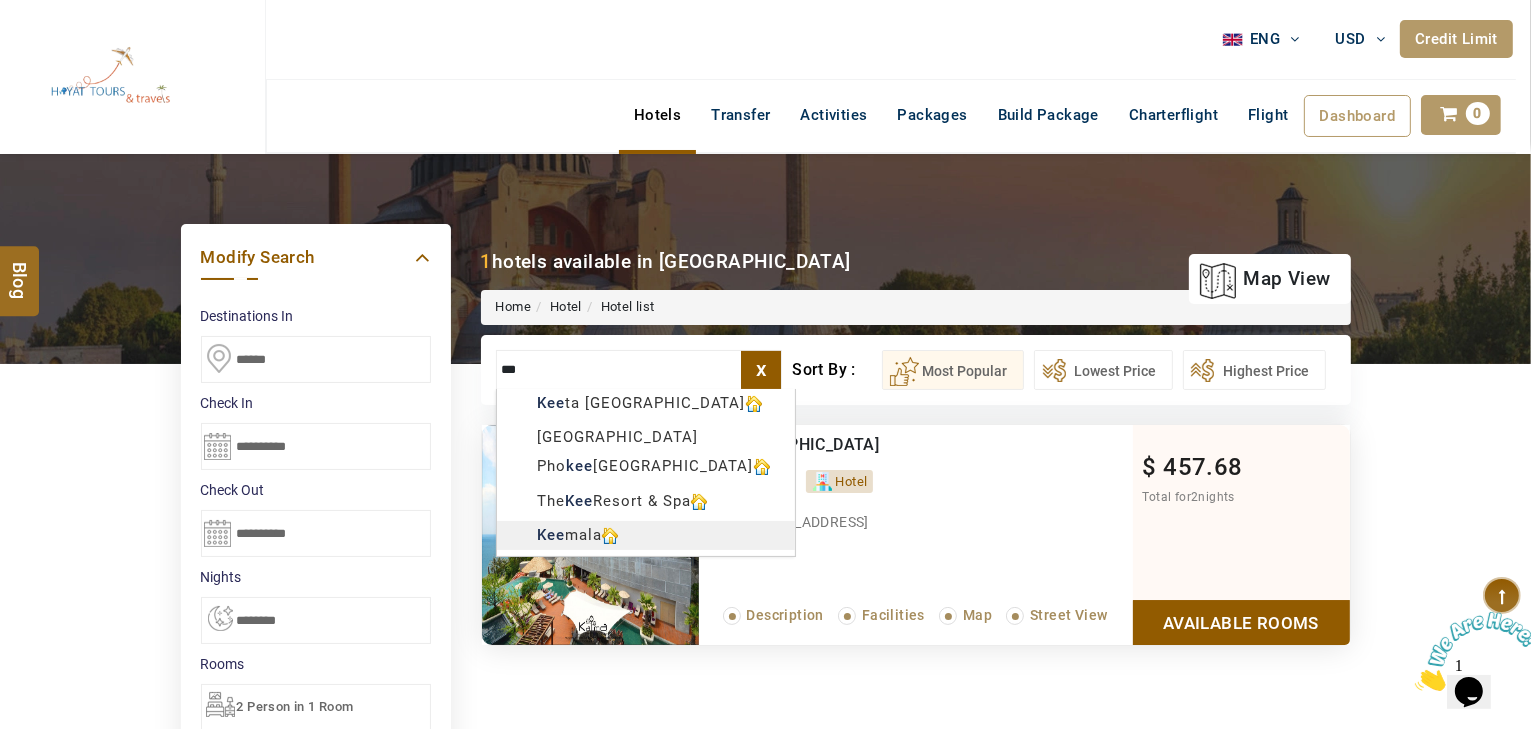 click on "HAYAYT TOURS USD AED  AED EUR  € USD  $ INR  ₹ THB  ฿ IDR  Rp BHD  BHD TRY  ₺ Credit Limit ENG English Arabic Helpline
+971 55 344 0168 Register Now +971 55 344 0168 info@royallineholidays.com About Us What we Offer Blog Why Us Contact Hotels  Transfer Activities Packages Build Package Charterflight Flight Dashboard My Profile My Booking My Reports My Quotation Sign Out 0 Points Redeem Now To Redeem 58318  Points Future Points  1074   Points Credit Limit Credit Limit USD 30000.00 70% Complete Used USD 10543.64 Available USD 19456.36 Setting  Looks like you haven't added anything to your cart yet Countinue Shopping ***** ****** Please Wait.. Blog demo
Remember me Forgot
password? LOG IN Don't have an account?   Register Now My Booking View/ Print/Cancel Your Booking without Signing in Submit Applying Filters...... Hotels For You Will Be Loading Soon demo
In A Few Moment, You Will Be Celebrating Best Hotel options galore ! Check In   CheckOut Rooms Rooms X Map Map" at bounding box center (765, 1191) 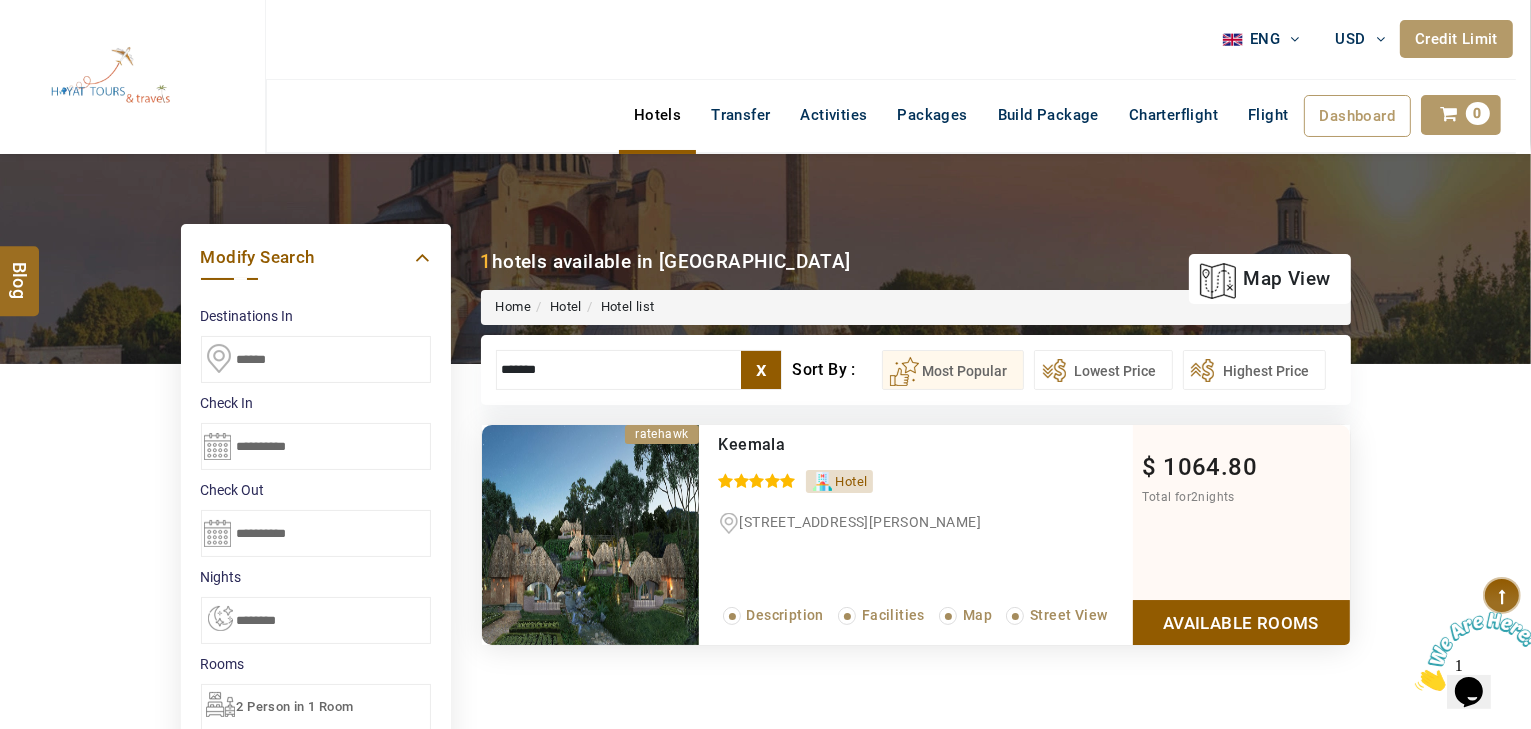 type on "*******" 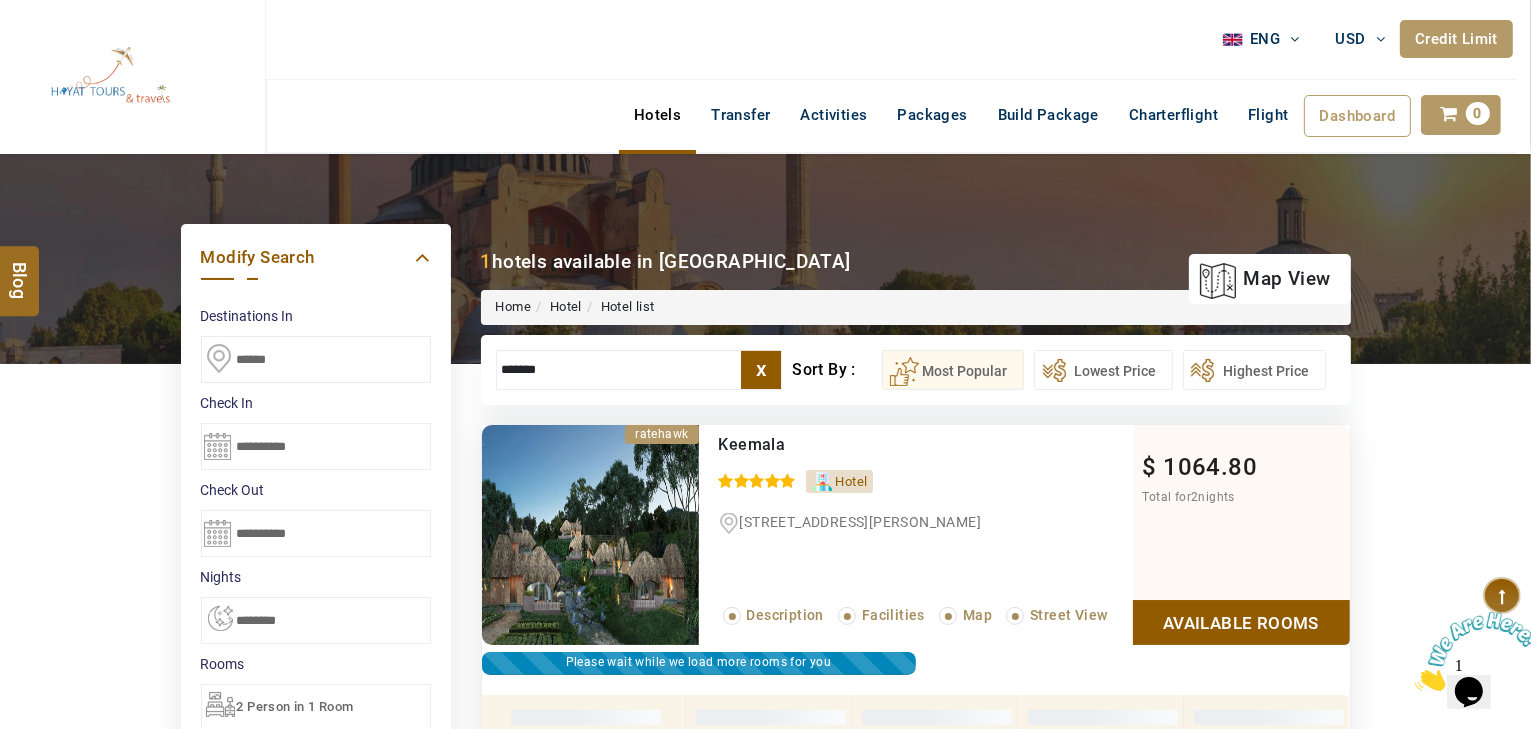 scroll, scrollTop: 373, scrollLeft: 0, axis: vertical 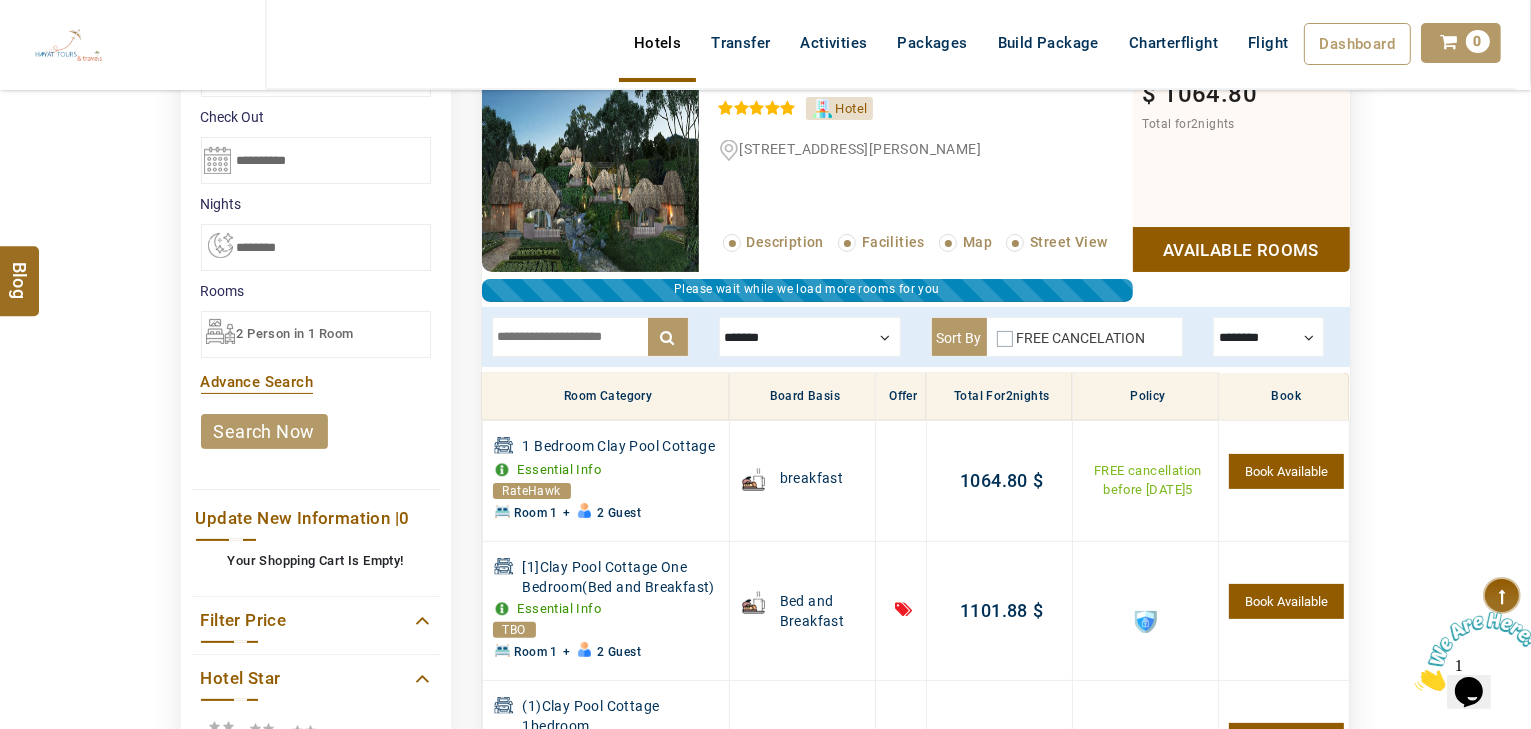 click at bounding box center (590, 337) 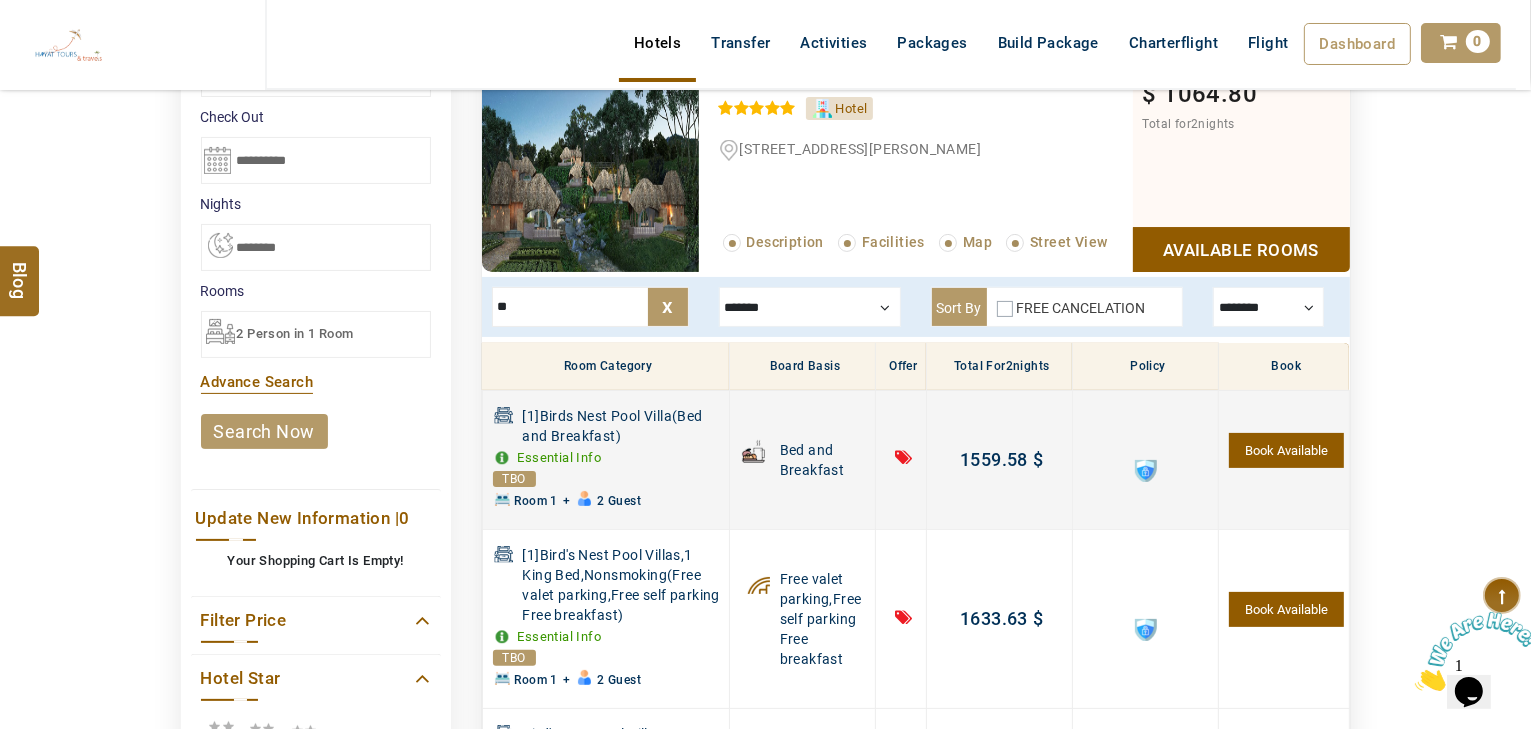 type on "**" 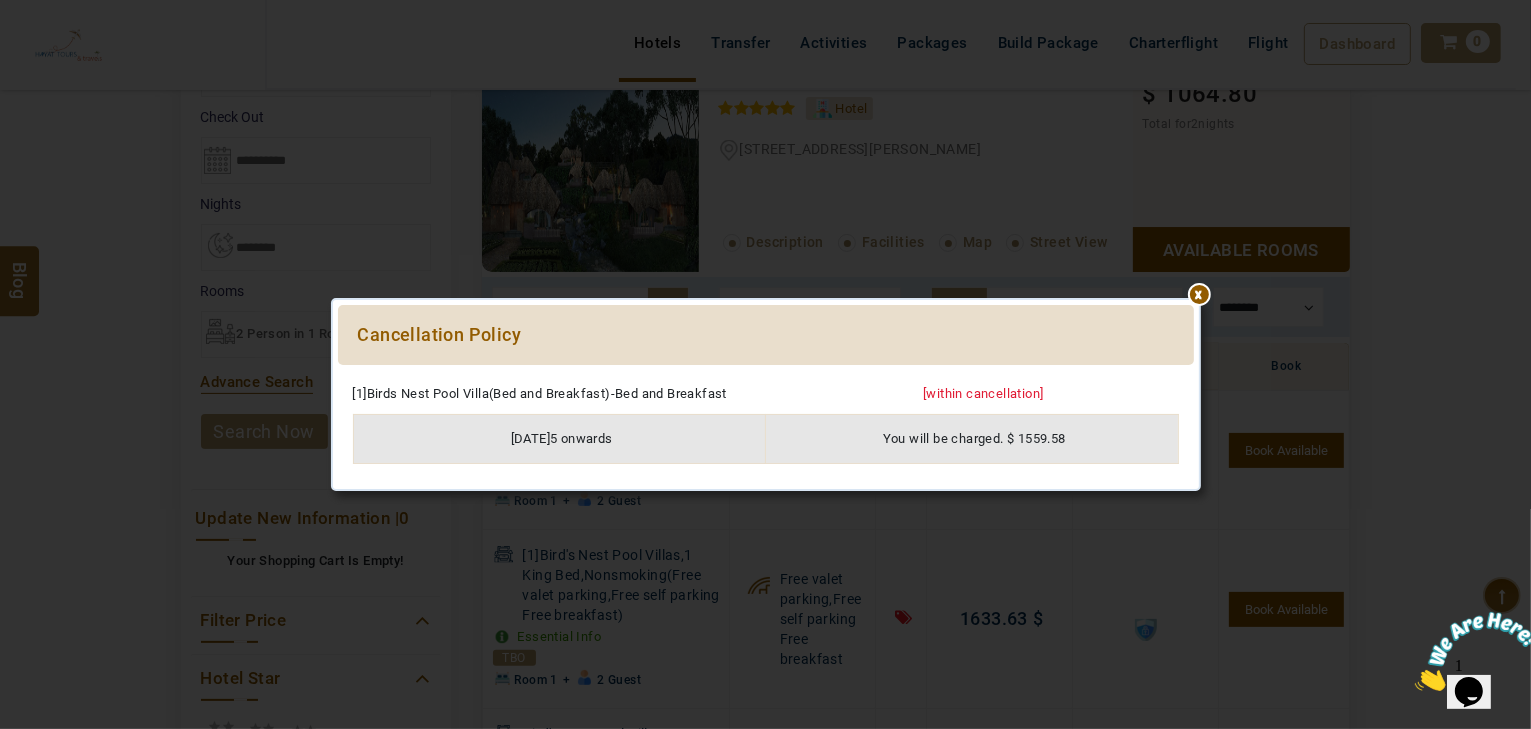 drag, startPoint x: 1207, startPoint y: 289, endPoint x: 1193, endPoint y: 295, distance: 15.231546 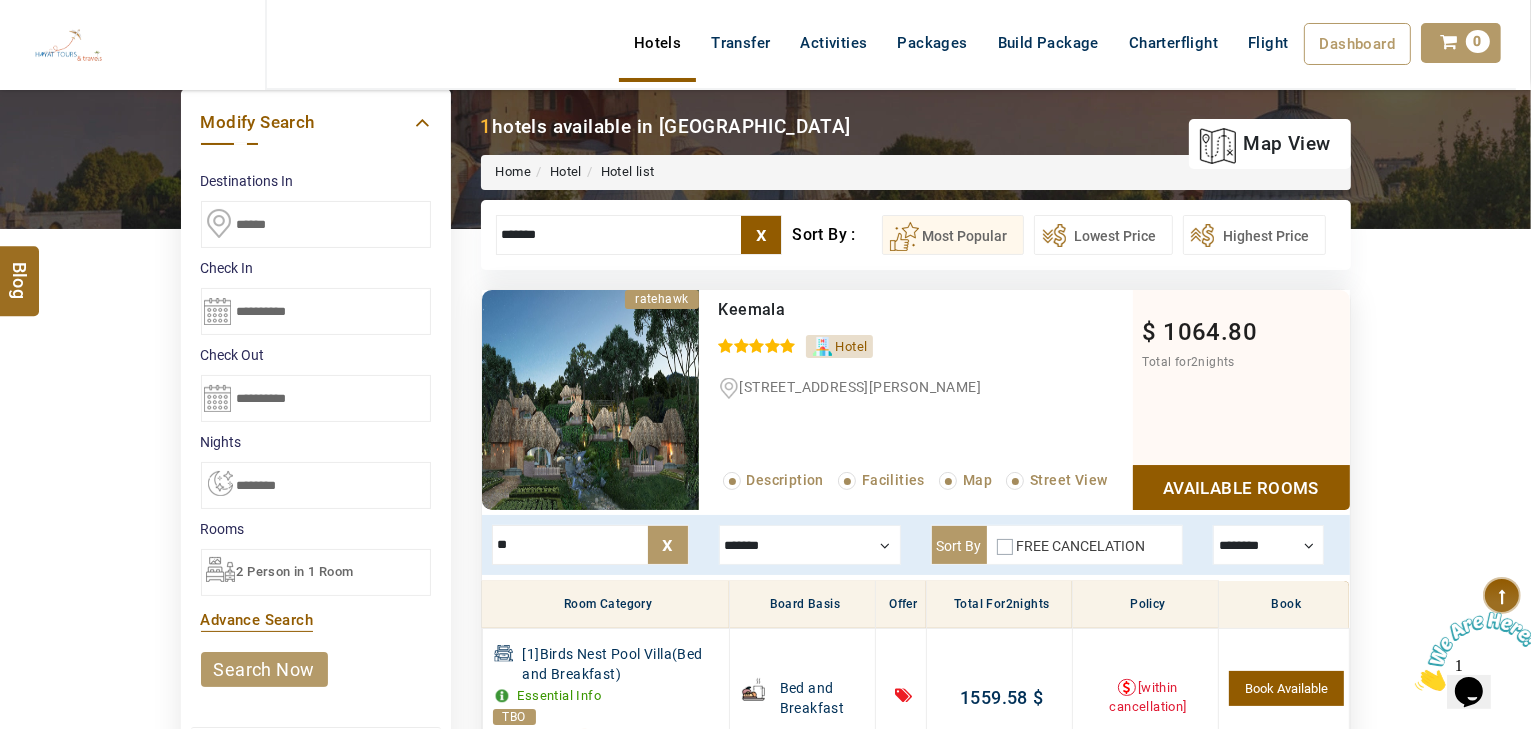 scroll, scrollTop: 133, scrollLeft: 0, axis: vertical 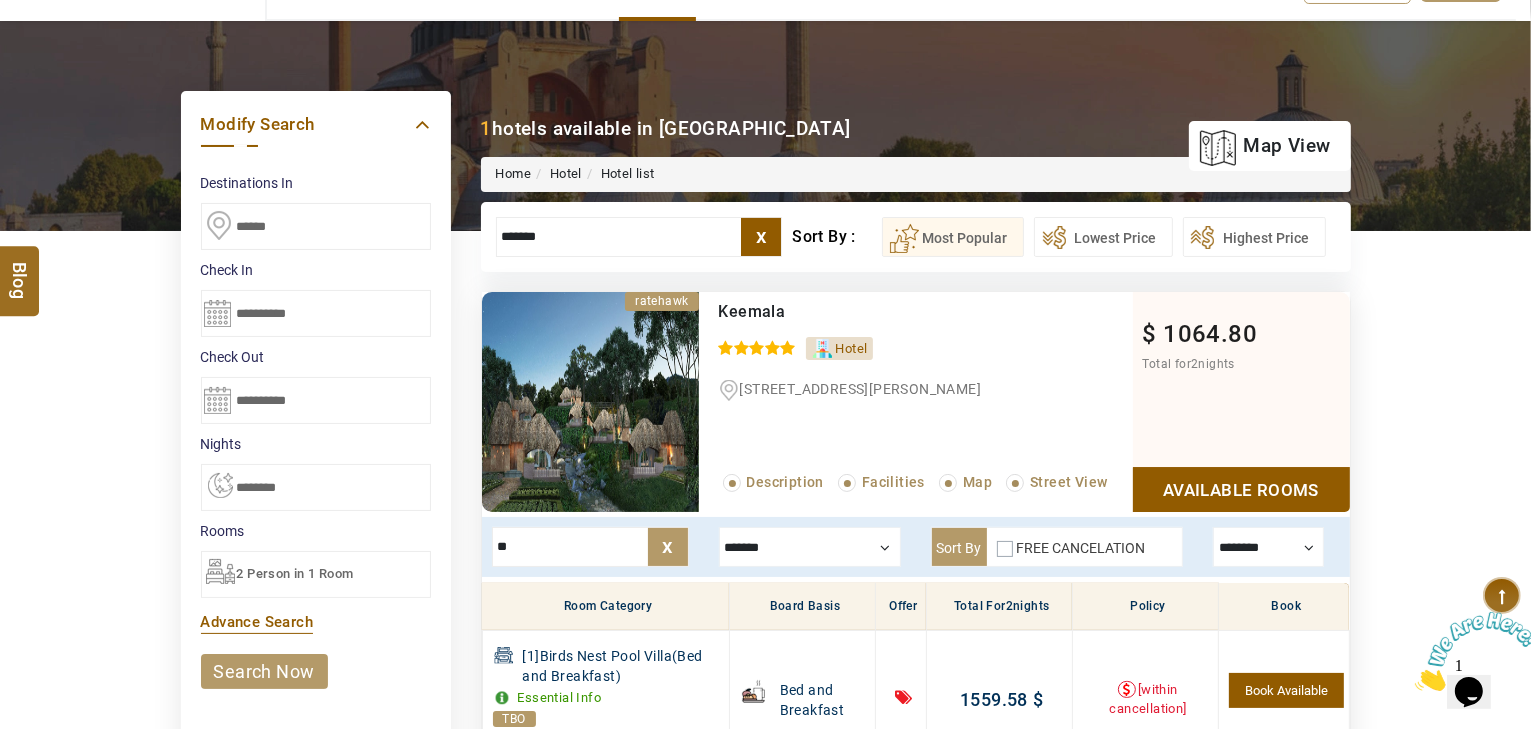 drag, startPoint x: 318, startPoint y: 230, endPoint x: 115, endPoint y: 233, distance: 203.02217 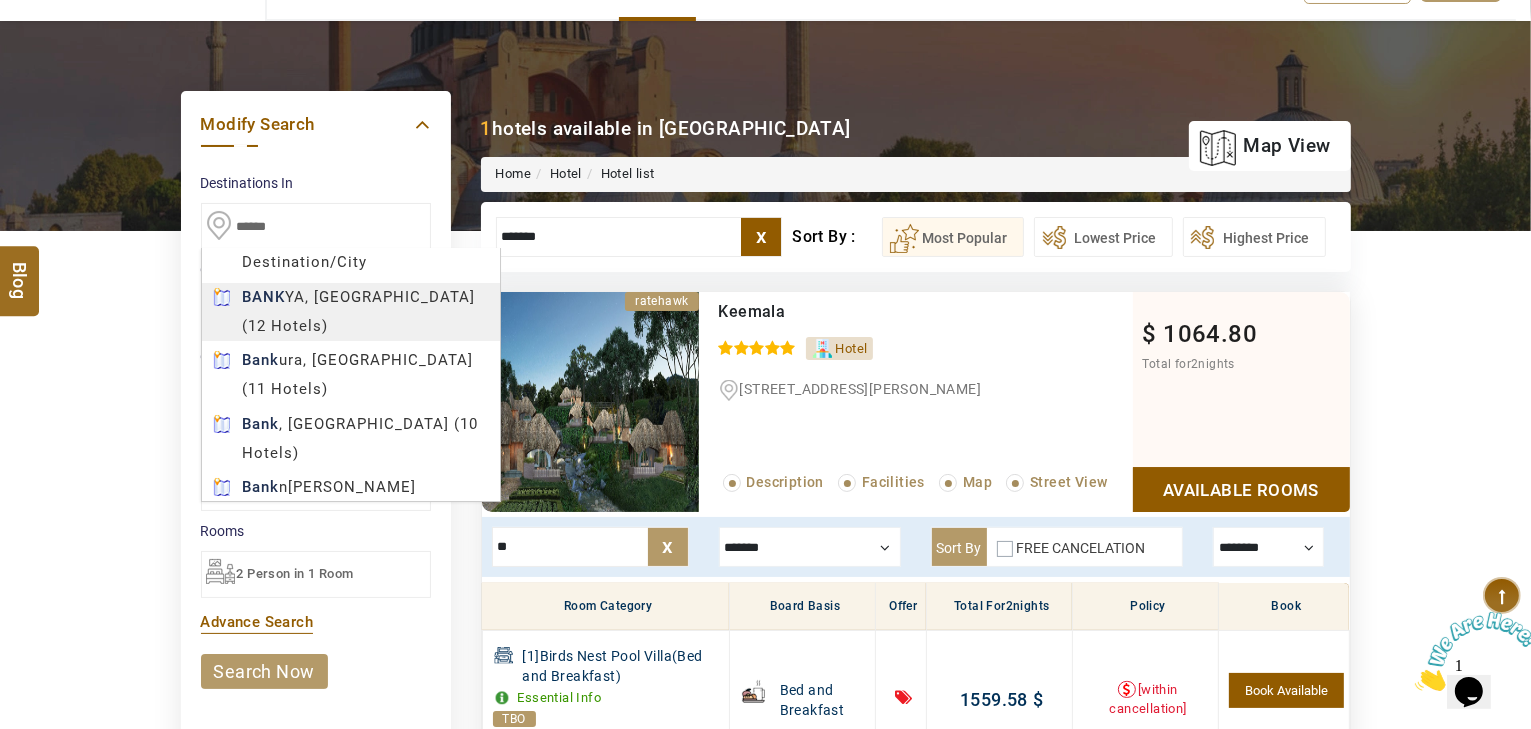 click on "HAYAYT TOURS USD AED  AED EUR  € USD  $ INR  ₹ THB  ฿ IDR  Rp BHD  BHD TRY  ₺ Credit Limit ENG English Arabic Helpline
+971 55 344 0168 Register Now +971 55 344 0168 info@royallineholidays.com About Us What we Offer Blog Why Us Contact Hotels  Transfer Activities Packages Build Package Charterflight Flight Dashboard My Profile My Booking My Reports My Quotation Sign Out 0 Points Redeem Now To Redeem 58318  Points Future Points  1074   Points Credit Limit Credit Limit USD 30000.00 70% Complete Used USD 10543.64 Available USD 19456.36 Setting  Looks like you haven't added anything to your cart yet Countinue Shopping ***** ****** Cancellation Policy Please Wait...  [1]Birds Nest Pool Villa(Bed and Breakfast)-Bed and Breakfast [within cancellation] 1/7/2025 onwards You will be charged.    $ 1559.58 Please Wait.. Blog demo
Remember me Forgot
password? LOG IN Don't have an account?   Register Now My Booking View/ Print/Cancel Your Booking without Signing in Submit   X" at bounding box center (765, 1058) 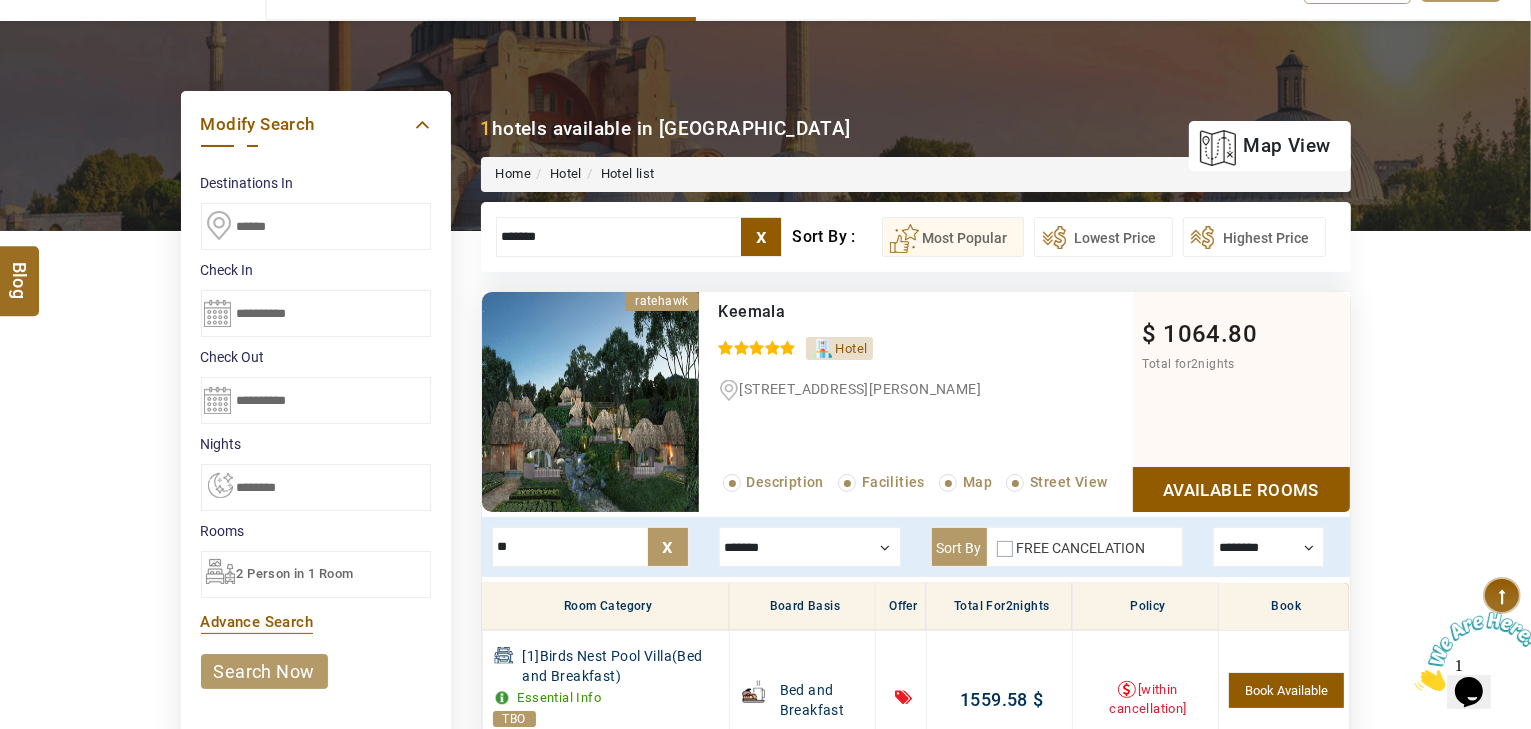 drag, startPoint x: 312, startPoint y: 224, endPoint x: 0, endPoint y: 262, distance: 314.30557 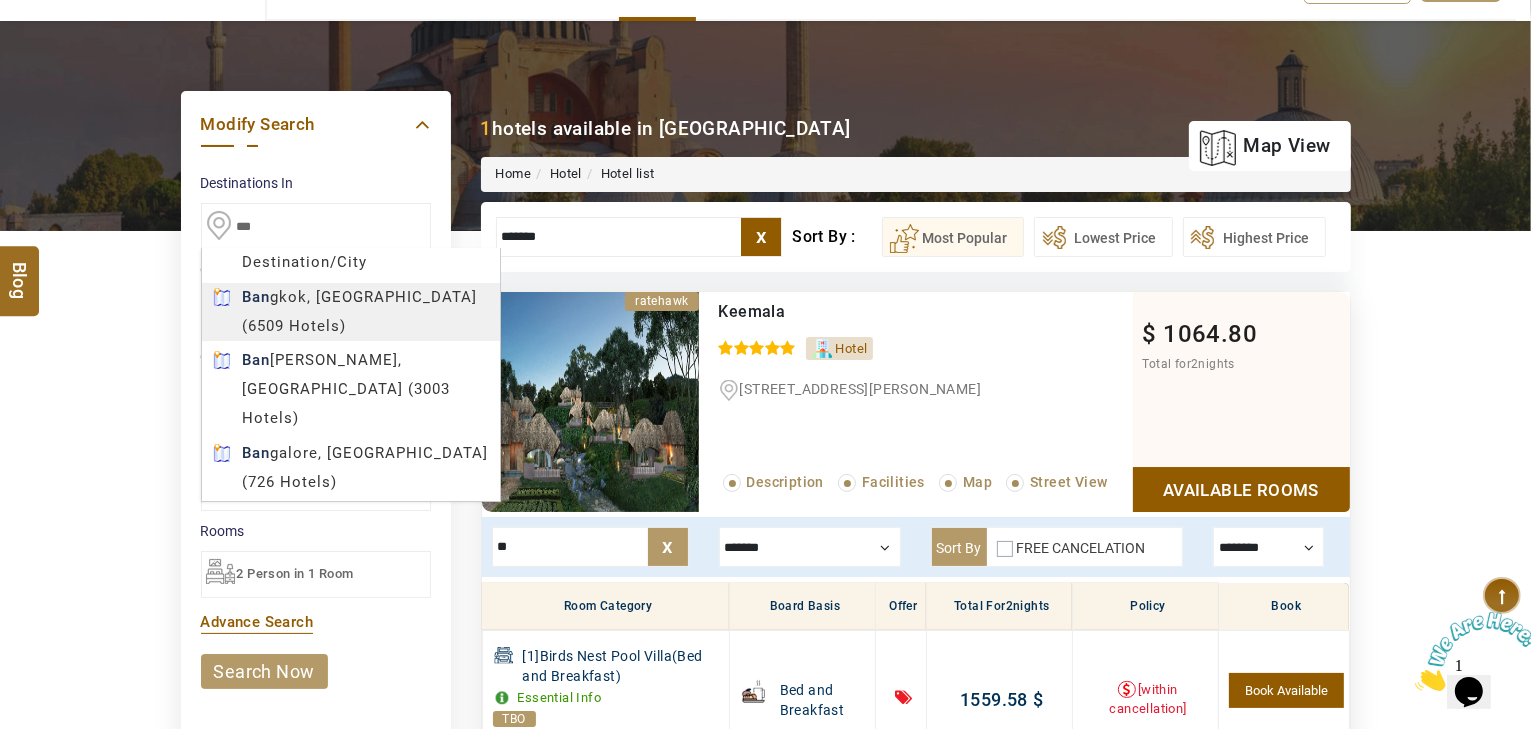 type on "*******" 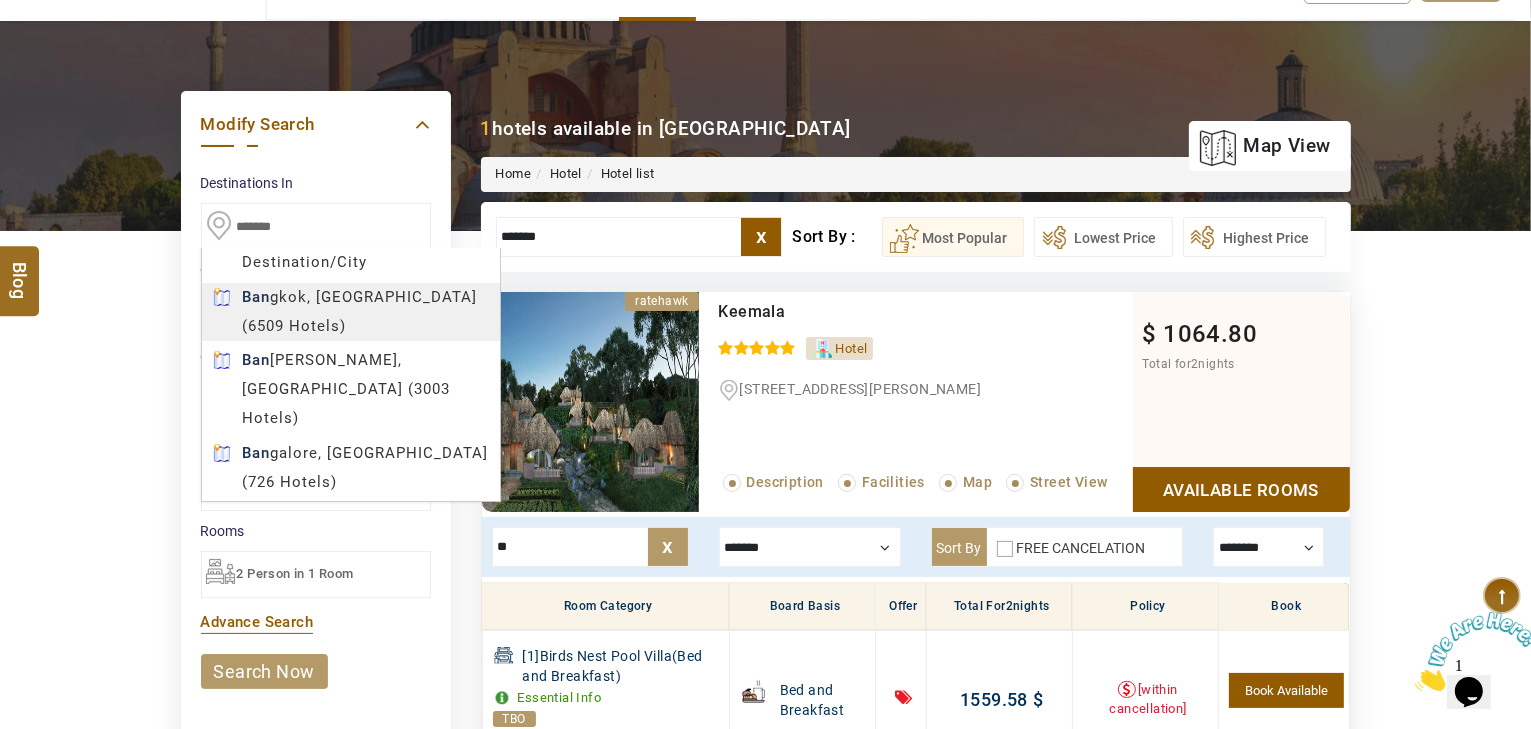 click on "HAYAYT TOURS USD AED  AED EUR  € USD  $ INR  ₹ THB  ฿ IDR  Rp BHD  BHD TRY  ₺ Credit Limit ENG English Arabic Helpline
+971 55 344 0168 Register Now +971 55 344 0168 info@royallineholidays.com About Us What we Offer Blog Why Us Contact Hotels  Transfer Activities Packages Build Package Charterflight Flight Dashboard My Profile My Booking My Reports My Quotation Sign Out 0 Points Redeem Now To Redeem 58318  Points Future Points  1074   Points Credit Limit Credit Limit USD 30000.00 70% Complete Used USD 10543.64 Available USD 19456.36 Setting  Looks like you haven't added anything to your cart yet Countinue Shopping ***** ****** Cancellation Policy Please Wait...  [1]Birds Nest Pool Villa(Bed and Breakfast)-Bed and Breakfast [within cancellation] 1/7/2025 onwards You will be charged.    $ 1559.58 Please Wait.. Blog demo
Remember me Forgot
password? LOG IN Don't have an account?   Register Now My Booking View/ Print/Cancel Your Booking without Signing in Submit   X" at bounding box center (765, 1058) 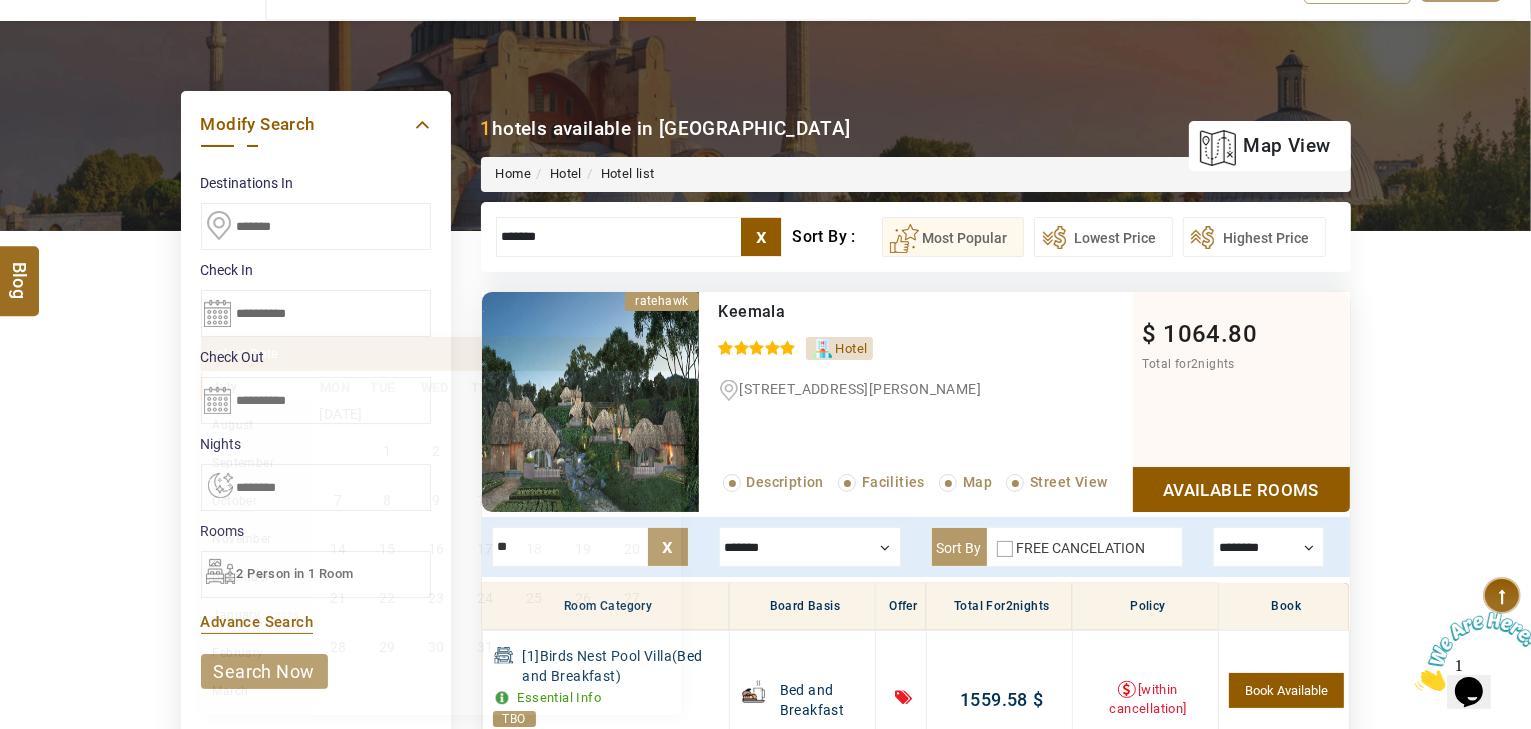 click on "**********" at bounding box center (316, 313) 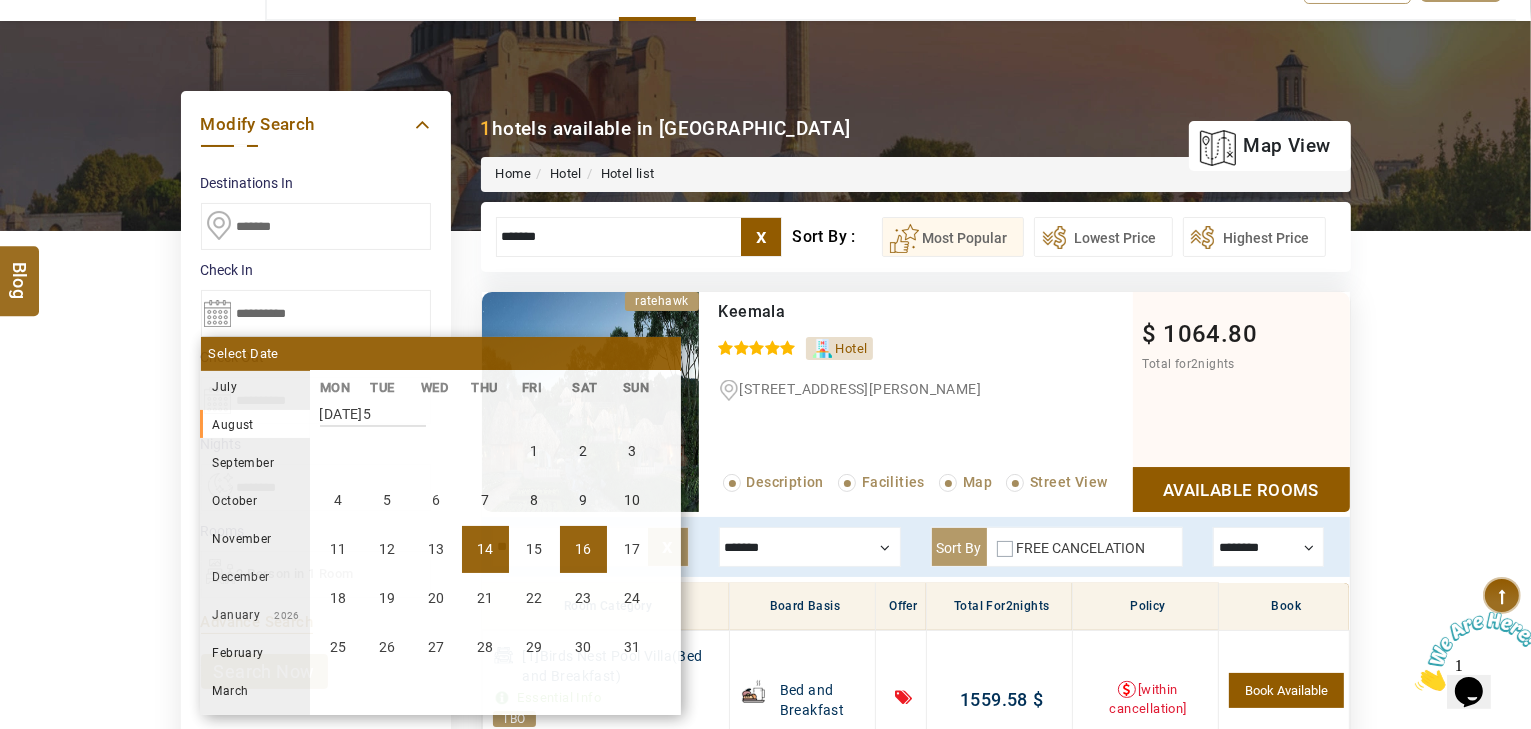 click on "16" at bounding box center [583, 549] 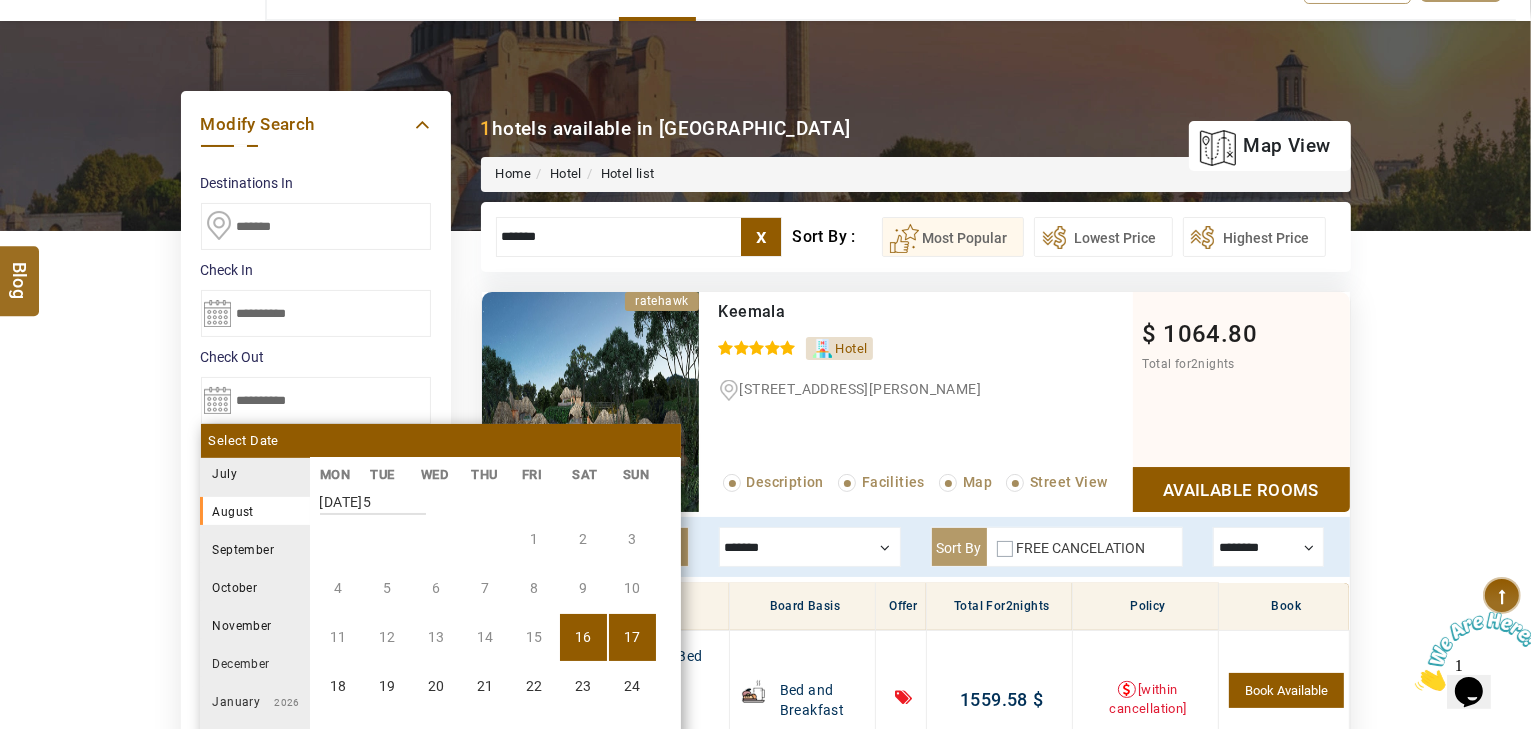scroll, scrollTop: 370, scrollLeft: 0, axis: vertical 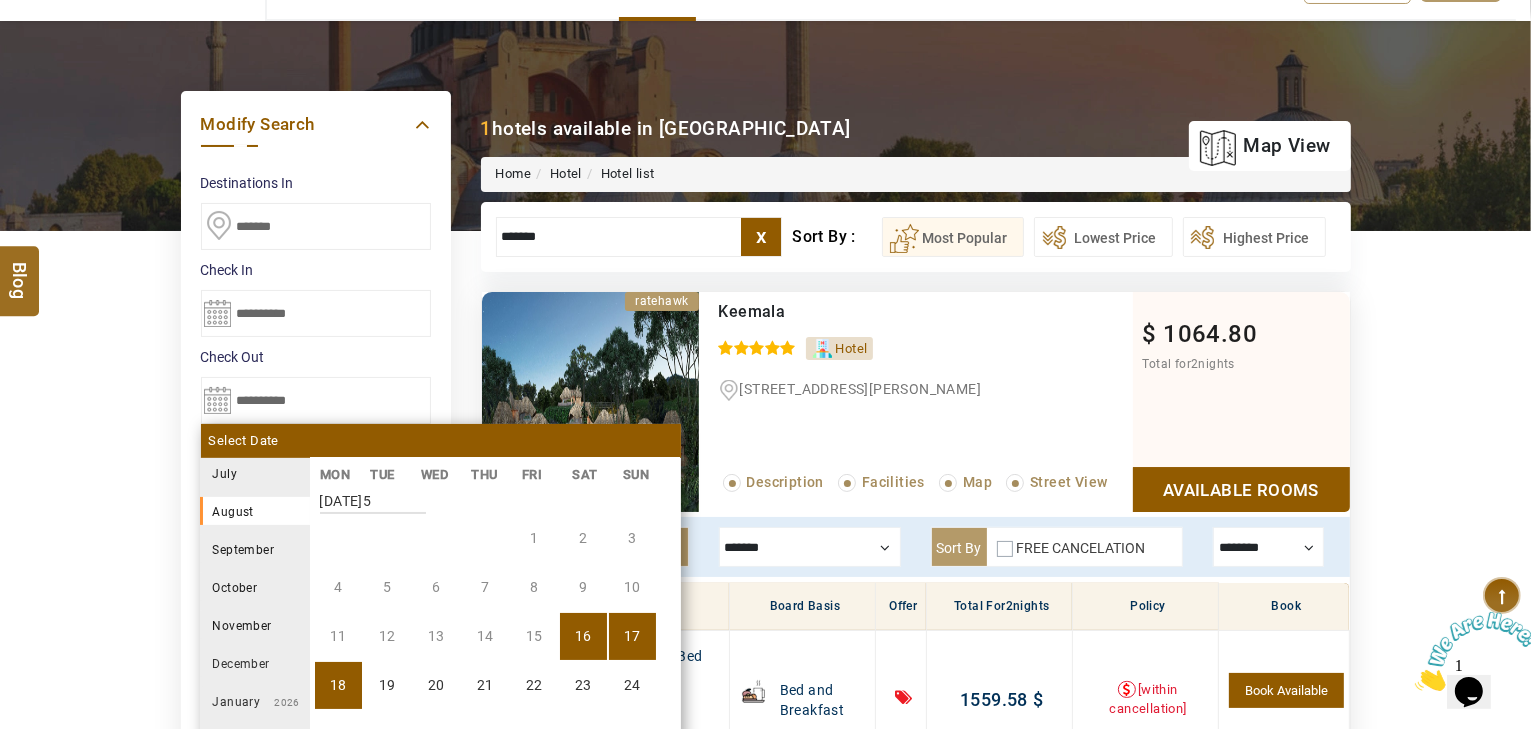 click on "18" at bounding box center [338, 685] 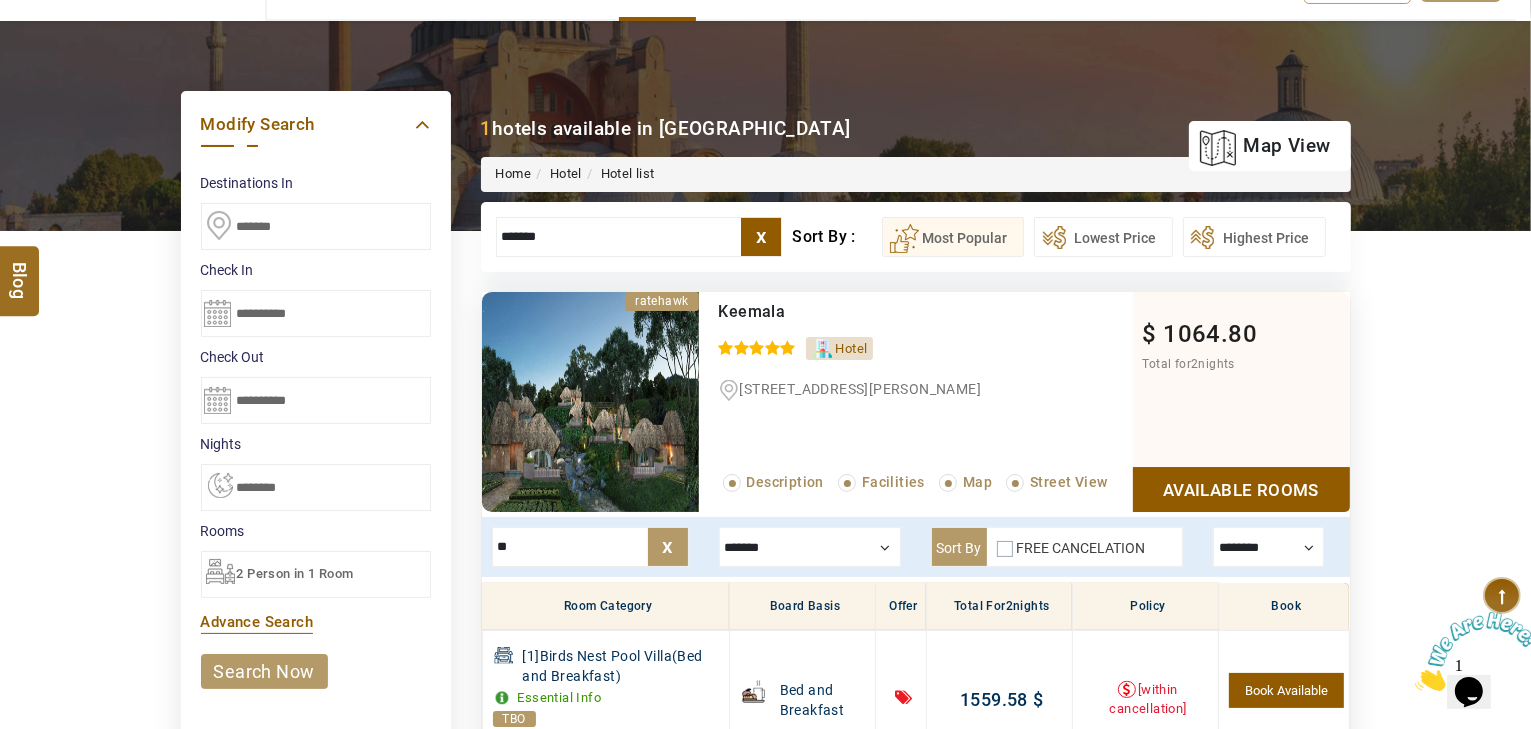 click on "**********" at bounding box center [316, 313] 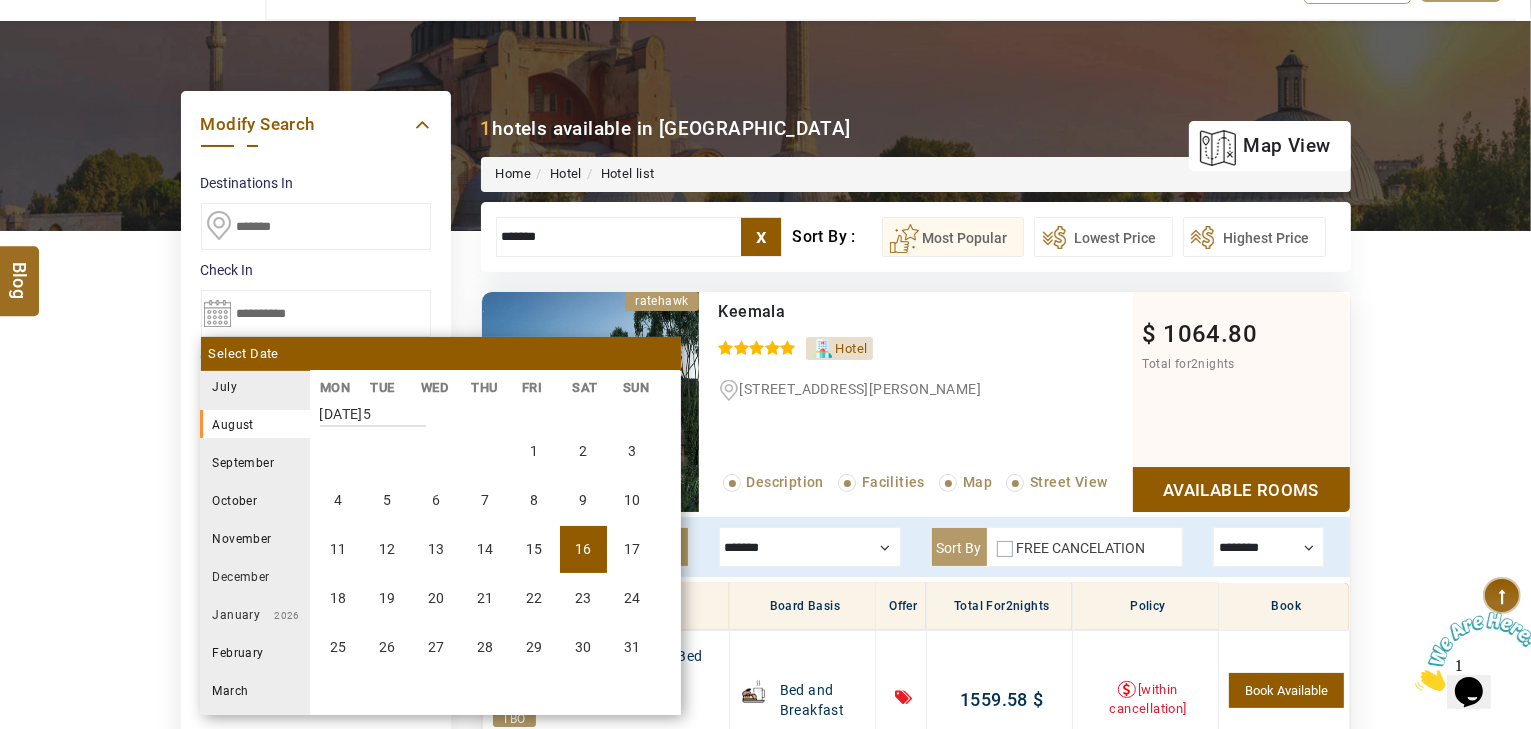 click on "16" at bounding box center (583, 549) 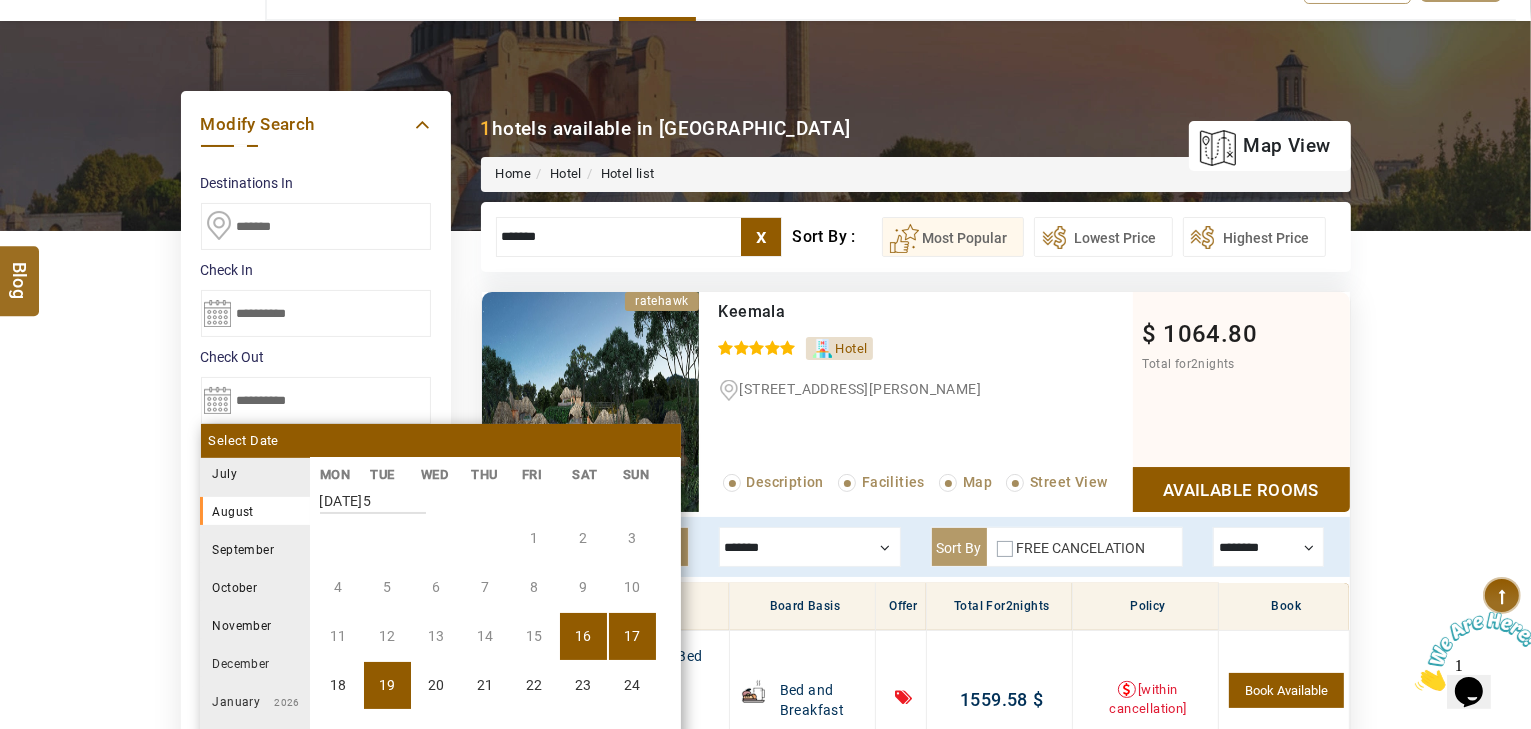click on "19" at bounding box center (387, 685) 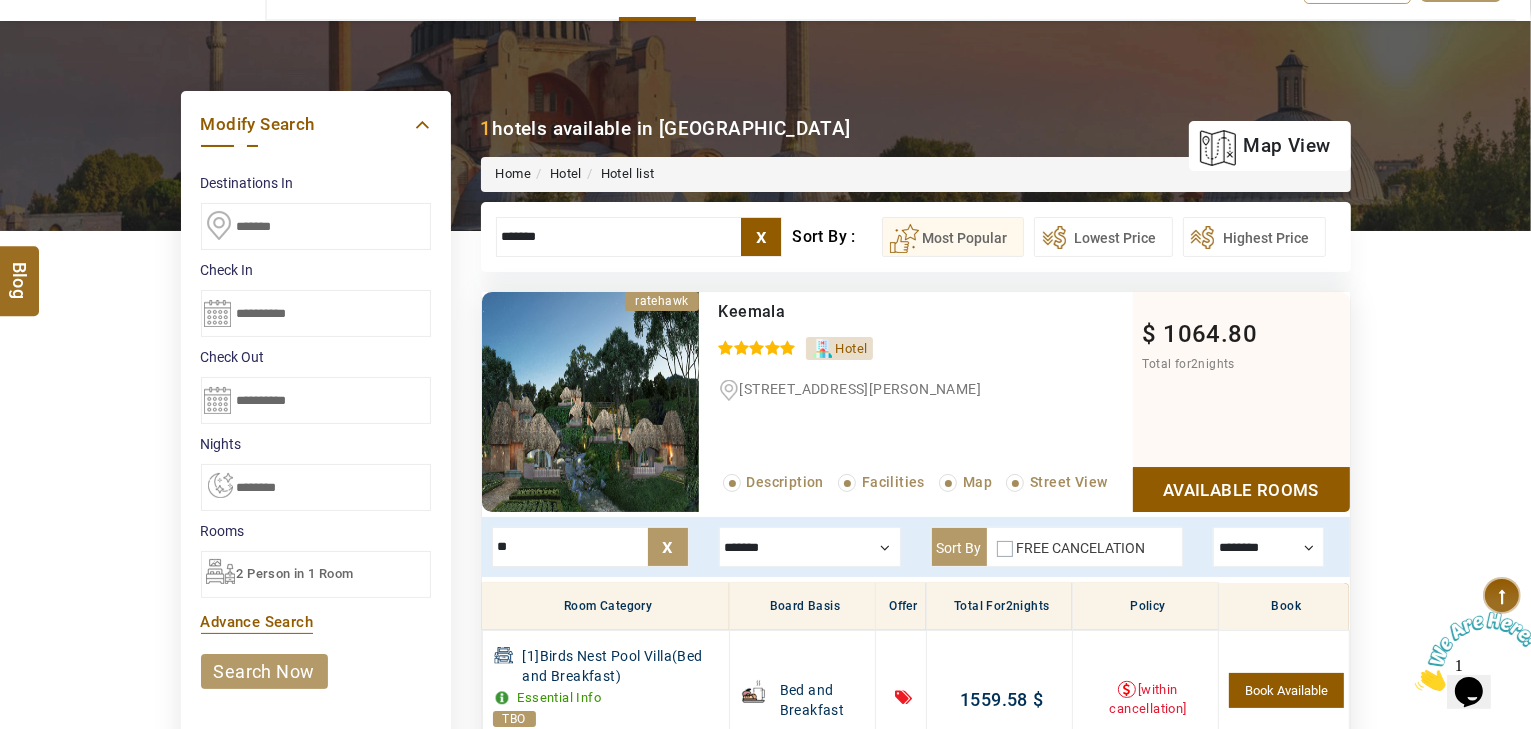 click on "**********" at bounding box center (316, 487) 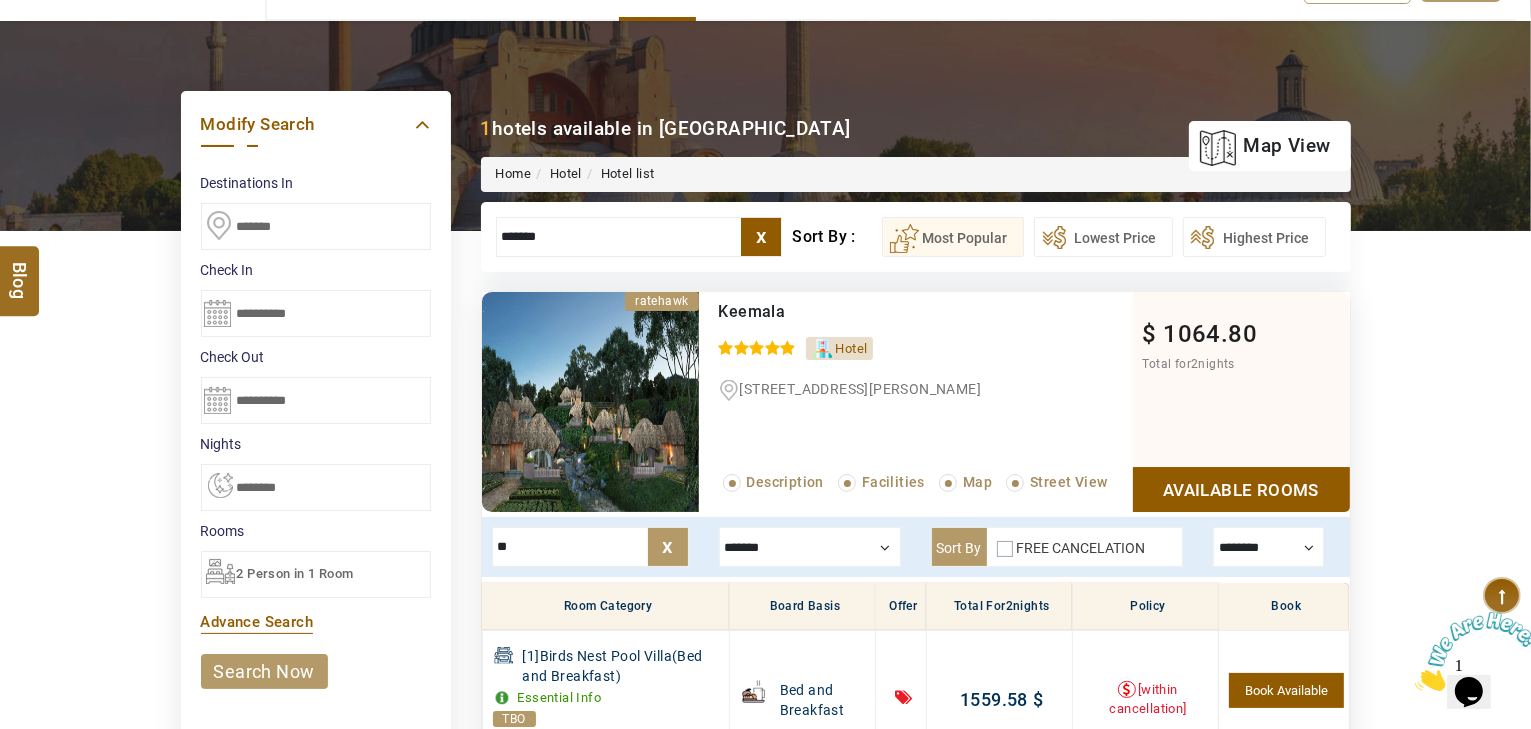 select on "*" 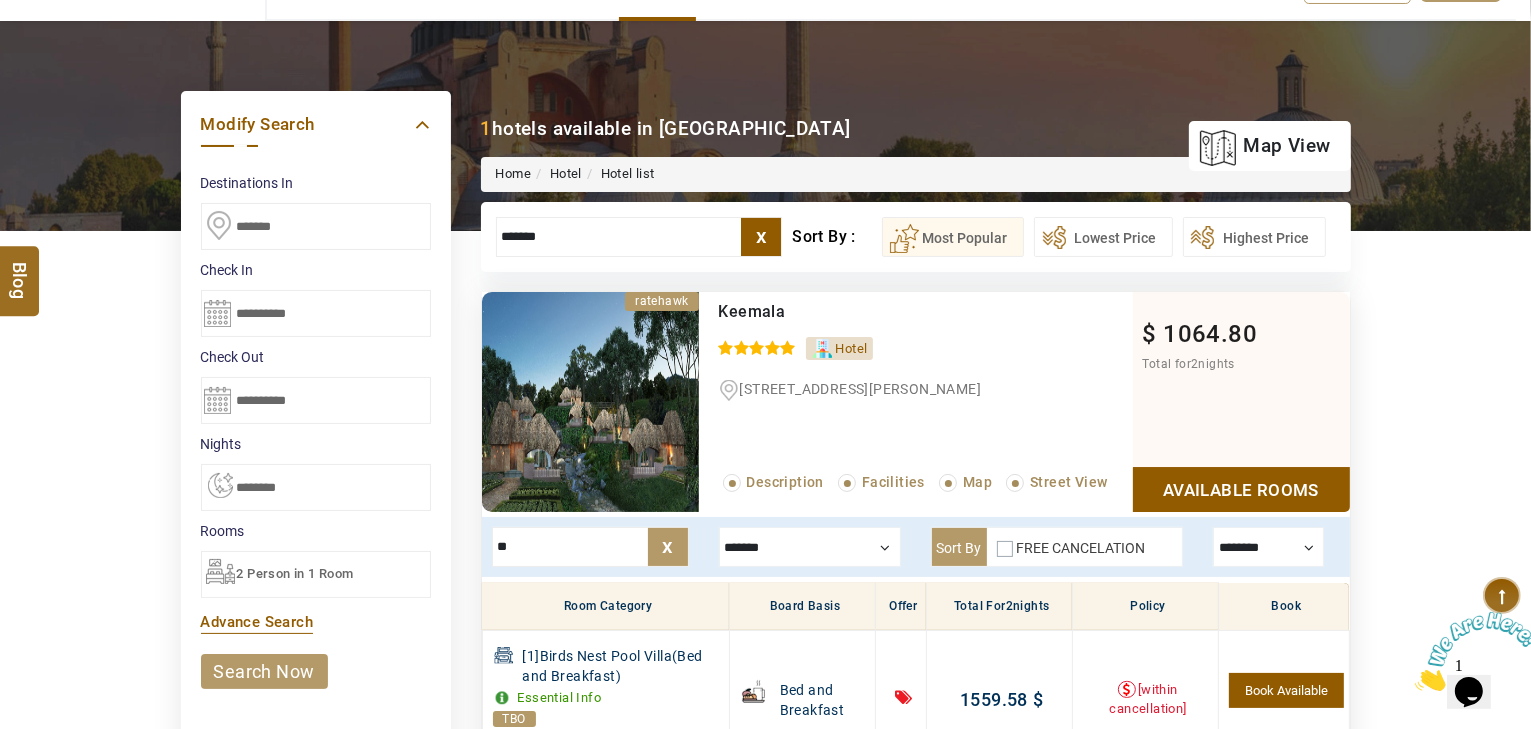 click on "**********" at bounding box center (316, 487) 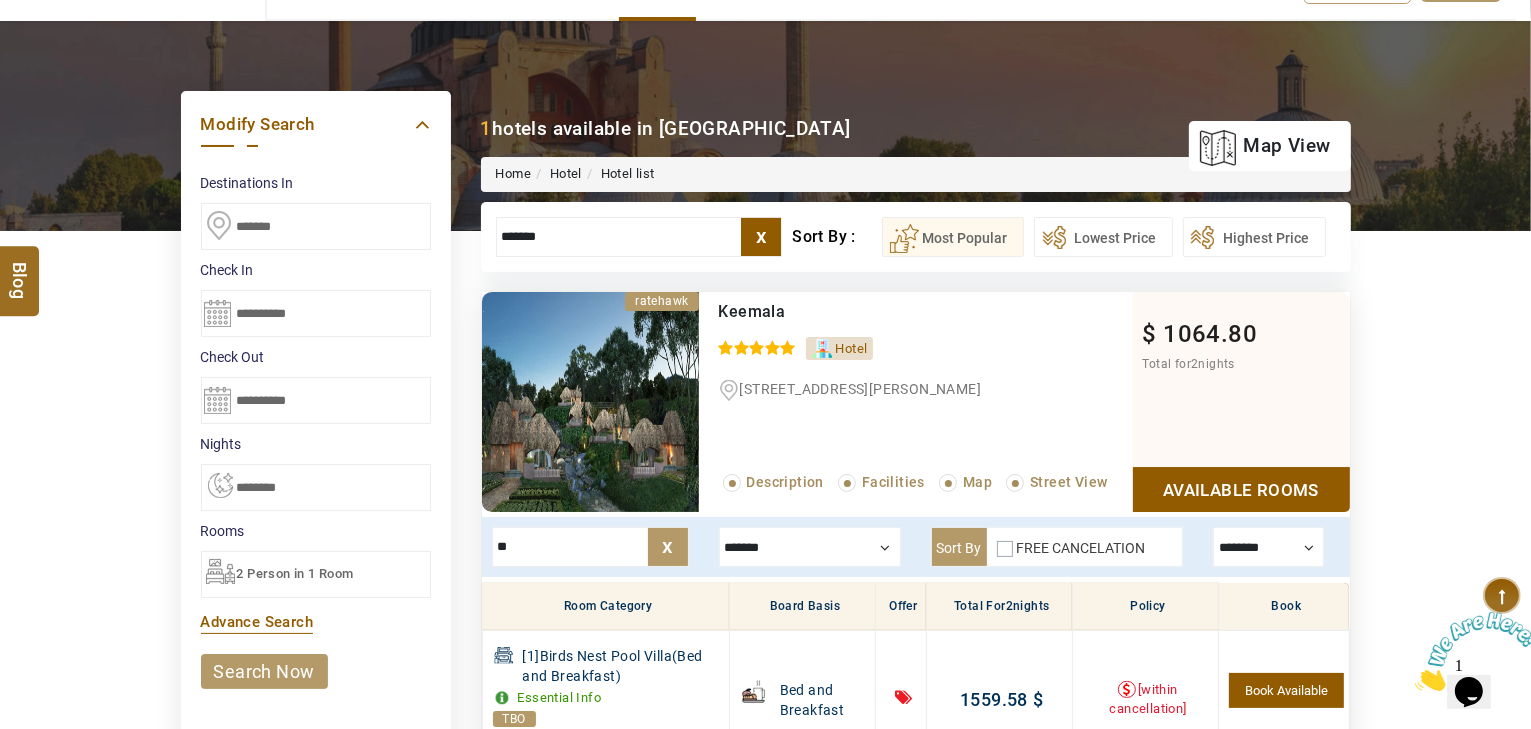 type on "**********" 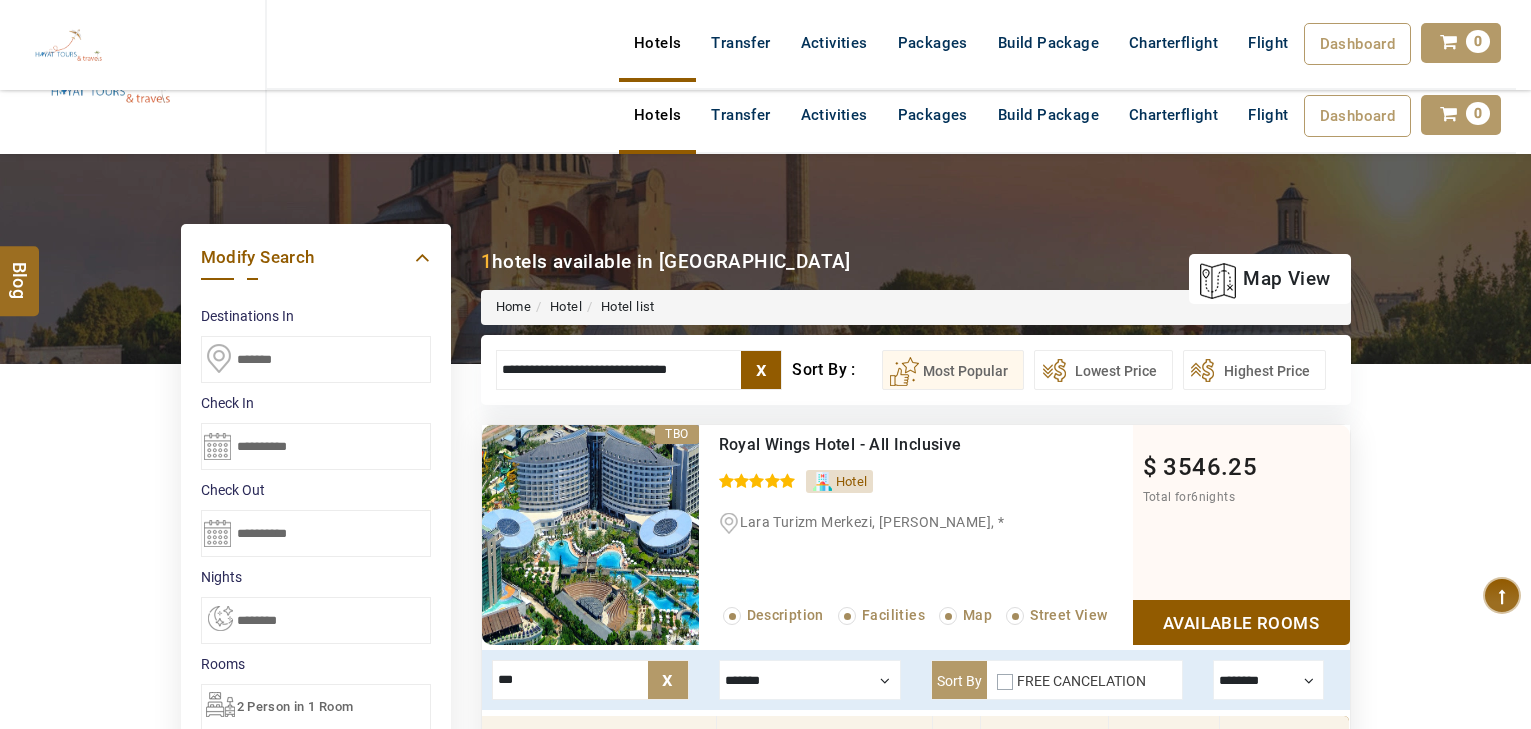 select on "*" 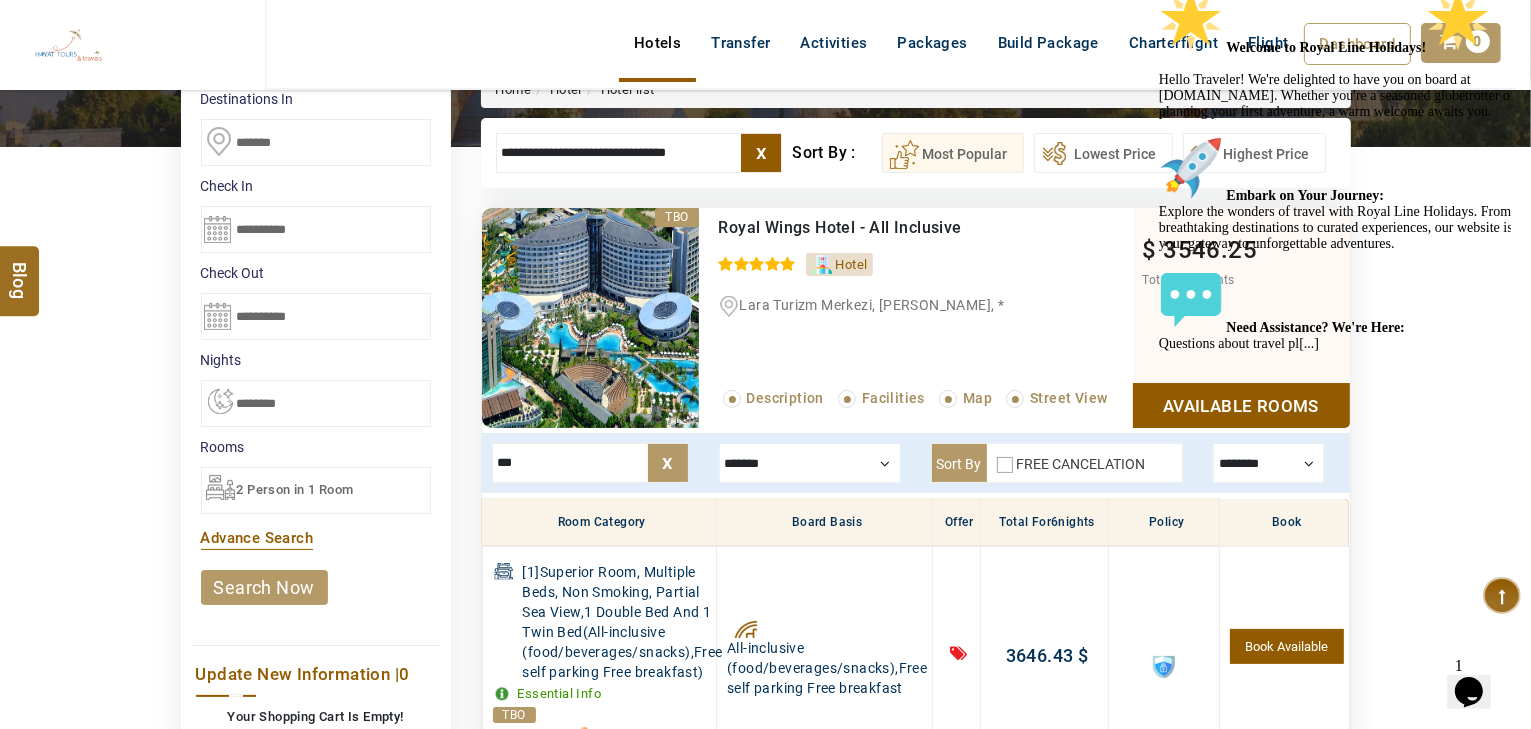 scroll, scrollTop: 0, scrollLeft: 0, axis: both 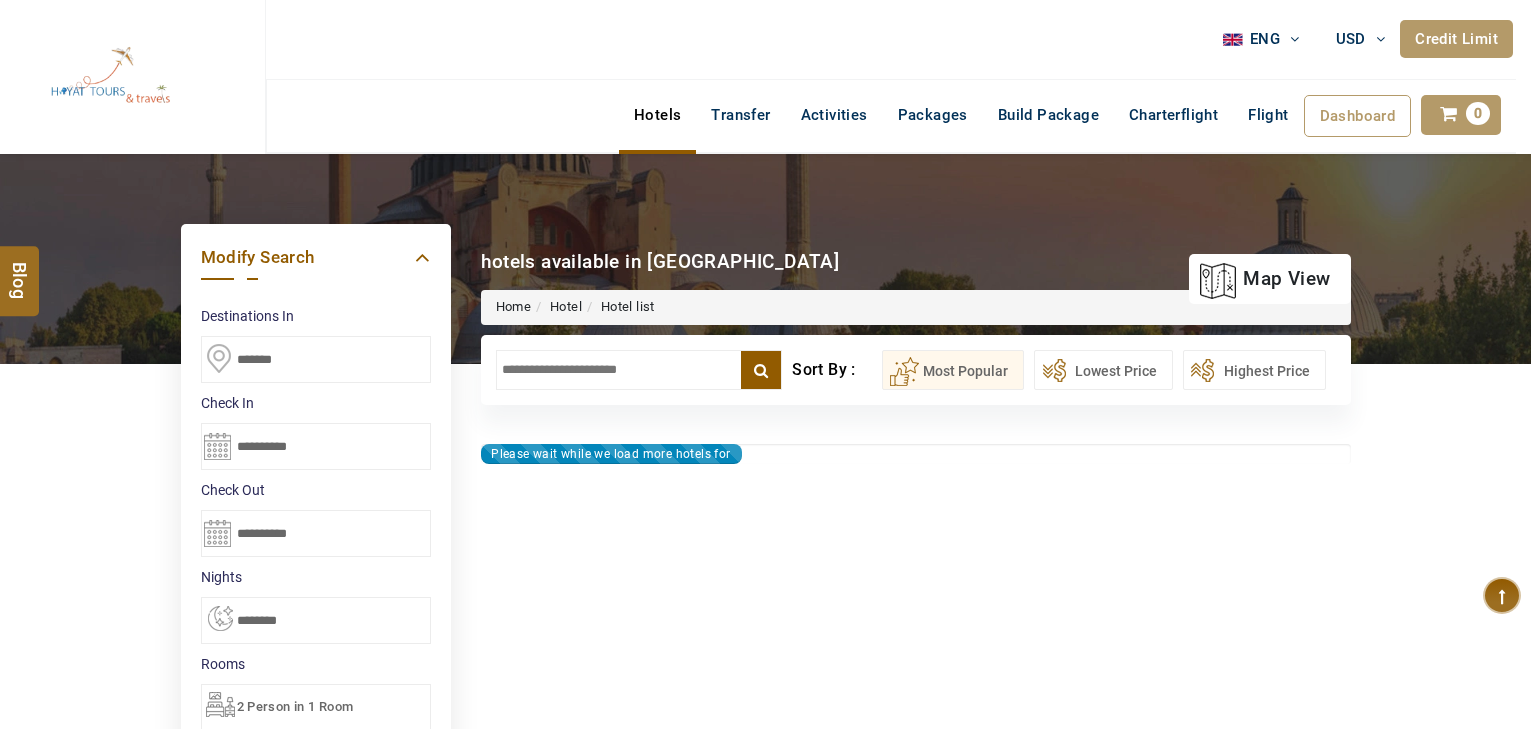 select on "*" 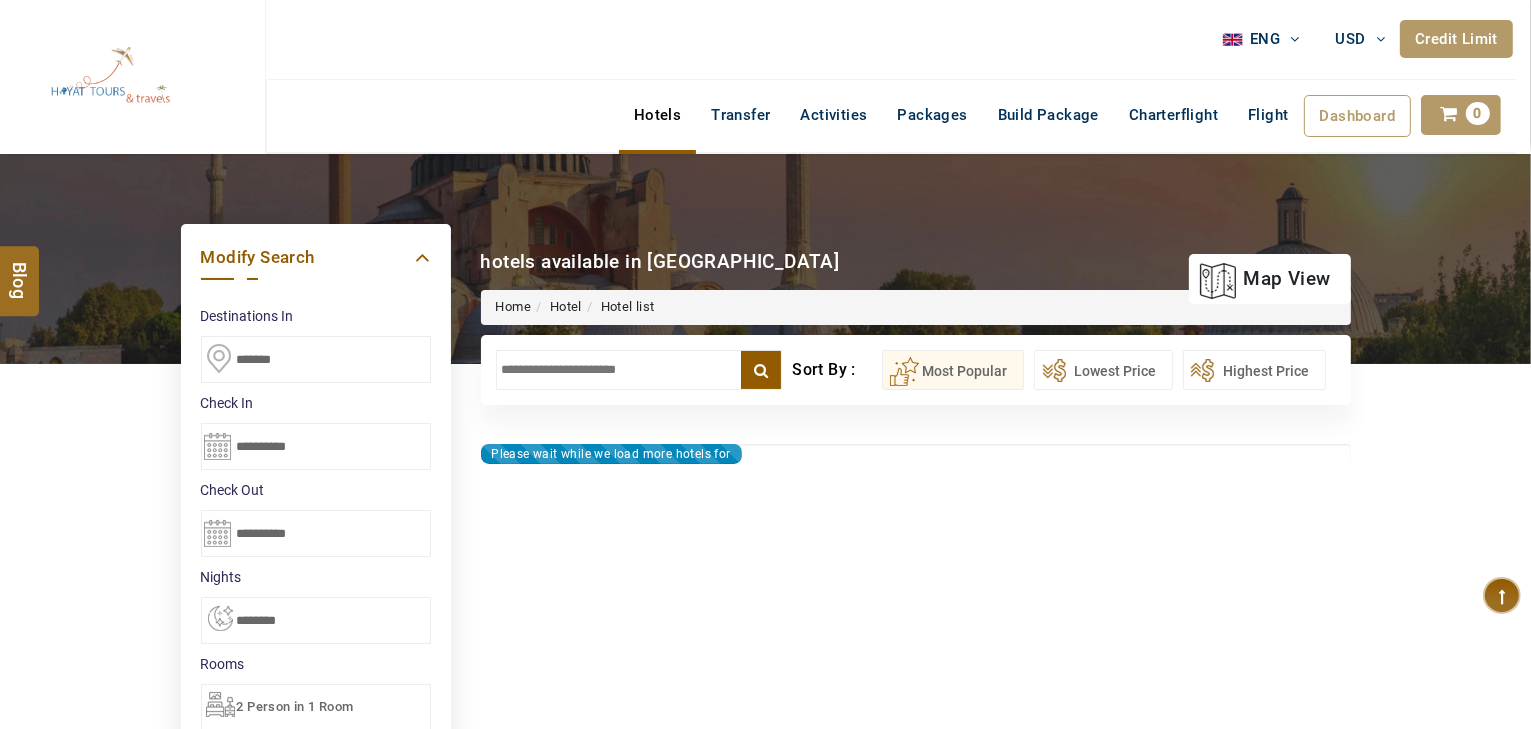 type on "**********" 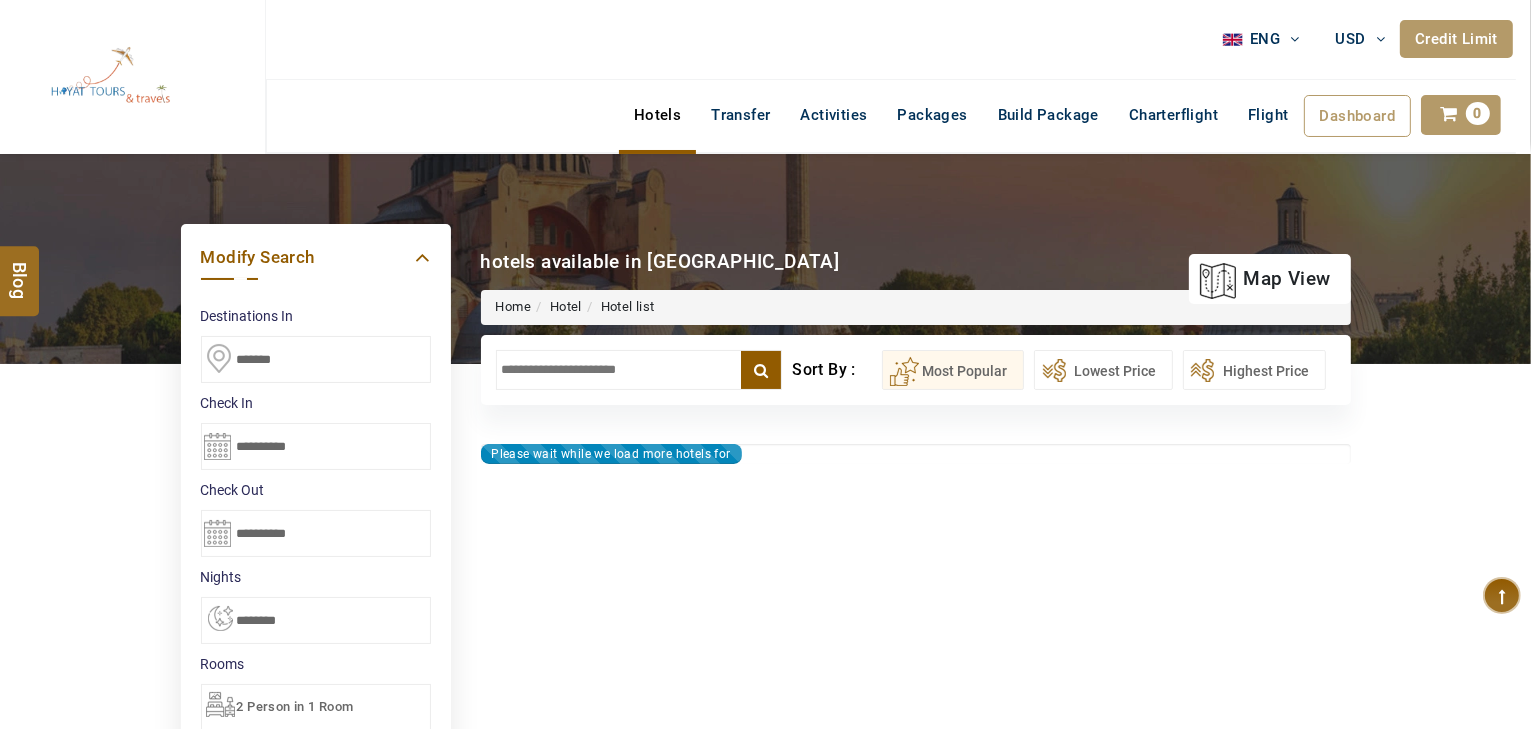 type on "**********" 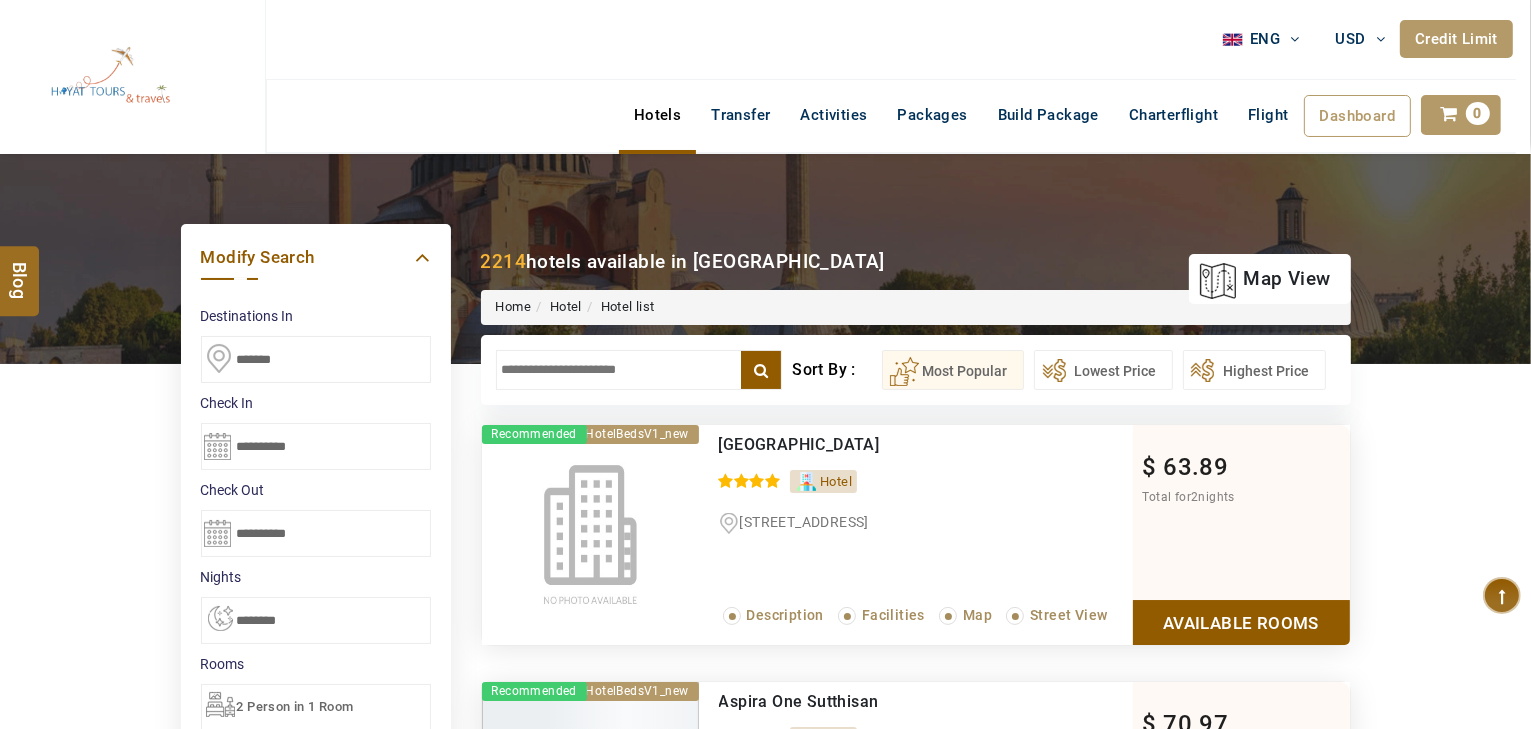 click at bounding box center (639, 370) 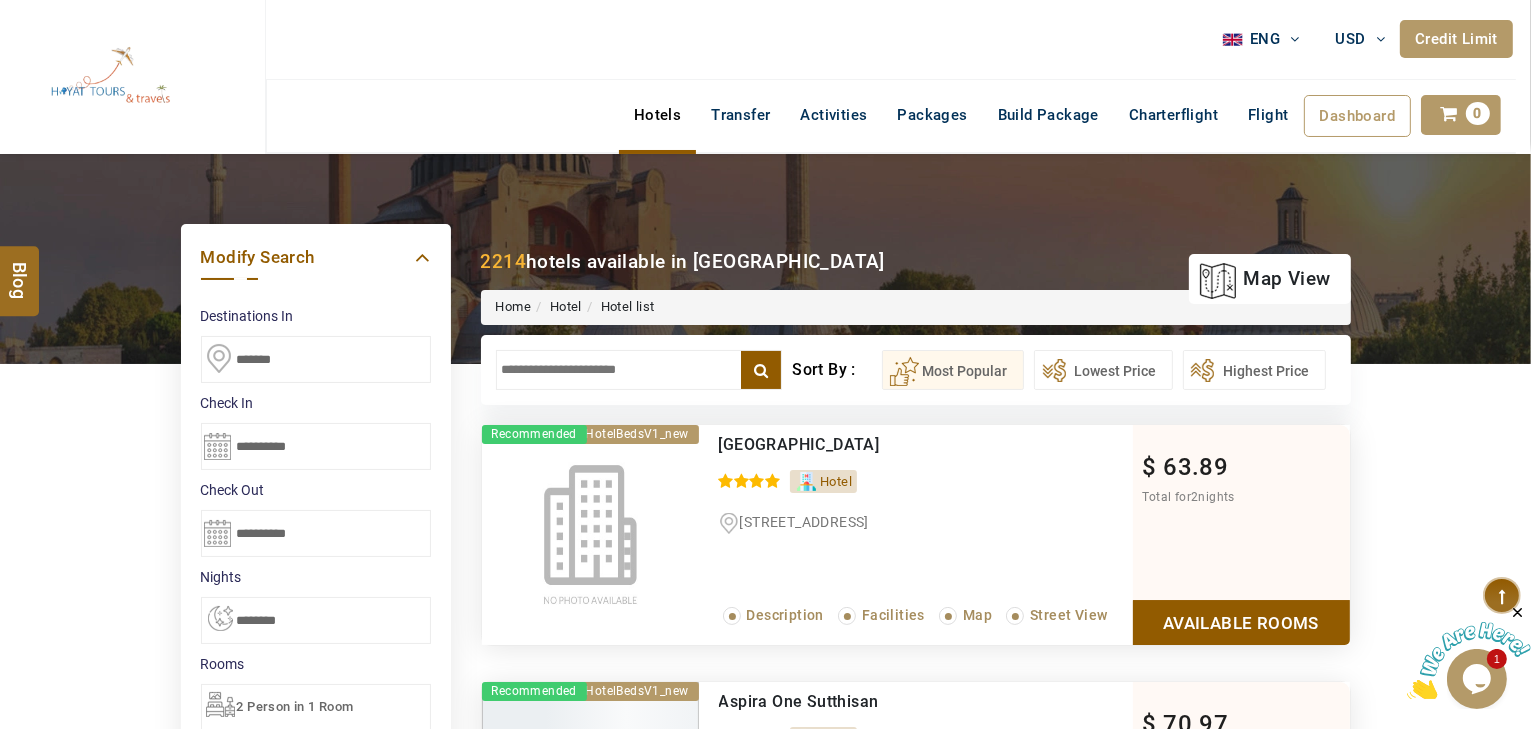scroll, scrollTop: 0, scrollLeft: 0, axis: both 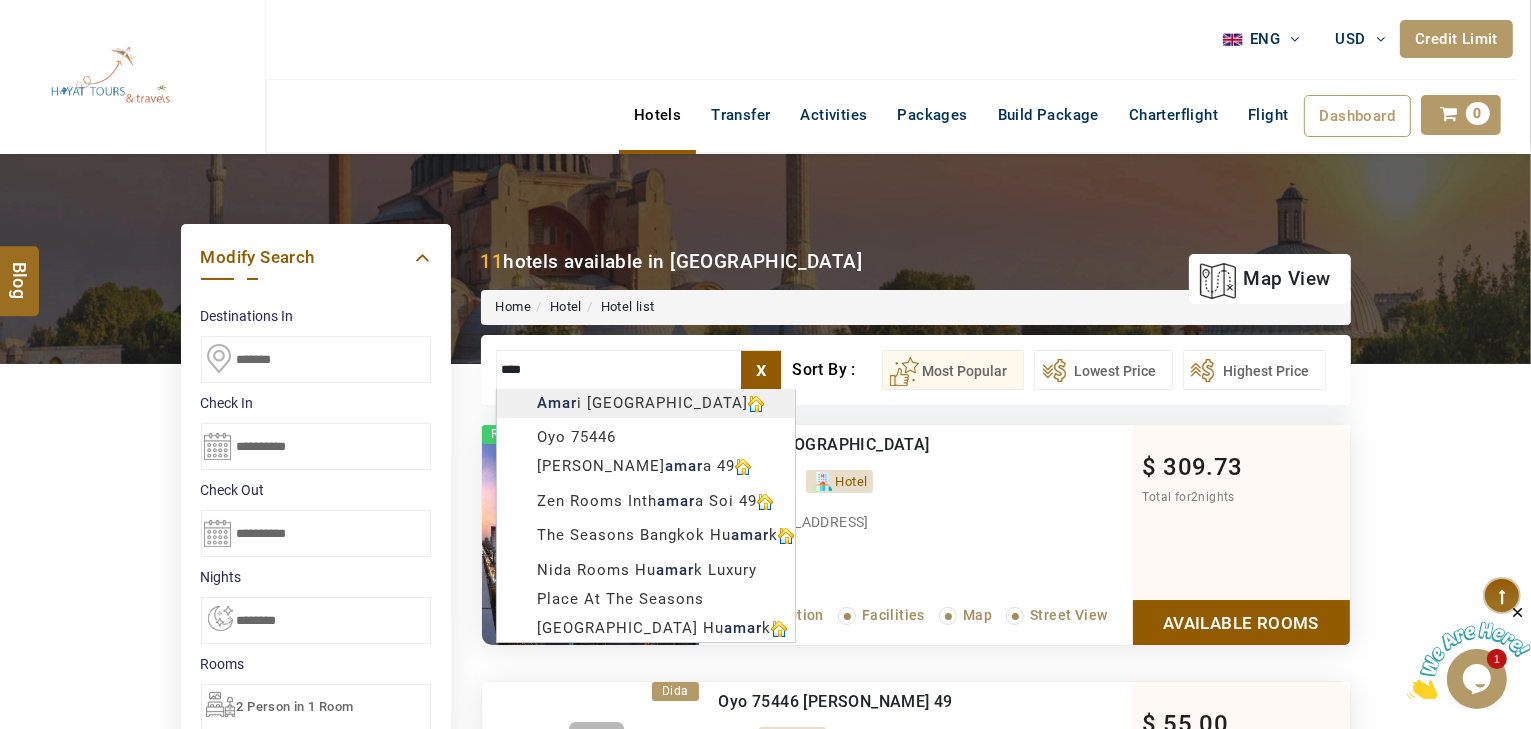 click on "HAYAYT TOURS USD AED  AED EUR  € USD  $ INR  ₹ THB  ฿ IDR  Rp BHD  BHD TRY  ₺ Credit Limit ENG English Arabic Helpline
+971 55 344 0168 Register Now +971 55 344 0168 info@royallineholidays.com About Us What we Offer Blog Why Us Contact Hotels  Transfer Activities Packages Build Package Charterflight Flight Dashboard My Profile My Booking My Reports My Quotation Sign Out 0 Points Redeem Now To Redeem 58318  Points Future Points  1074   Points Credit Limit Credit Limit USD 30000.00 70% Complete Used USD 10543.64 Available USD 19456.36 Setting  Looks like you haven't added anything to your cart yet Countinue Shopping ***** ****** Please Wait.. Blog demo
Remember me Forgot
password? LOG IN Don't have an account?   Register Now My Booking View/ Print/Cancel Your Booking without Signing in Submit Applying Filters...... Hotels For You Will Be Loading Soon demo
In A Few Moment, You Will Be Celebrating Best Hotel options galore ! Check In   CheckOut Rooms Rooms X Map Map" at bounding box center [765, 1191] 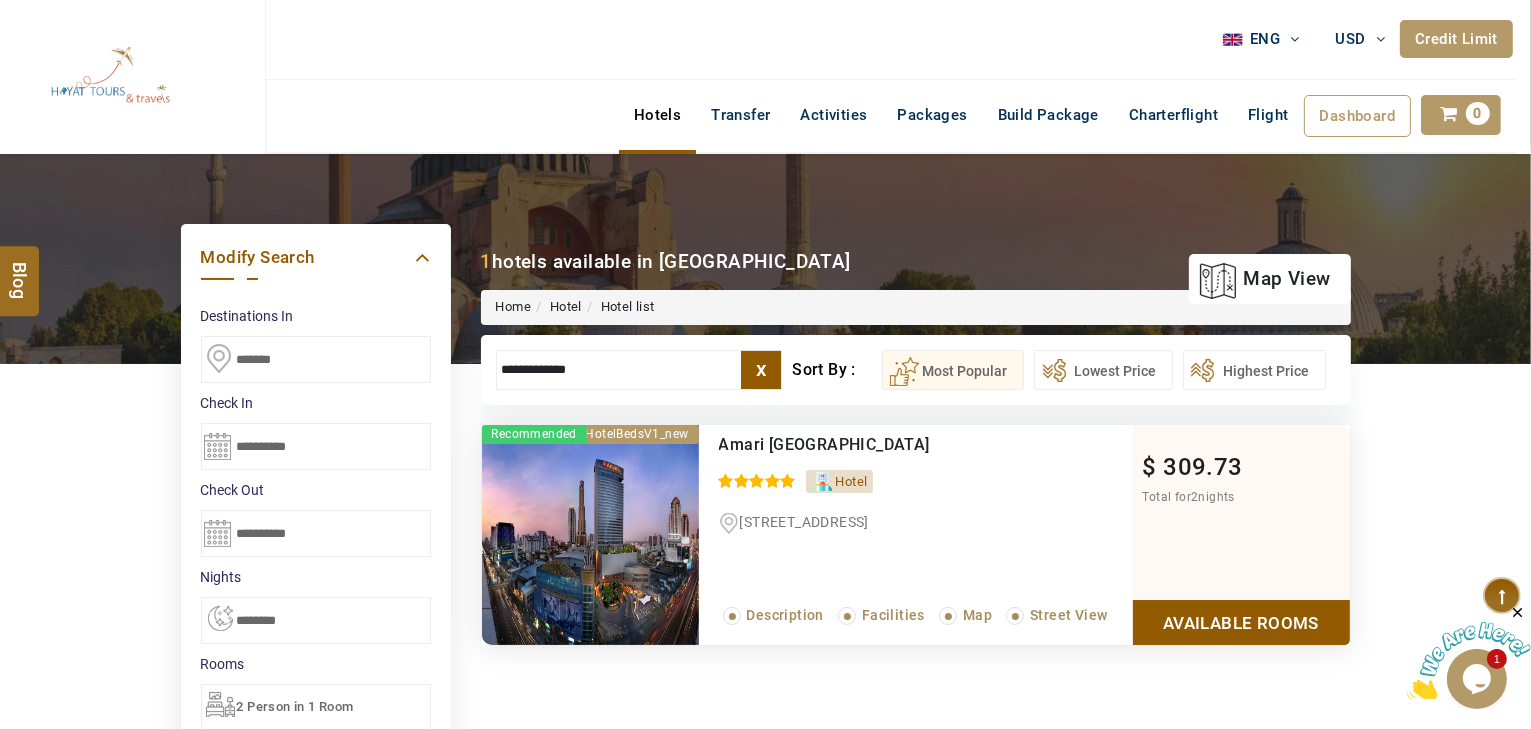 type on "**********" 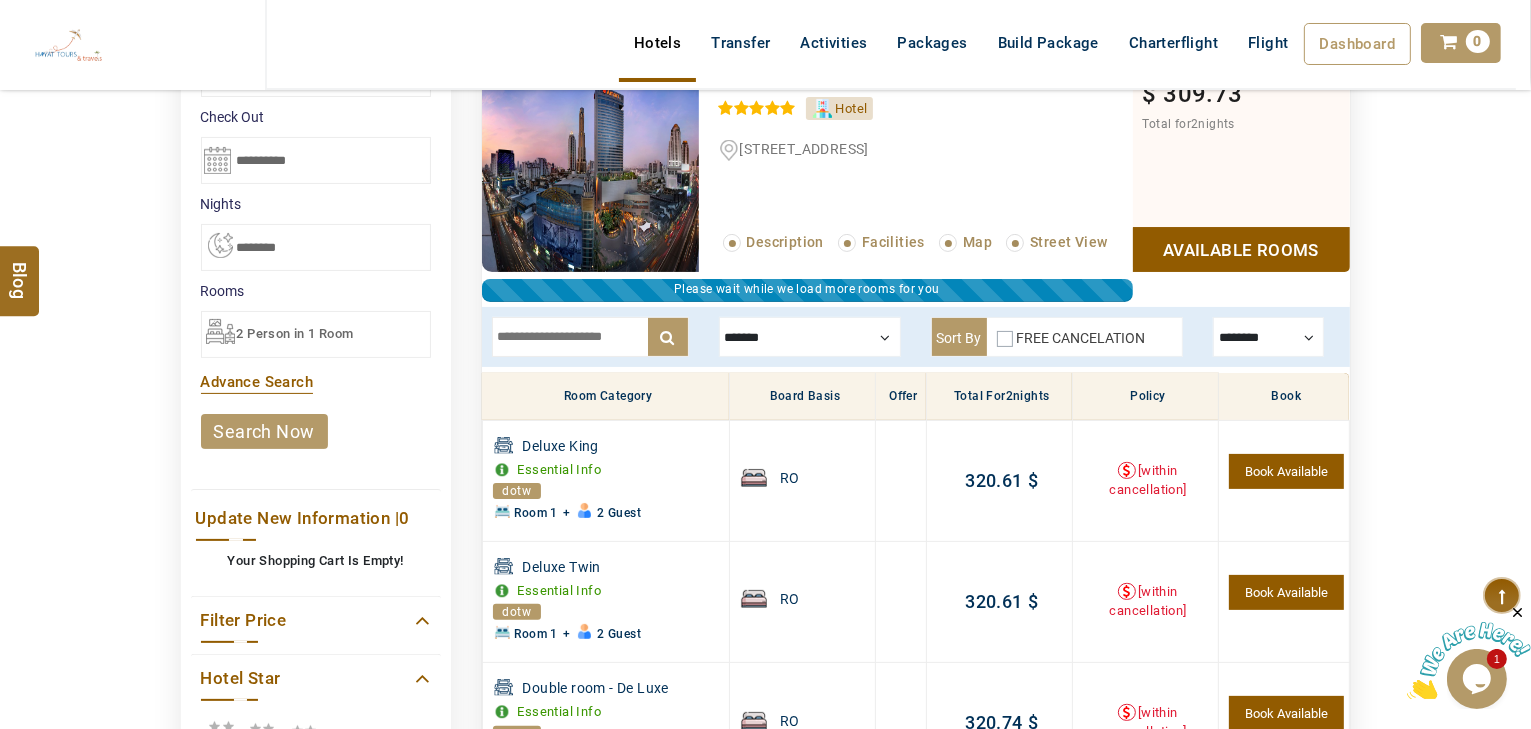 click at bounding box center [810, 337] 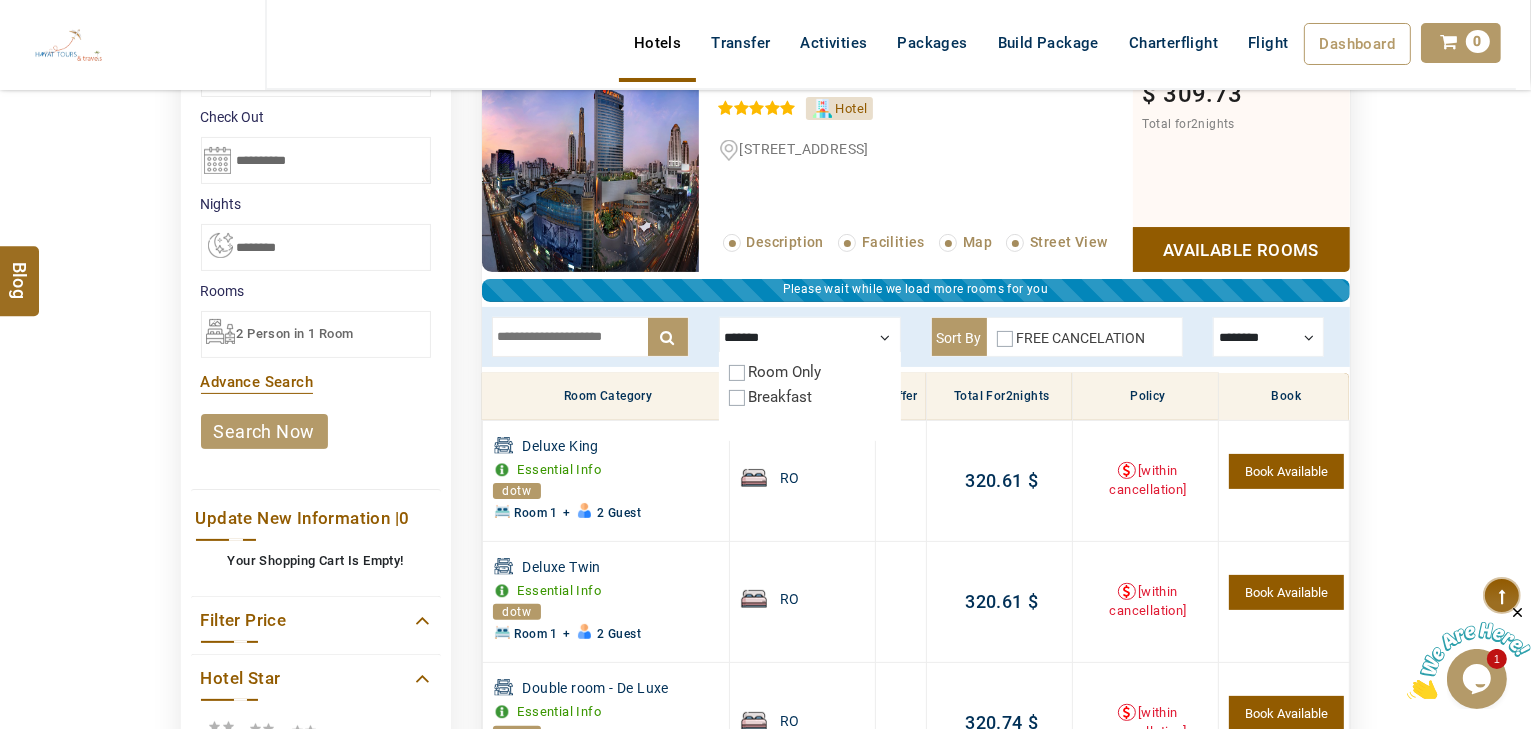 click on "Room Only Breakfast" at bounding box center (810, 396) 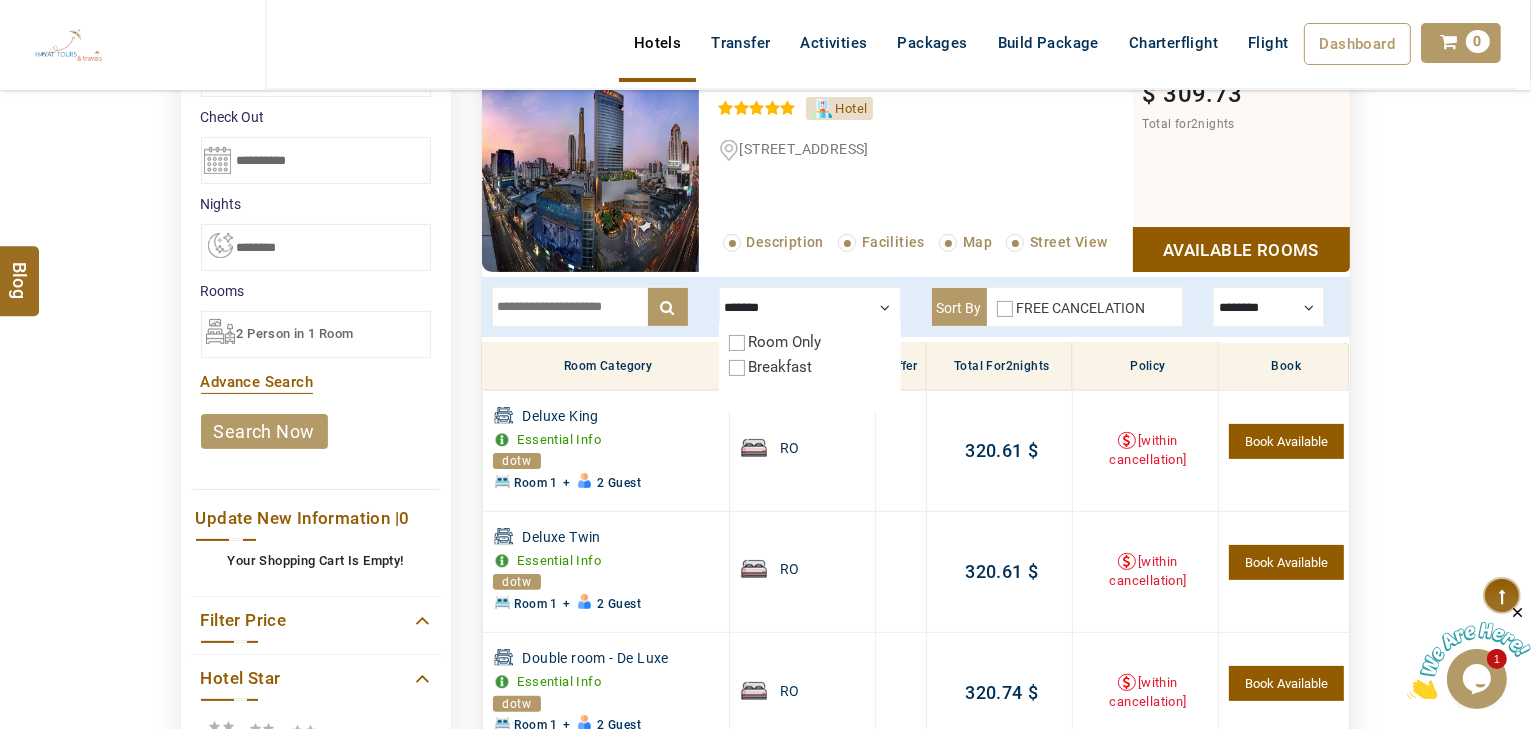 click on "Breakfast" at bounding box center (781, 367) 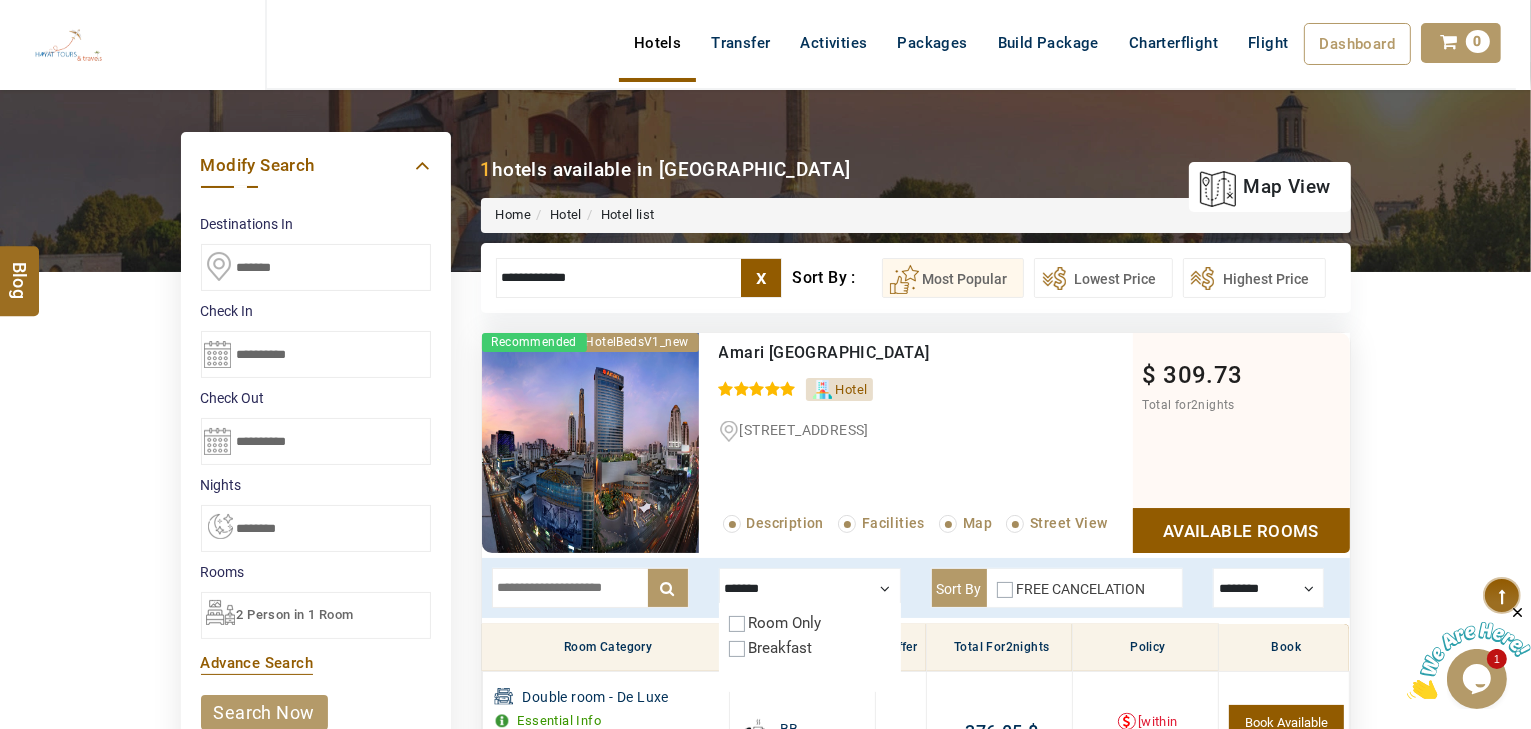 scroll, scrollTop: 53, scrollLeft: 0, axis: vertical 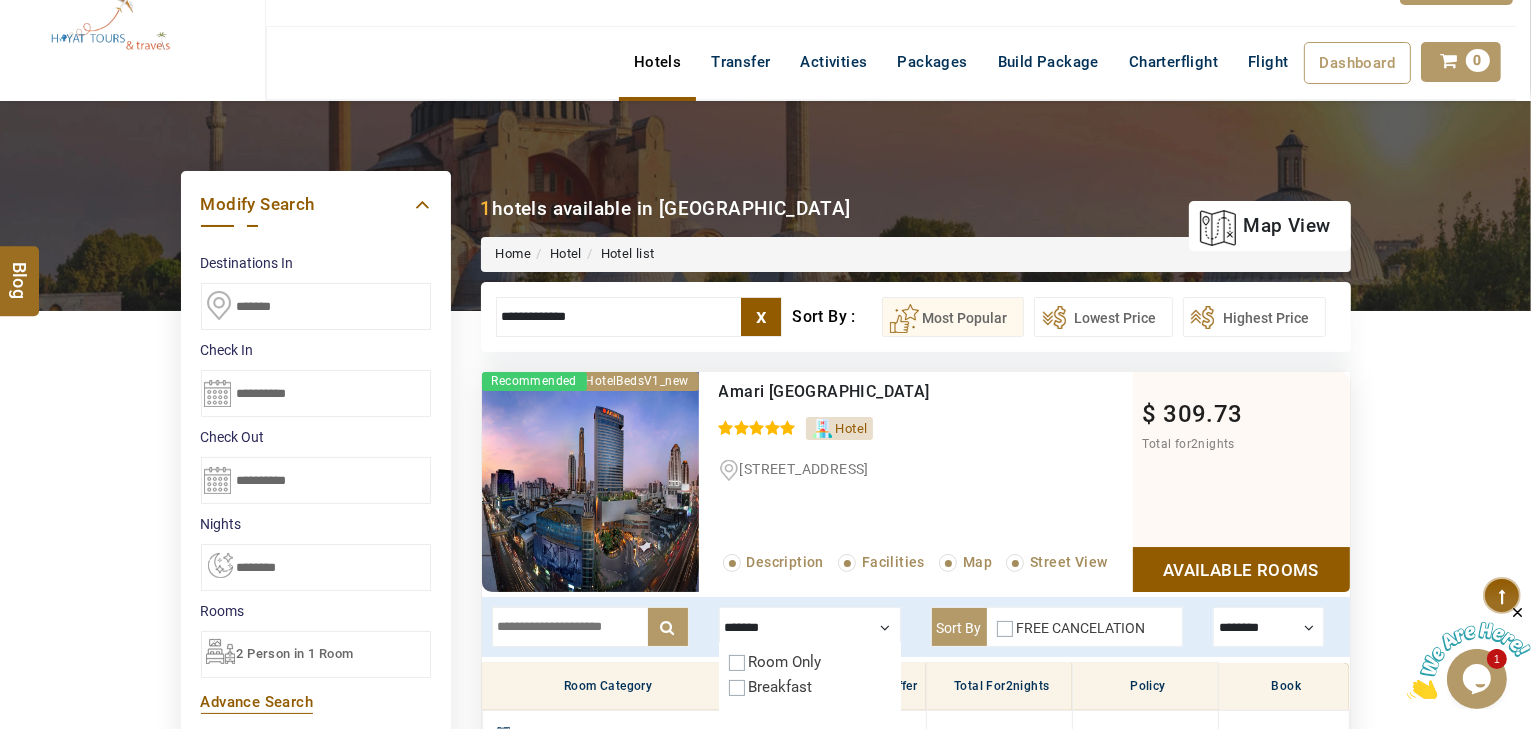 click on "**********" at bounding box center [316, 393] 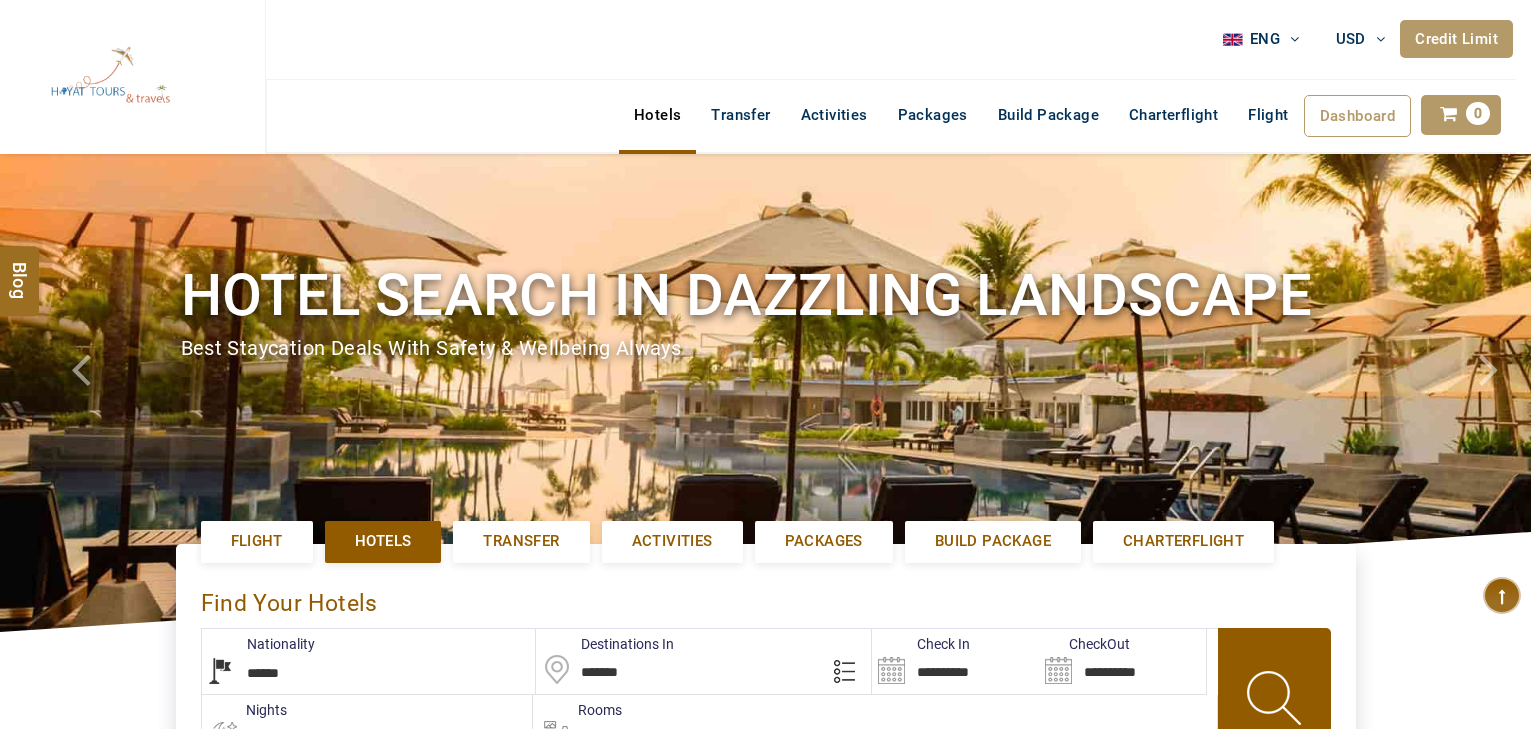 select on "******" 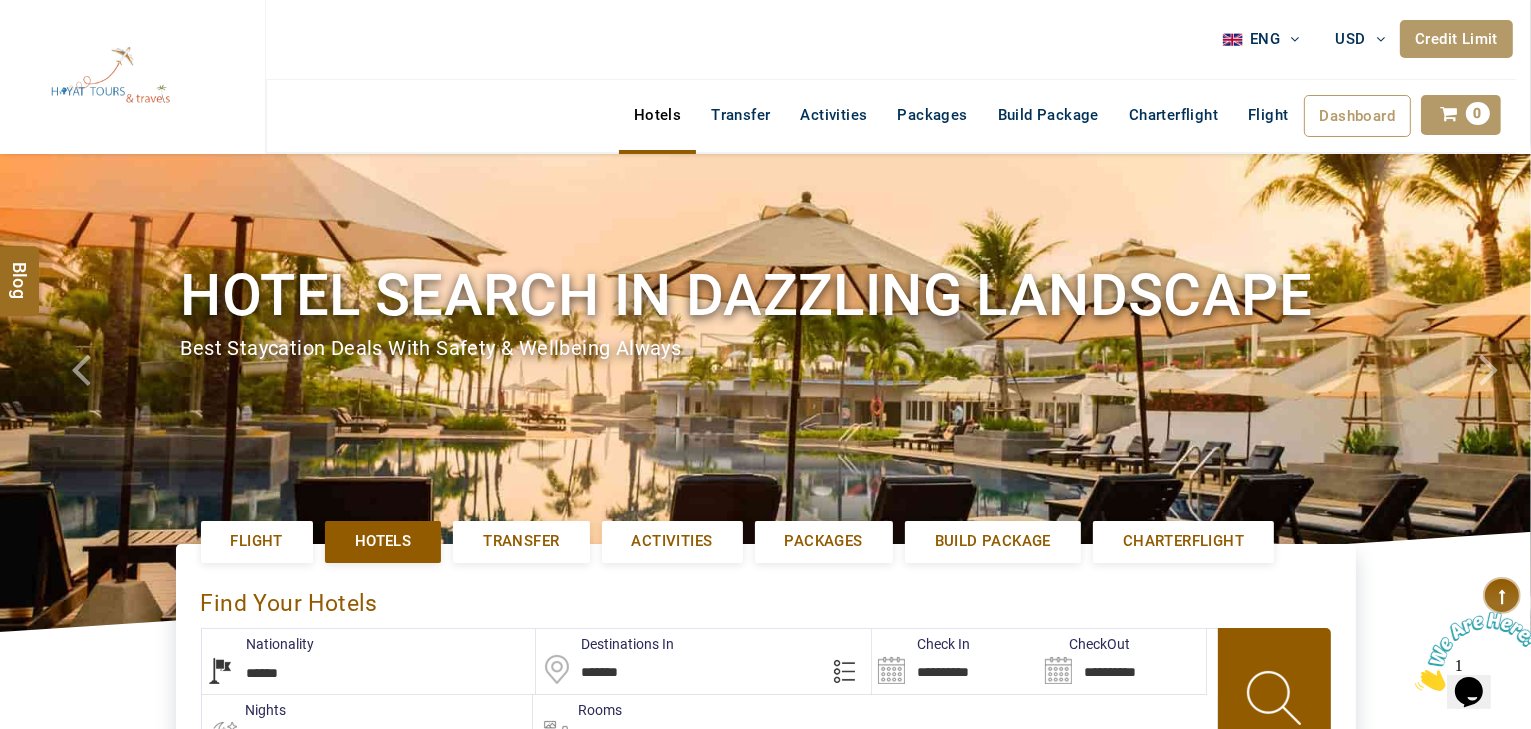 scroll, scrollTop: 0, scrollLeft: 0, axis: both 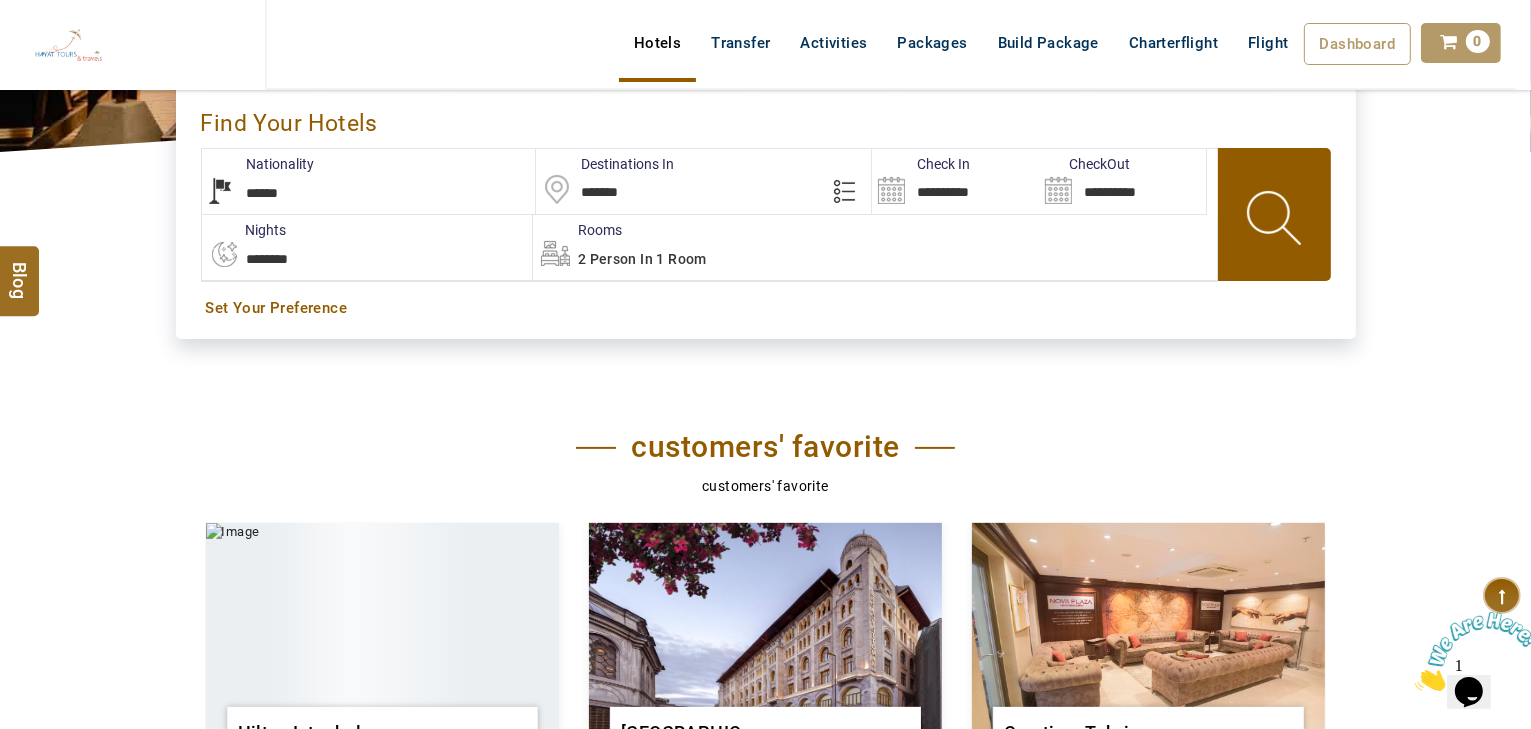click on "*******" at bounding box center (703, 181) 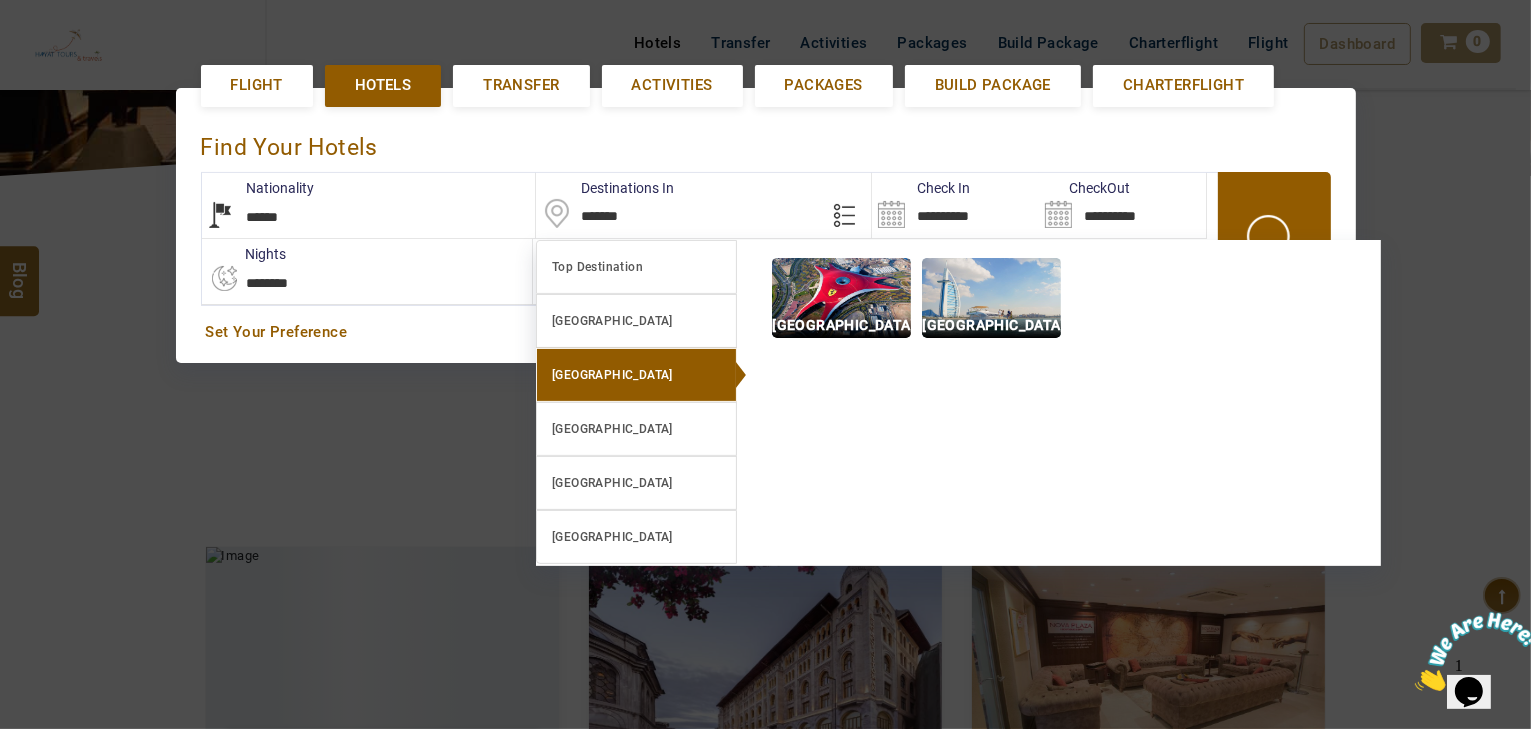 scroll, scrollTop: 452, scrollLeft: 0, axis: vertical 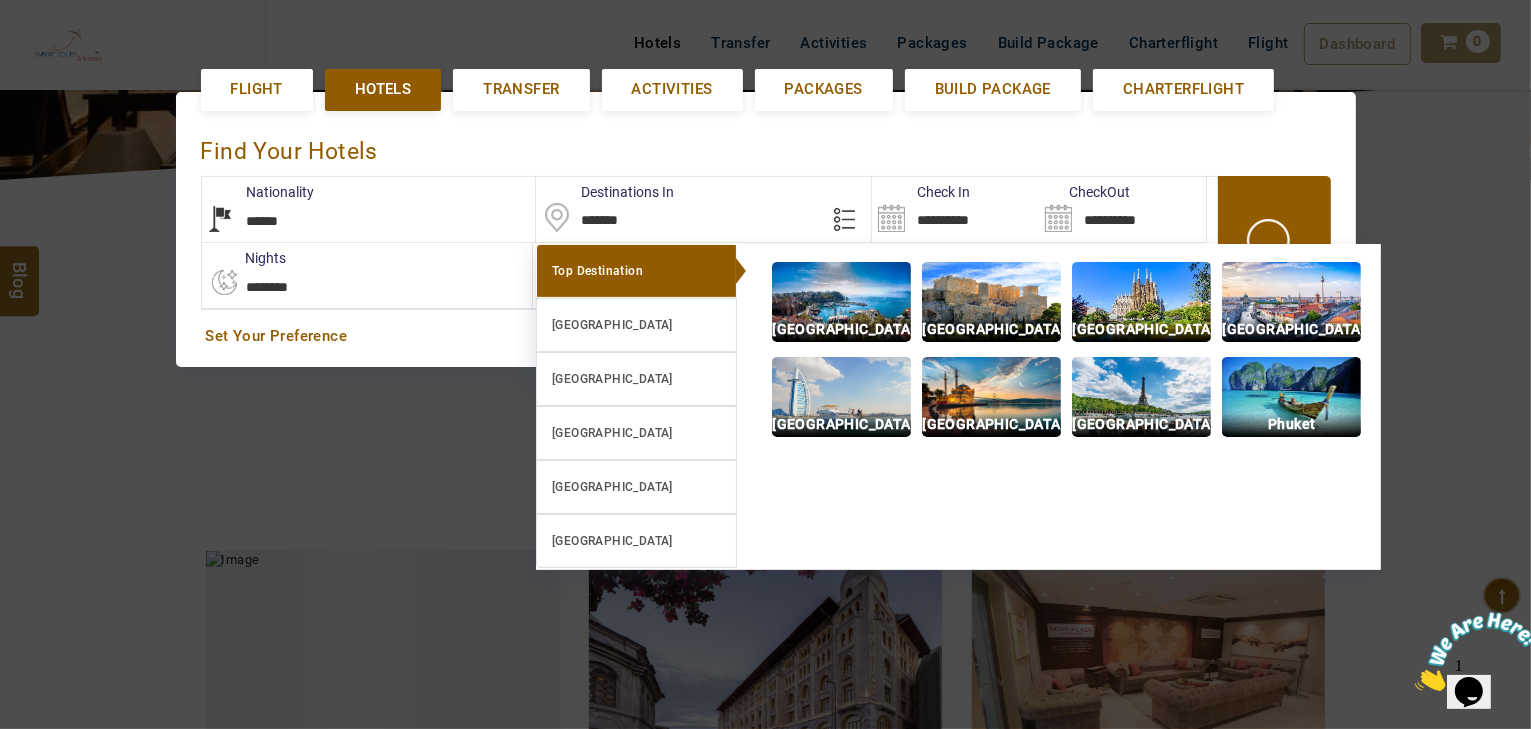 drag, startPoint x: 653, startPoint y: 224, endPoint x: 419, endPoint y: 224, distance: 234 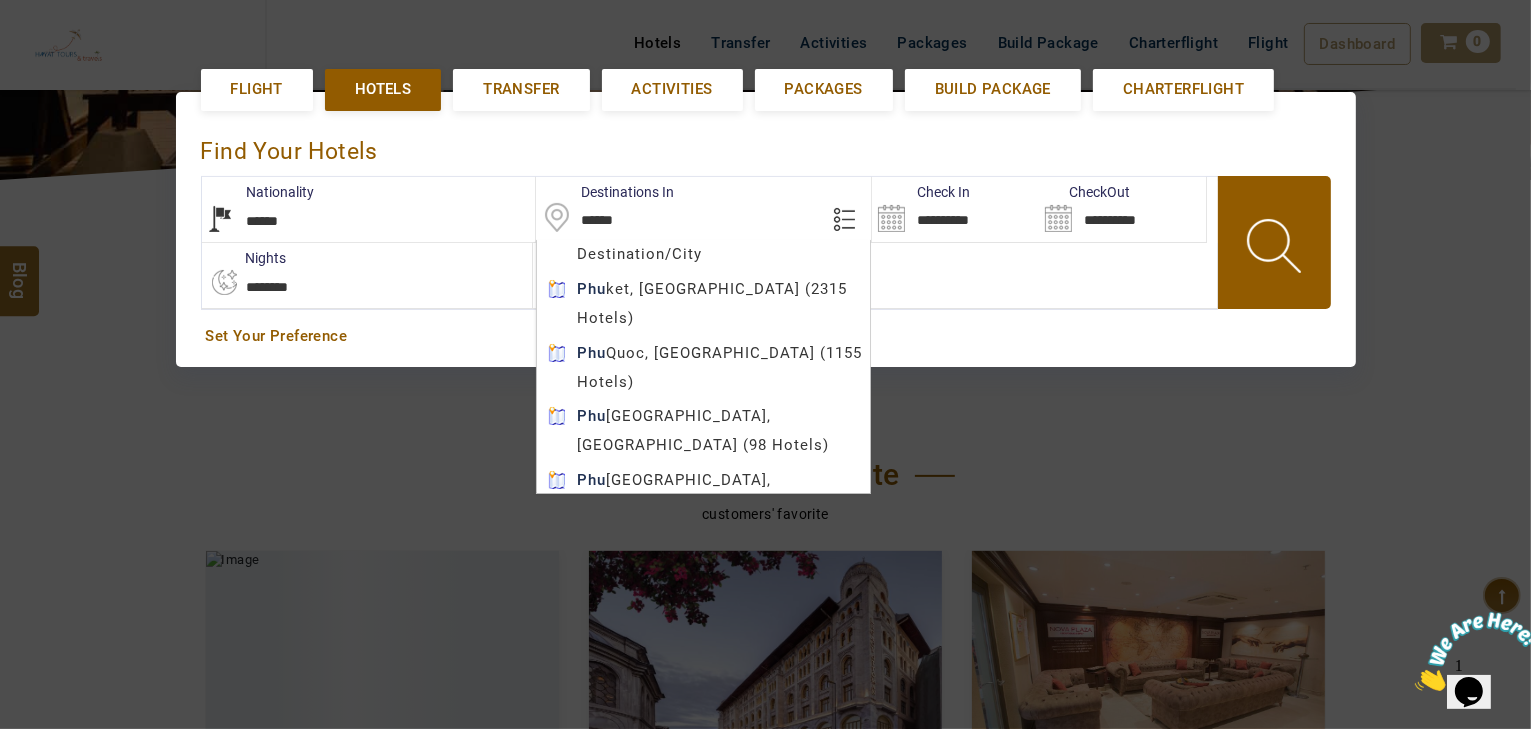 type on "******" 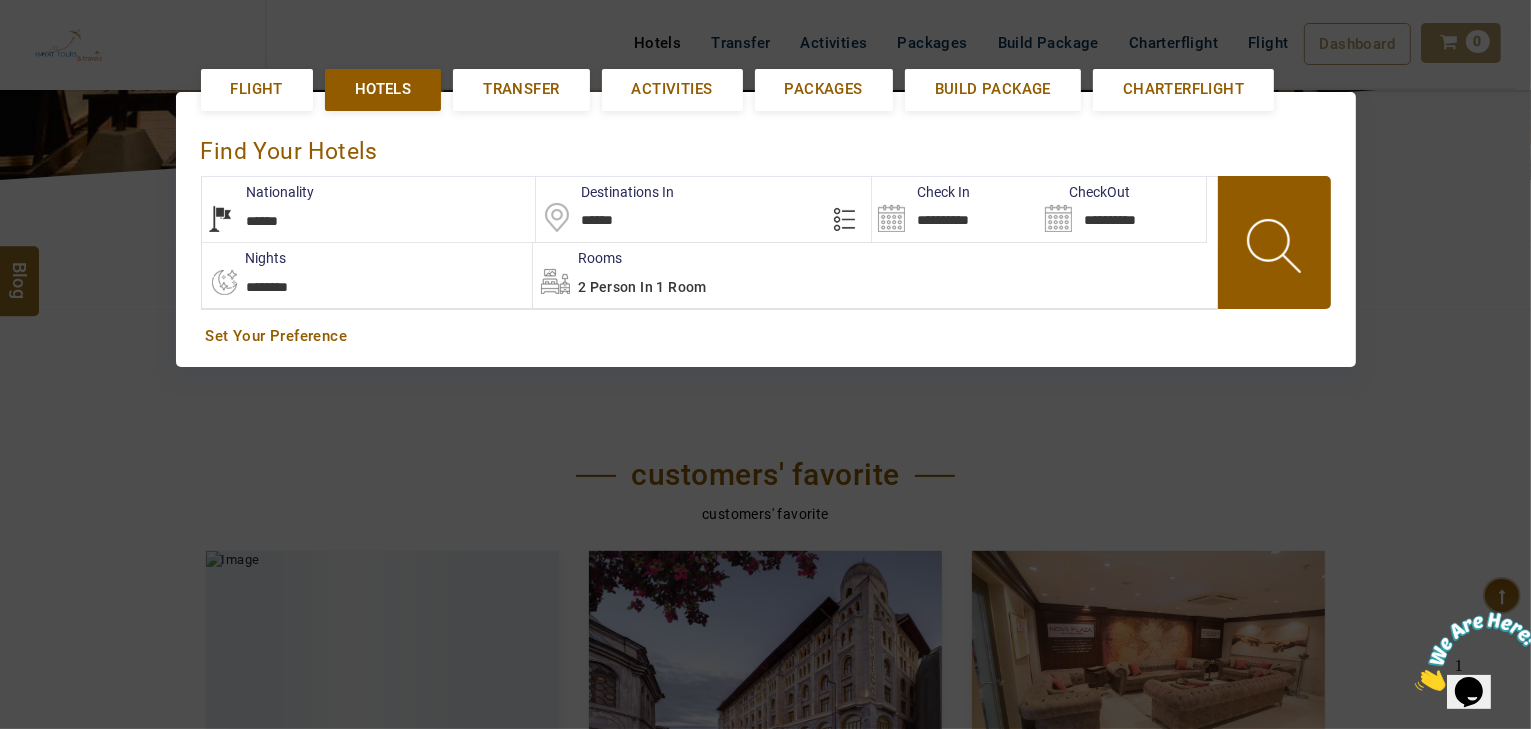 drag, startPoint x: 1014, startPoint y: 212, endPoint x: 891, endPoint y: 233, distance: 124.77981 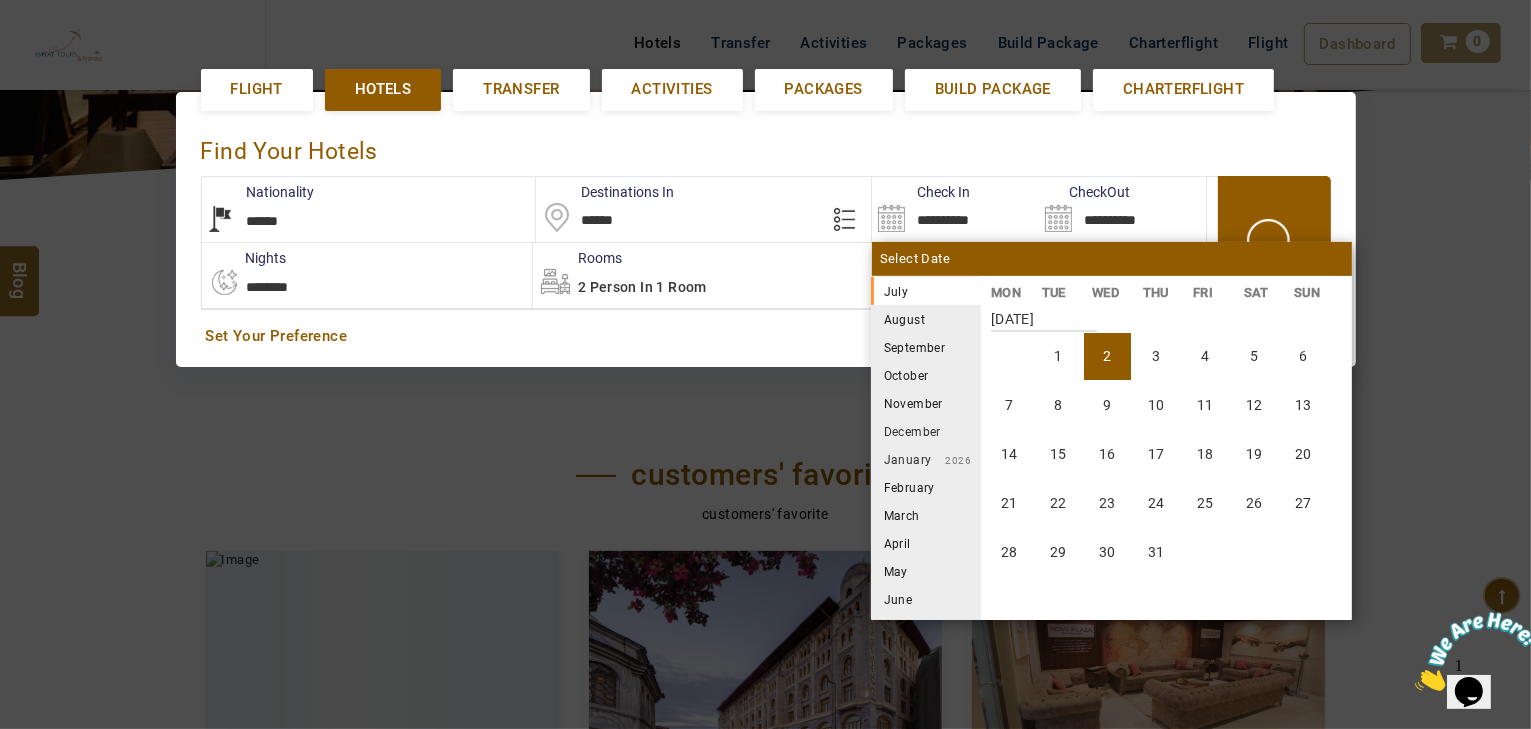 click on "**********" at bounding box center (955, 209) 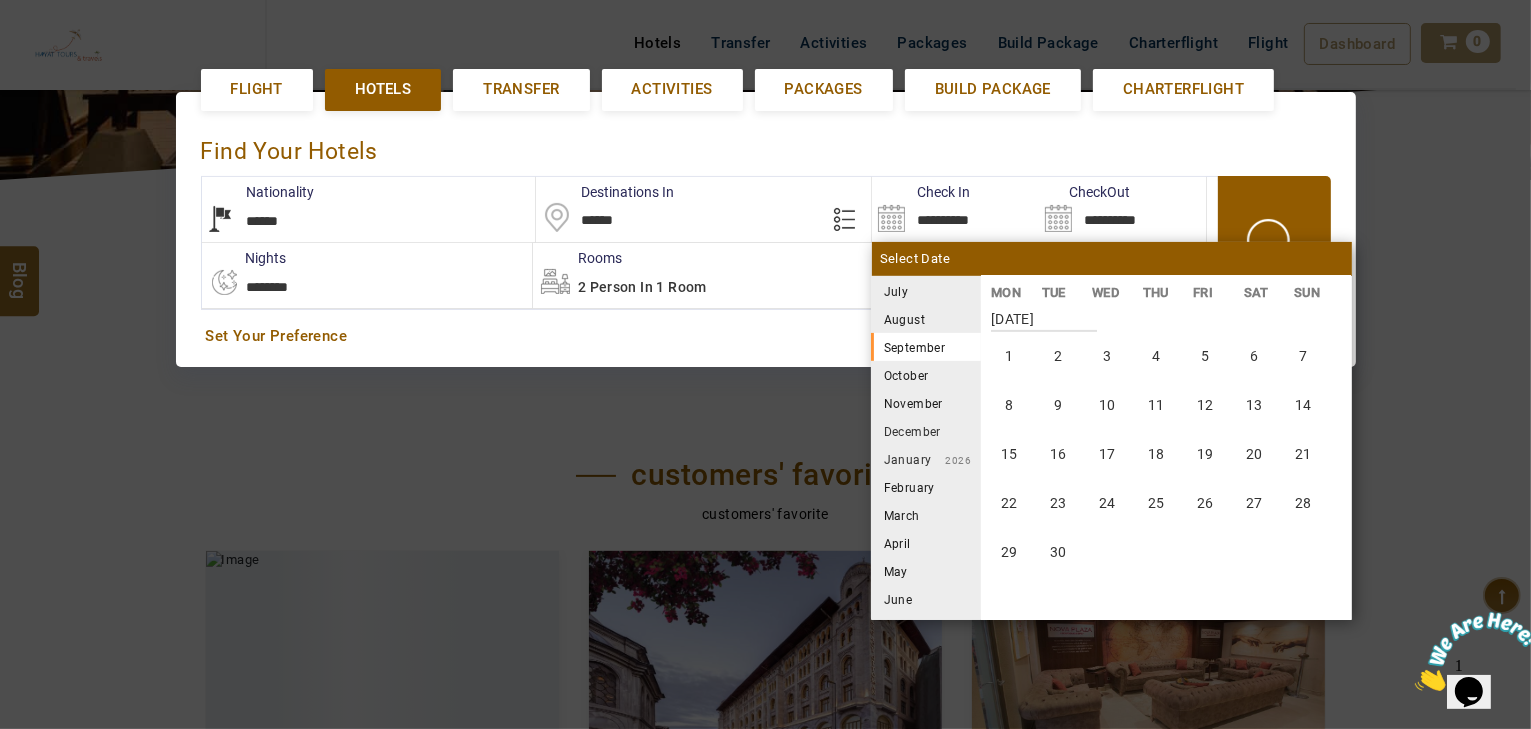 click on "August" at bounding box center [926, 319] 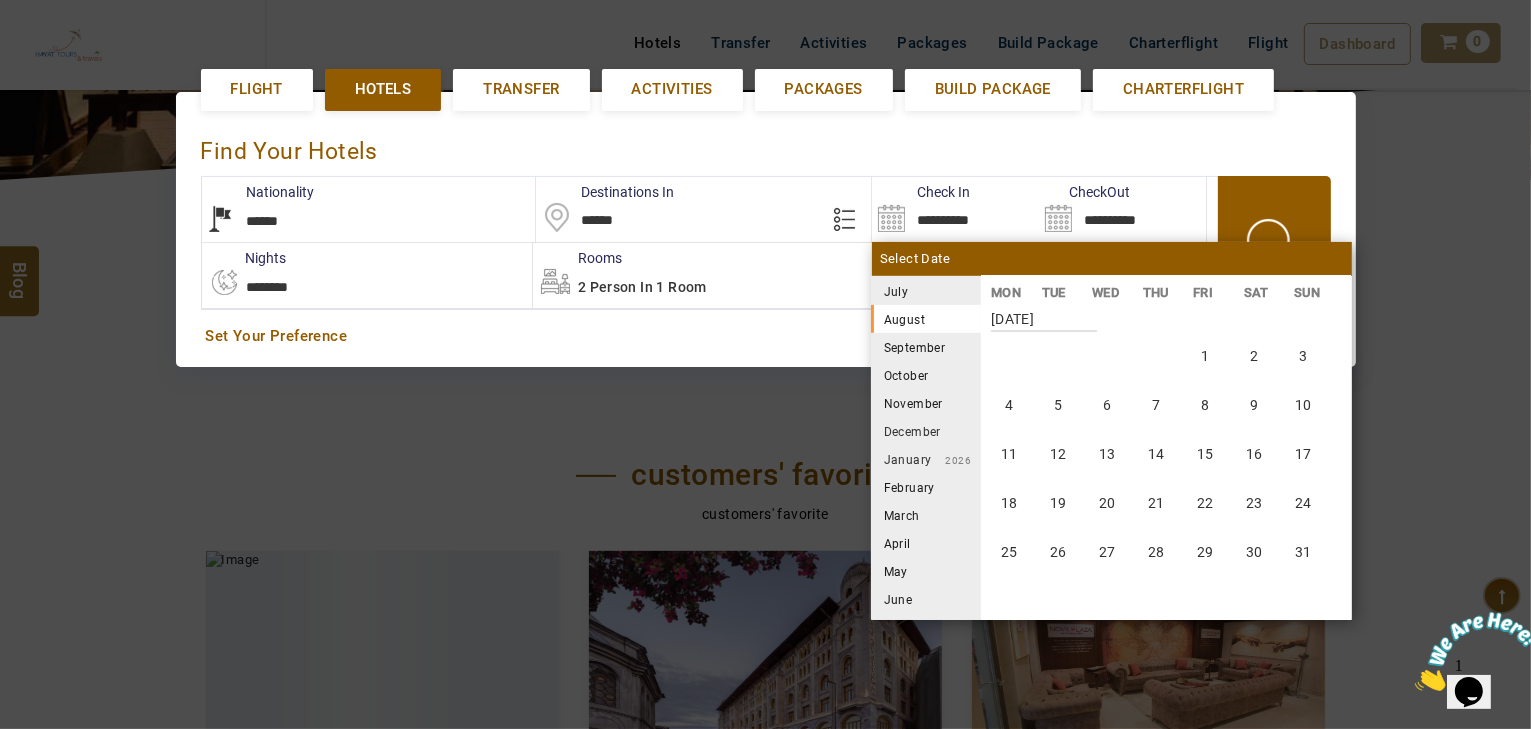 click on "[DATE]" at bounding box center (926, 291) 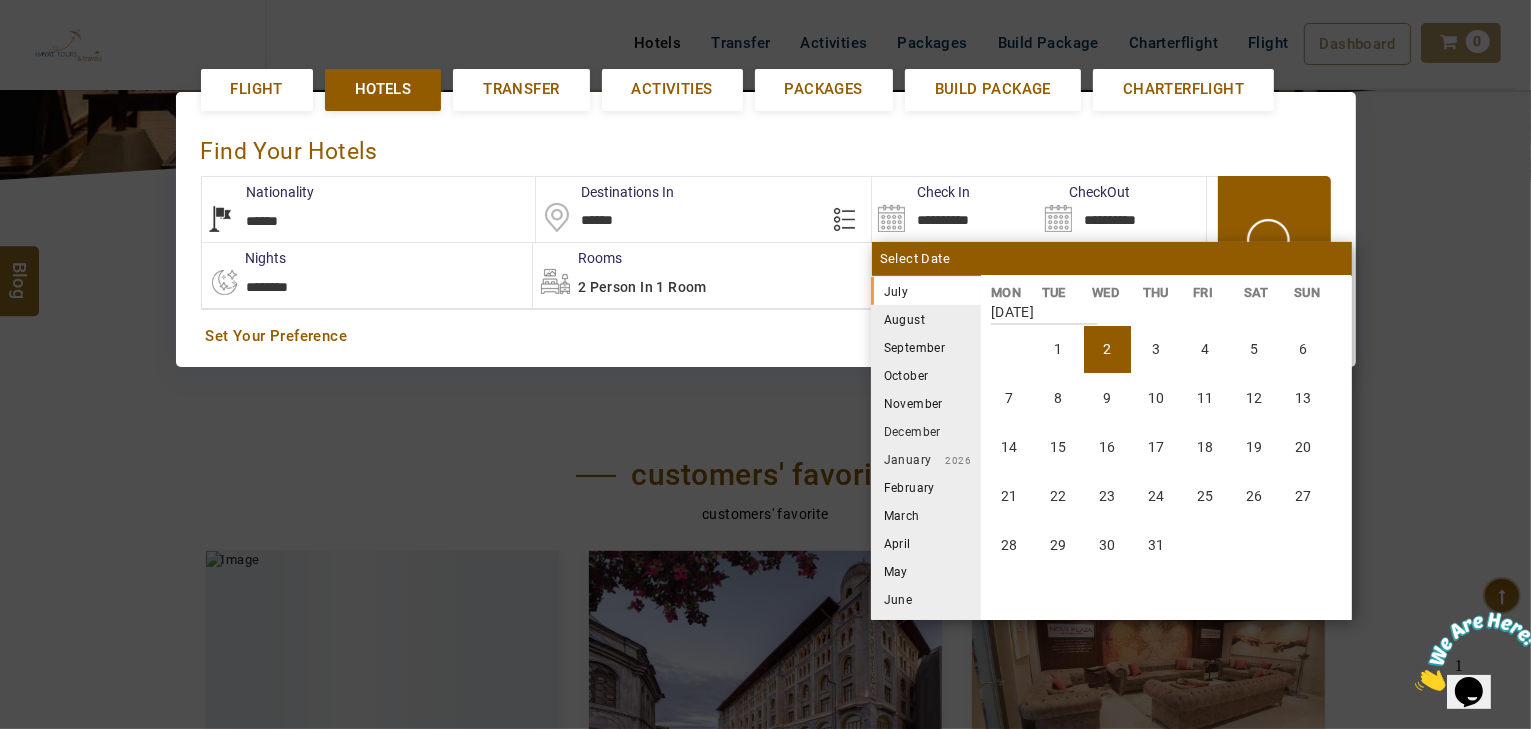 scroll, scrollTop: 0, scrollLeft: 0, axis: both 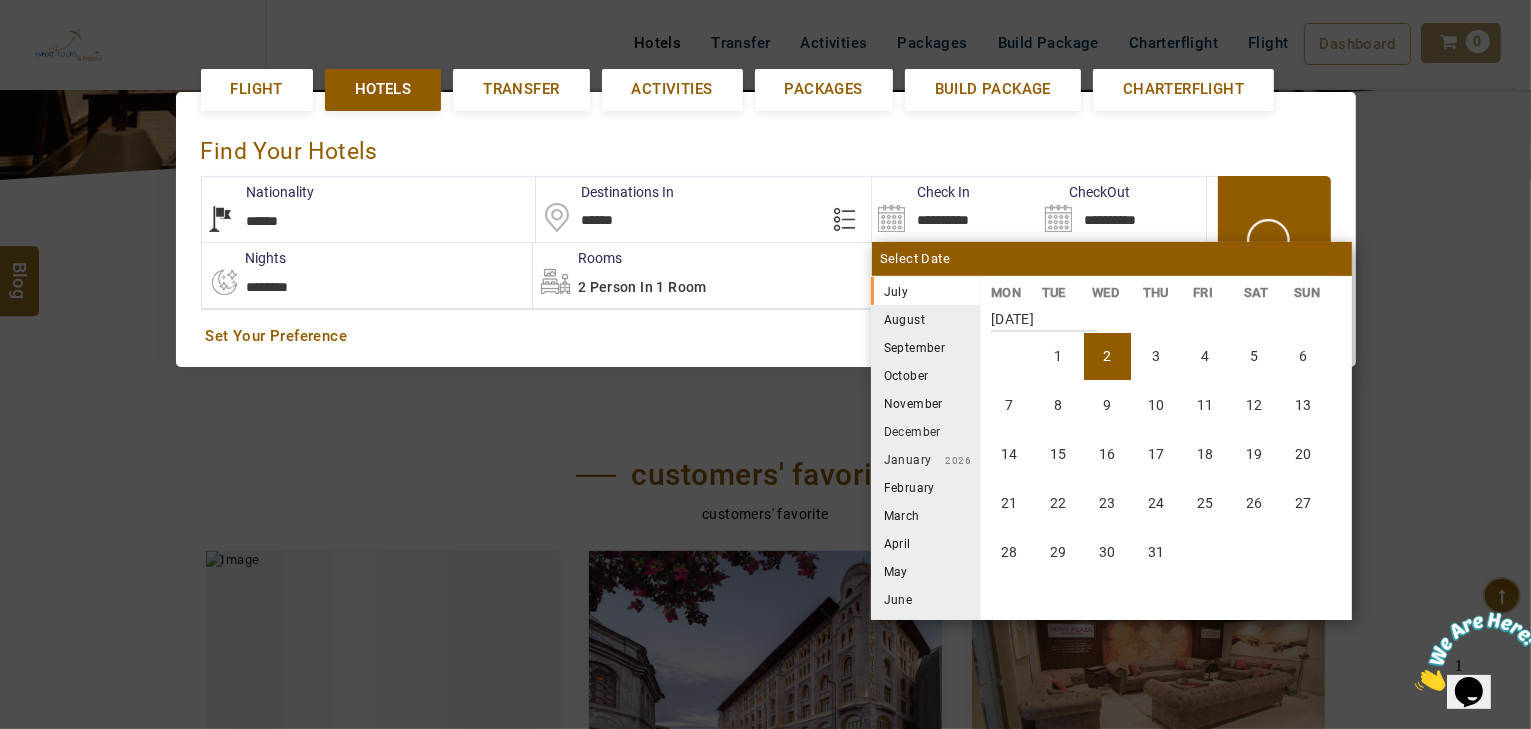 click on "[DATE]" at bounding box center (926, 291) 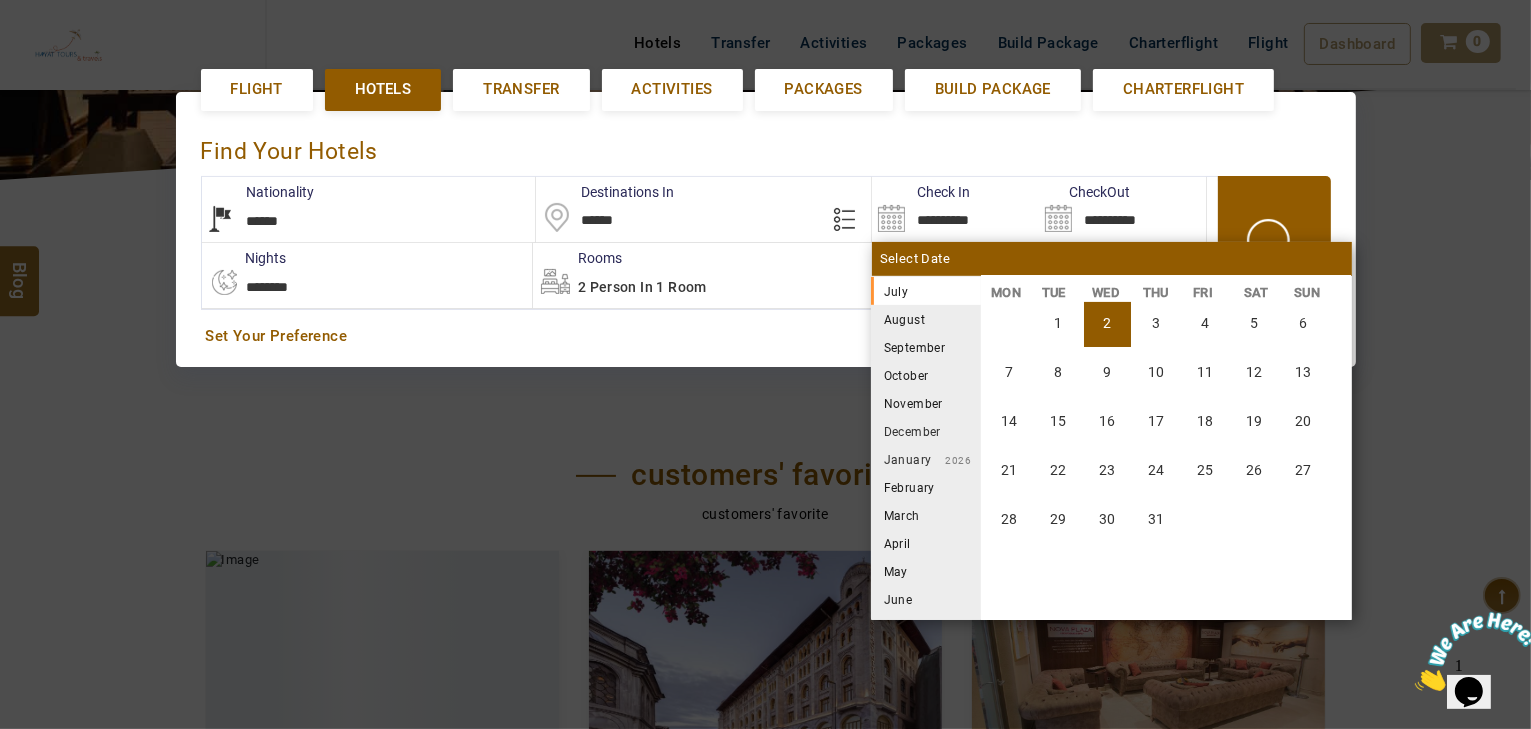 click on "August" at bounding box center [926, 319] 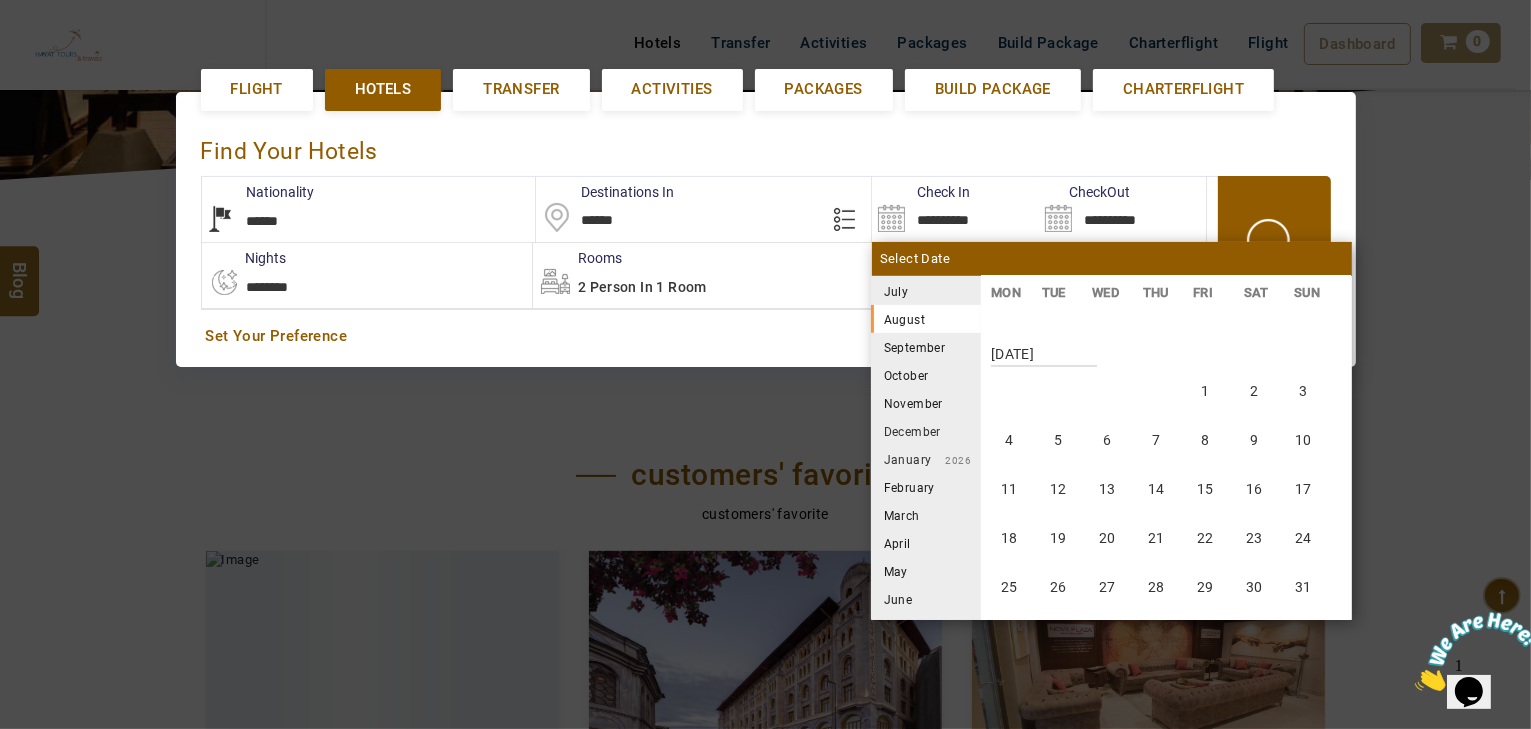 scroll, scrollTop: 370, scrollLeft: 0, axis: vertical 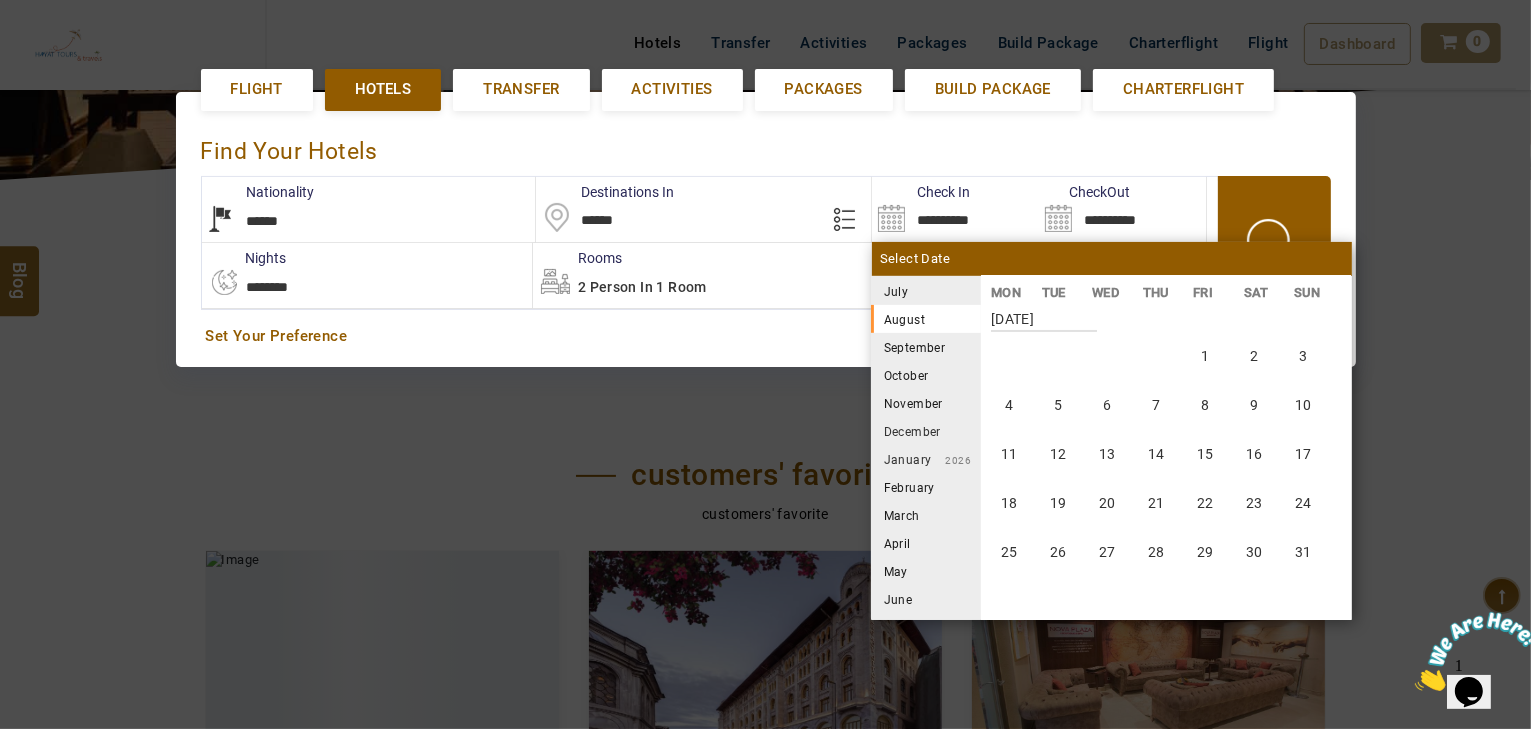 click on "Set Your Preference" at bounding box center (766, 336) 